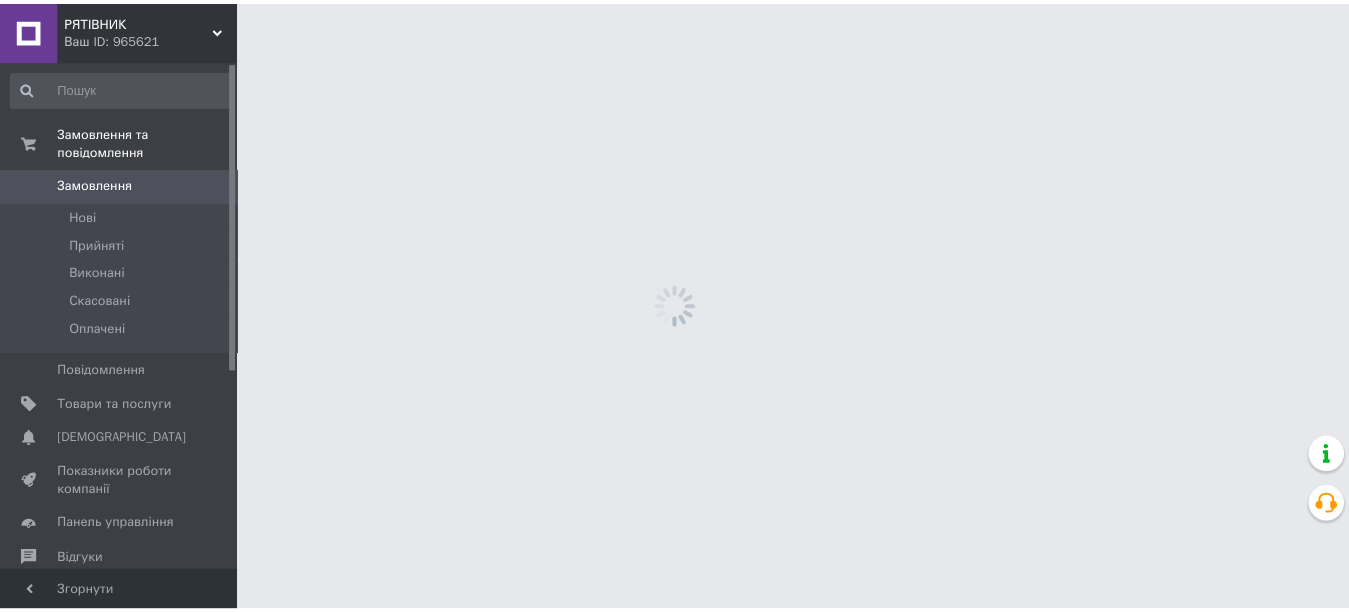 scroll, scrollTop: 0, scrollLeft: 0, axis: both 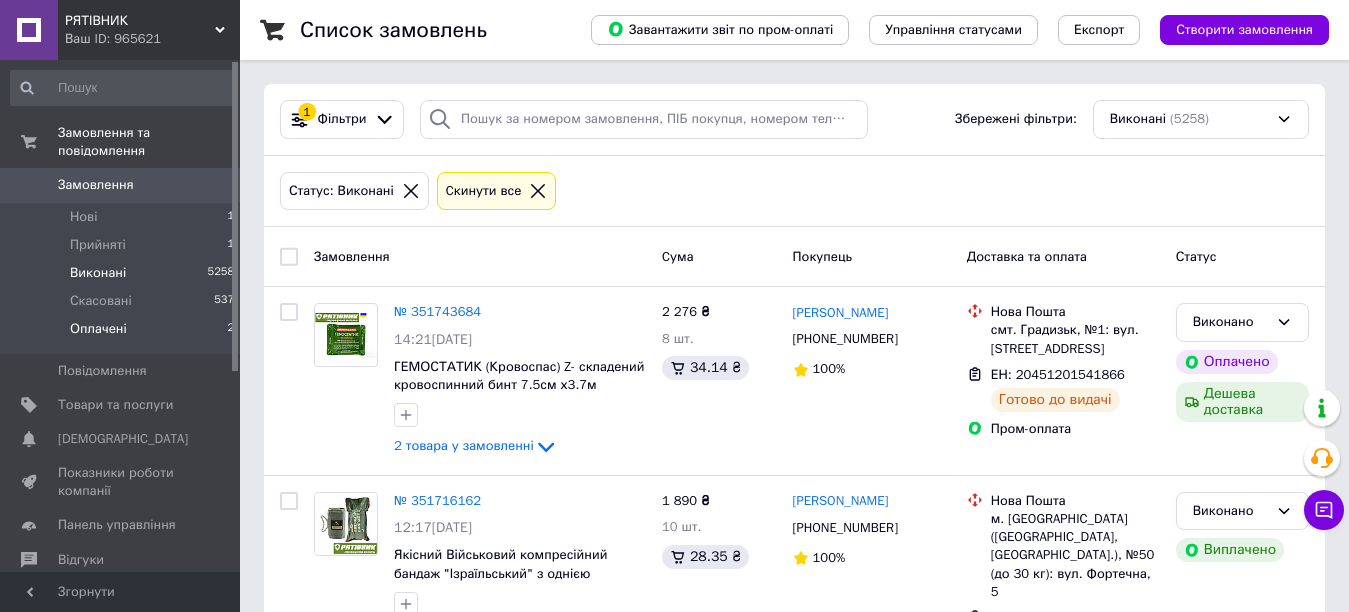 click on "Оплачені" at bounding box center [98, 329] 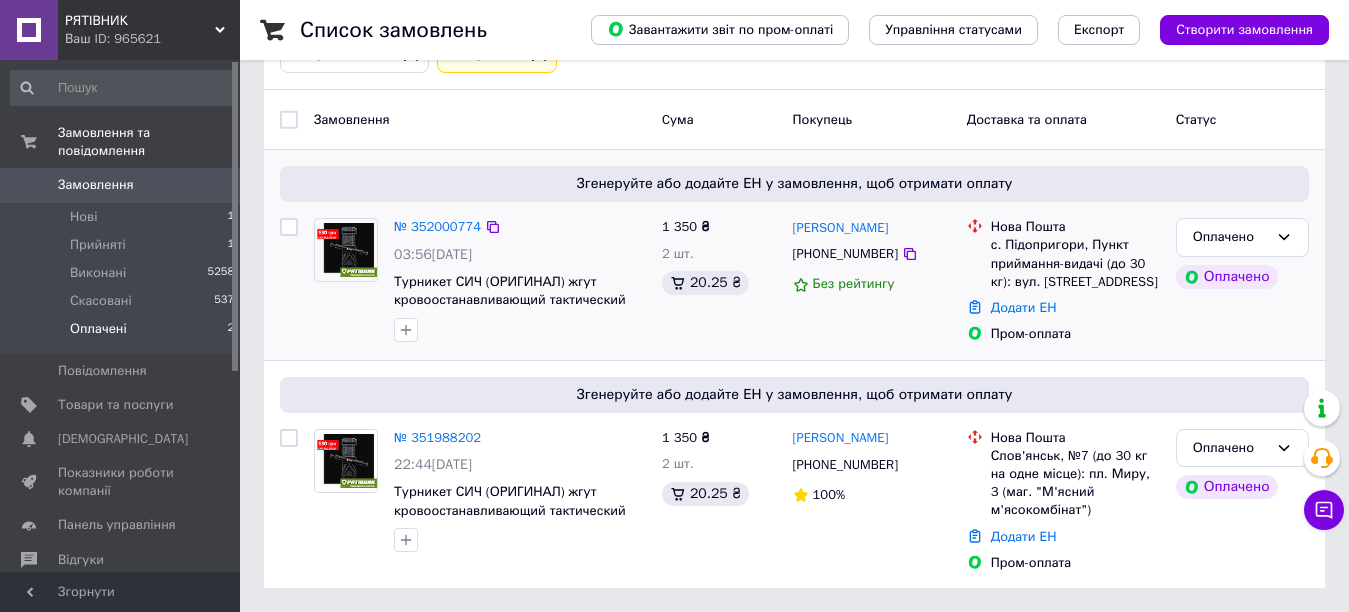 scroll, scrollTop: 0, scrollLeft: 0, axis: both 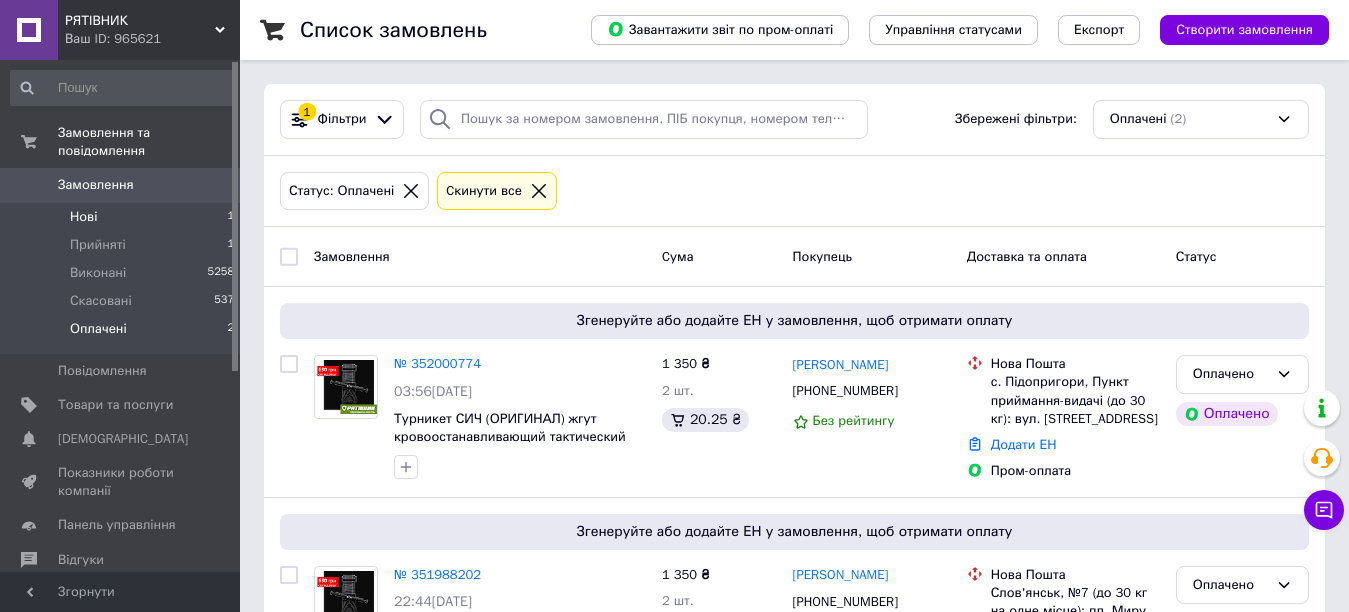 click on "Нові" at bounding box center [83, 217] 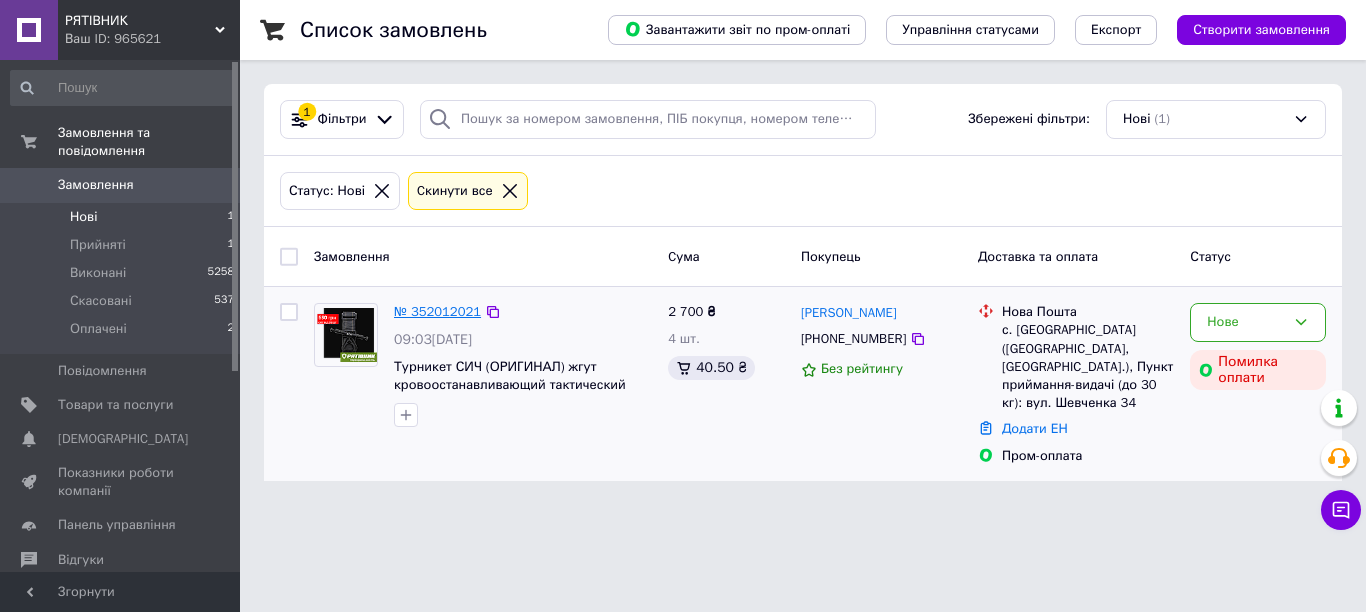 click on "№ 352012021" at bounding box center [437, 311] 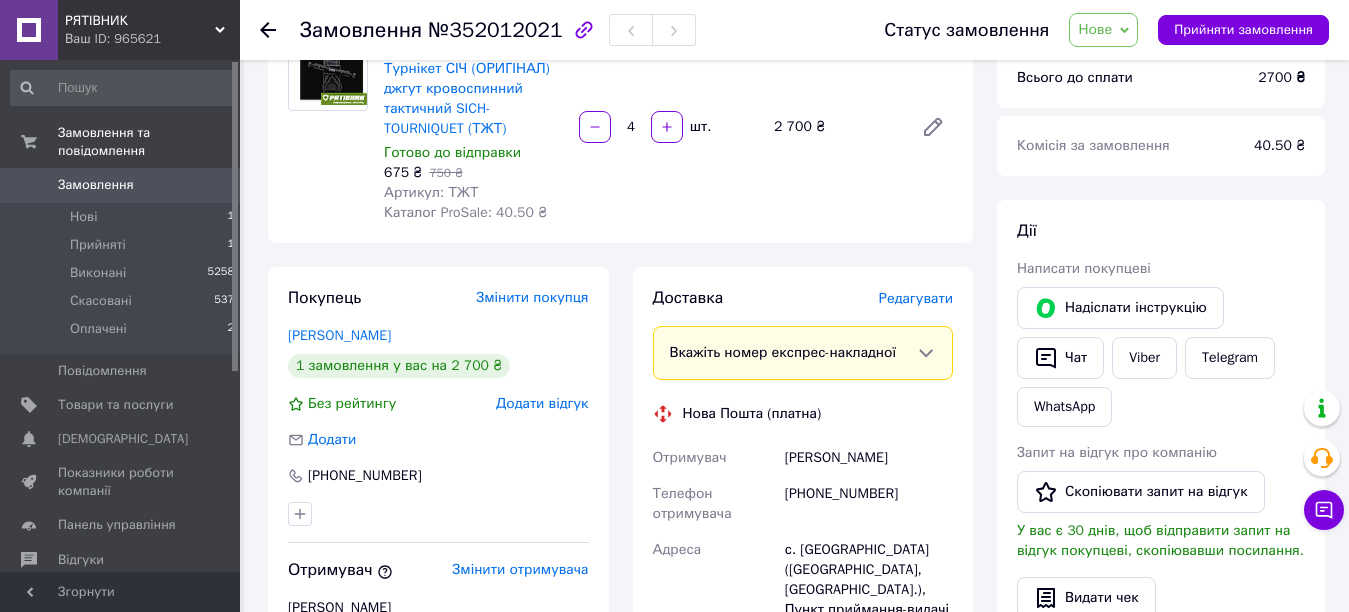 scroll, scrollTop: 0, scrollLeft: 0, axis: both 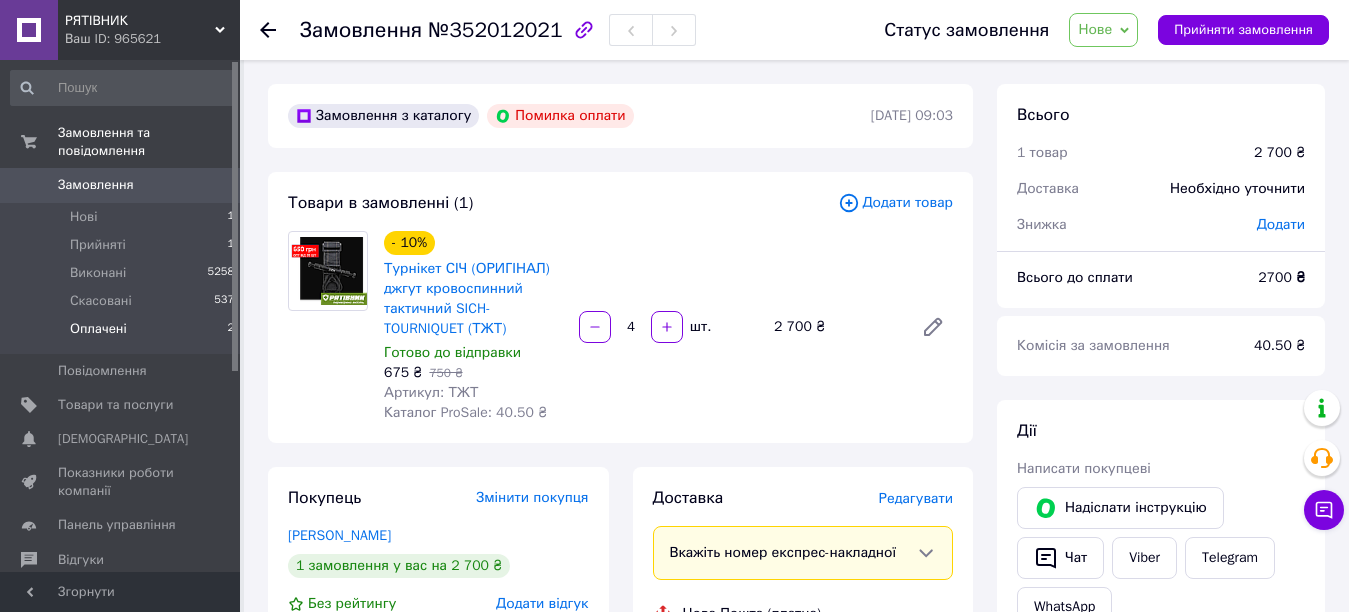 click on "Оплачені" at bounding box center [98, 329] 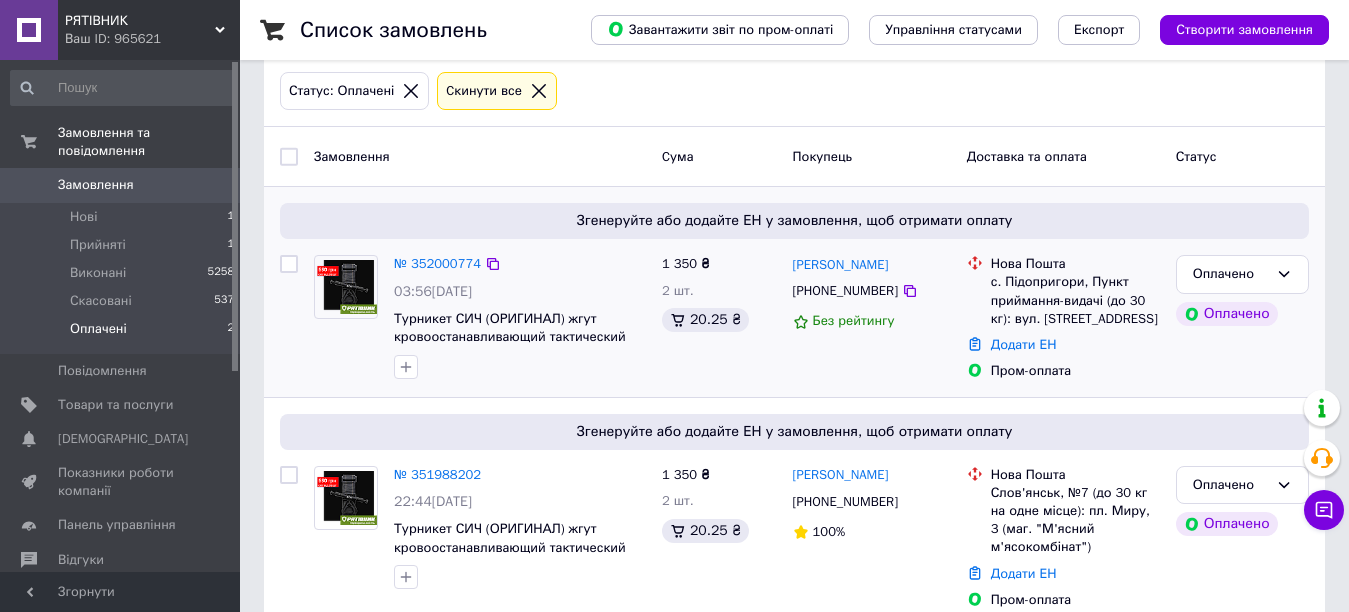 scroll, scrollTop: 137, scrollLeft: 0, axis: vertical 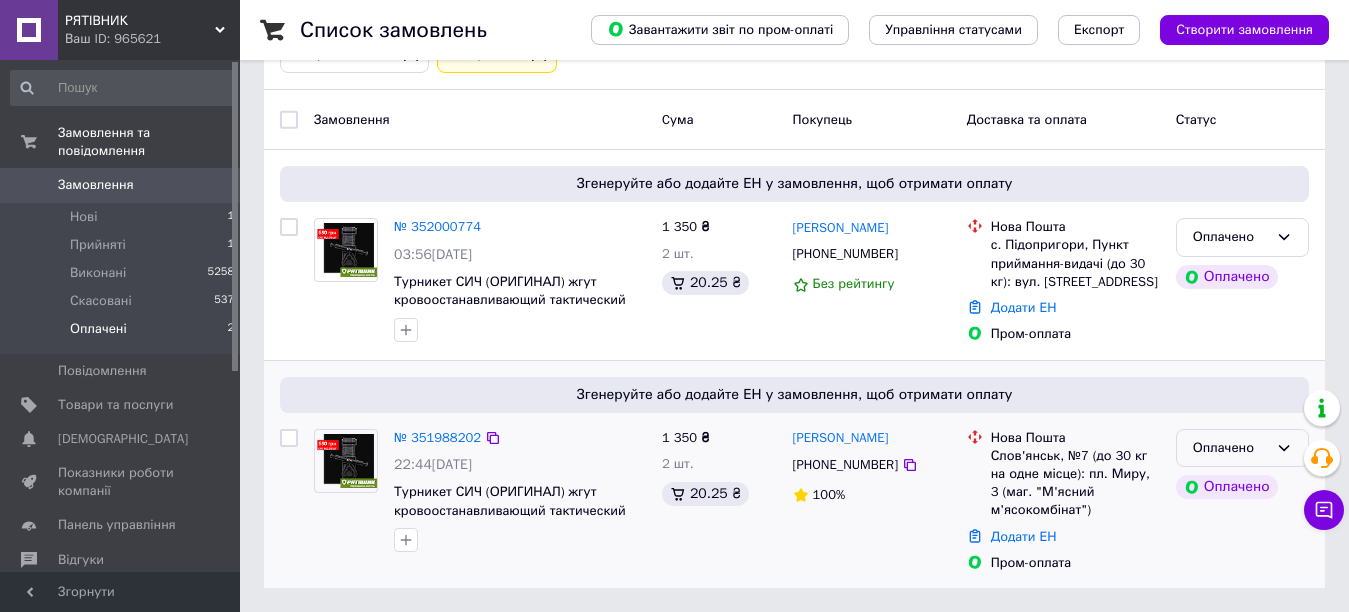 click 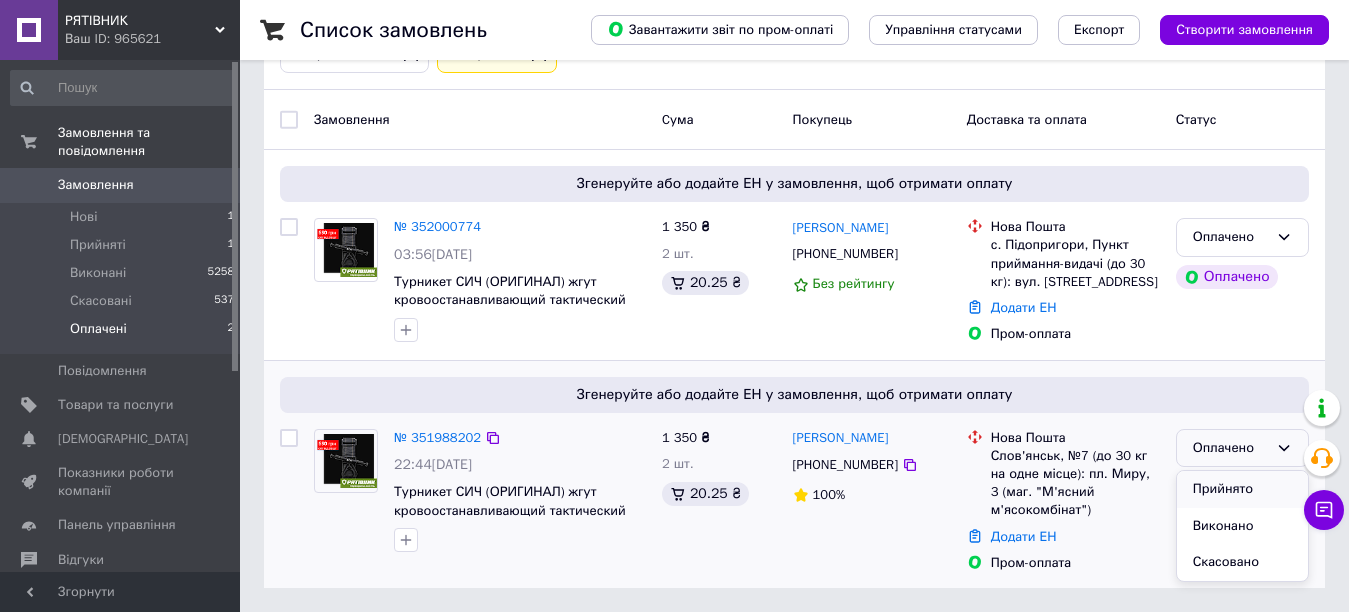 click on "Прийнято" at bounding box center [1242, 489] 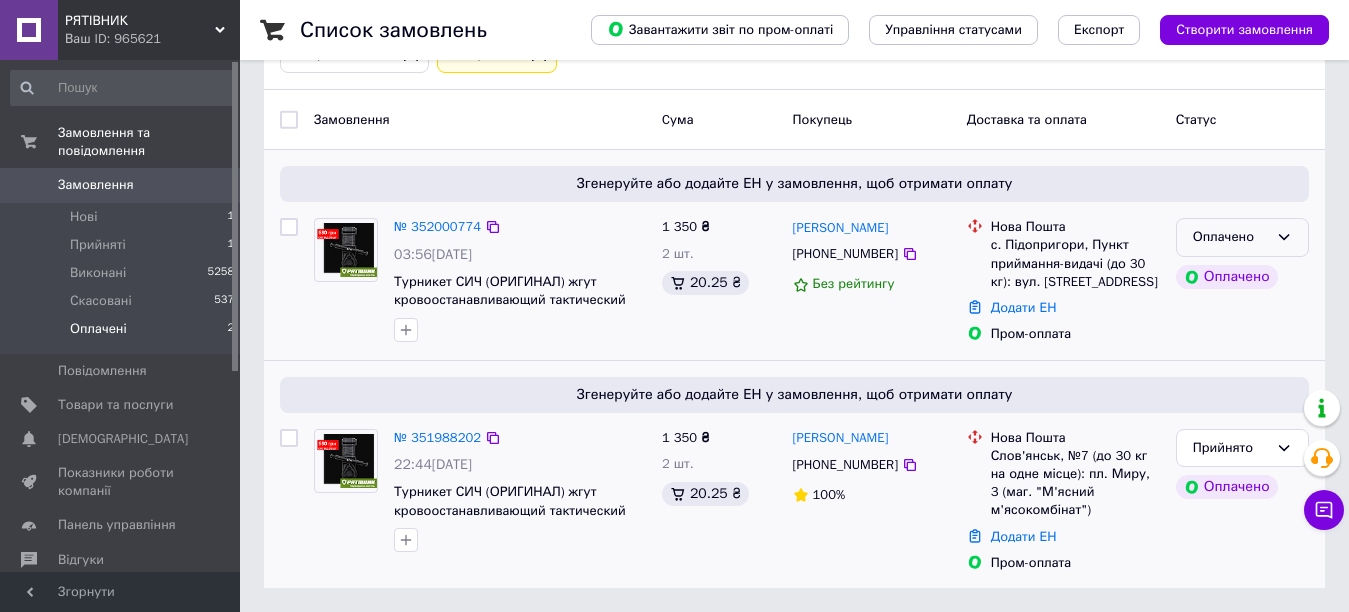 click 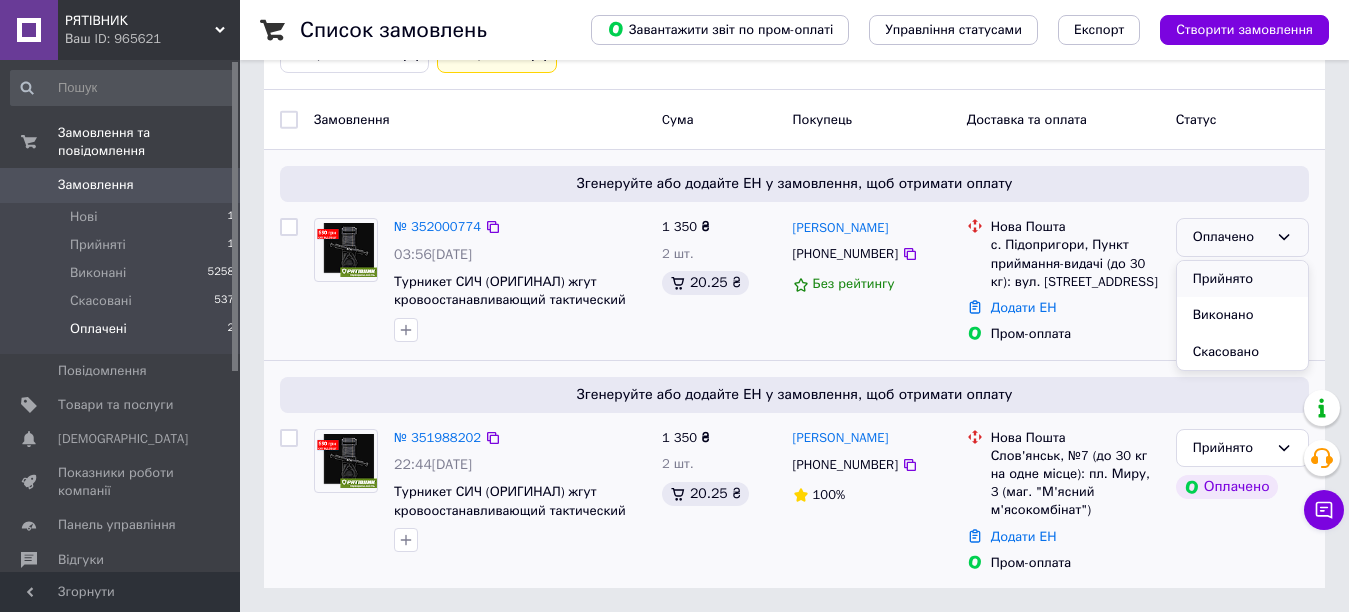click on "Прийнято" at bounding box center (1242, 279) 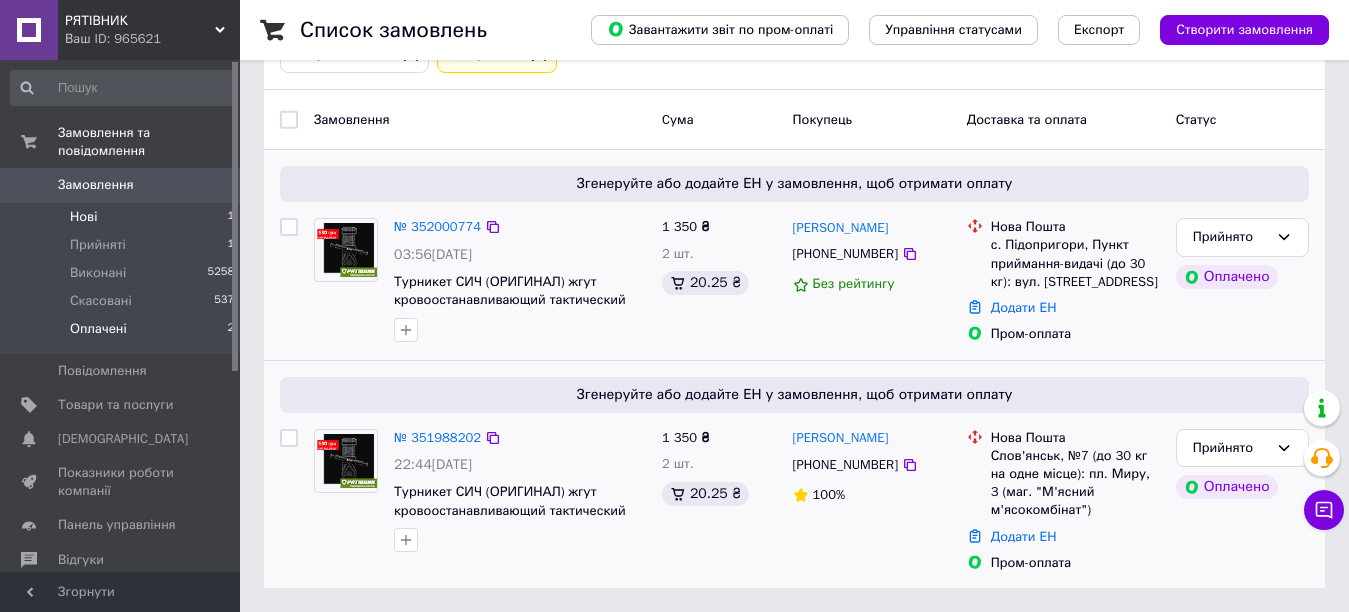 click on "Нові" at bounding box center [83, 217] 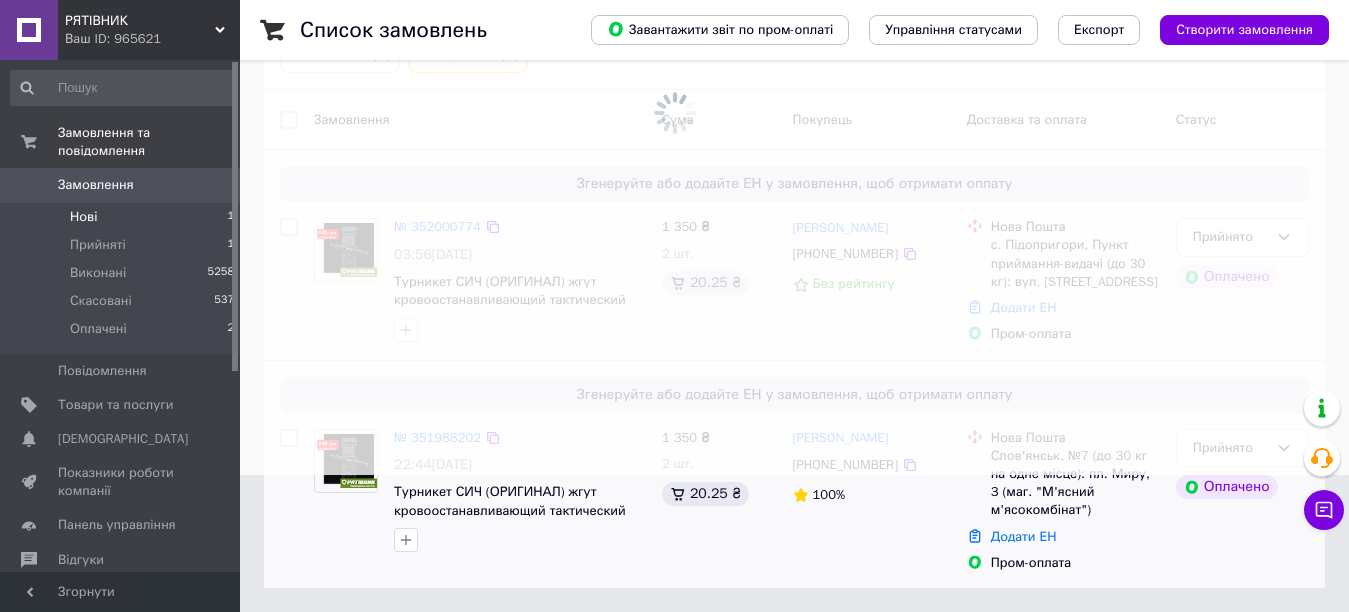 scroll, scrollTop: 0, scrollLeft: 0, axis: both 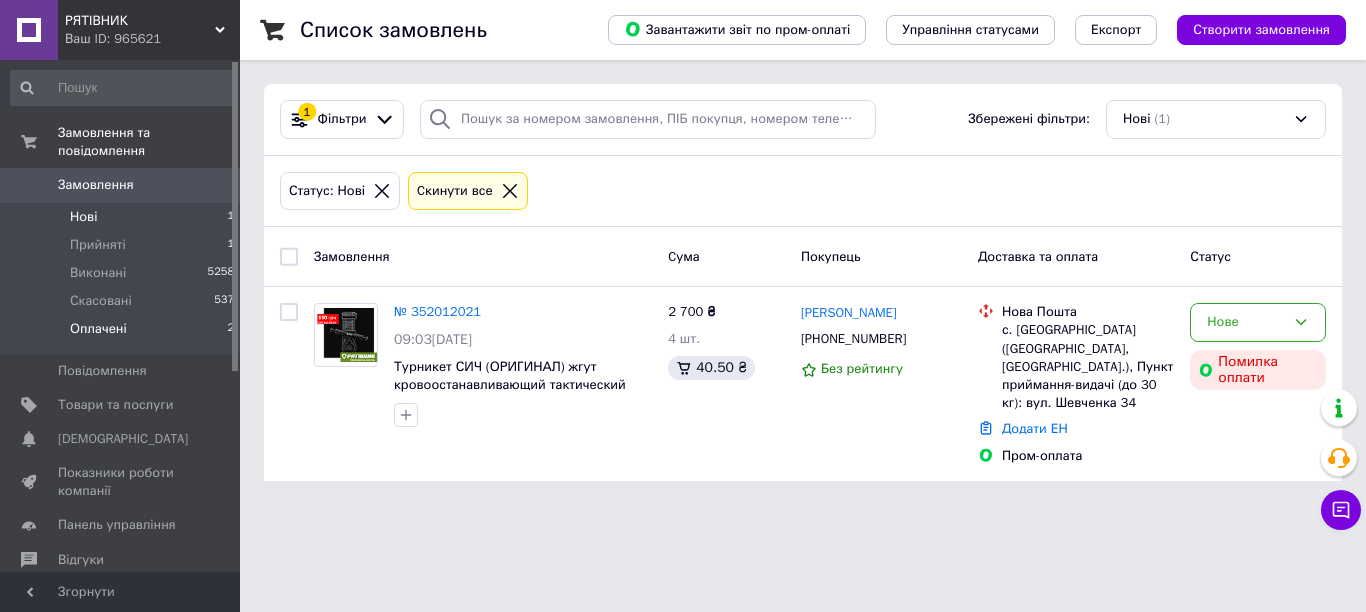 click on "Оплачені" at bounding box center (98, 329) 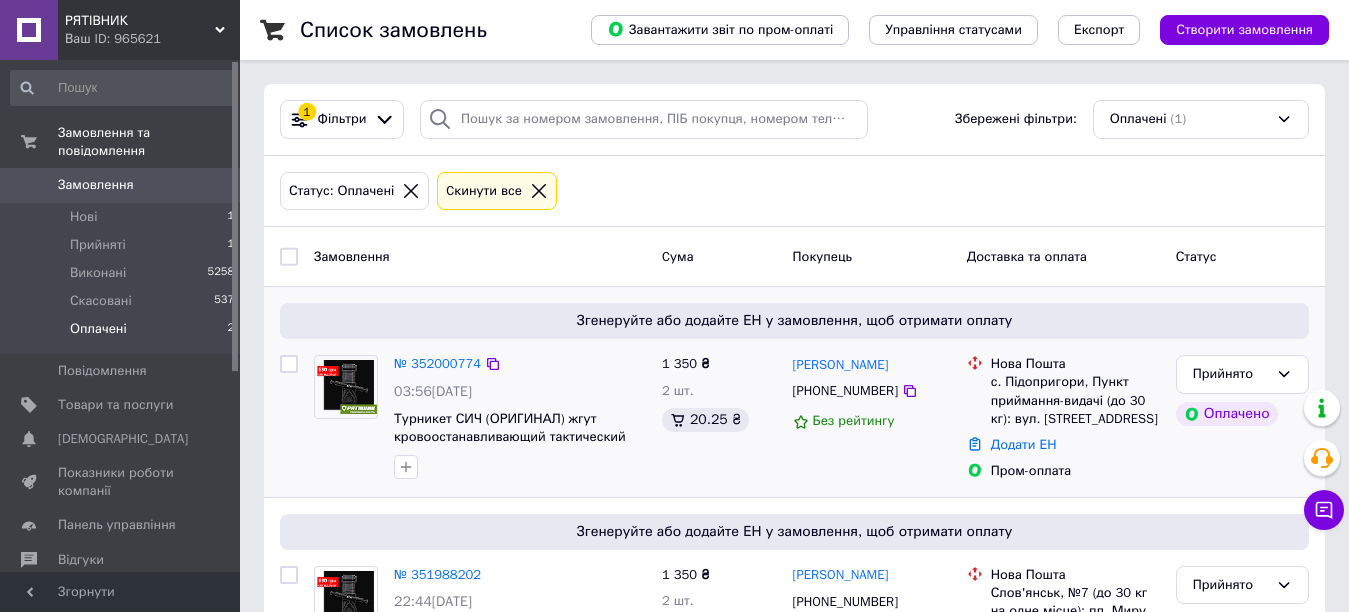 scroll, scrollTop: 137, scrollLeft: 0, axis: vertical 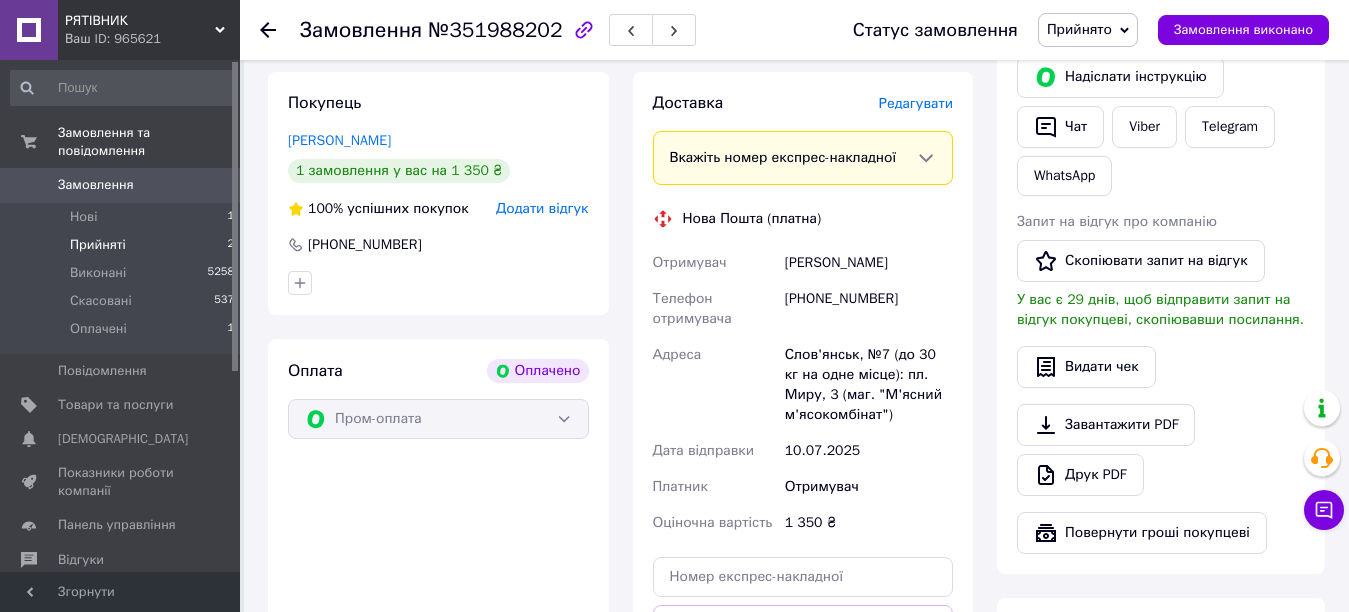 click on "Прийняті" at bounding box center (98, 245) 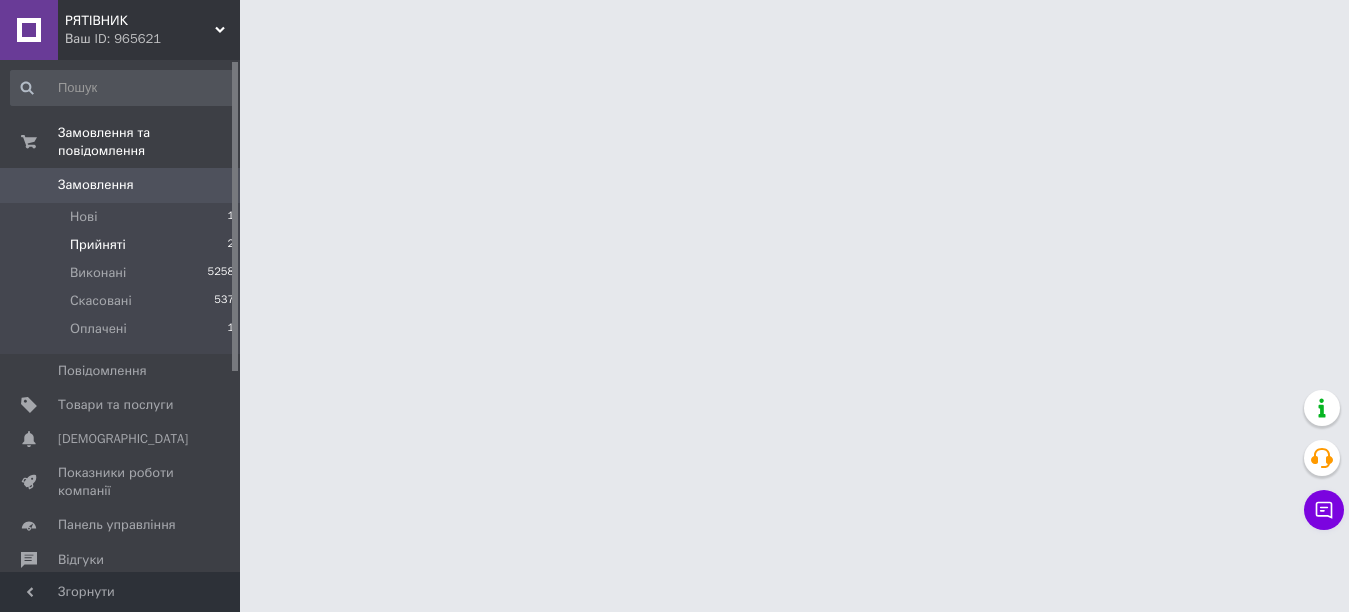 scroll, scrollTop: 0, scrollLeft: 0, axis: both 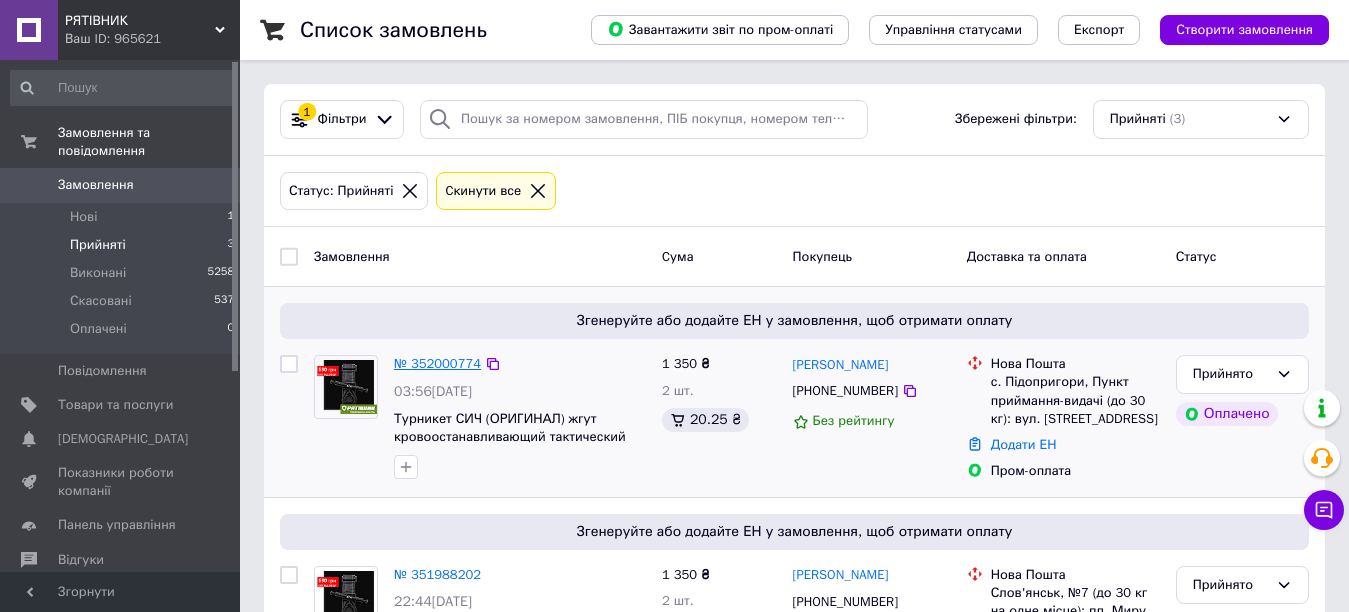 click on "№ 352000774" at bounding box center [437, 363] 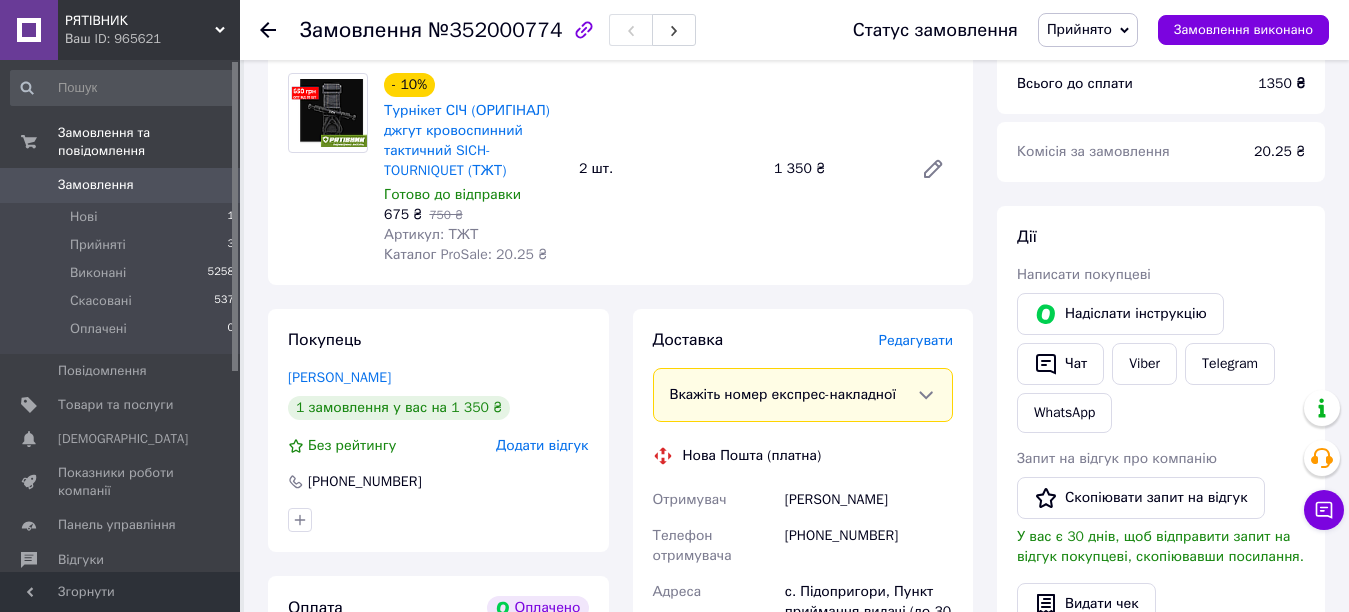 scroll, scrollTop: 900, scrollLeft: 0, axis: vertical 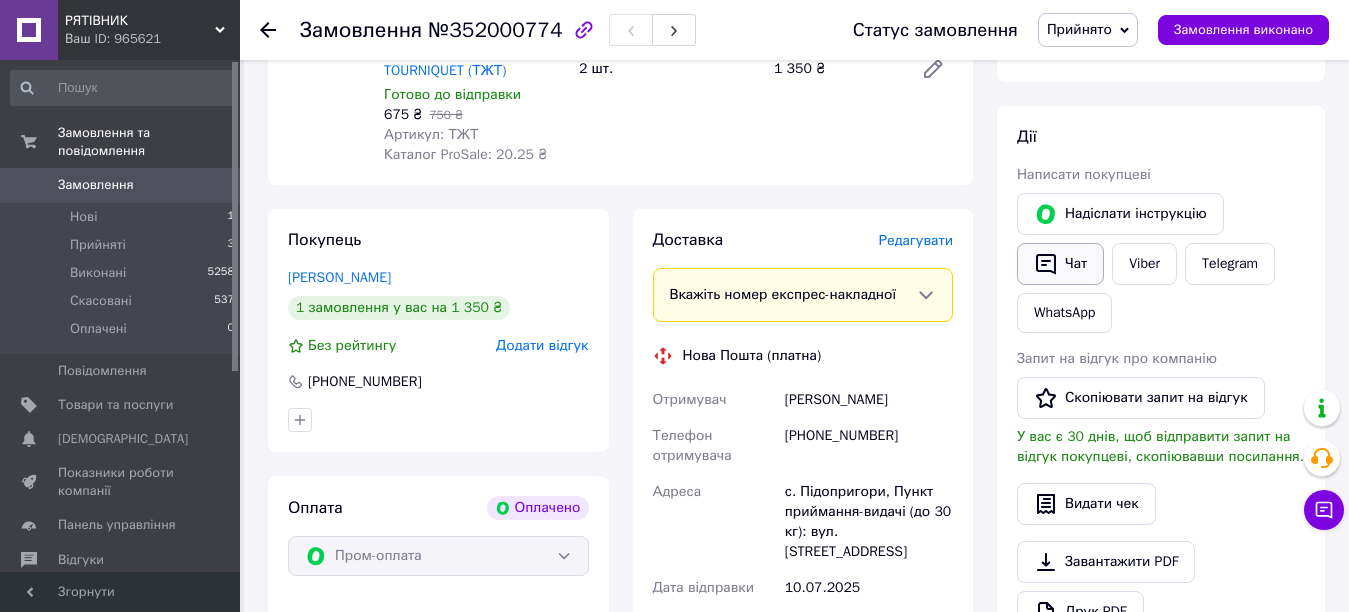 click 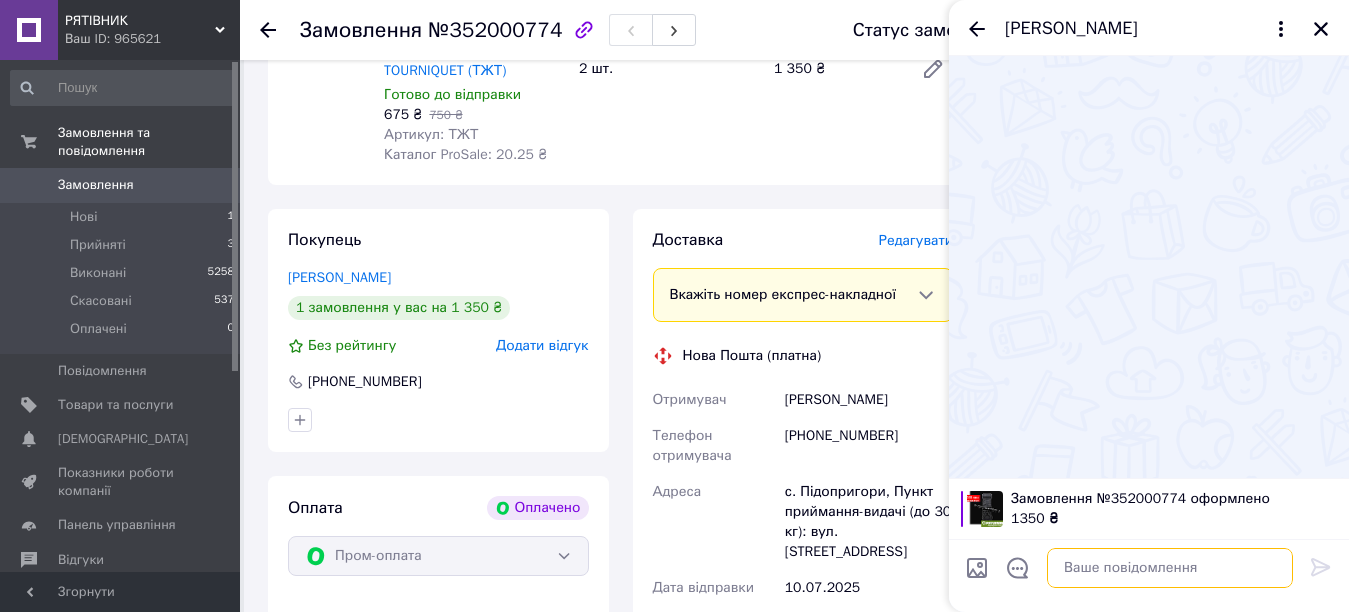 click at bounding box center (1170, 568) 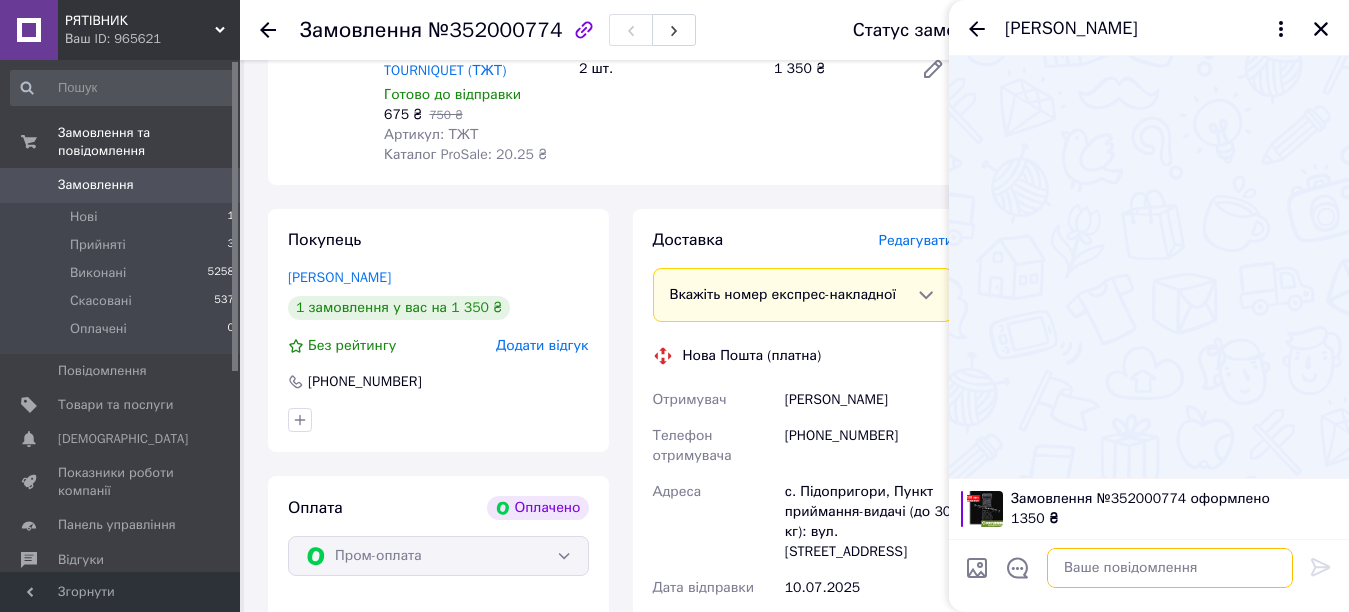 type on "L" 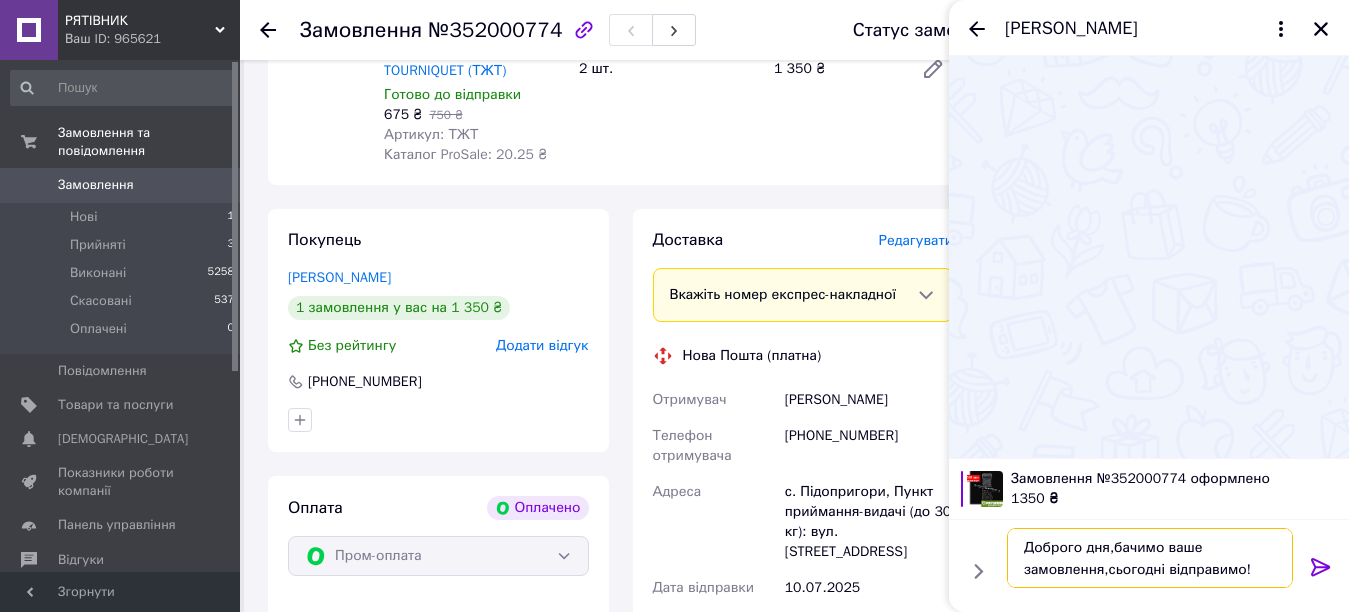type on "Доброго дня,бачимо ваше замовлення,сьогодні відправимо!!" 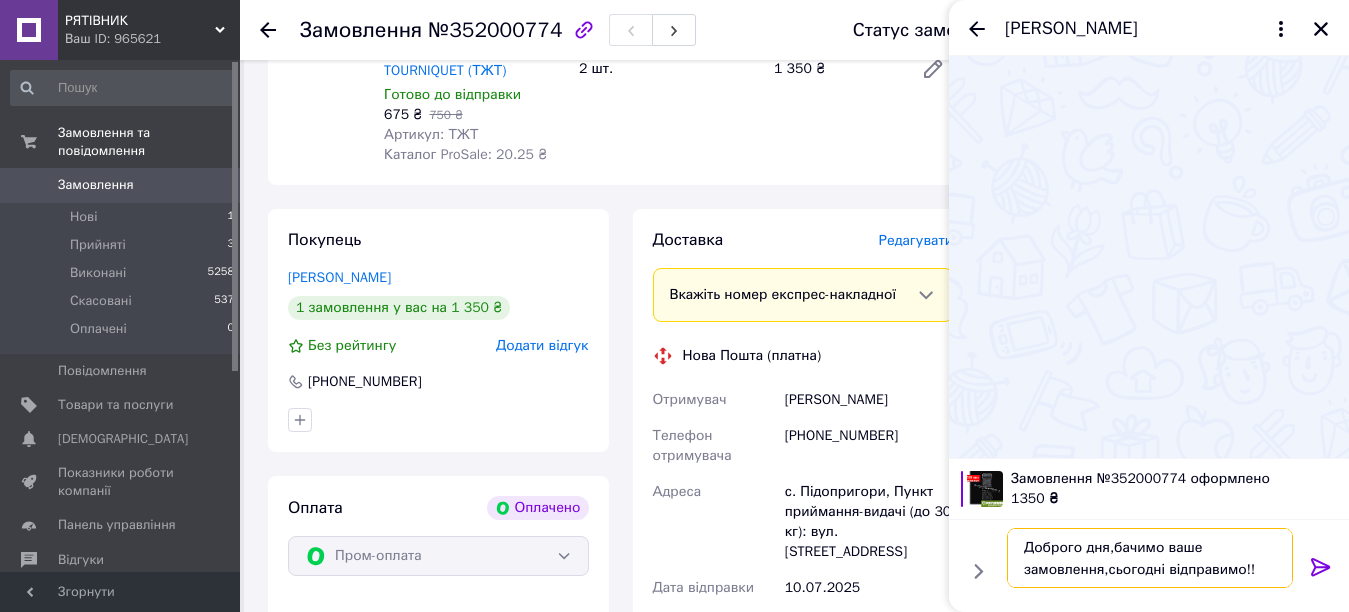 type 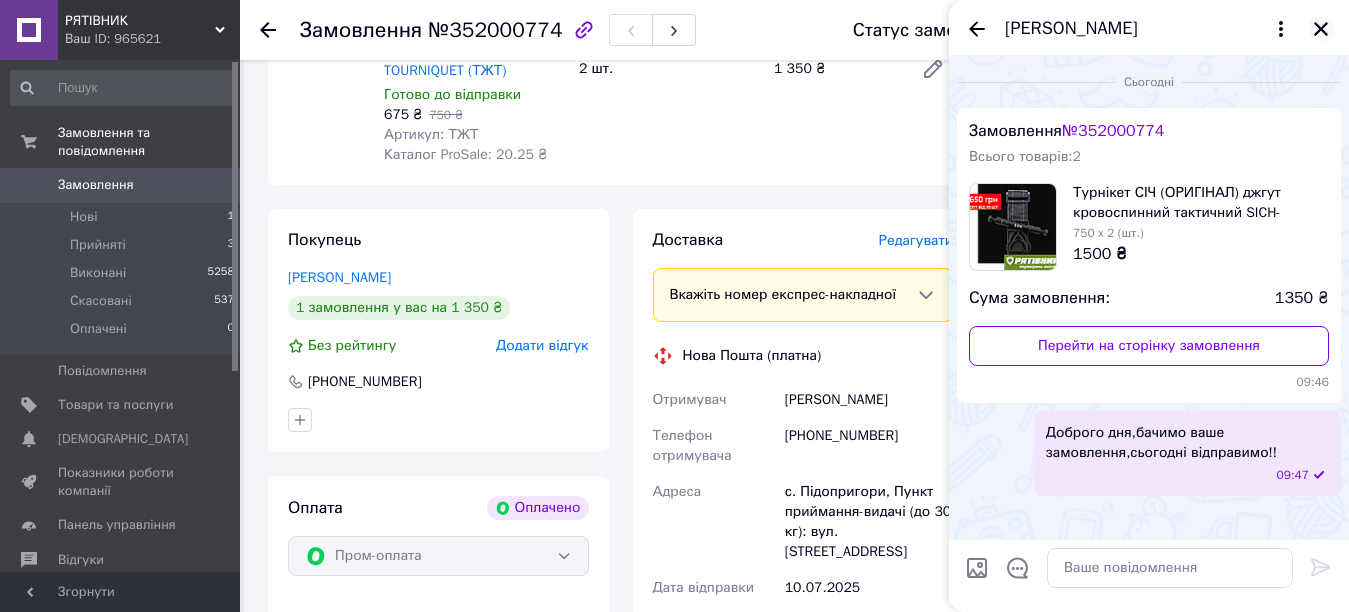 click 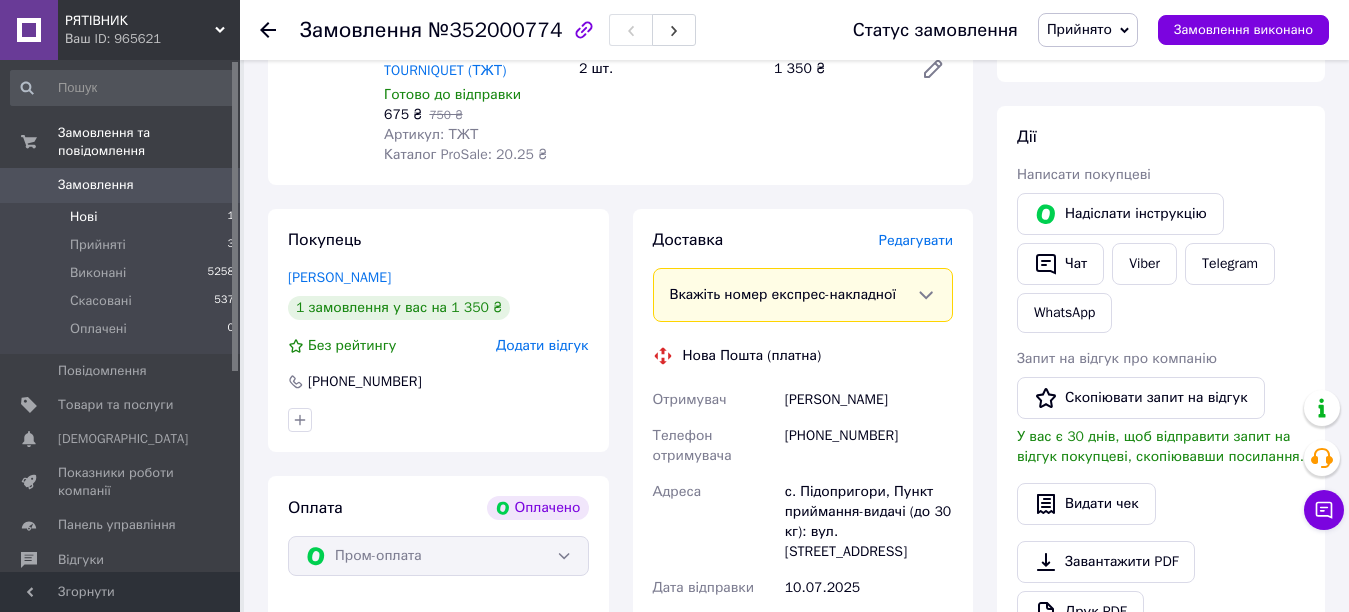 click on "Нові" at bounding box center [83, 217] 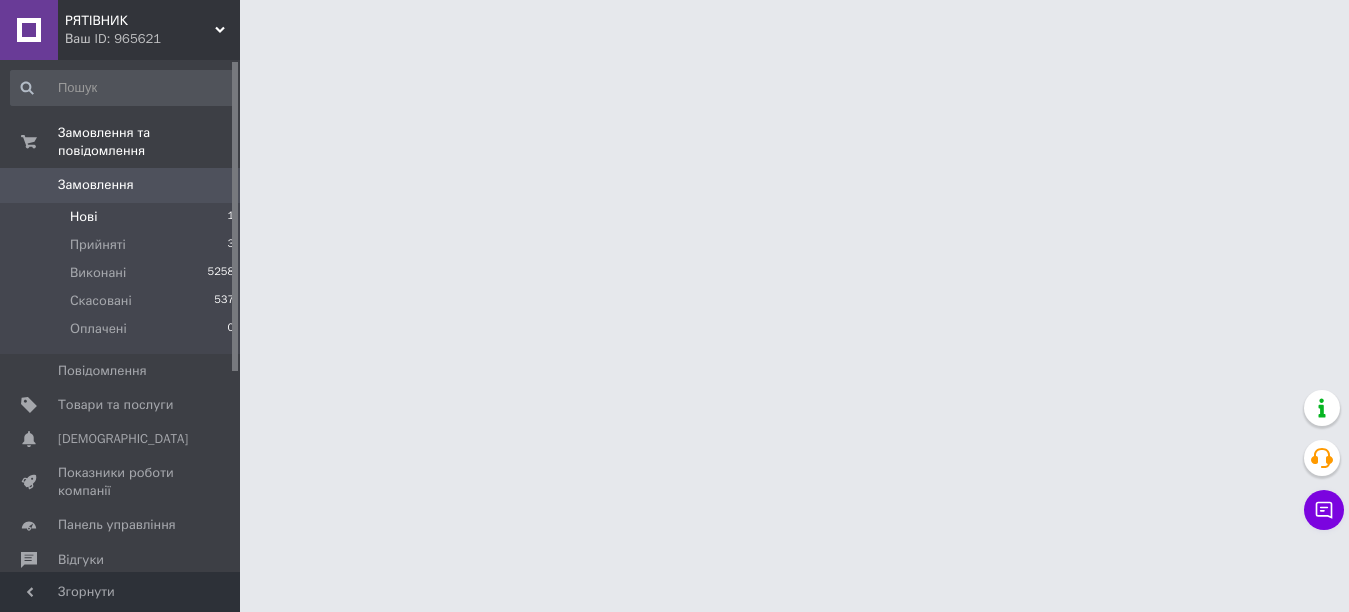 scroll, scrollTop: 0, scrollLeft: 0, axis: both 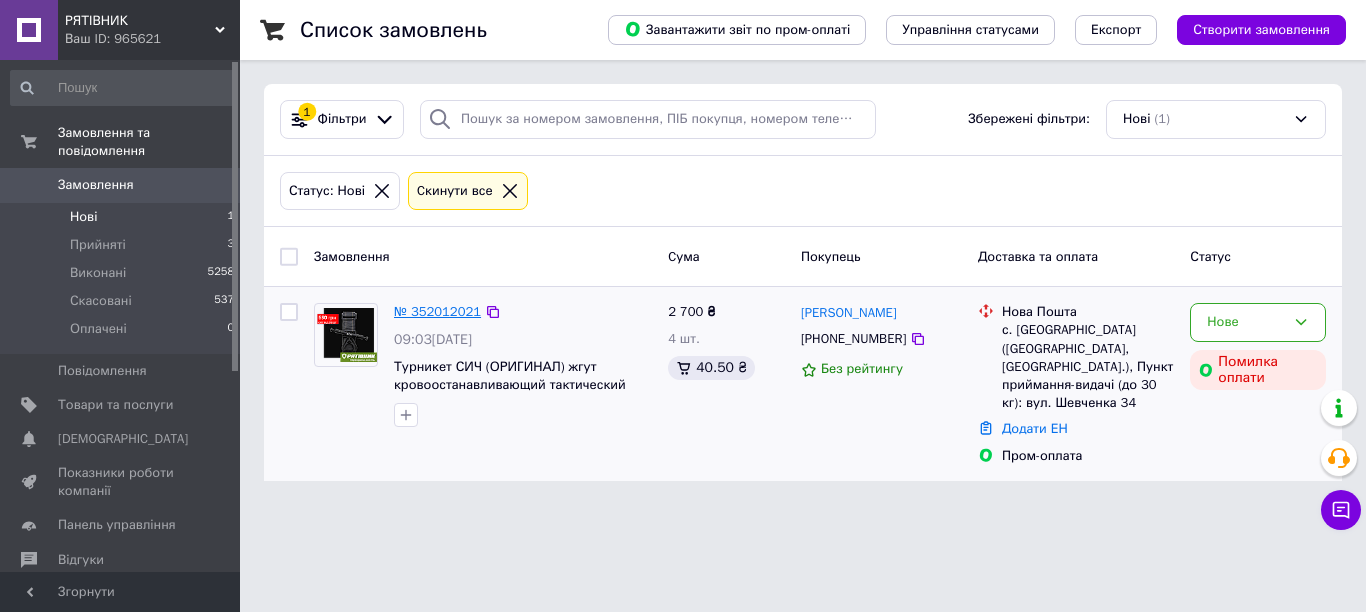 click on "№ 352012021" at bounding box center (437, 311) 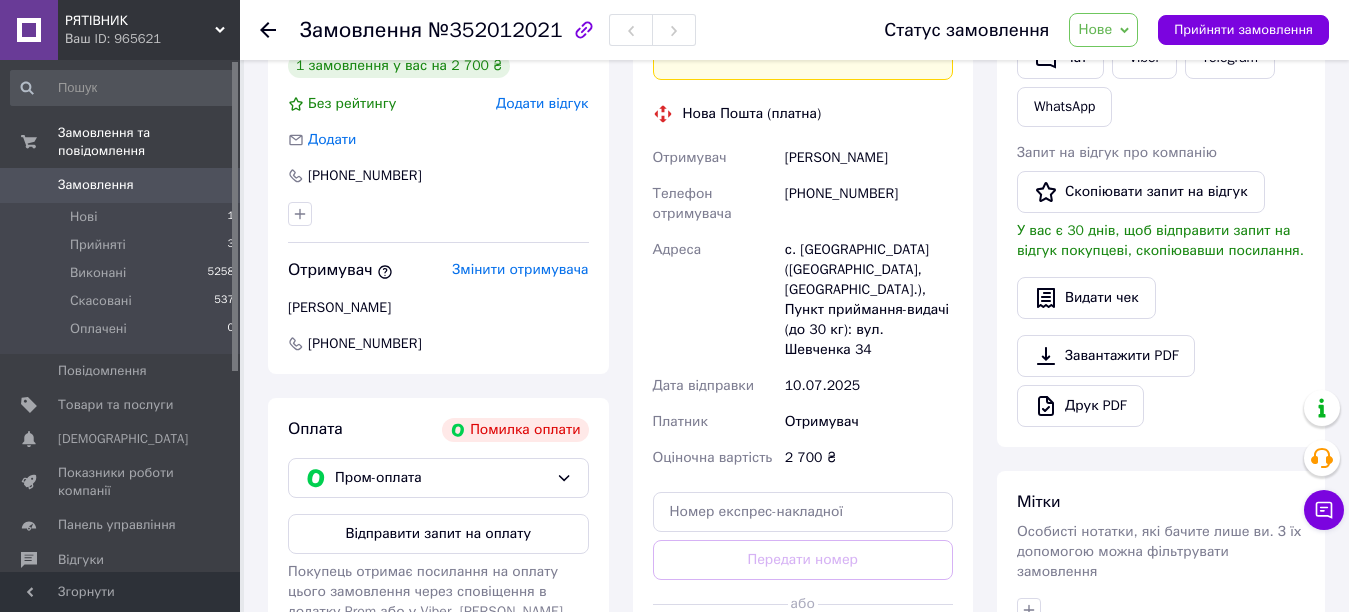 scroll, scrollTop: 800, scrollLeft: 0, axis: vertical 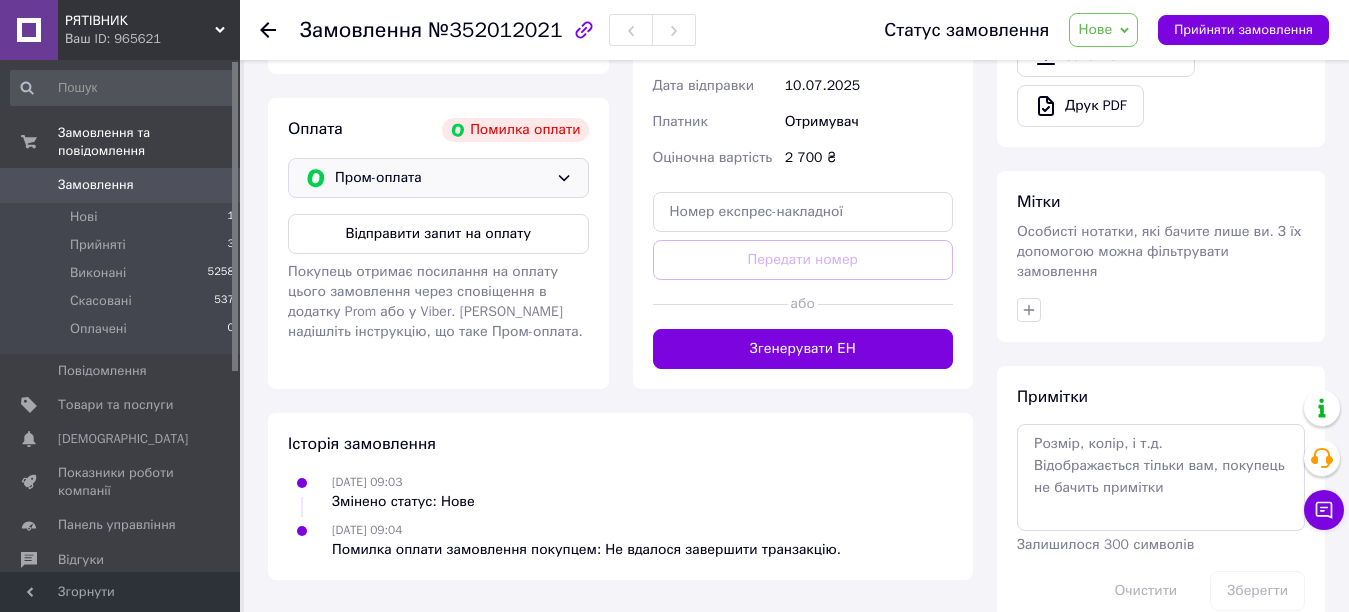 click on "Пром-оплата" at bounding box center (438, 178) 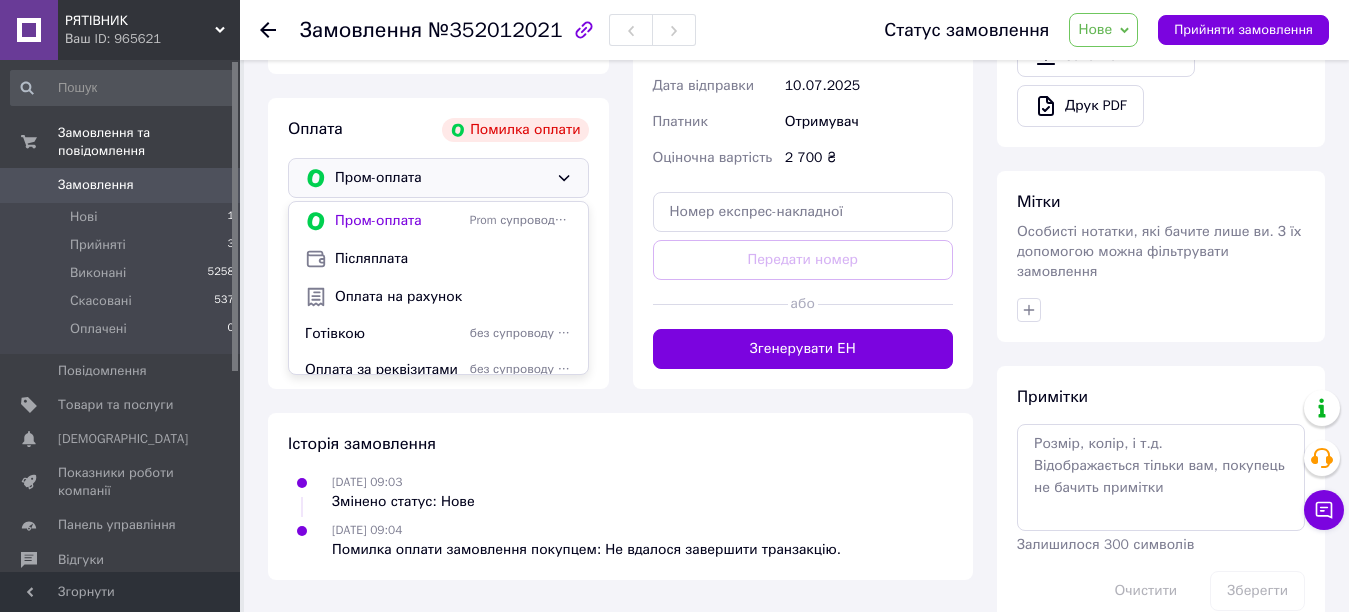 scroll, scrollTop: 86, scrollLeft: 0, axis: vertical 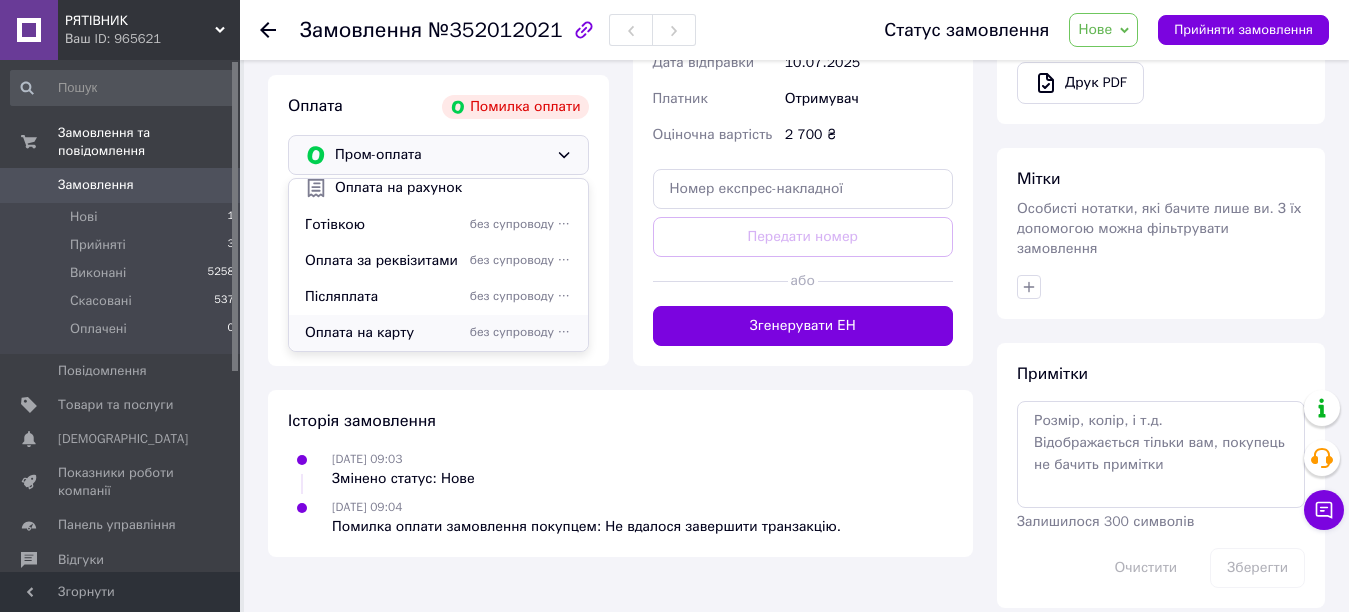 click on "Оплата на карту" at bounding box center [383, 333] 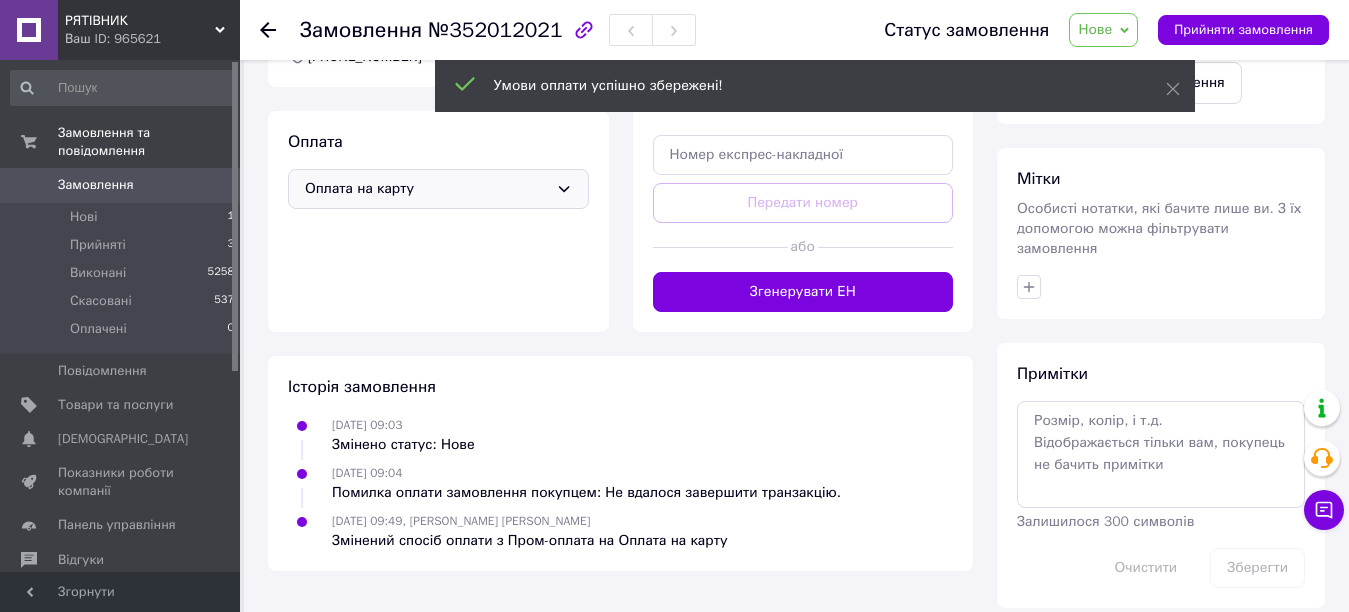 scroll, scrollTop: 823, scrollLeft: 0, axis: vertical 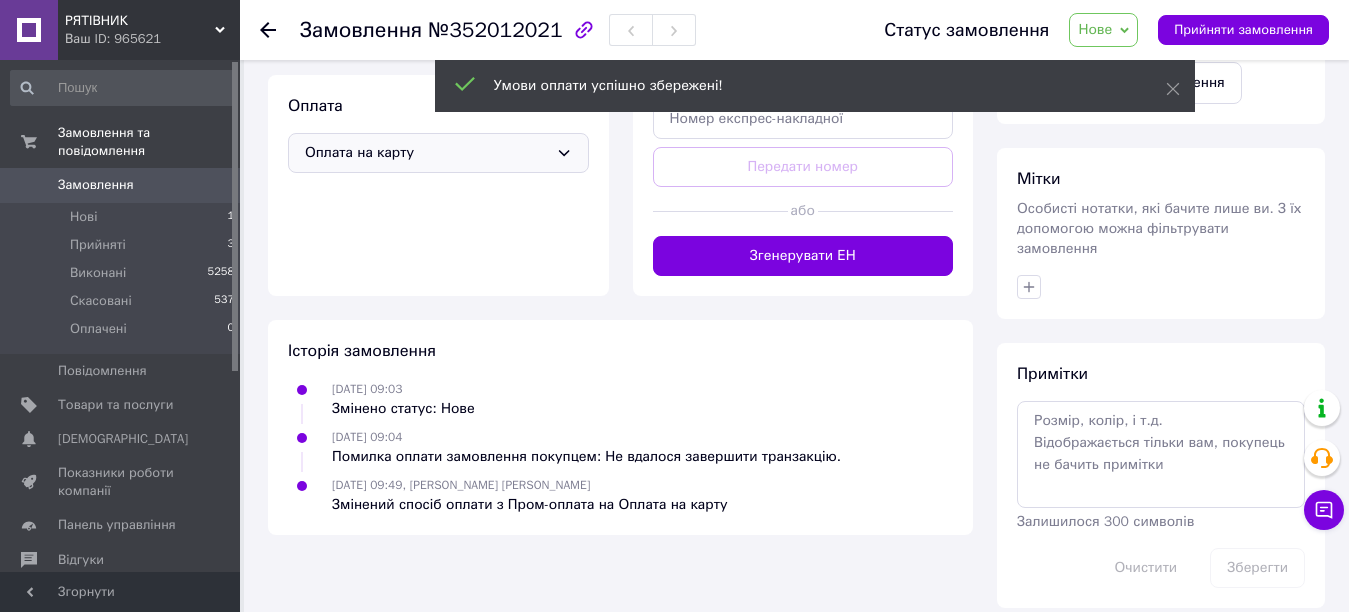 click 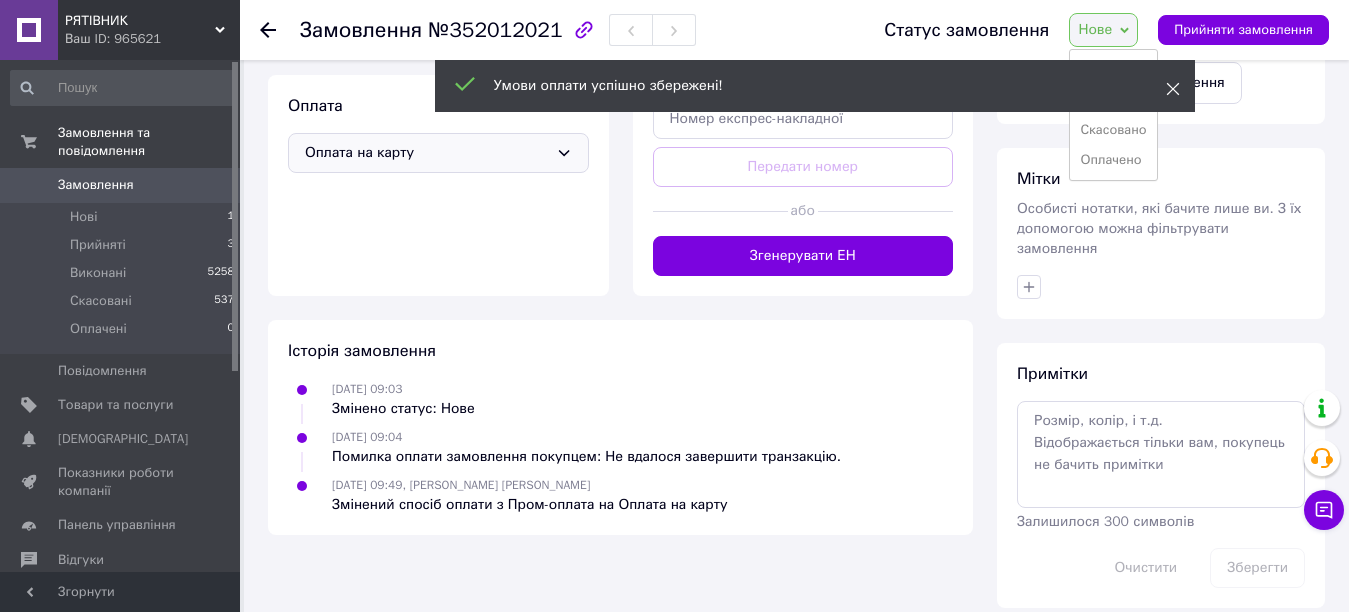 click 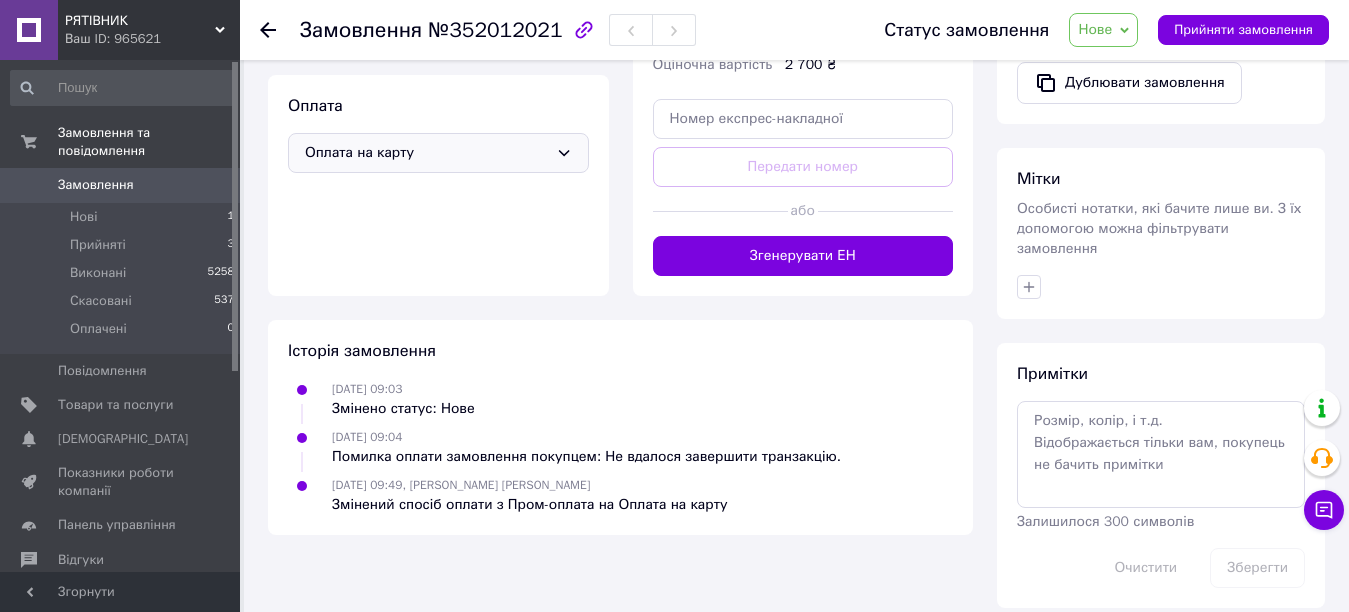 click on "Нове" at bounding box center (1103, 30) 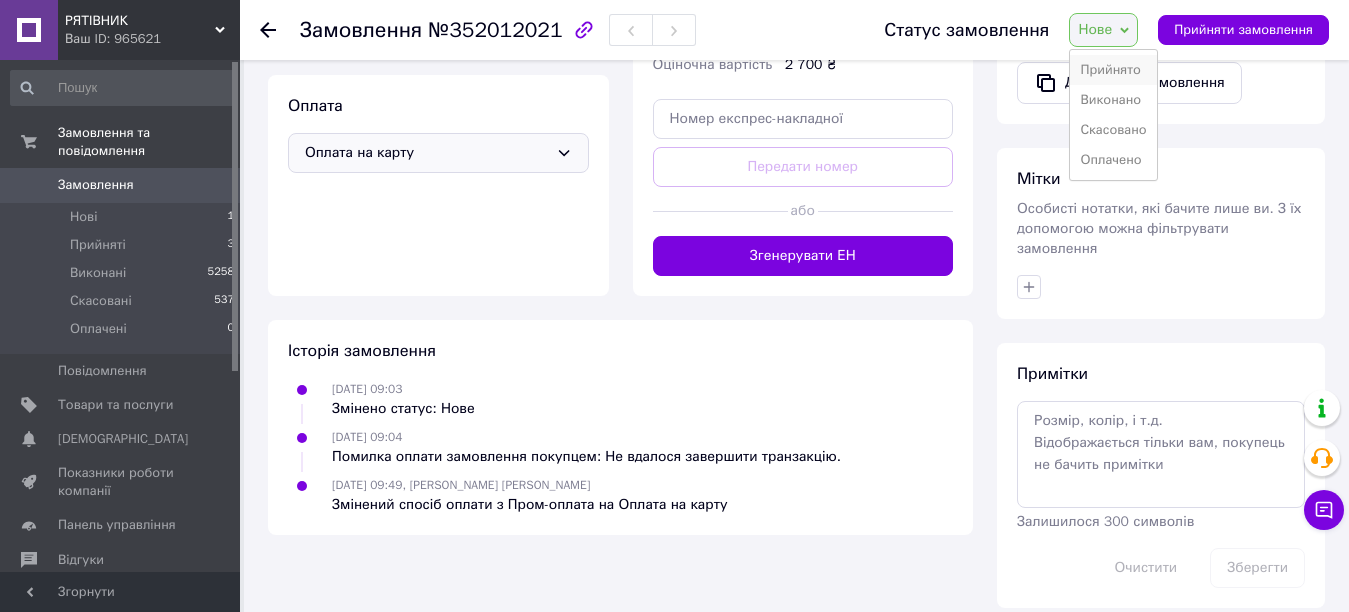 click on "Прийнято" at bounding box center (1113, 70) 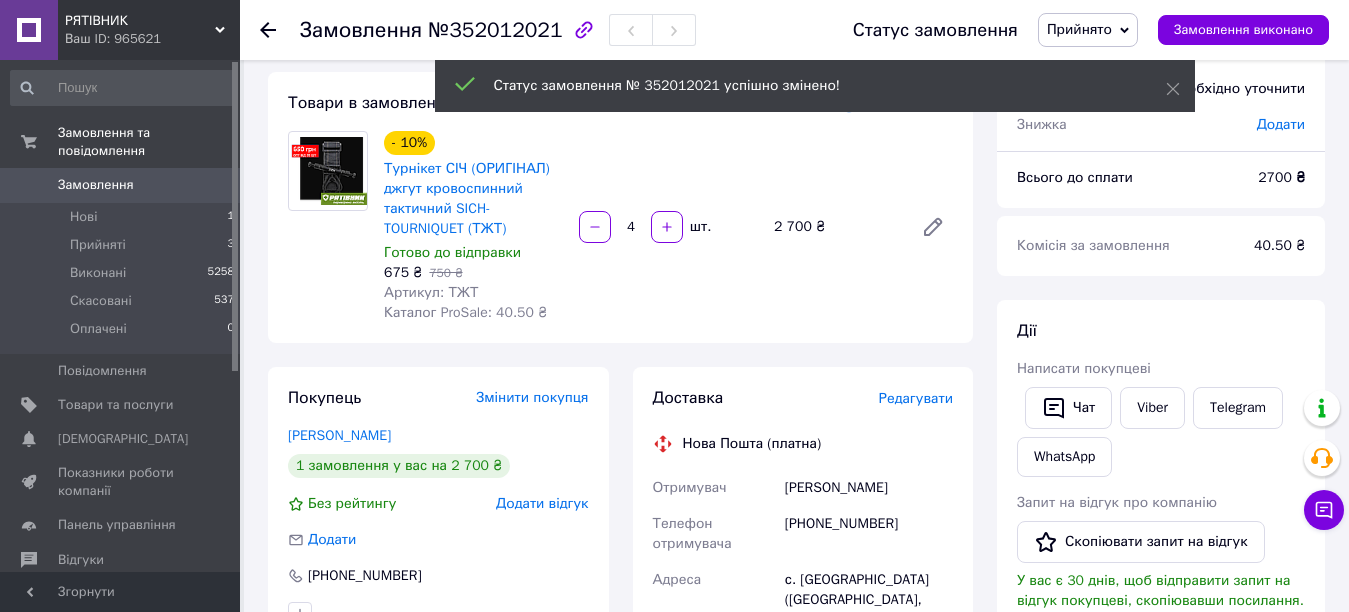 scroll, scrollTop: 200, scrollLeft: 0, axis: vertical 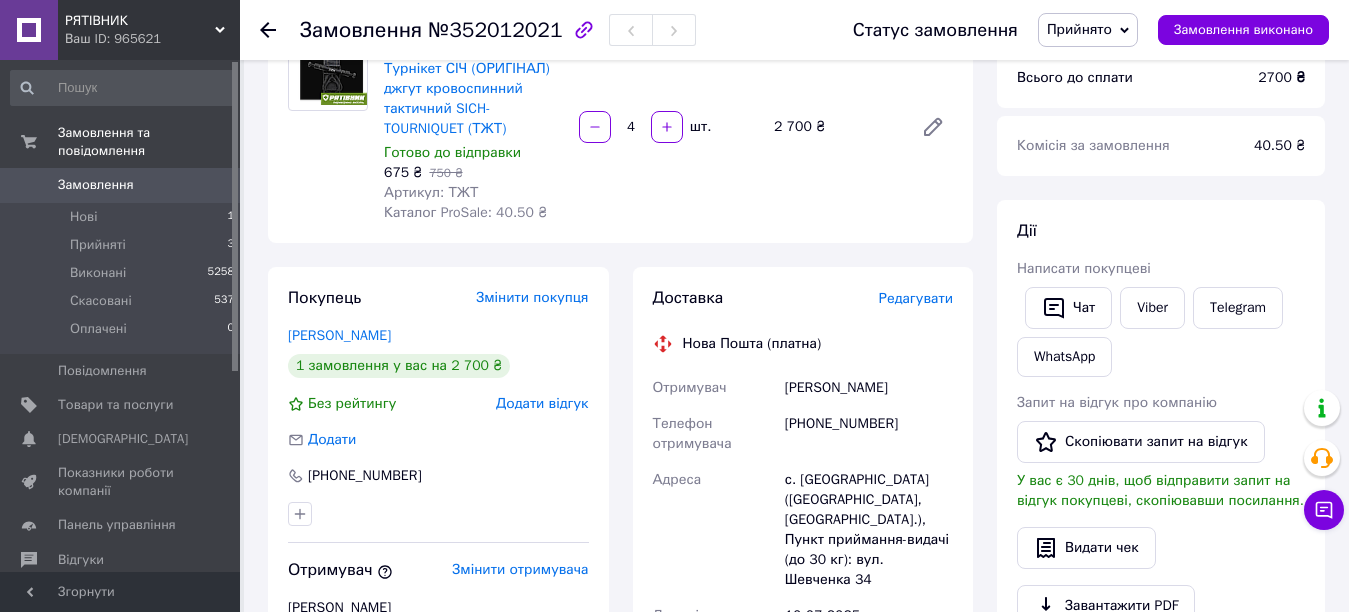 click on "- 10% Турнікет СІЧ (ОРИГІНАЛ) джгут кровоспинний тактичний SICH-TOURNIQUET (ТЖТ) Готово до відправки 675 ₴   750 ₴ Артикул: ТЖТ Каталог ProSale: 40.50 ₴  4   шт. 2 700 ₴" at bounding box center [668, 127] 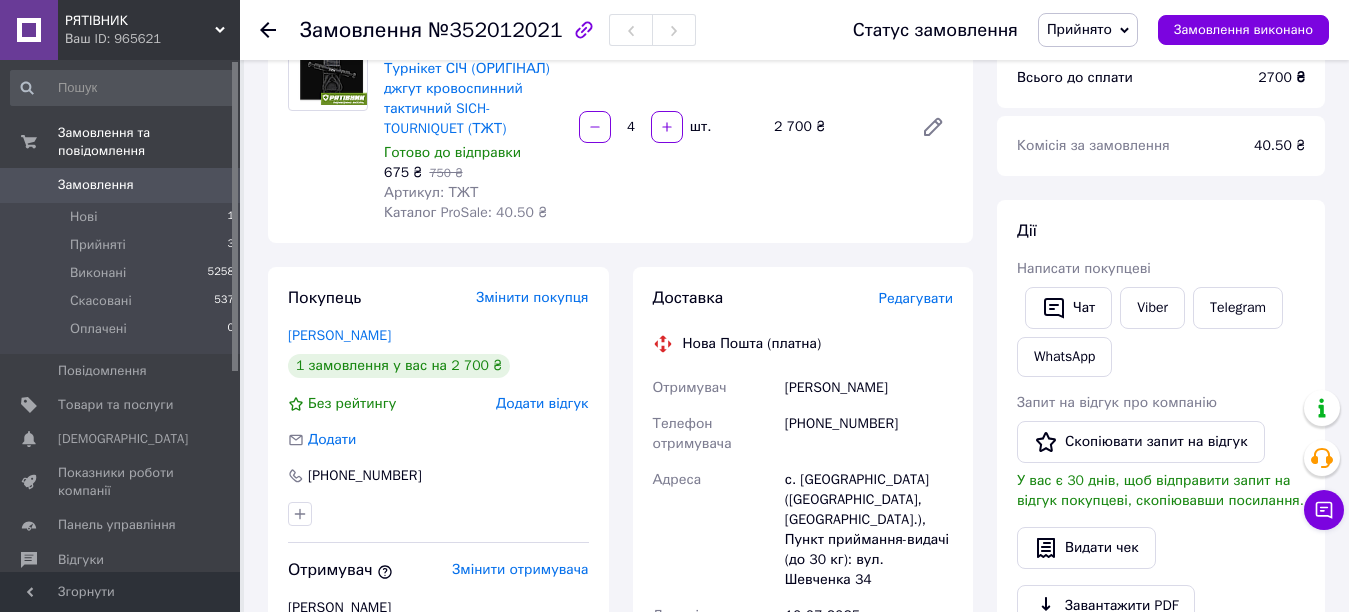 scroll, scrollTop: 100, scrollLeft: 0, axis: vertical 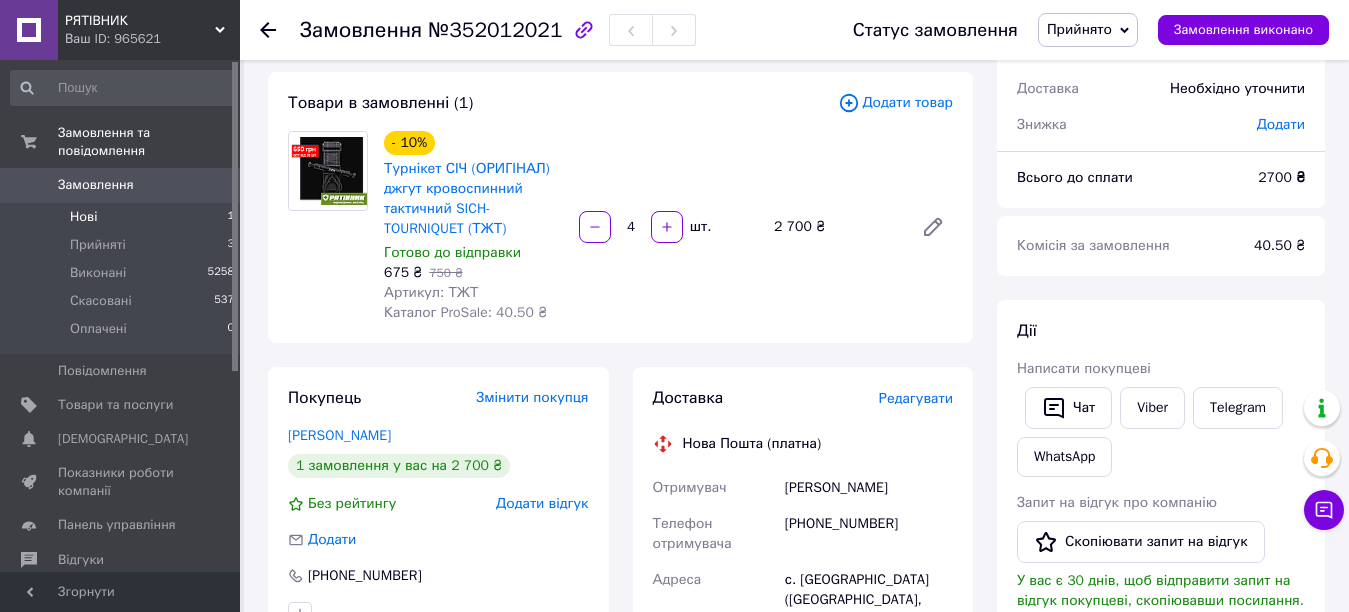 click on "Нові" at bounding box center [83, 217] 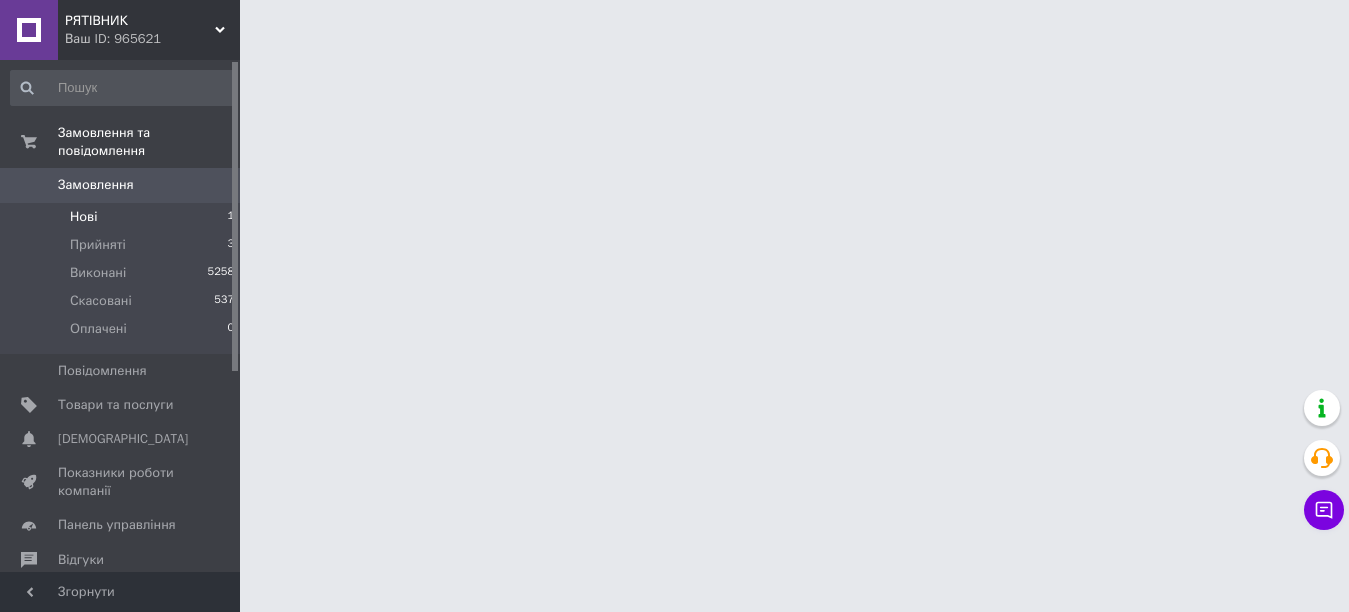 scroll, scrollTop: 0, scrollLeft: 0, axis: both 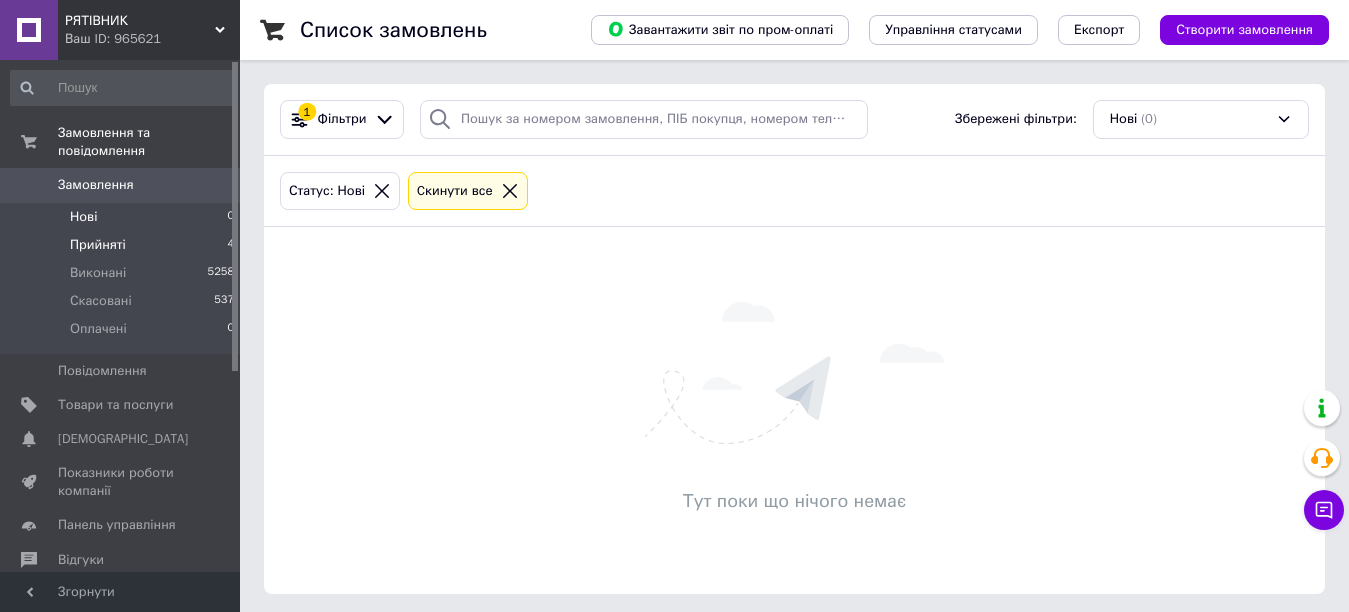 click on "Прийняті" at bounding box center (98, 245) 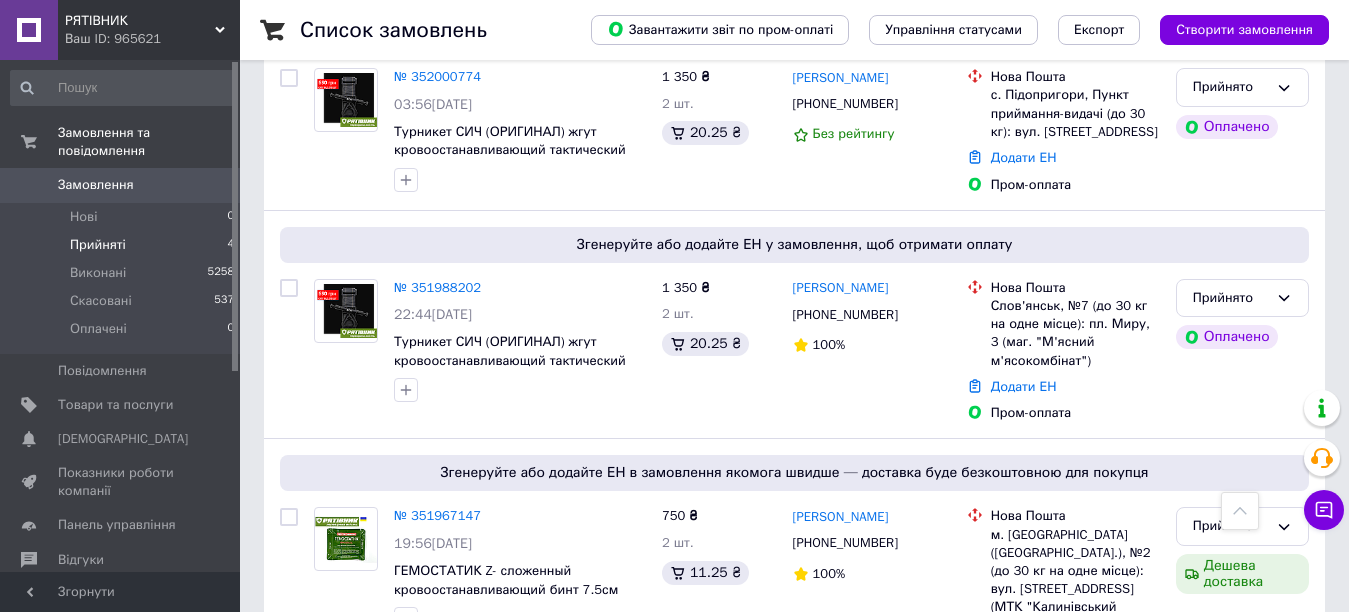 scroll, scrollTop: 561, scrollLeft: 0, axis: vertical 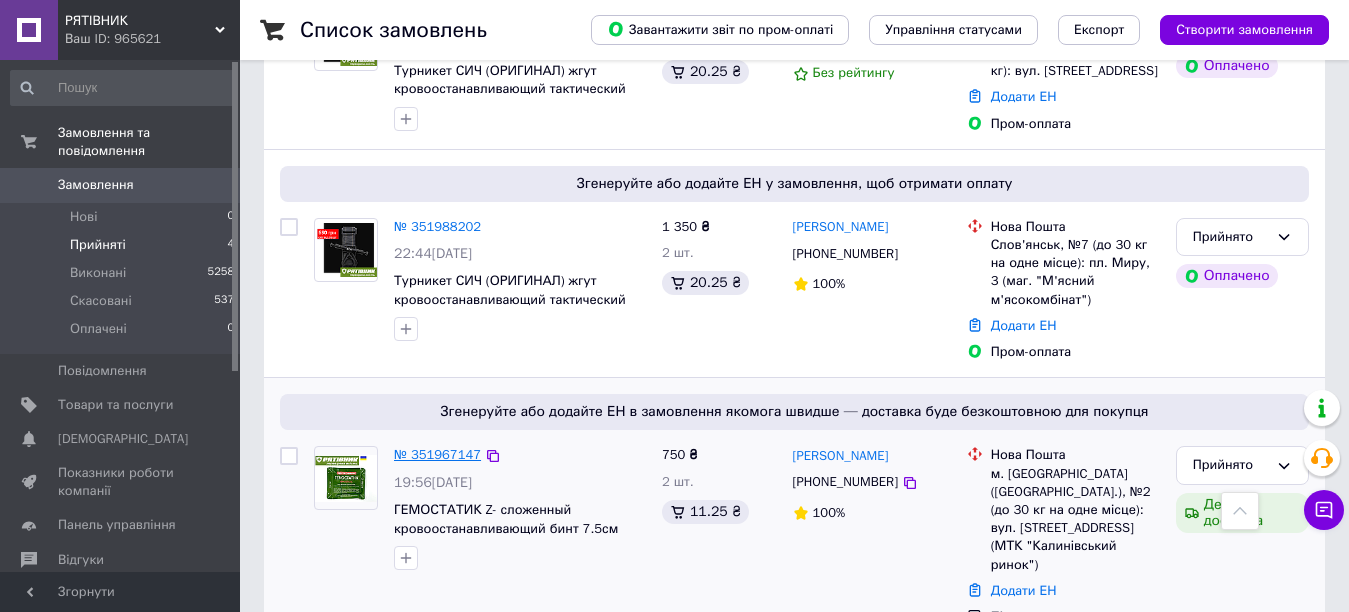 click on "№ 351967147" at bounding box center (437, 454) 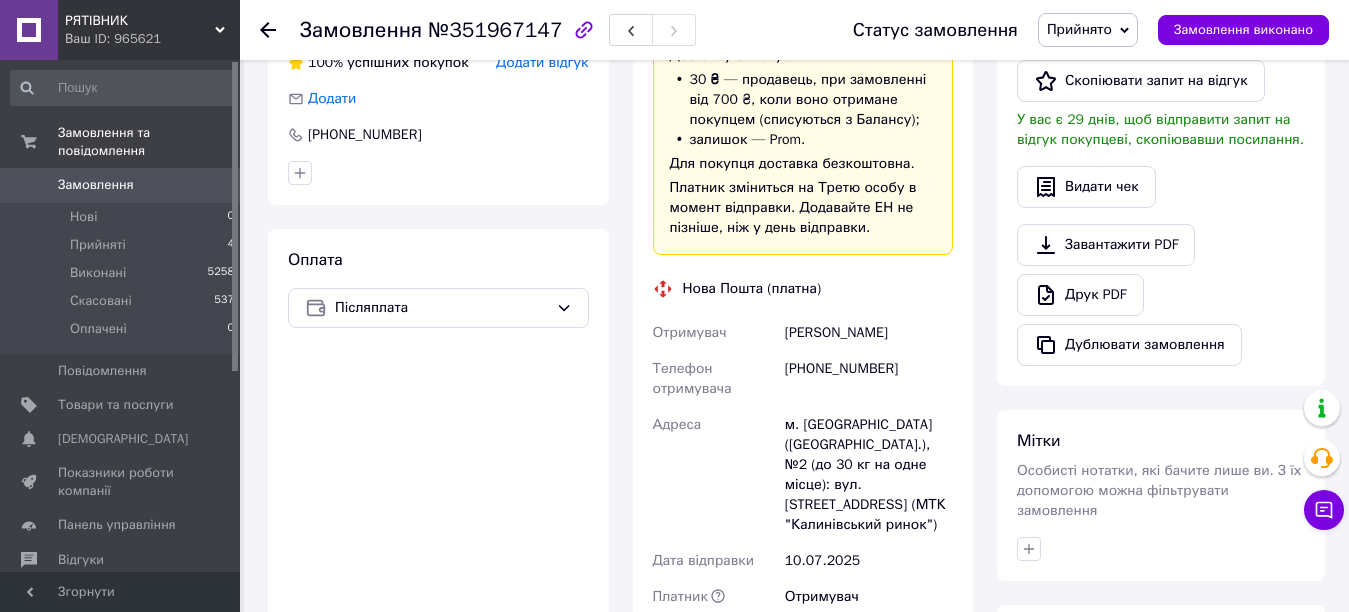 scroll, scrollTop: 661, scrollLeft: 0, axis: vertical 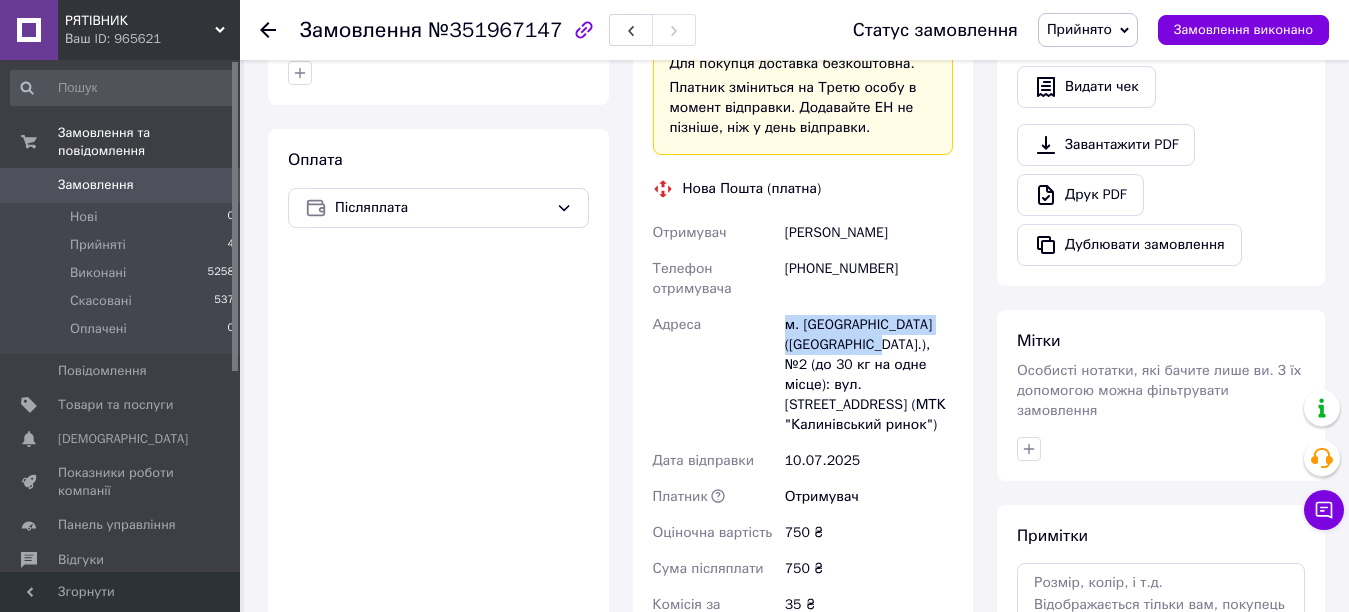 drag, startPoint x: 779, startPoint y: 320, endPoint x: 835, endPoint y: 338, distance: 58.821766 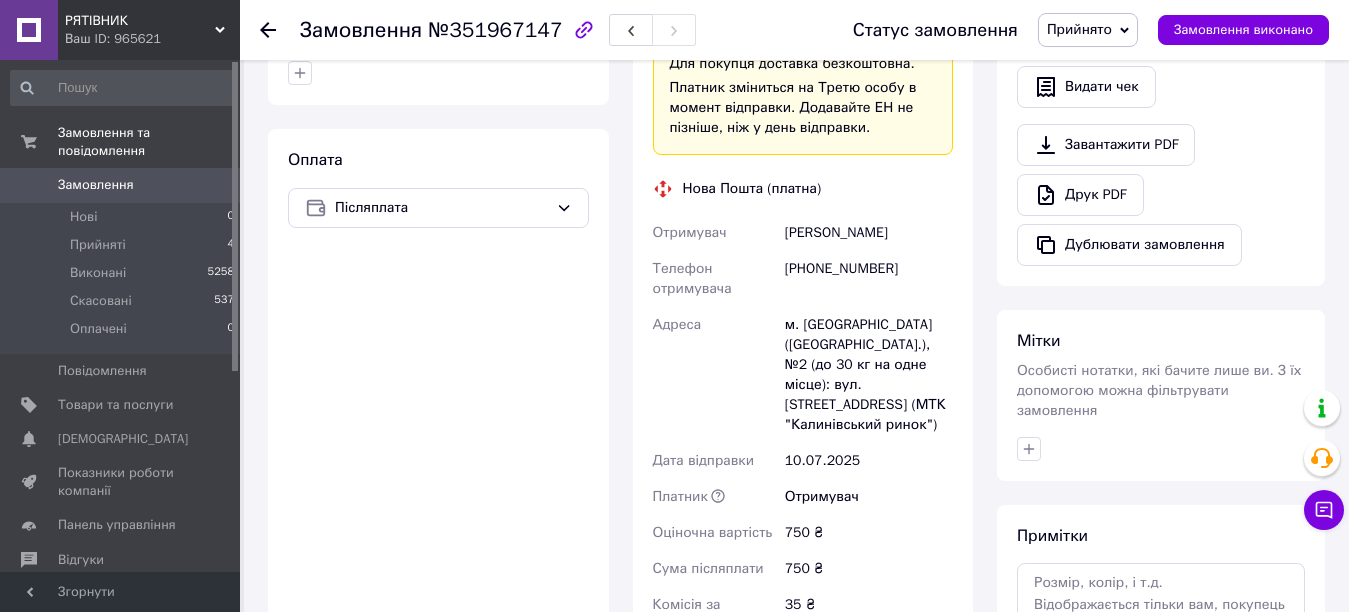 click on "Оплата Післяплата" at bounding box center [438, 520] 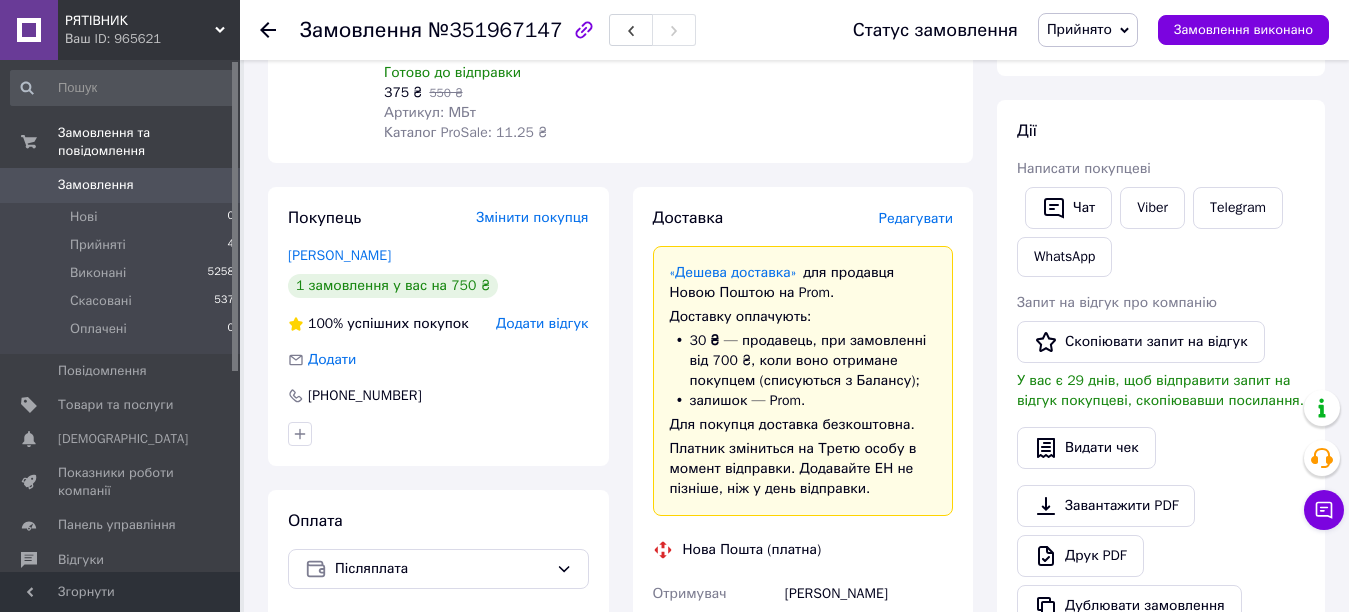 scroll, scrollTop: 400, scrollLeft: 0, axis: vertical 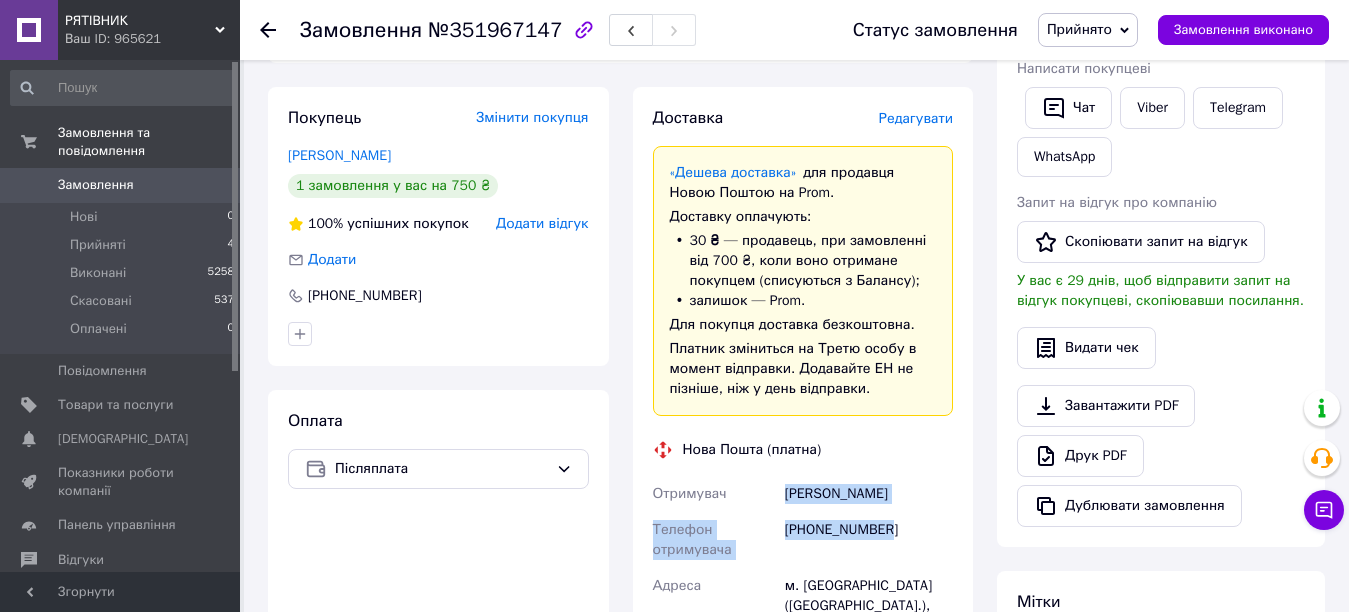 drag, startPoint x: 795, startPoint y: 493, endPoint x: 877, endPoint y: 509, distance: 83.546394 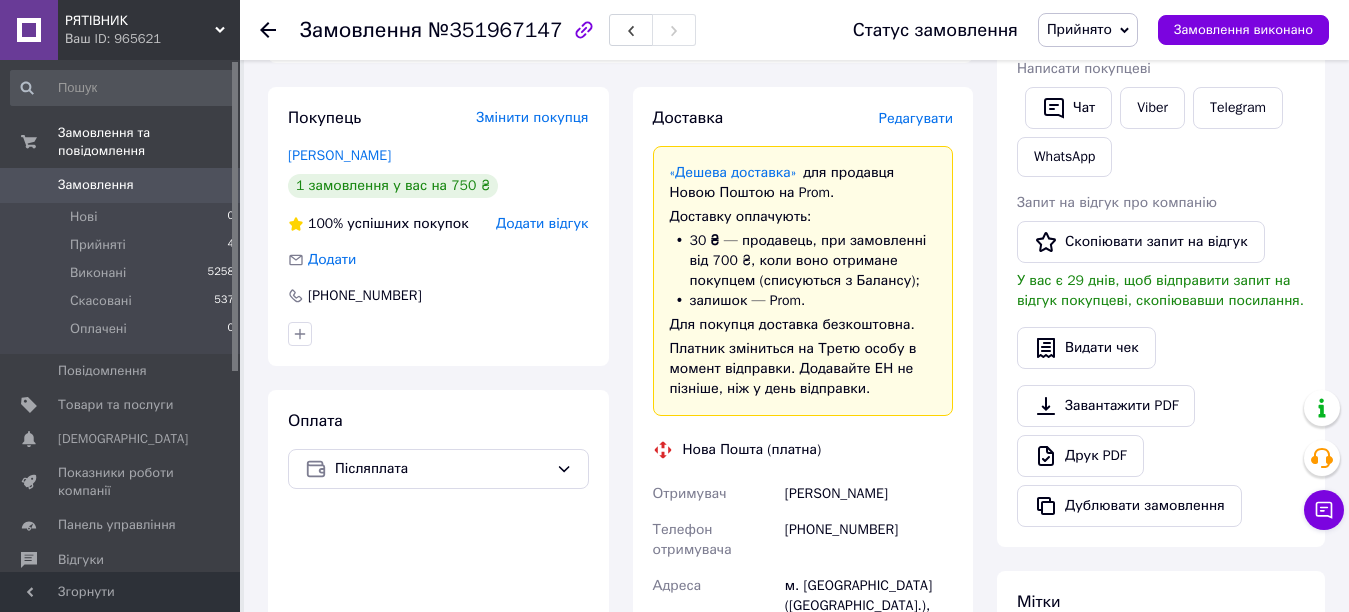 click on "Нова Пошта (платна)" at bounding box center [803, 450] 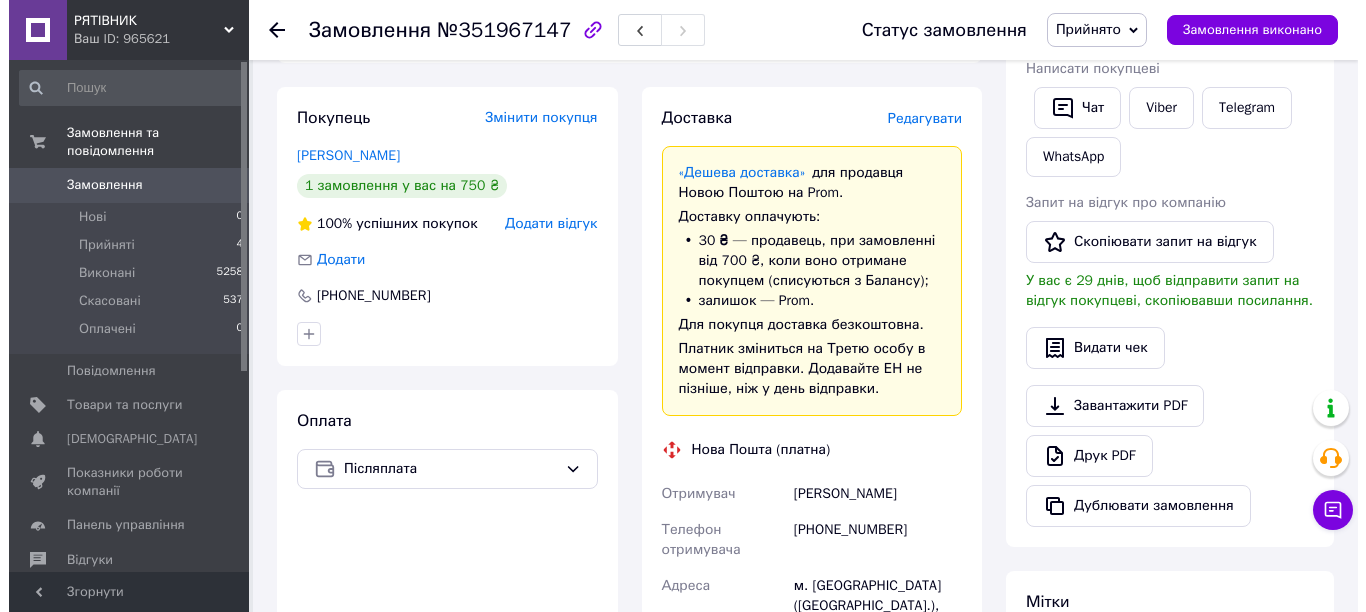scroll, scrollTop: 0, scrollLeft: 0, axis: both 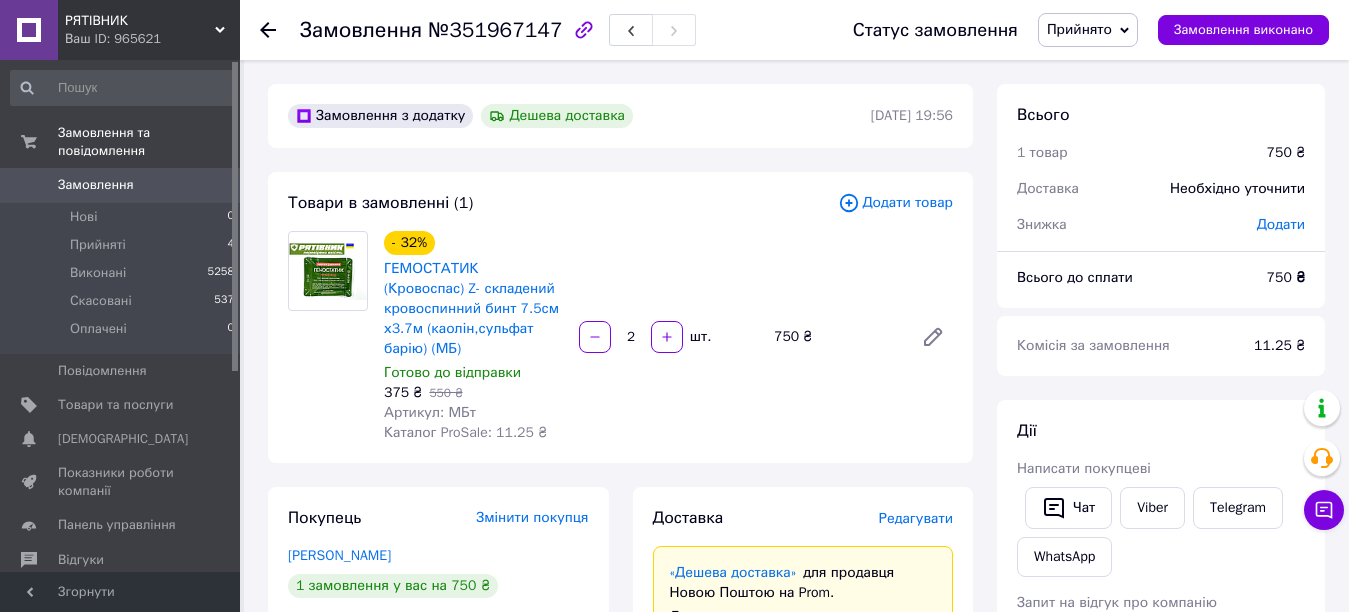 drag, startPoint x: 809, startPoint y: 432, endPoint x: 849, endPoint y: 472, distance: 56.568542 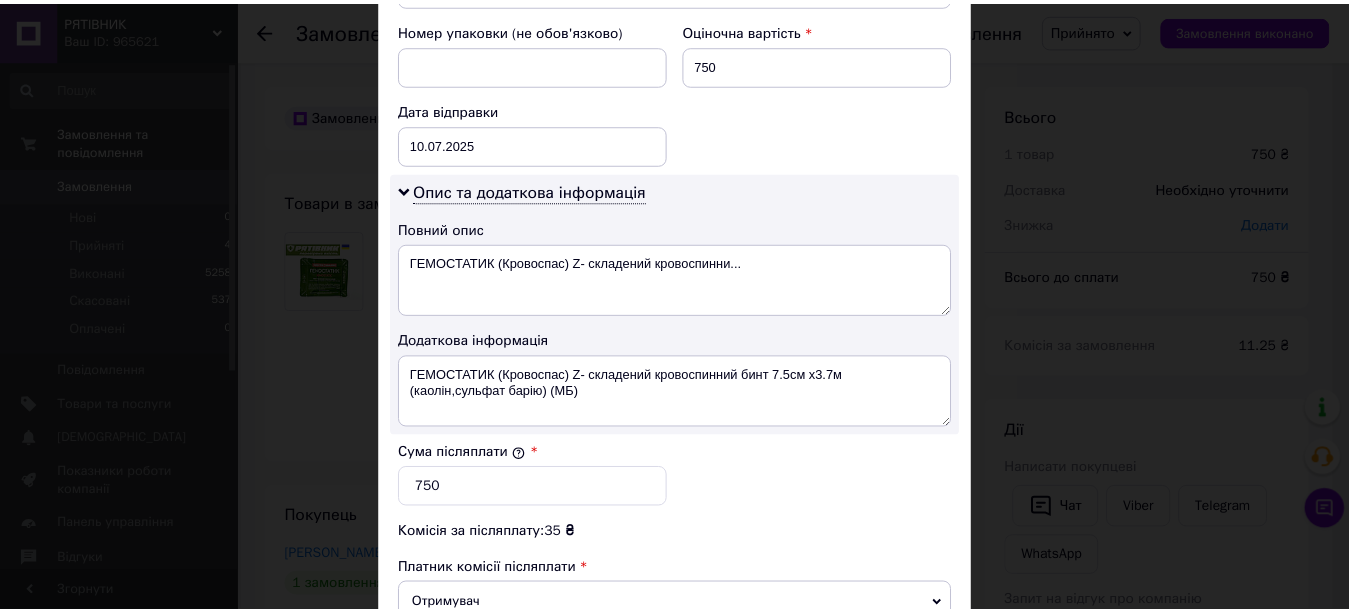 scroll, scrollTop: 1180, scrollLeft: 0, axis: vertical 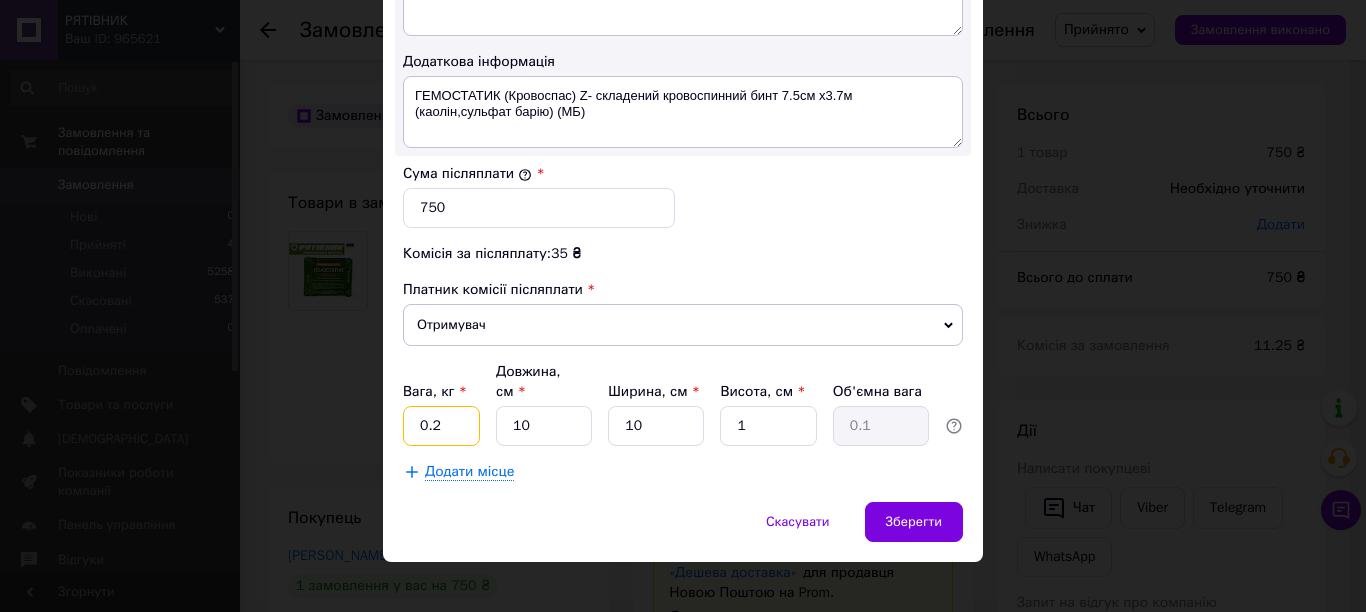 click on "0.2" at bounding box center (441, 426) 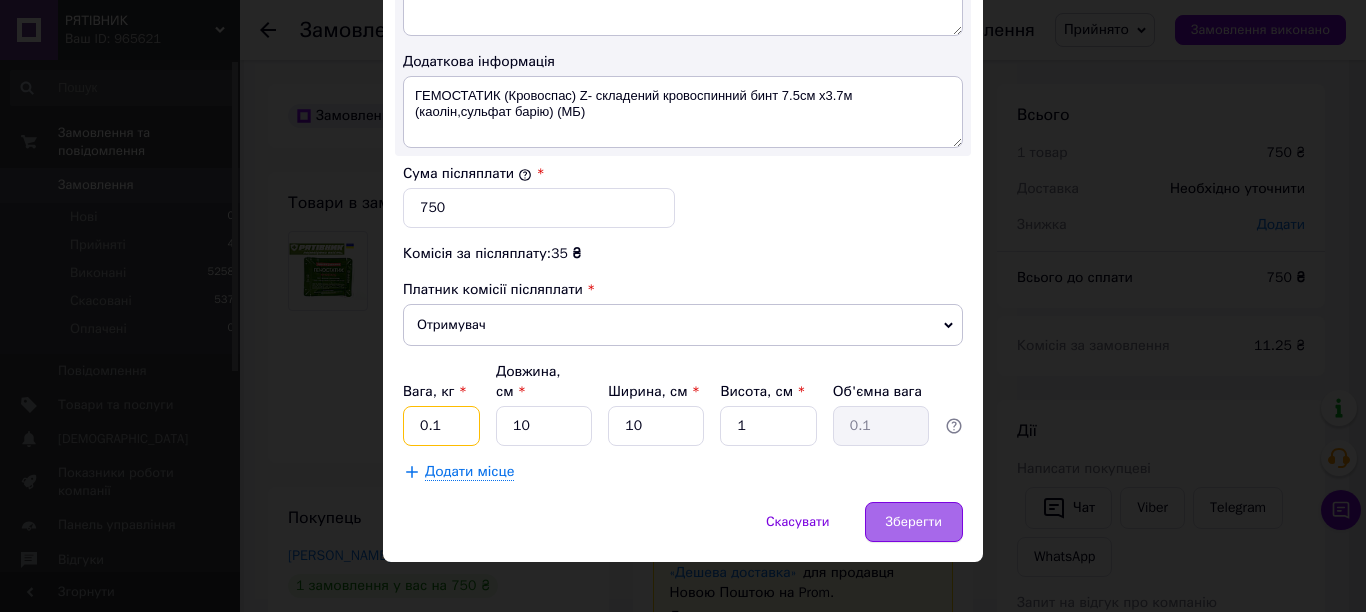 type on "0.1" 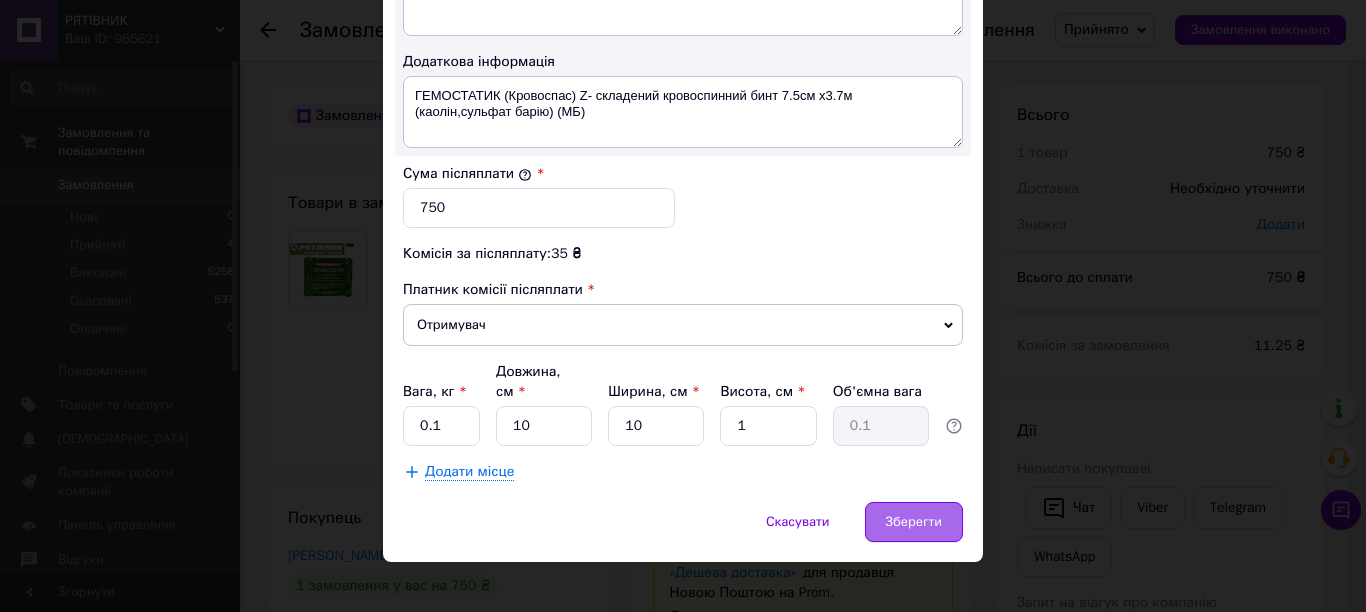 click on "Зберегти" at bounding box center [914, 522] 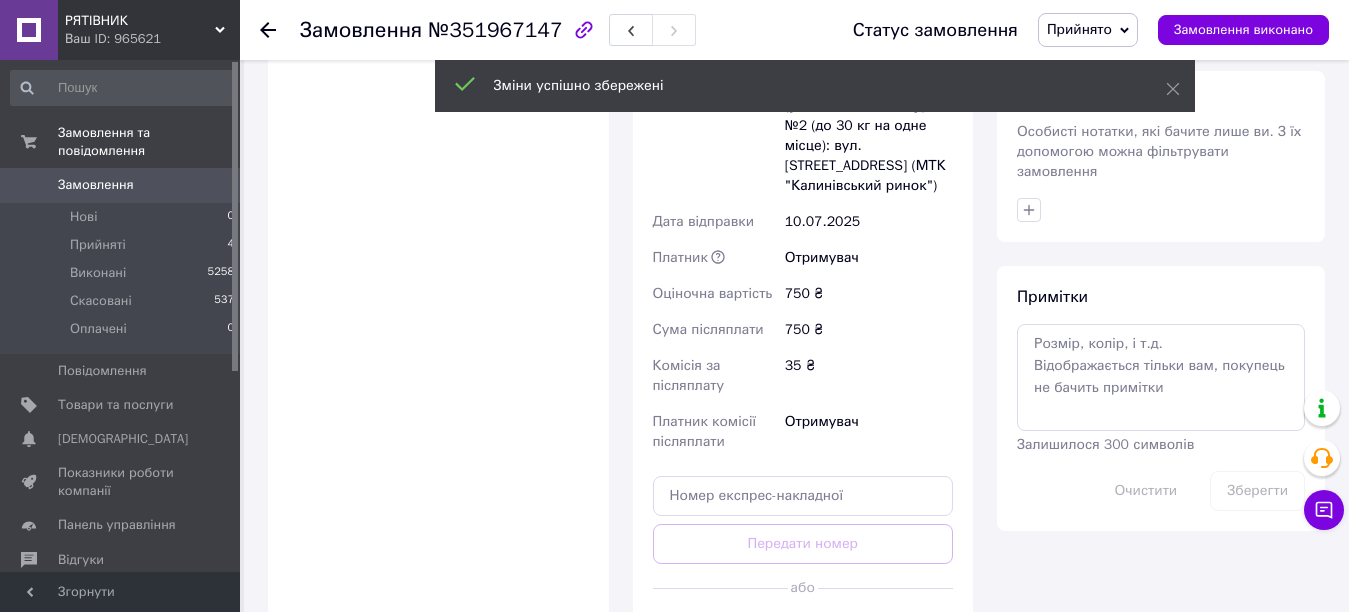scroll, scrollTop: 1200, scrollLeft: 0, axis: vertical 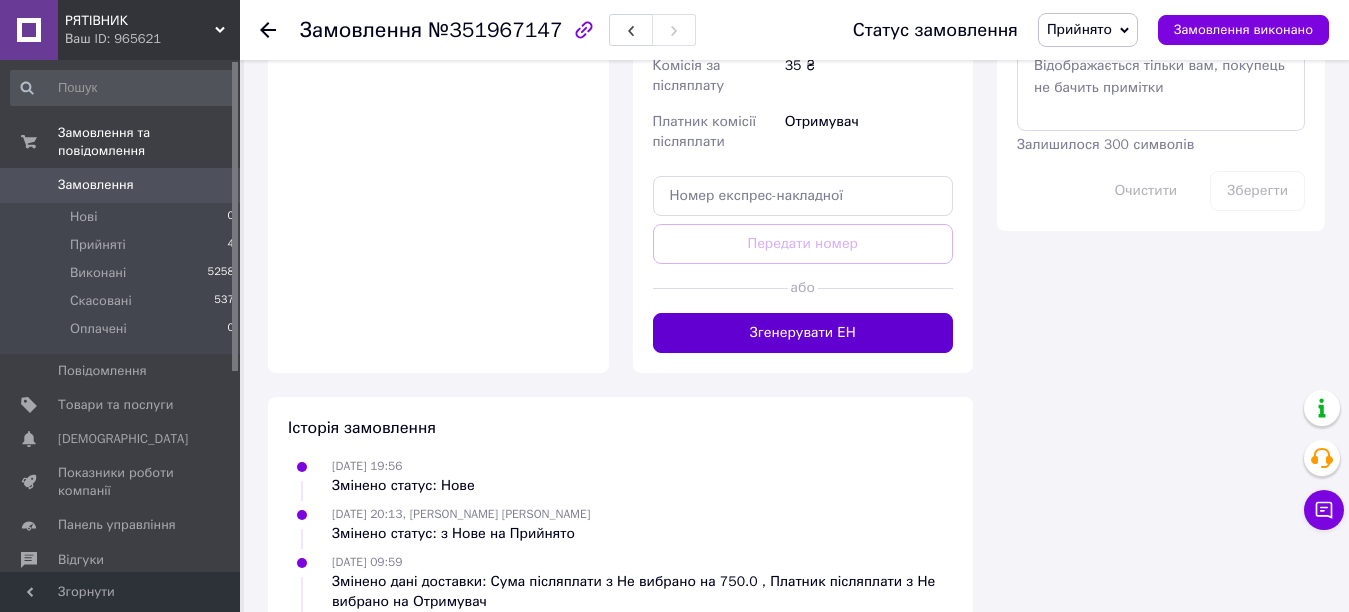 click on "Згенерувати ЕН" at bounding box center [803, 333] 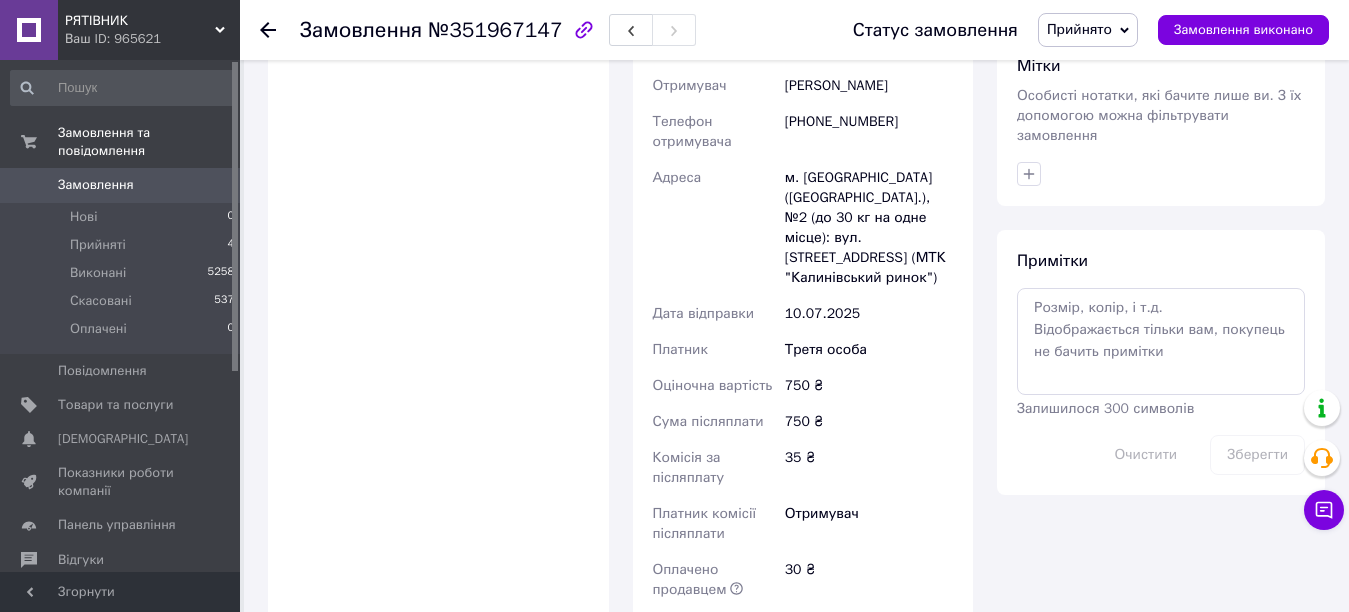 scroll, scrollTop: 600, scrollLeft: 0, axis: vertical 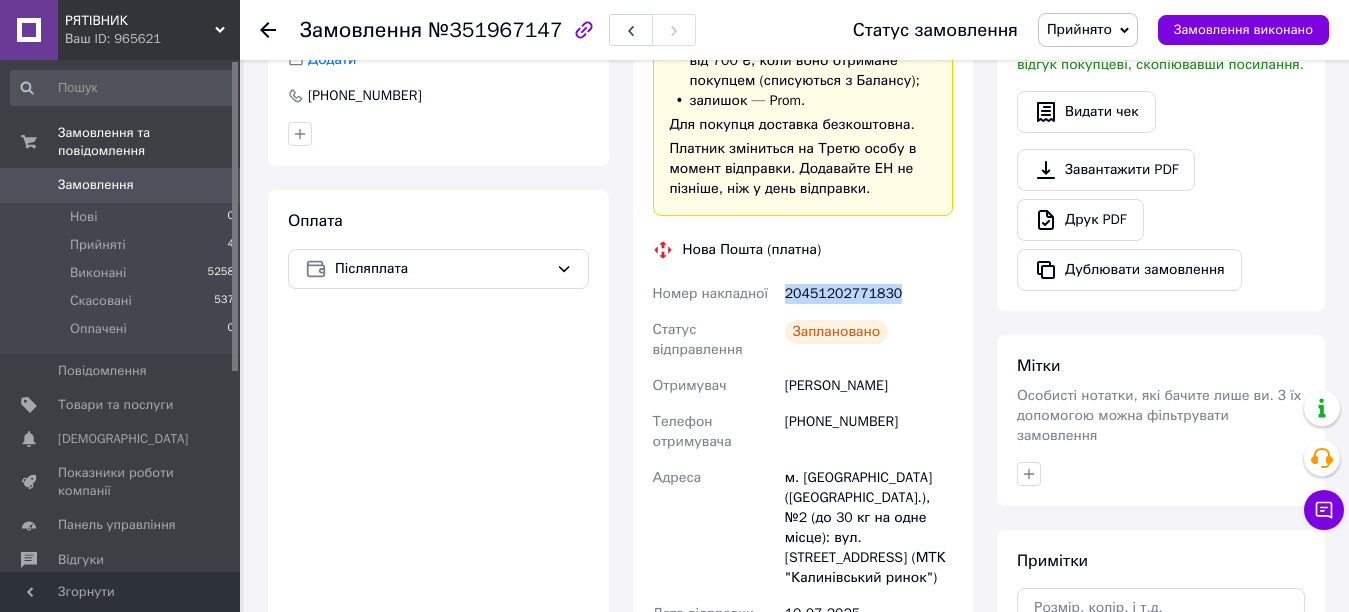 drag, startPoint x: 793, startPoint y: 292, endPoint x: 905, endPoint y: 297, distance: 112.11155 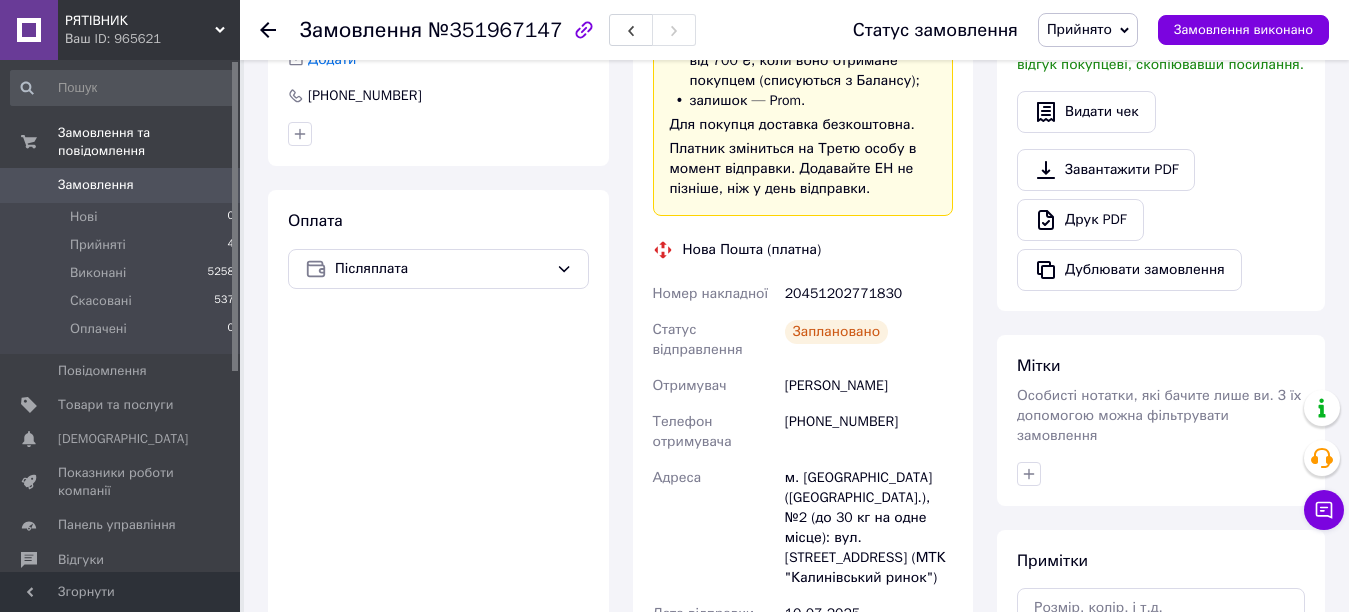 click on "[PHONE_NUMBER]" at bounding box center (869, 432) 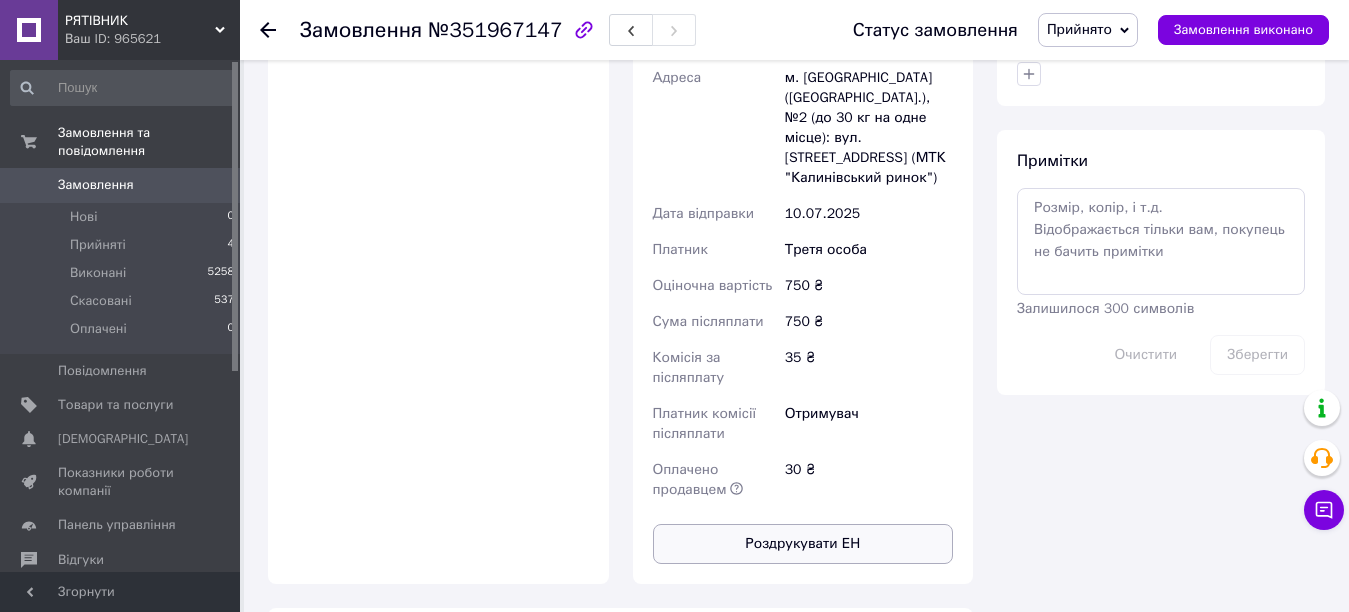 click on "Роздрукувати ЕН" at bounding box center (803, 544) 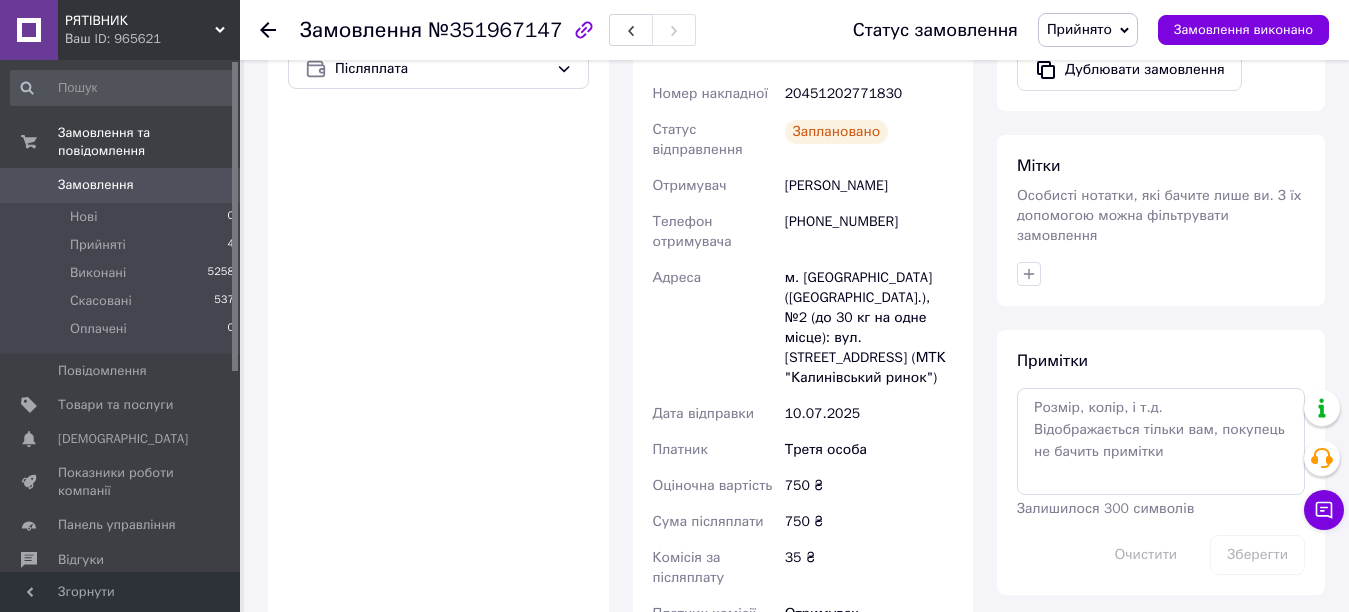 scroll, scrollTop: 600, scrollLeft: 0, axis: vertical 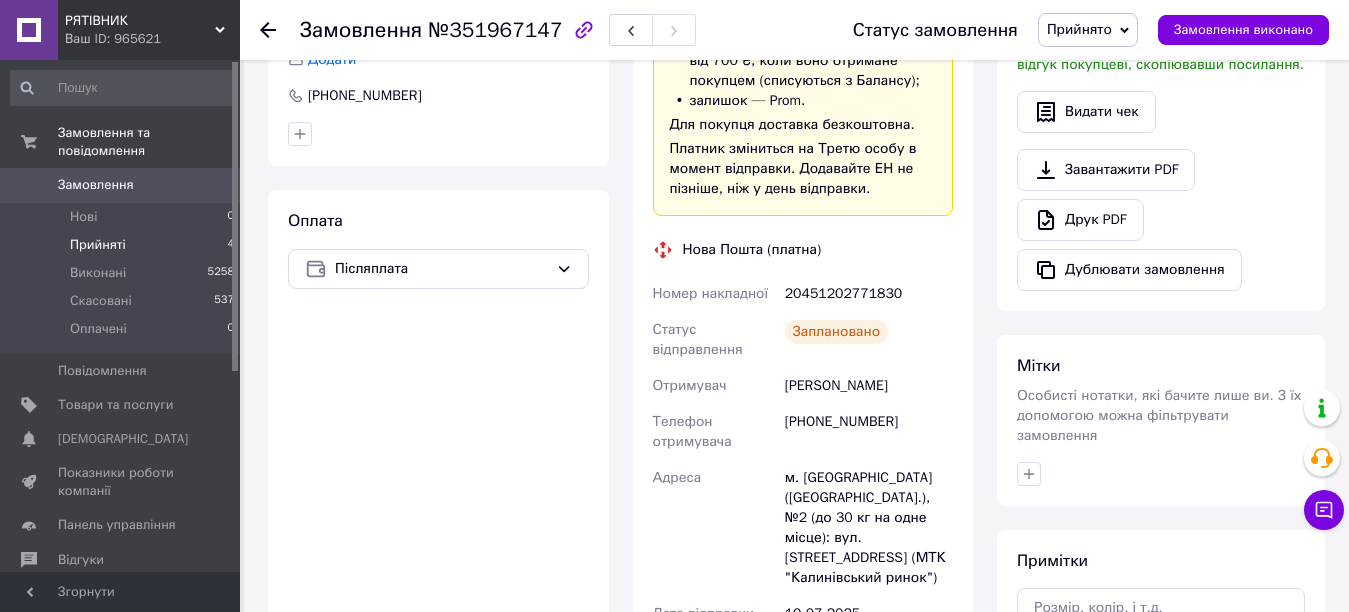 click on "Прийняті" at bounding box center (98, 245) 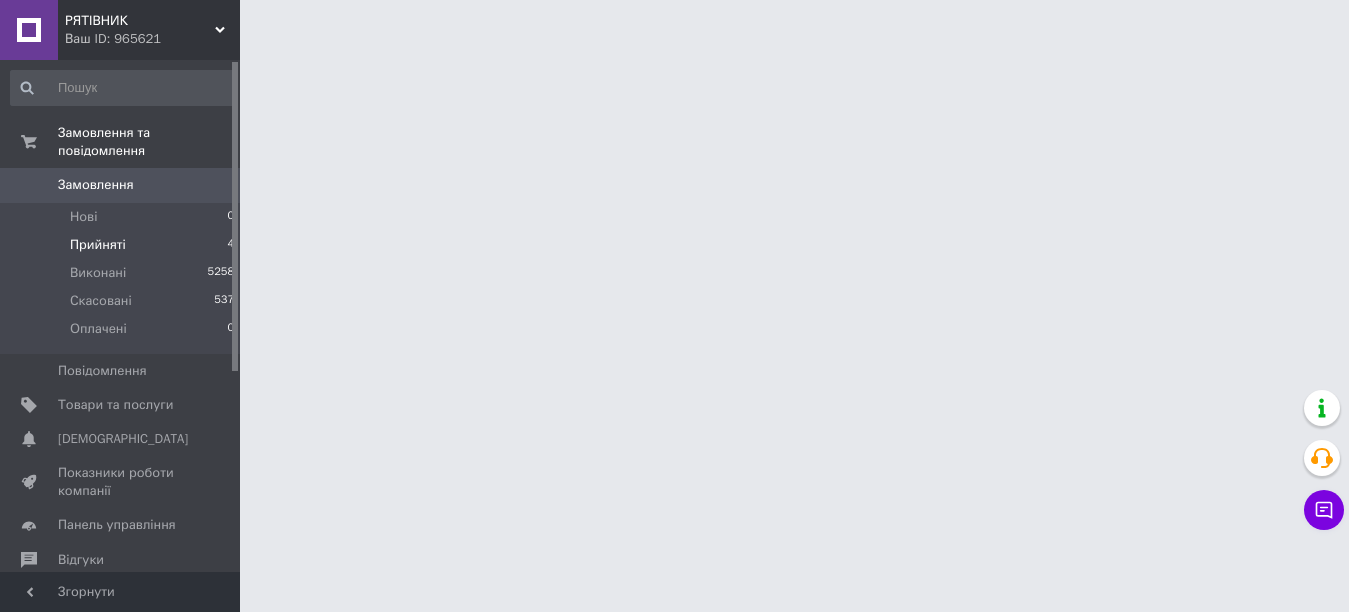 scroll, scrollTop: 0, scrollLeft: 0, axis: both 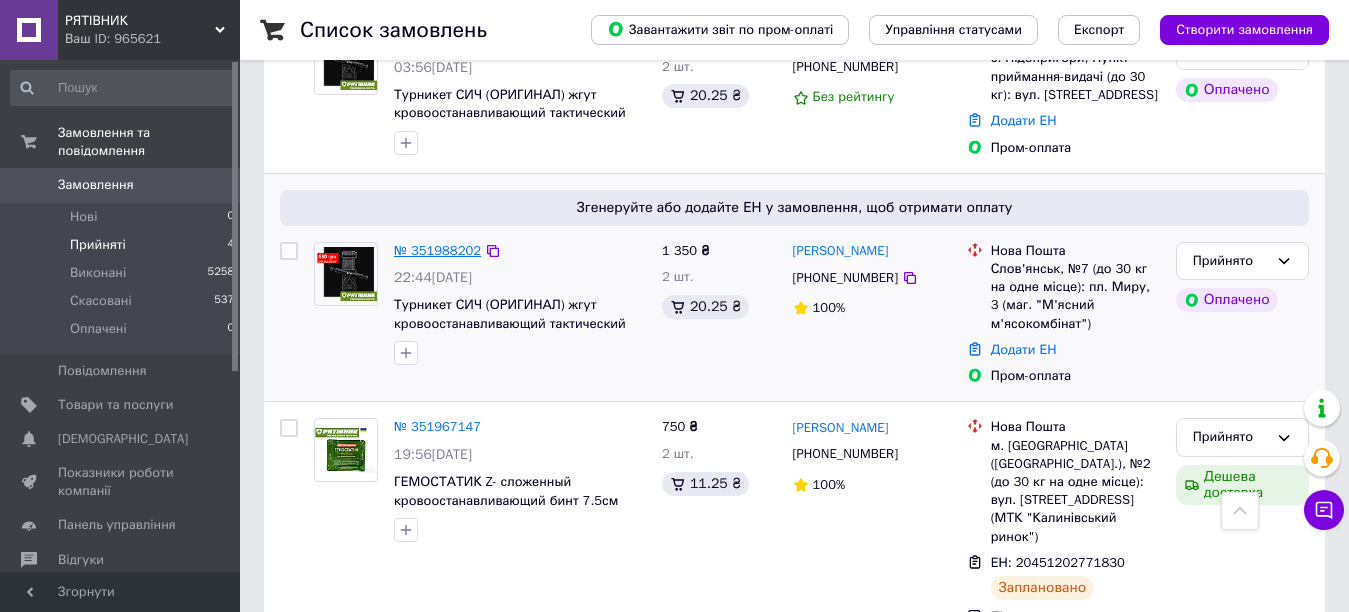 click on "№ 351988202" at bounding box center [437, 250] 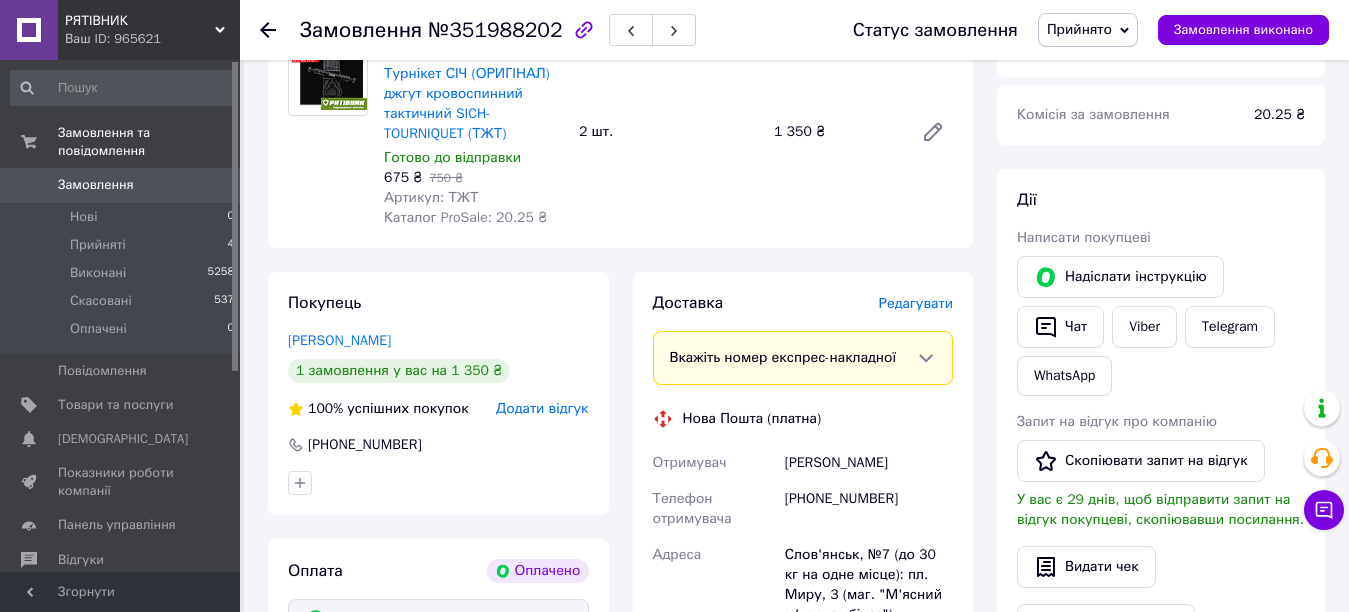 scroll, scrollTop: 937, scrollLeft: 0, axis: vertical 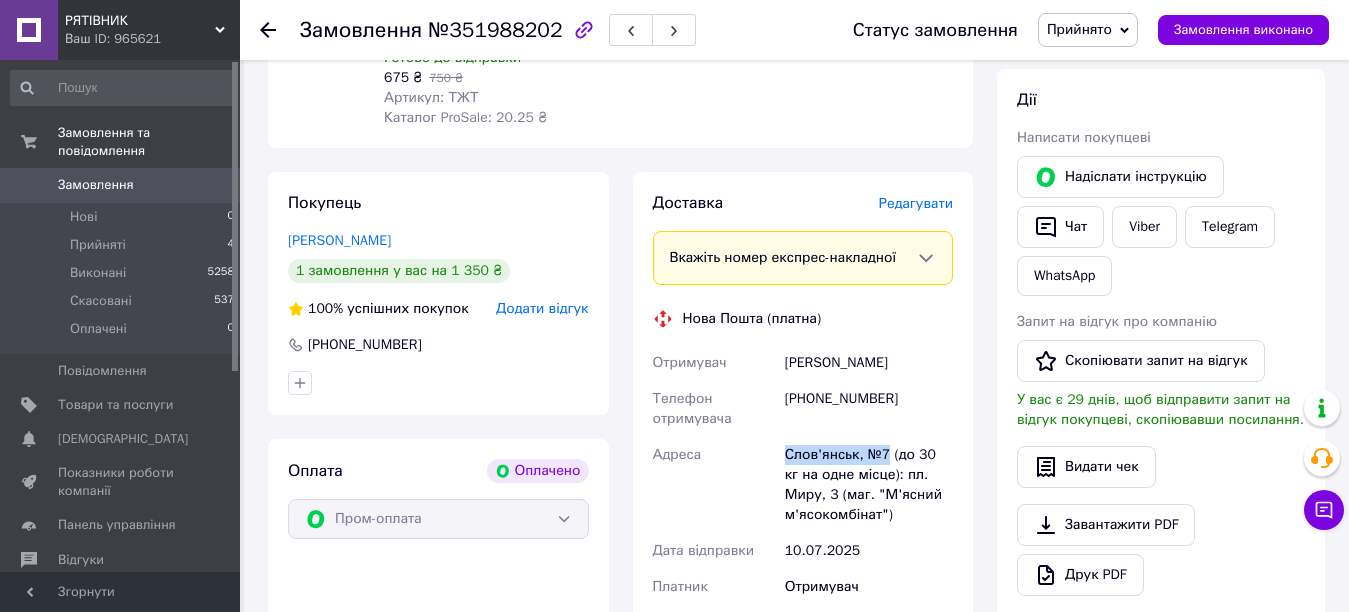 drag, startPoint x: 780, startPoint y: 433, endPoint x: 886, endPoint y: 436, distance: 106.04244 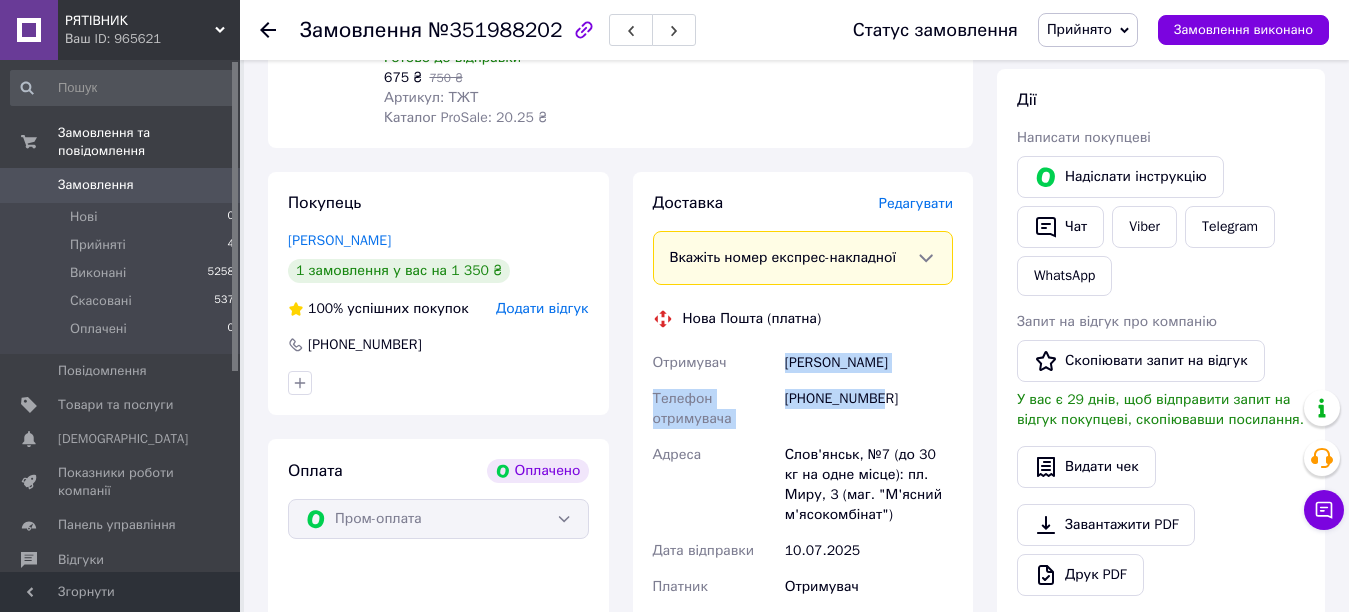drag, startPoint x: 780, startPoint y: 342, endPoint x: 881, endPoint y: 374, distance: 105.9481 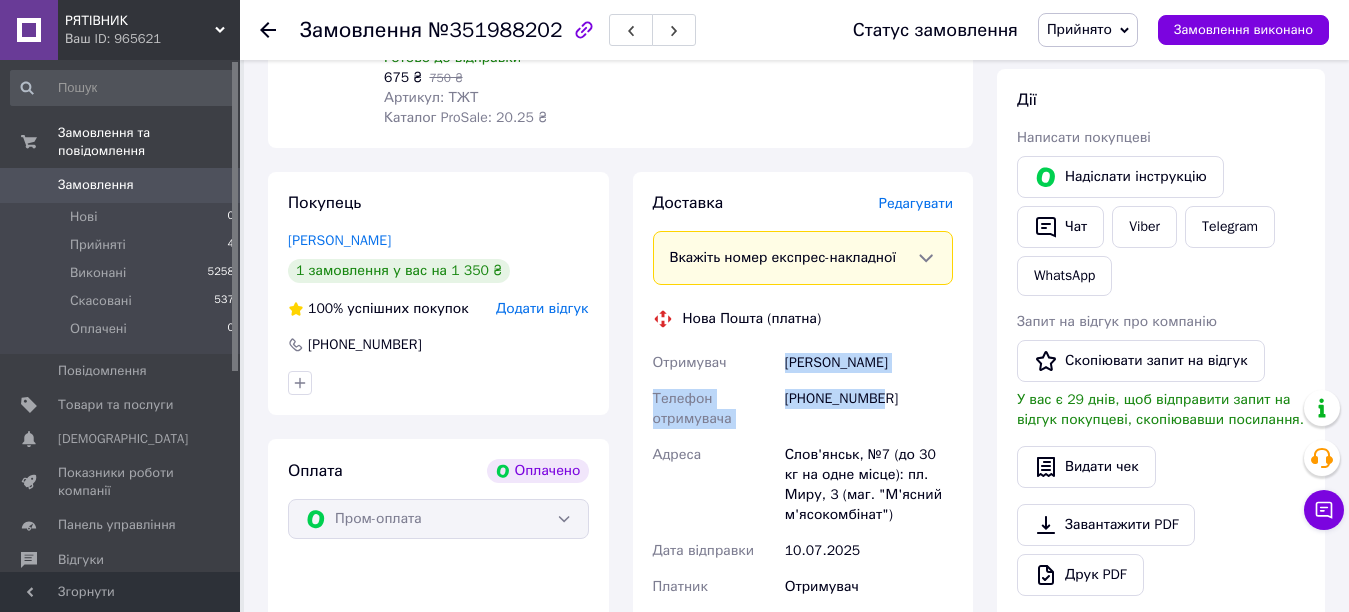drag, startPoint x: 931, startPoint y: 327, endPoint x: 857, endPoint y: 326, distance: 74.00676 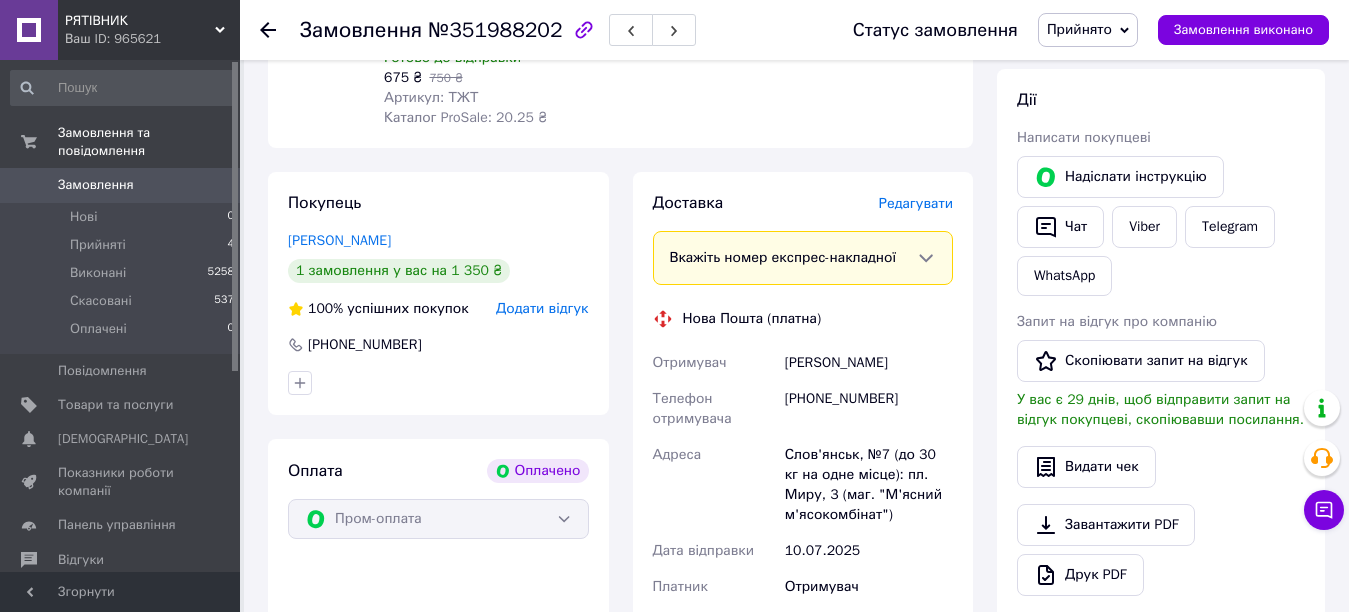 click on "Доставка Редагувати Вкажіть номер експрес-накладної Обов'язково введіть номер експрес-накладної,
якщо створювали її не на цій сторінці. У разі,
якщо номер ЕН не буде доданий, ми не зможемо
виплатити гроші за замовлення Мобільний номер покупця (із замовлення) повинен відповідати номеру отримувача за накладною Нова Пошта (платна) Отримувач Брилька Петер Телефон отримувача +380991338103 Адреса Слов'янськ, №7 (до 30 кг на одне місце): пл. Миру, 3 (маг. "М'ясний м'ясокомбінат") Дата відправки 10.07.2025 Платник Отримувач Оціночна вартість 1 350 ₴ Передати номер або" at bounding box center [803, 513] 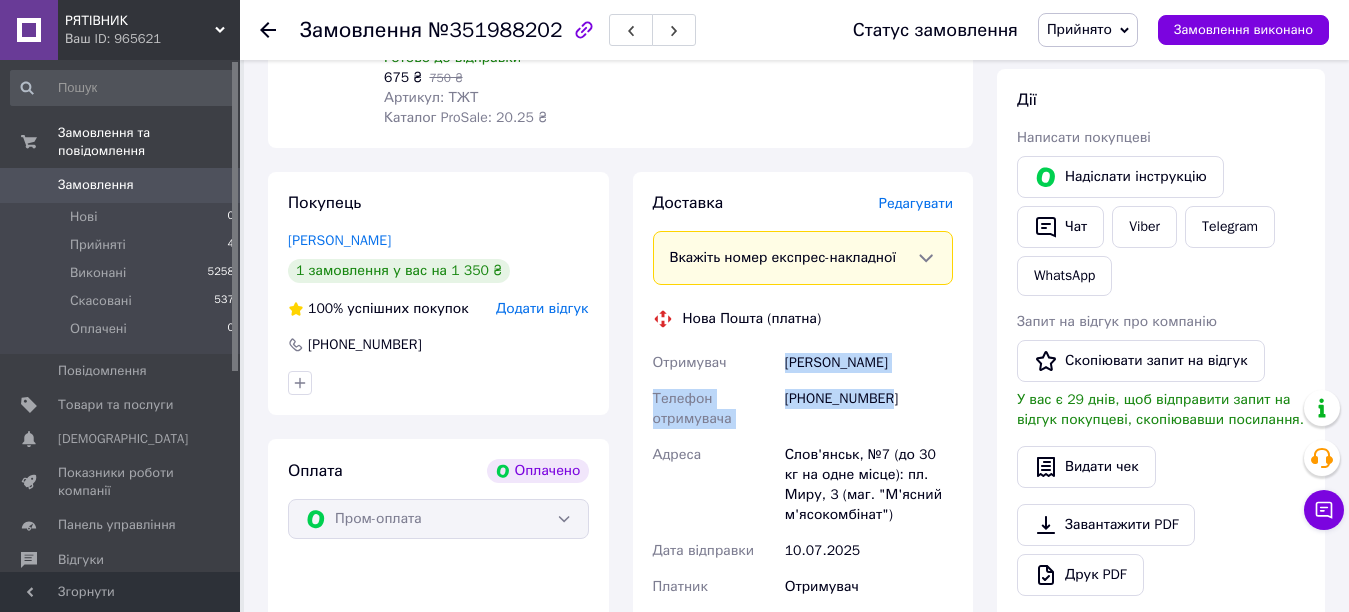 drag, startPoint x: 780, startPoint y: 340, endPoint x: 876, endPoint y: 361, distance: 98.270035 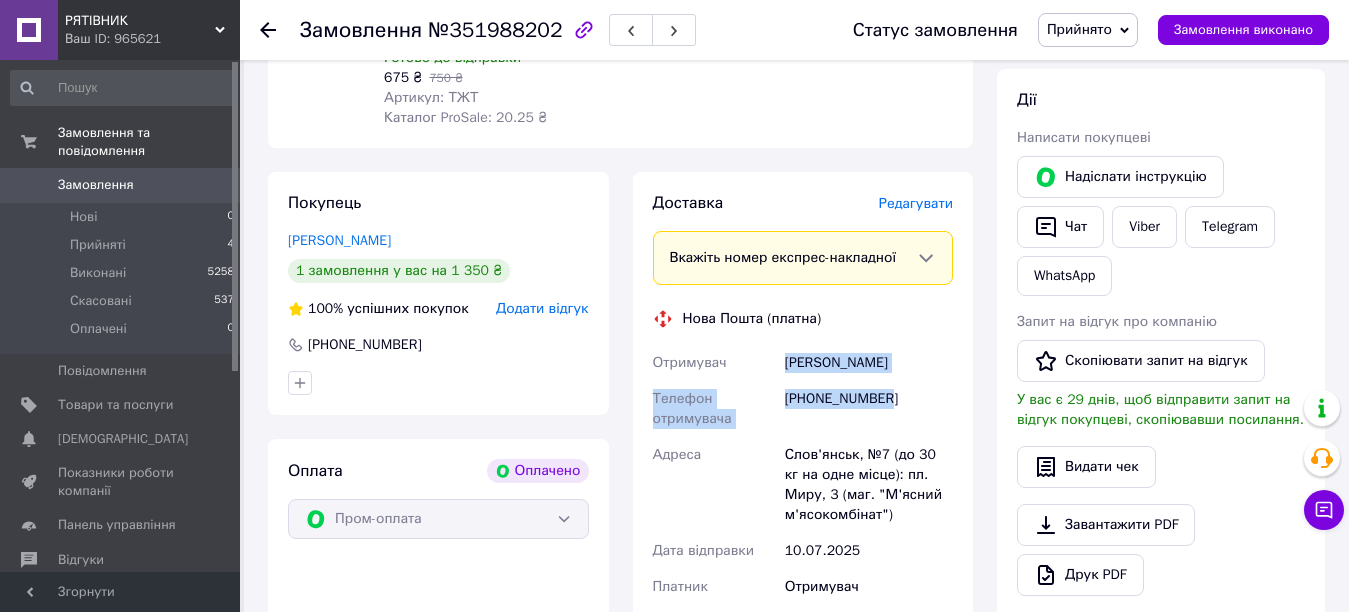 click on "Доставка Редагувати Вкажіть номер експрес-накладної Обов'язково введіть номер експрес-накладної,
якщо створювали її не на цій сторінці. У разі,
якщо номер ЕН не буде доданий, ми не зможемо
виплатити гроші за замовлення Мобільний номер покупця (із замовлення) повинен відповідати номеру отримувача за накладною Нова Пошта (платна) Отримувач Брилька Петер Телефон отримувача +380991338103 Адреса Слов'янськ, №7 (до 30 кг на одне місце): пл. Миру, 3 (маг. "М'ясний м'ясокомбінат") Дата відправки 10.07.2025 Платник Отримувач Оціночна вартість 1 350 ₴ Передати номер або" at bounding box center (803, 513) 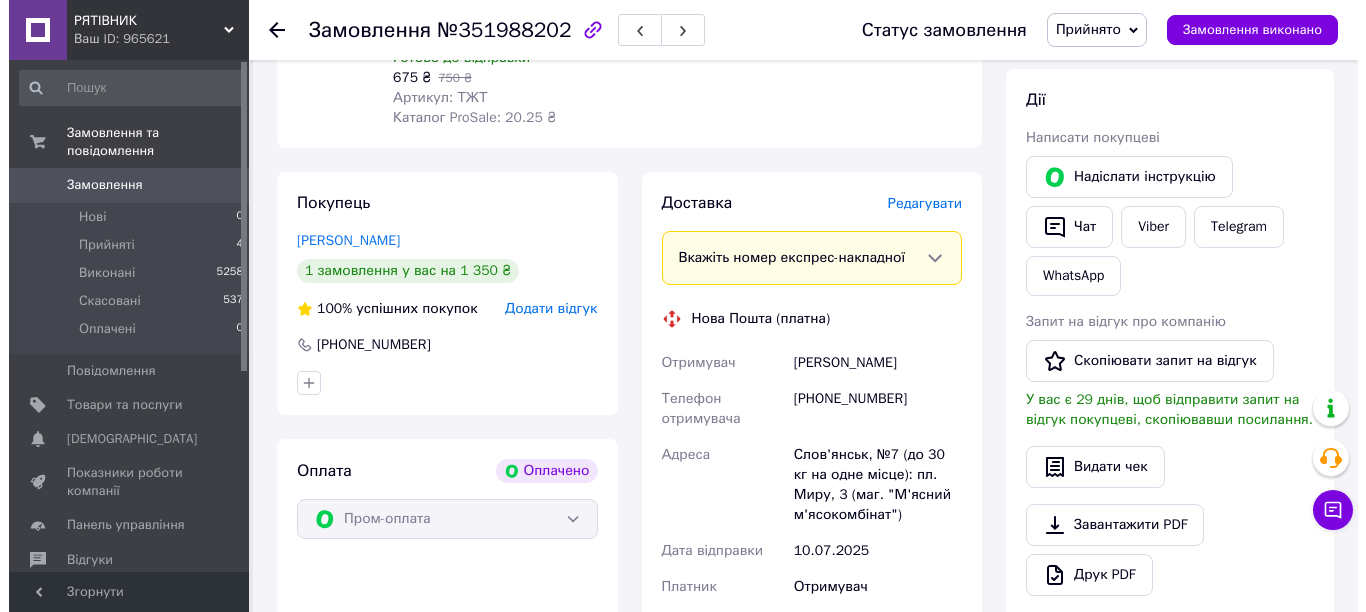 scroll, scrollTop: 637, scrollLeft: 0, axis: vertical 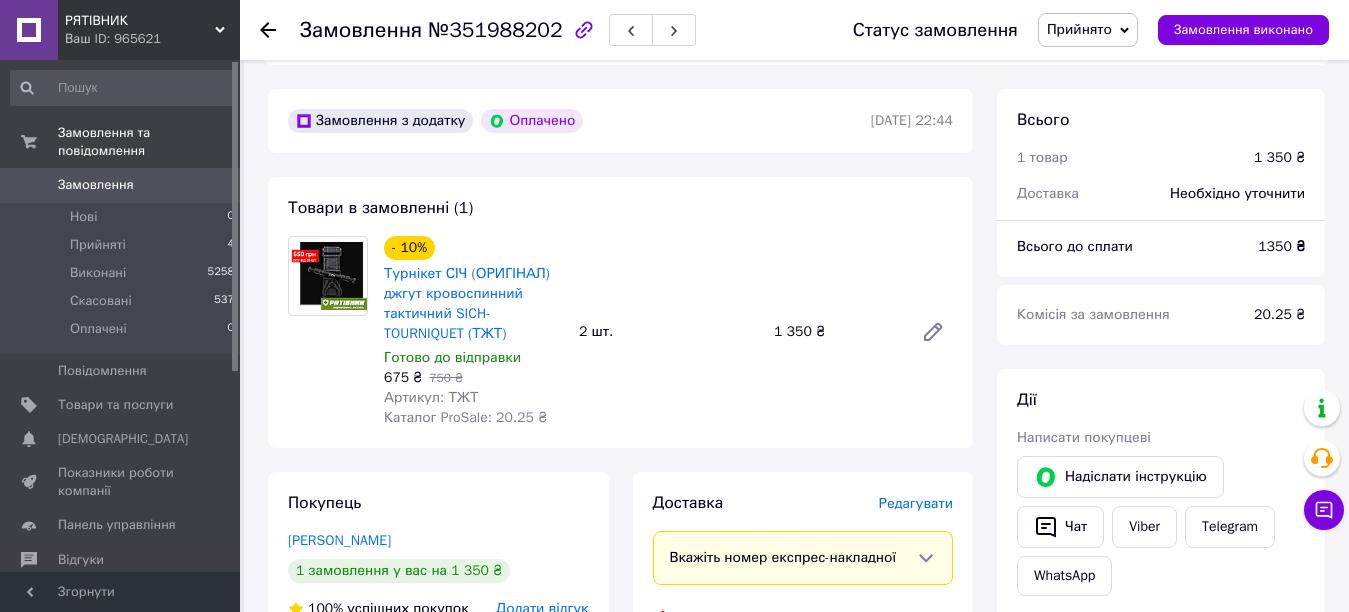 drag, startPoint x: 800, startPoint y: 335, endPoint x: 926, endPoint y: 442, distance: 165.30275 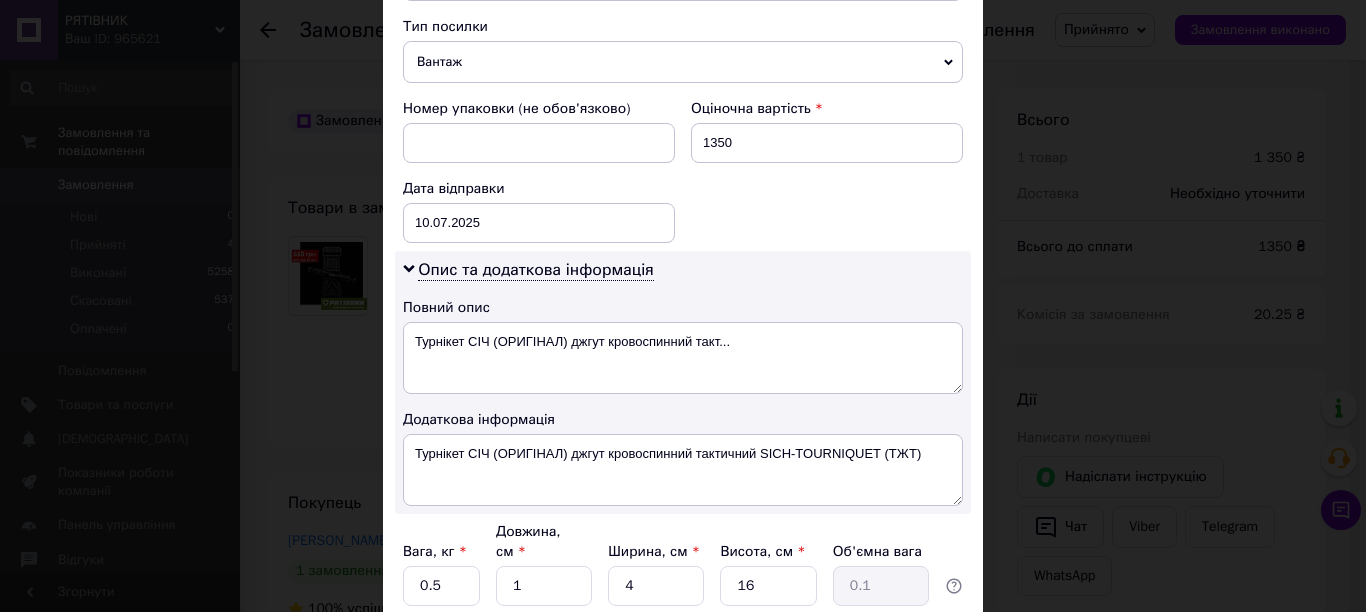 scroll, scrollTop: 960, scrollLeft: 0, axis: vertical 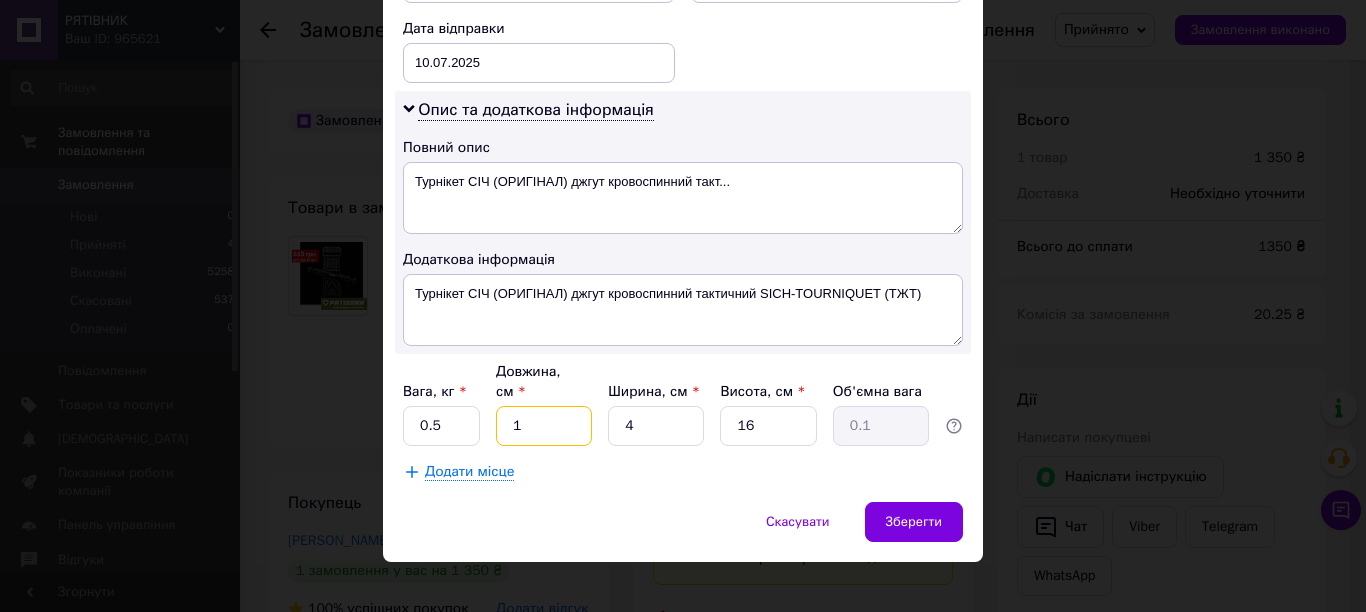 click on "1" at bounding box center [544, 426] 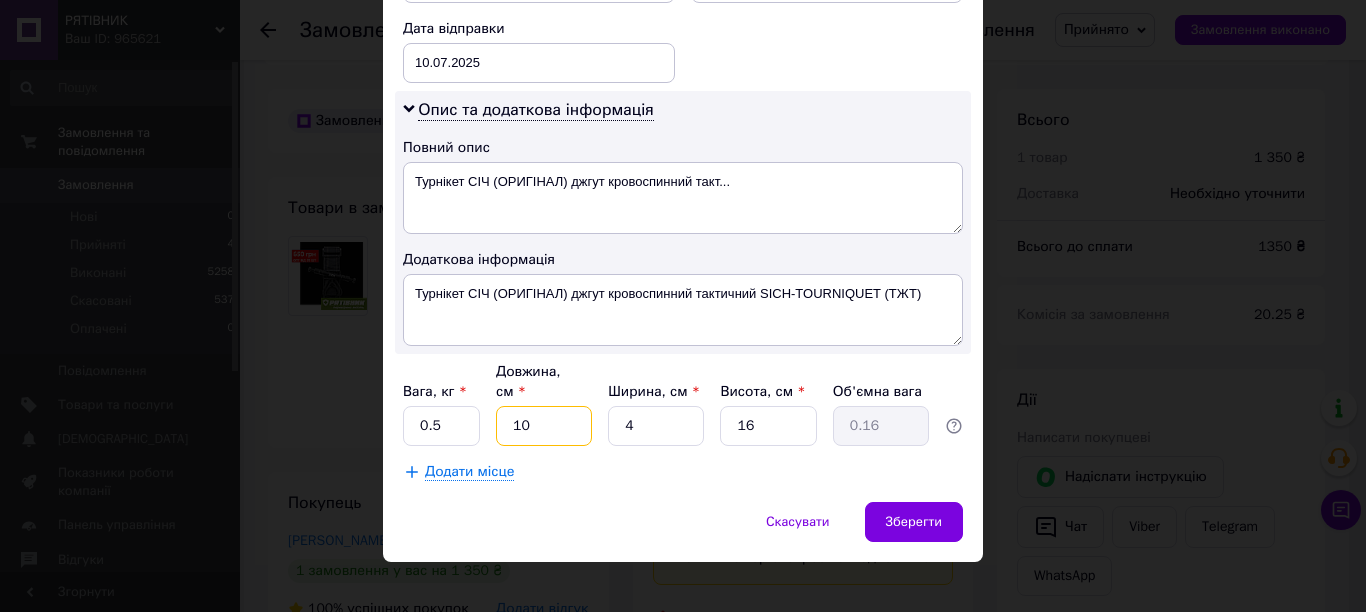 type on "10" 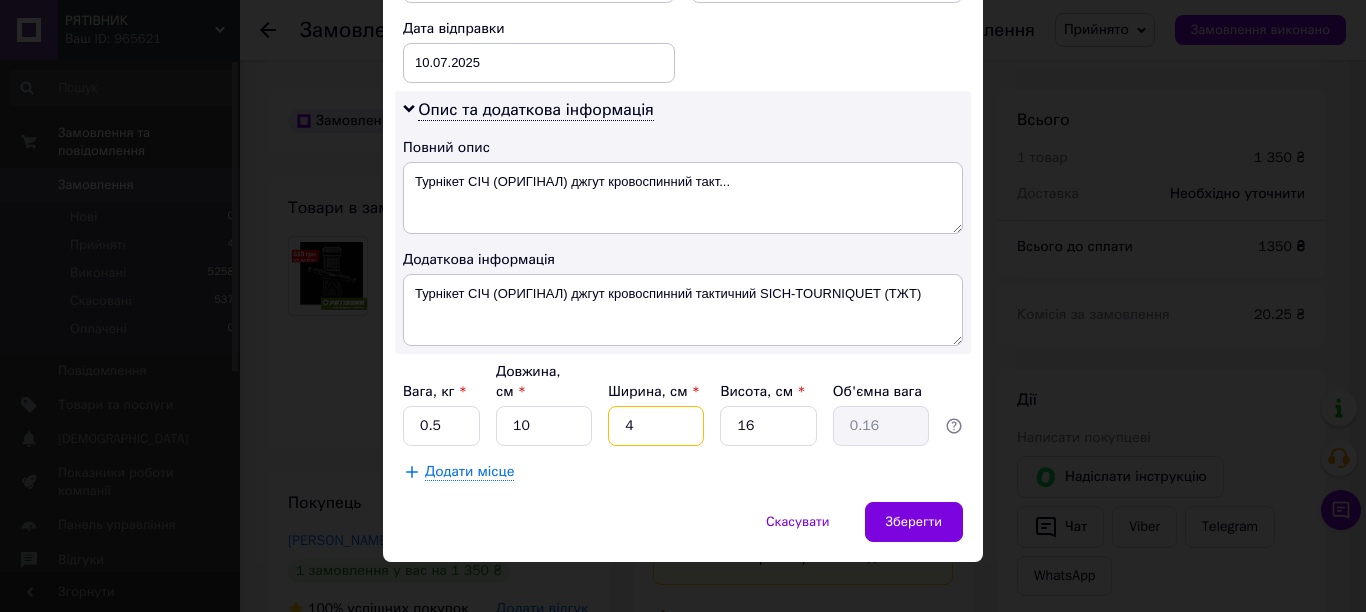click on "4" at bounding box center [656, 426] 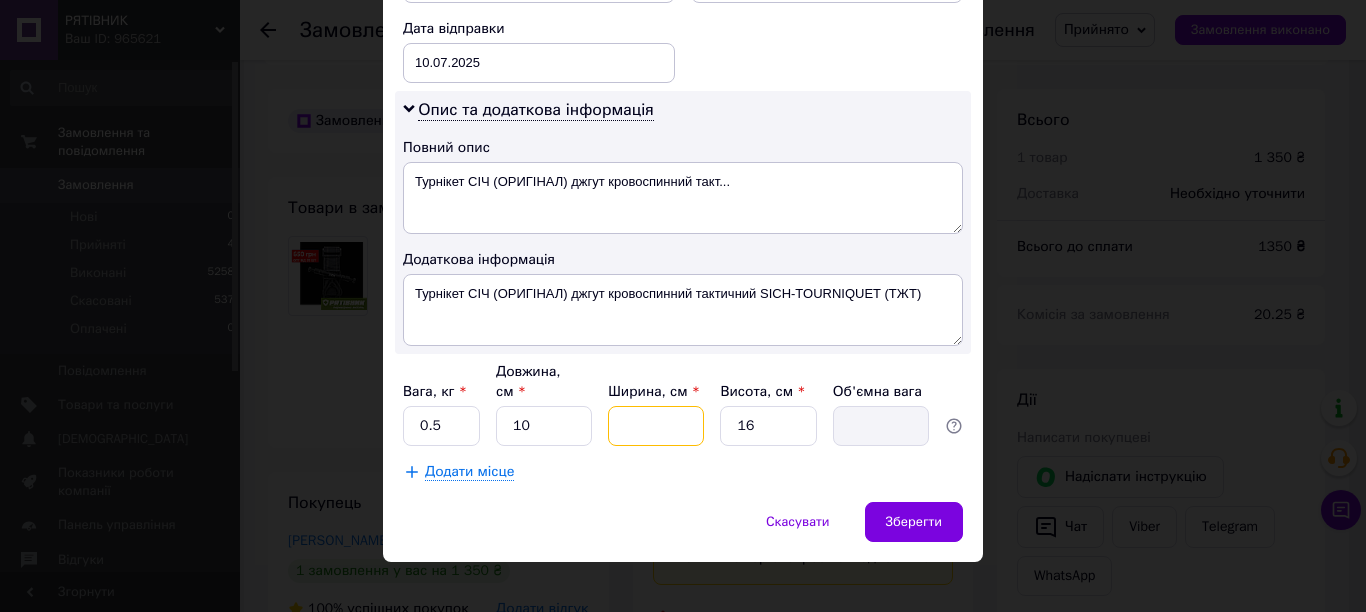 type on "1" 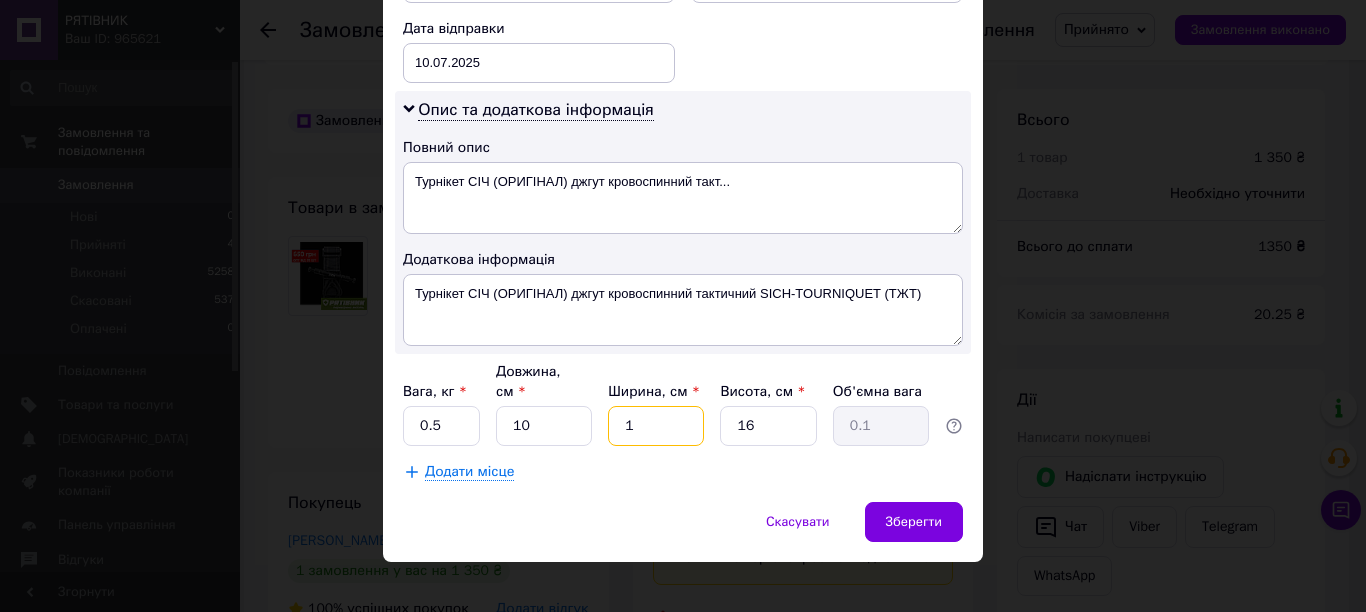 type on "10" 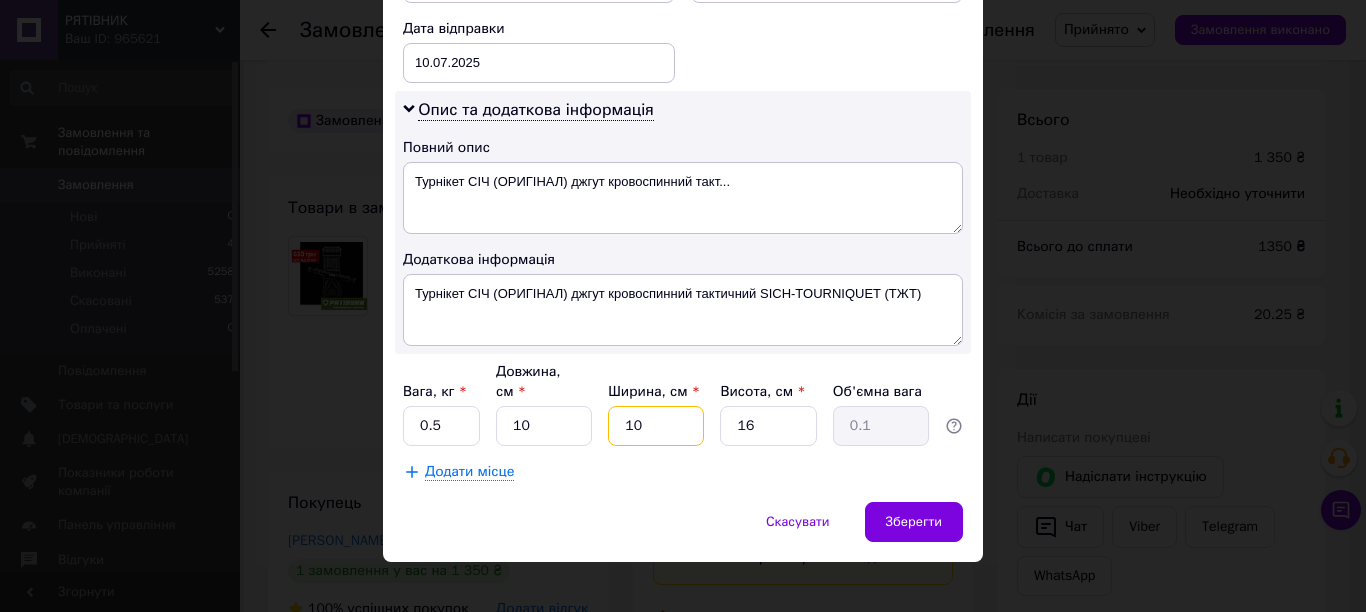type on "0.4" 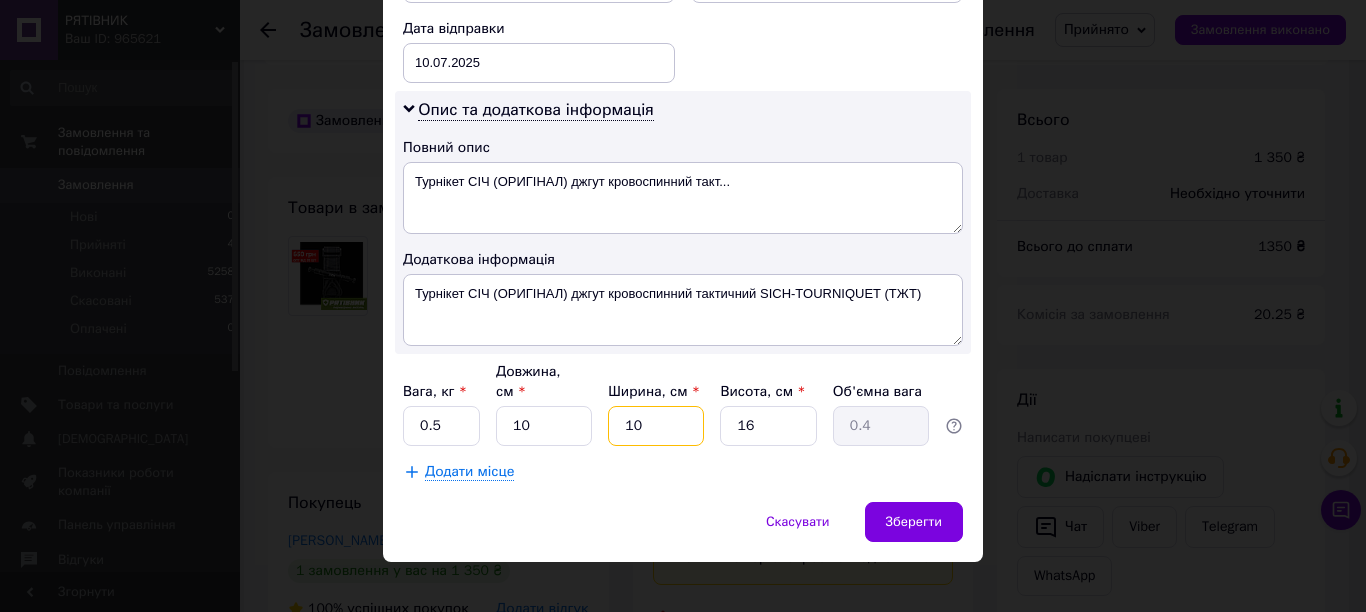 type on "10" 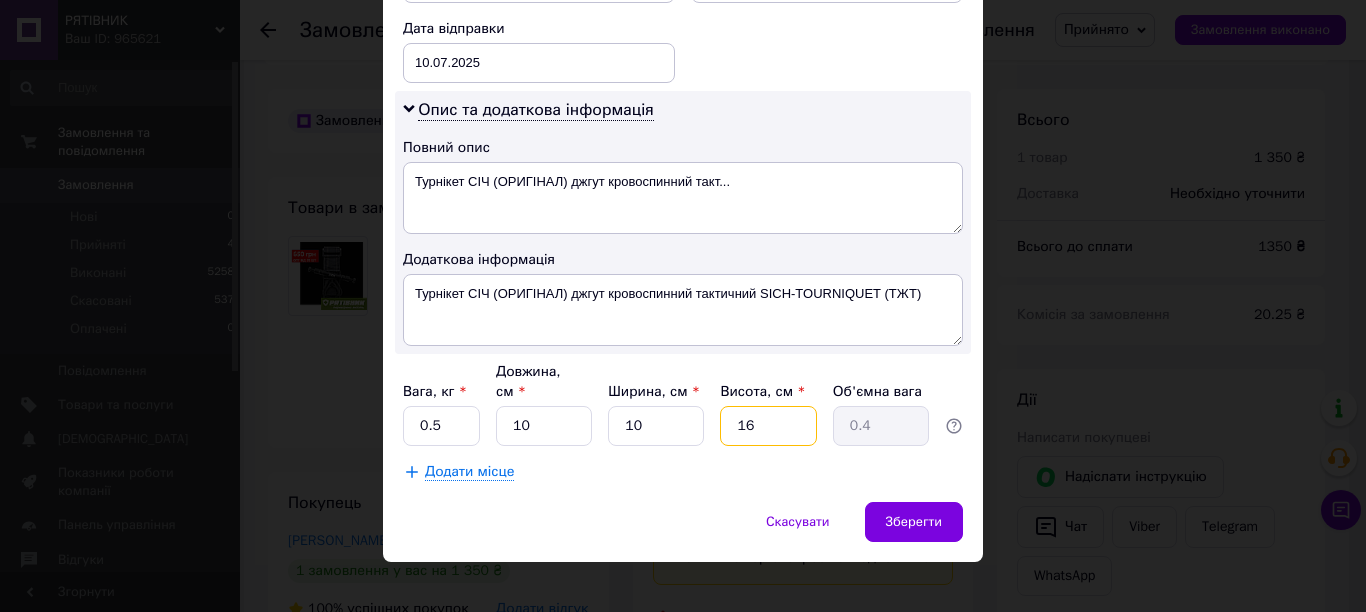 click on "16" at bounding box center [768, 426] 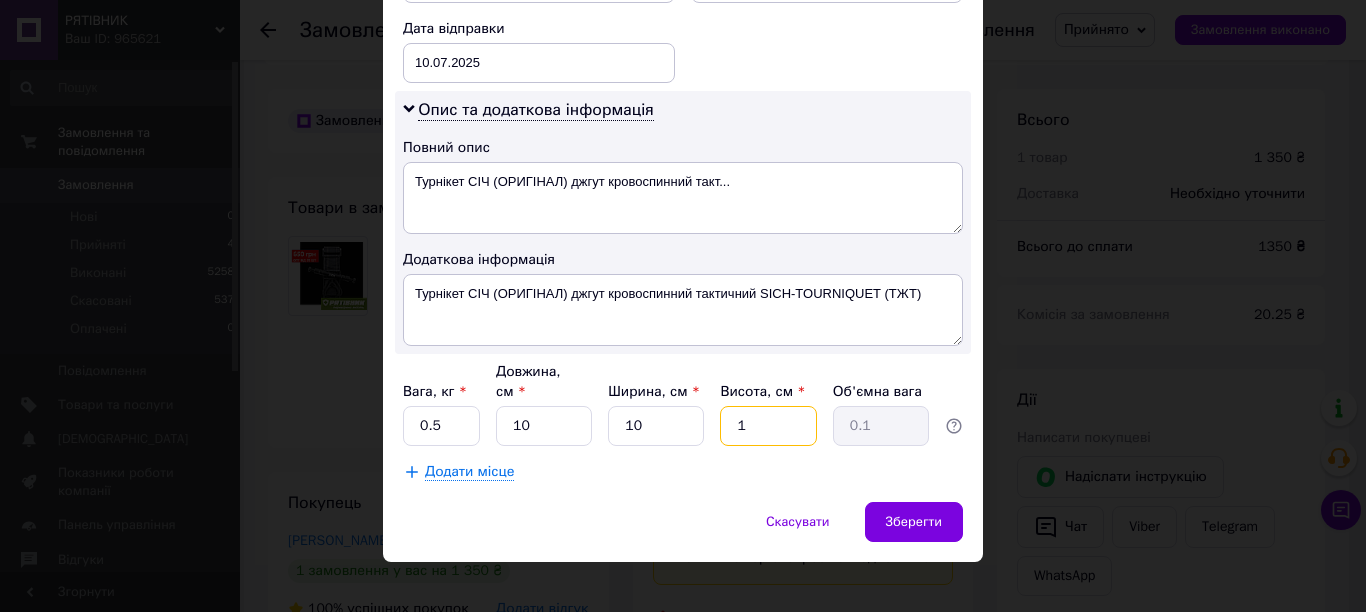 type 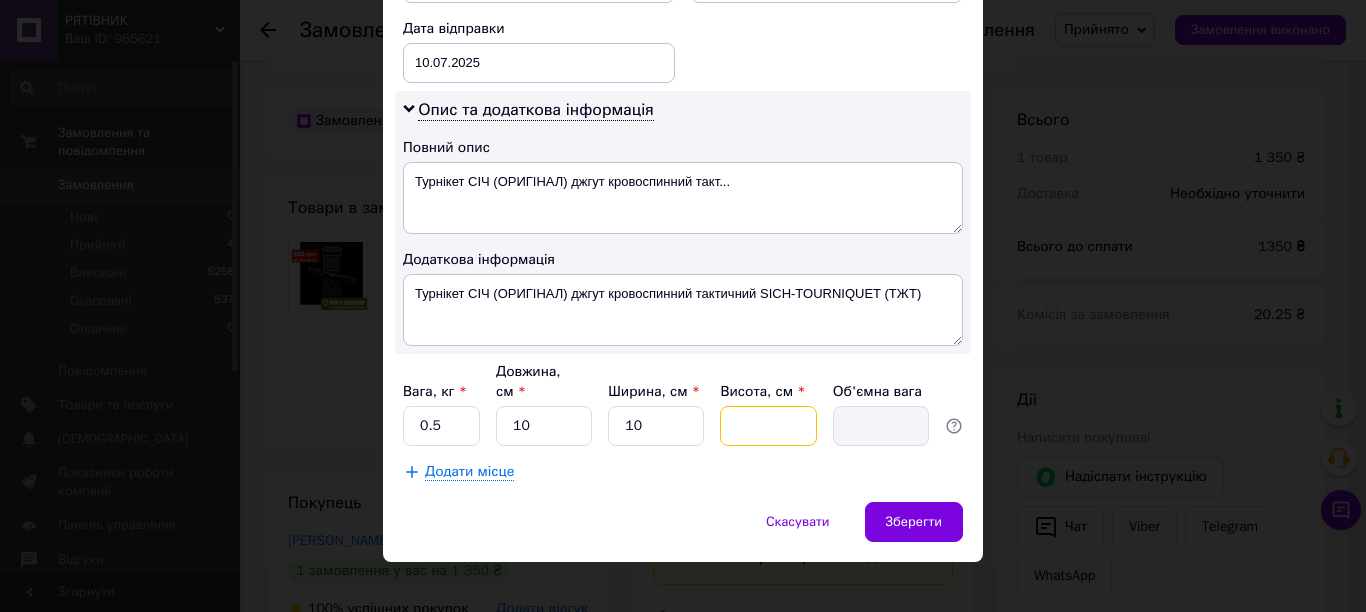 type on "4" 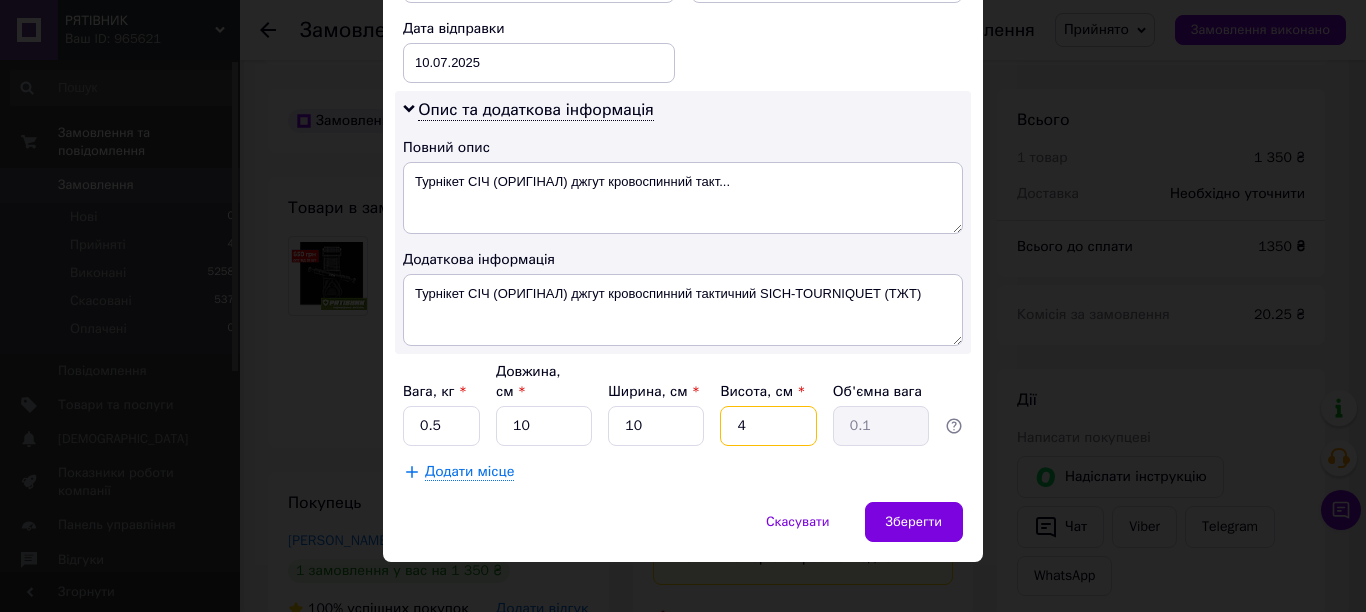 type on "4" 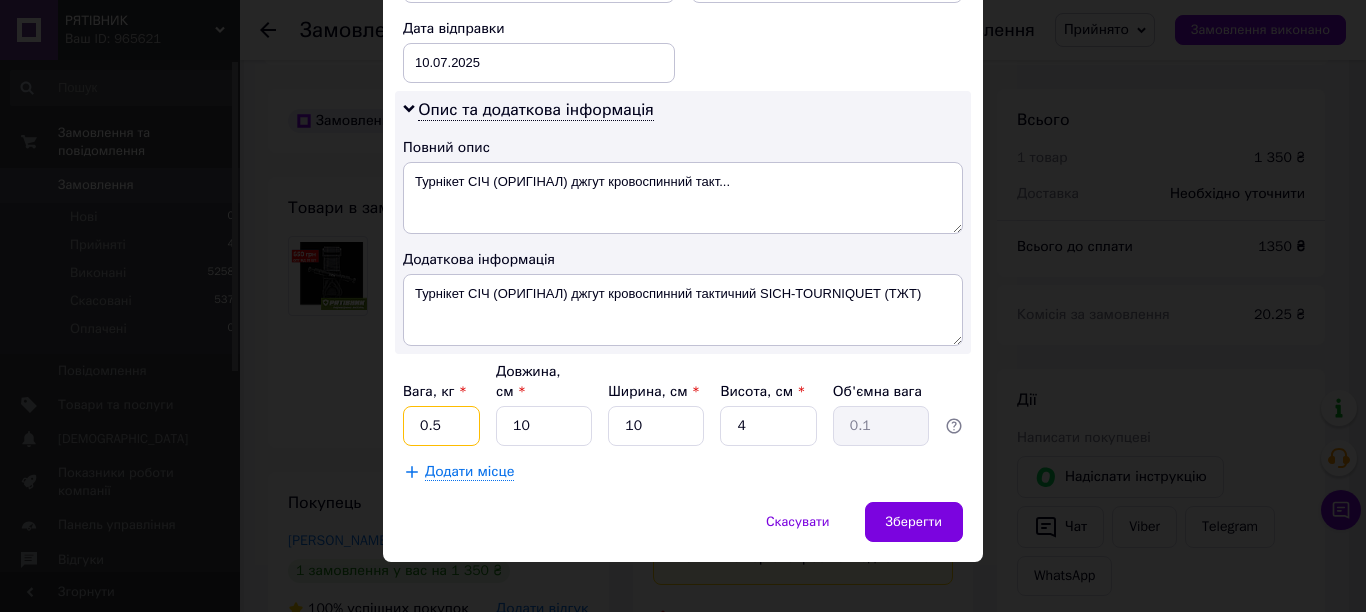 click on "0.5" at bounding box center [441, 426] 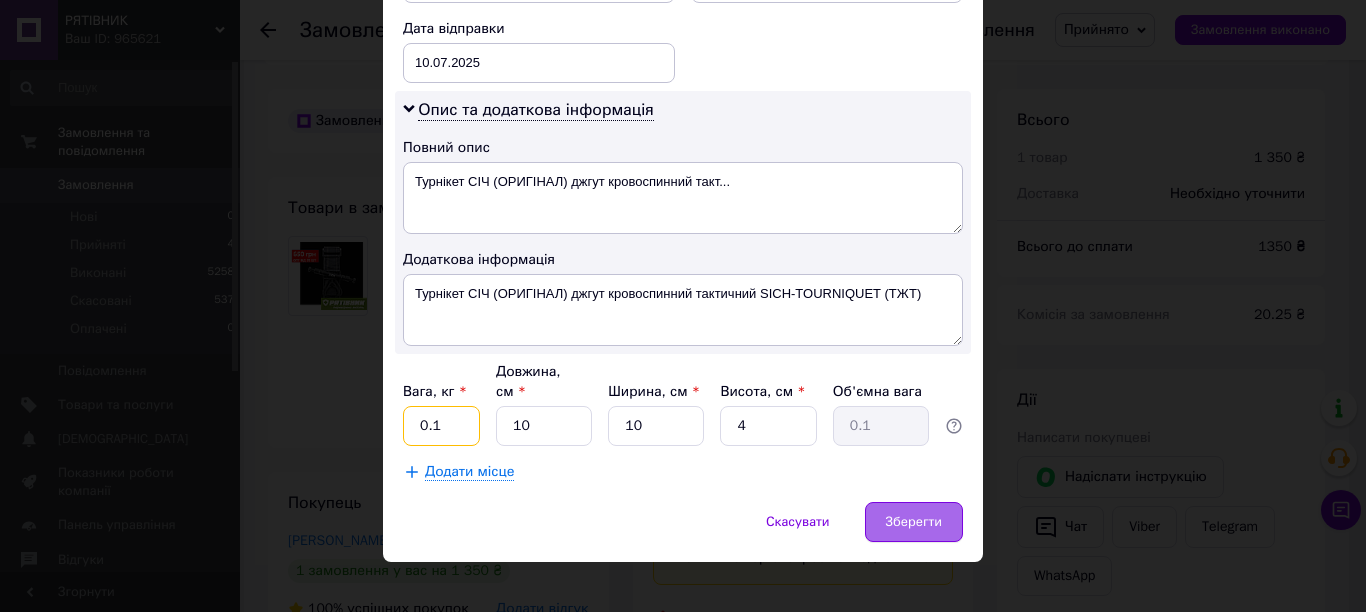 type on "0.1" 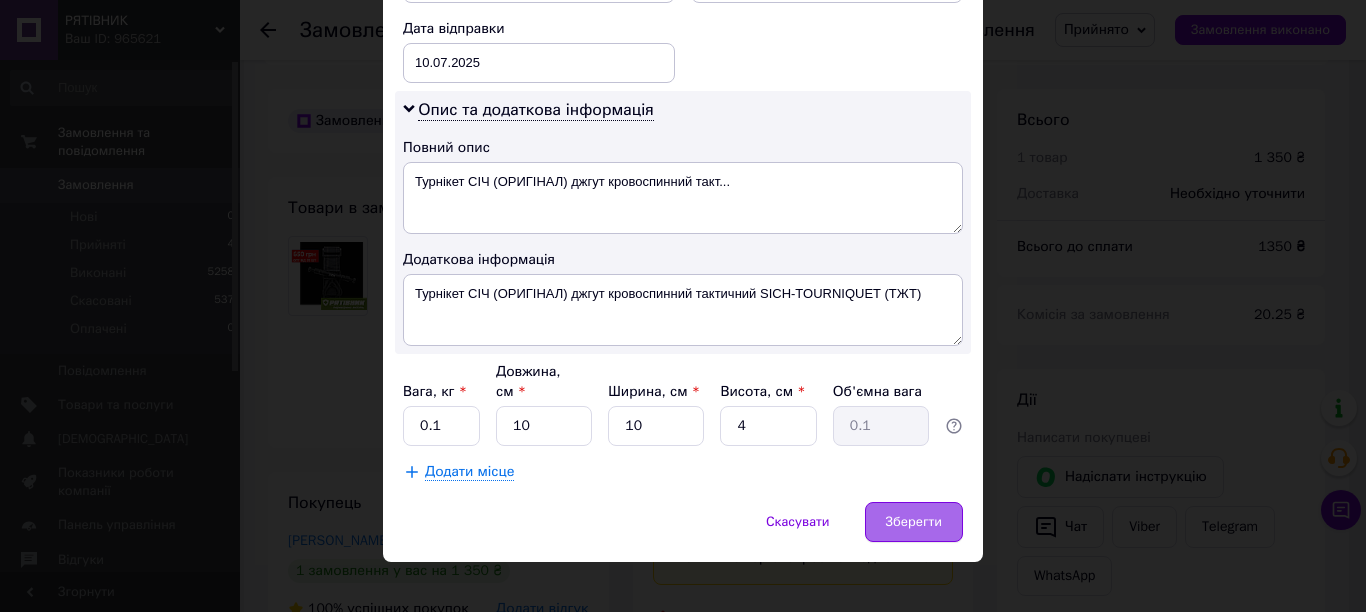 click on "Зберегти" at bounding box center [914, 522] 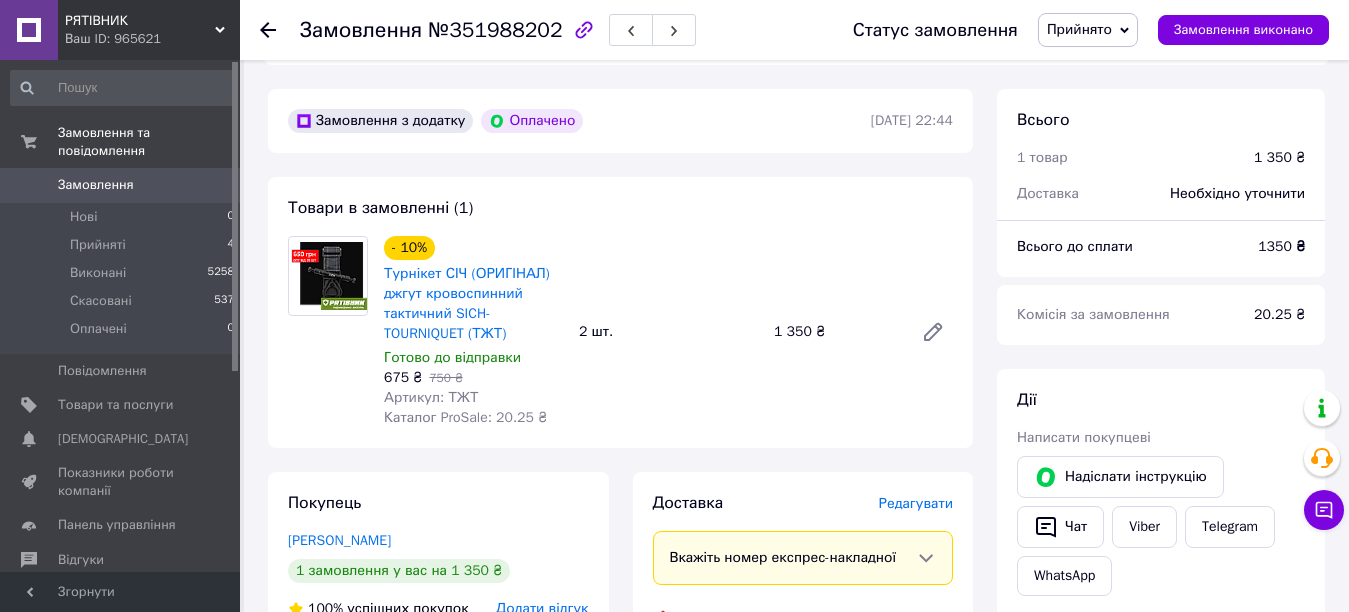 click on "Редагувати" at bounding box center [916, 503] 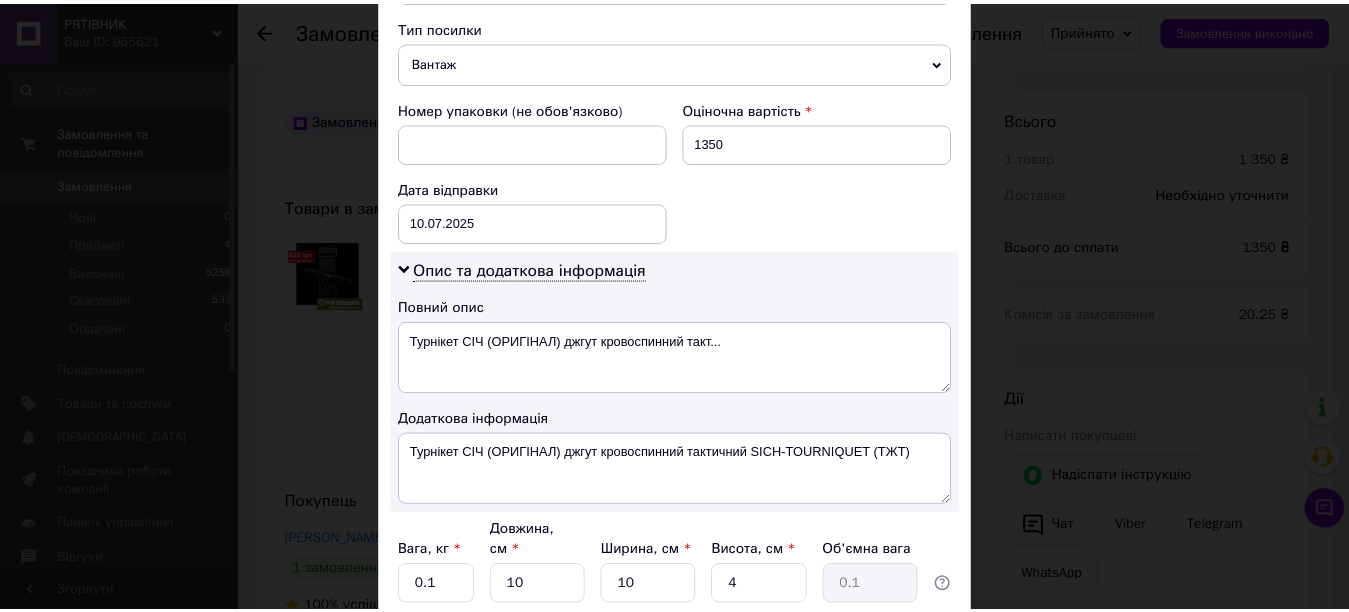 scroll, scrollTop: 960, scrollLeft: 0, axis: vertical 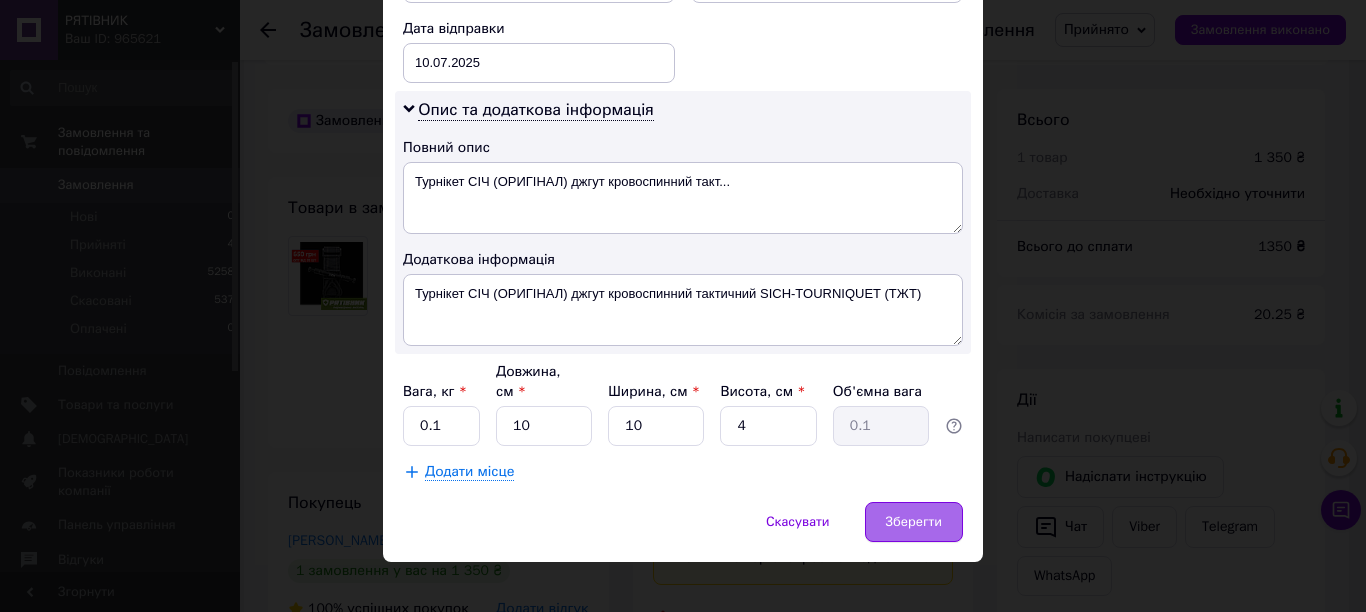 click on "Зберегти" at bounding box center (914, 522) 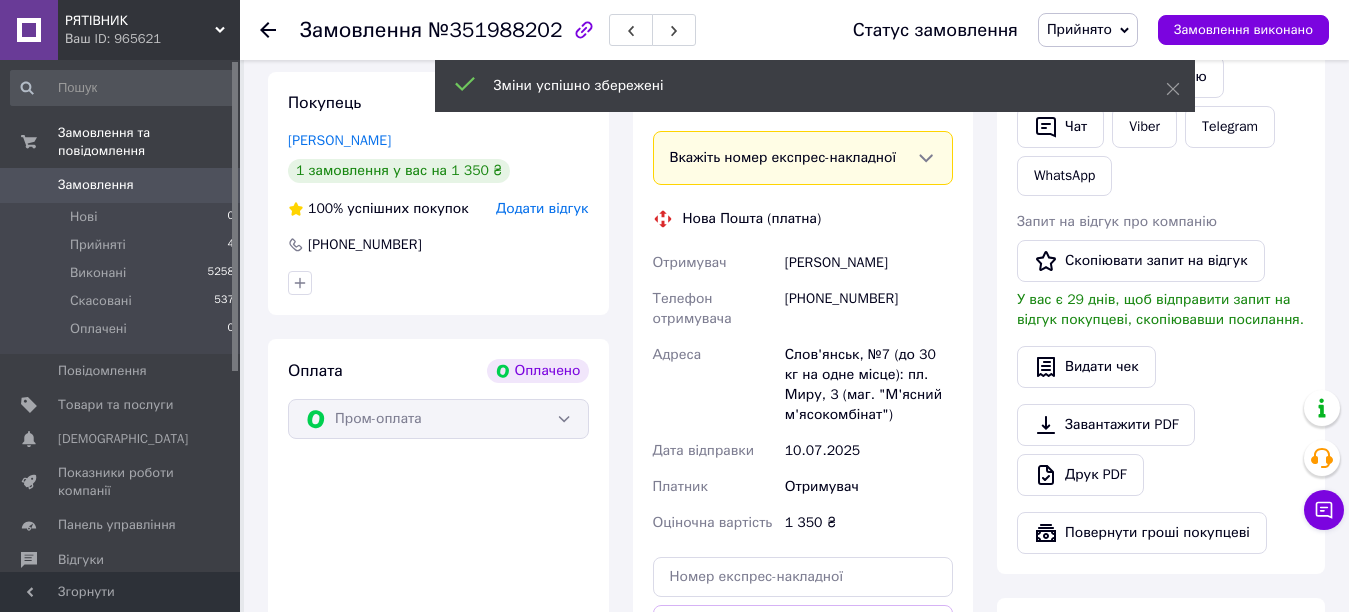 scroll, scrollTop: 1337, scrollLeft: 0, axis: vertical 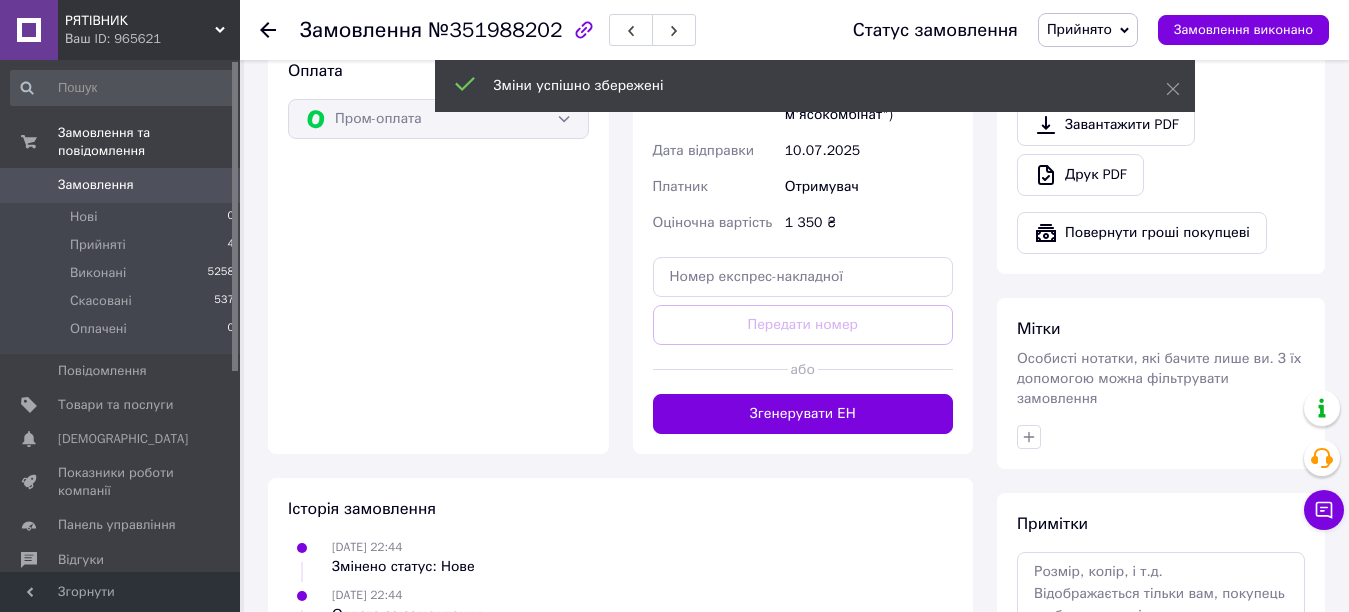 click on "Згенерувати ЕН" at bounding box center (803, 414) 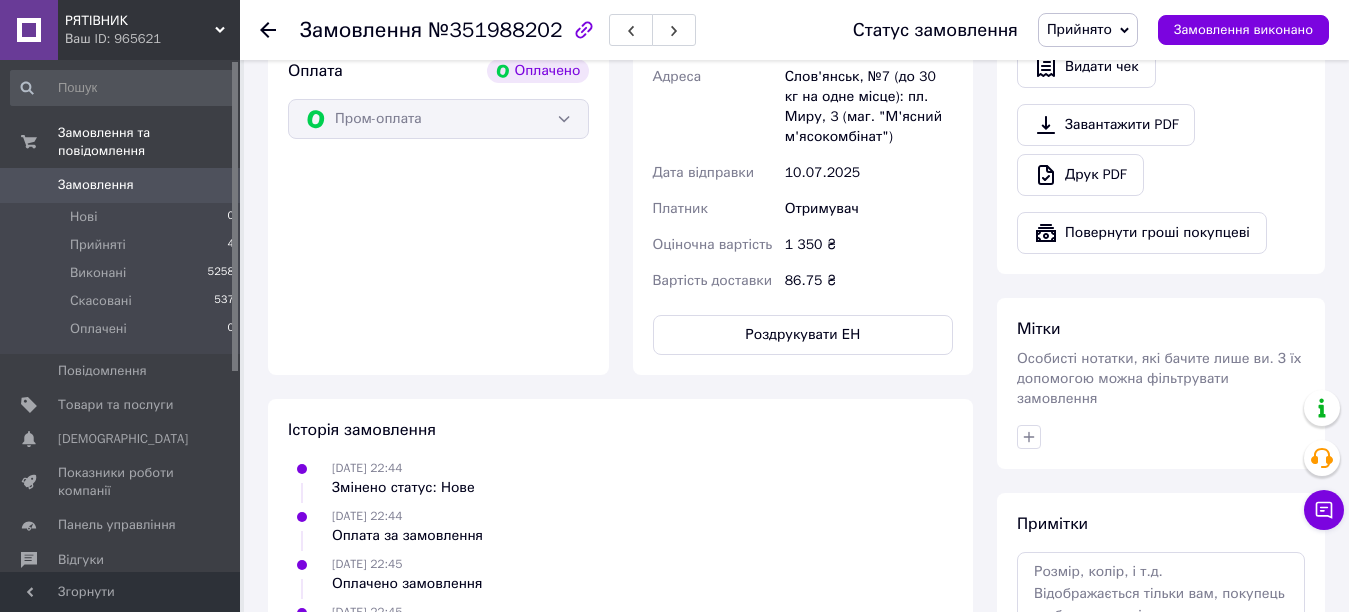 scroll, scrollTop: 1037, scrollLeft: 0, axis: vertical 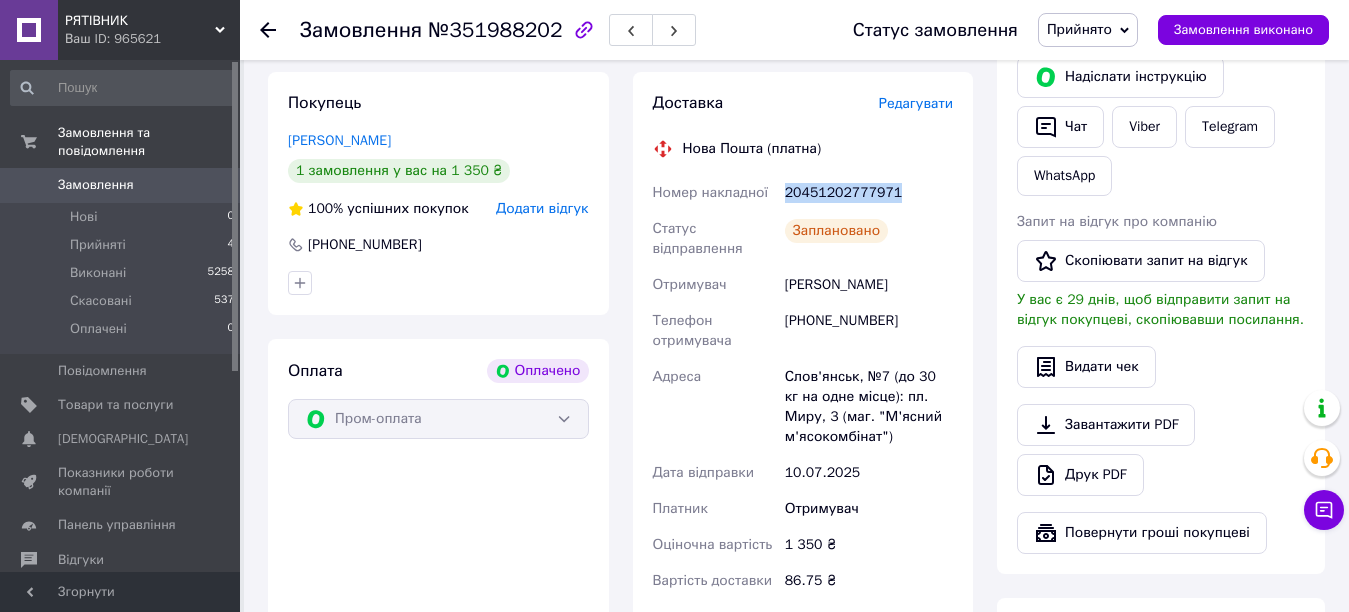 drag, startPoint x: 784, startPoint y: 170, endPoint x: 903, endPoint y: 179, distance: 119.33985 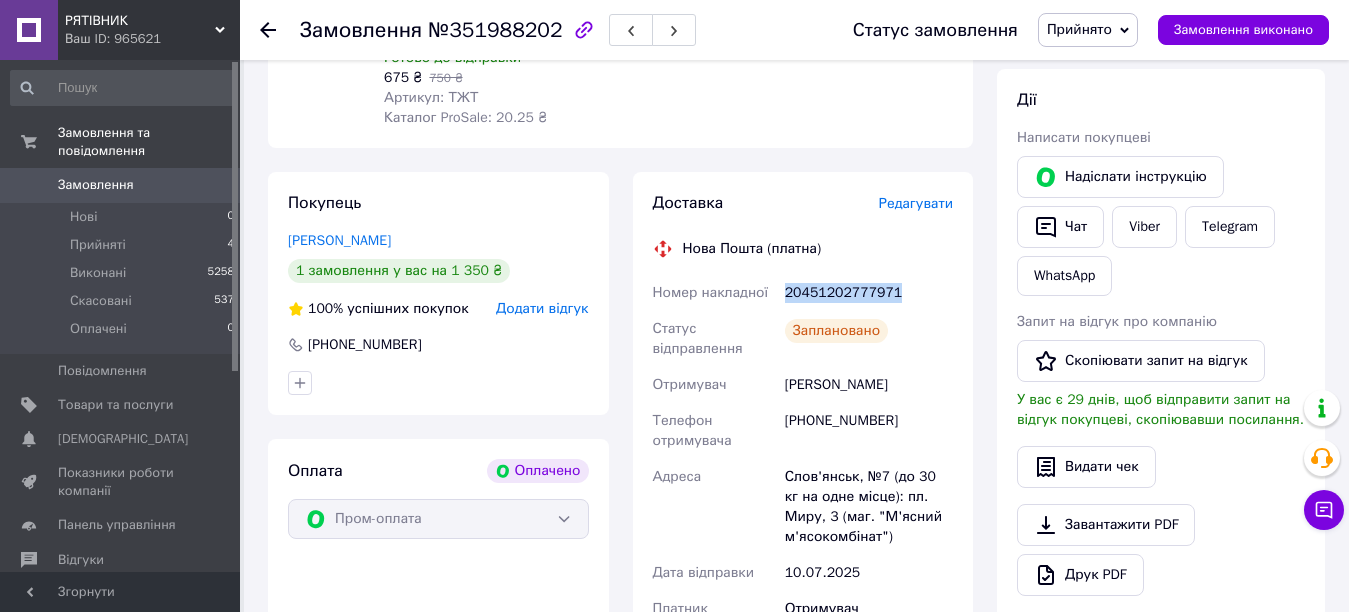 scroll, scrollTop: 1337, scrollLeft: 0, axis: vertical 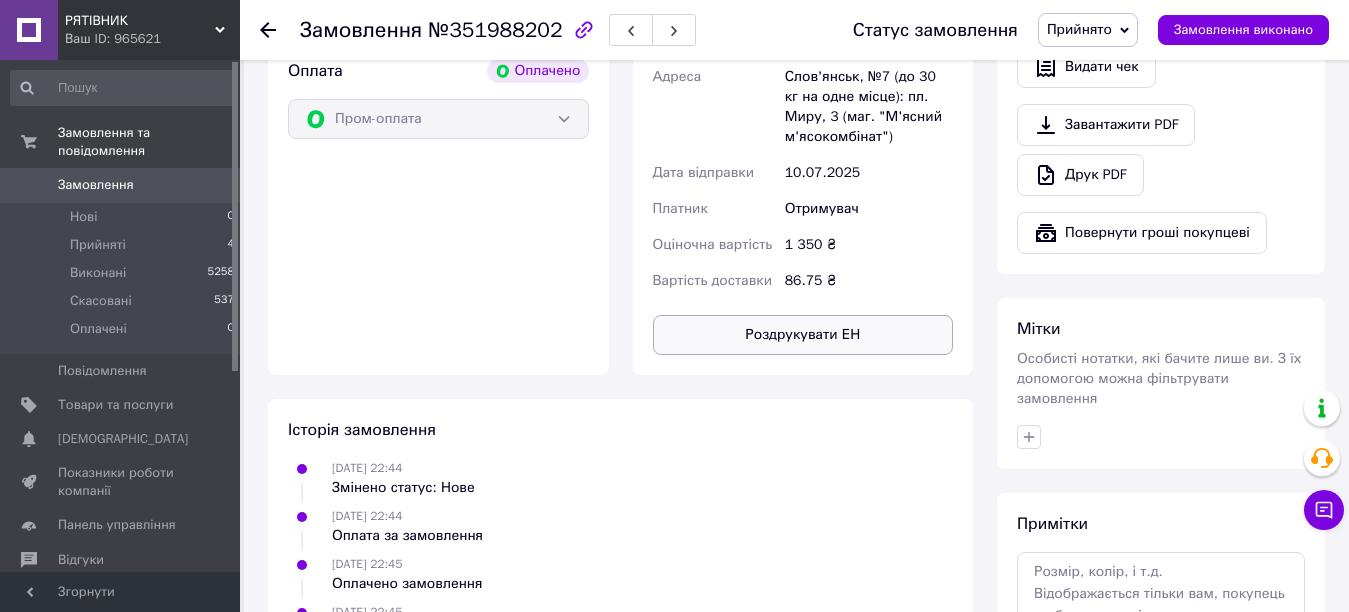 click on "Роздрукувати ЕН" at bounding box center (803, 335) 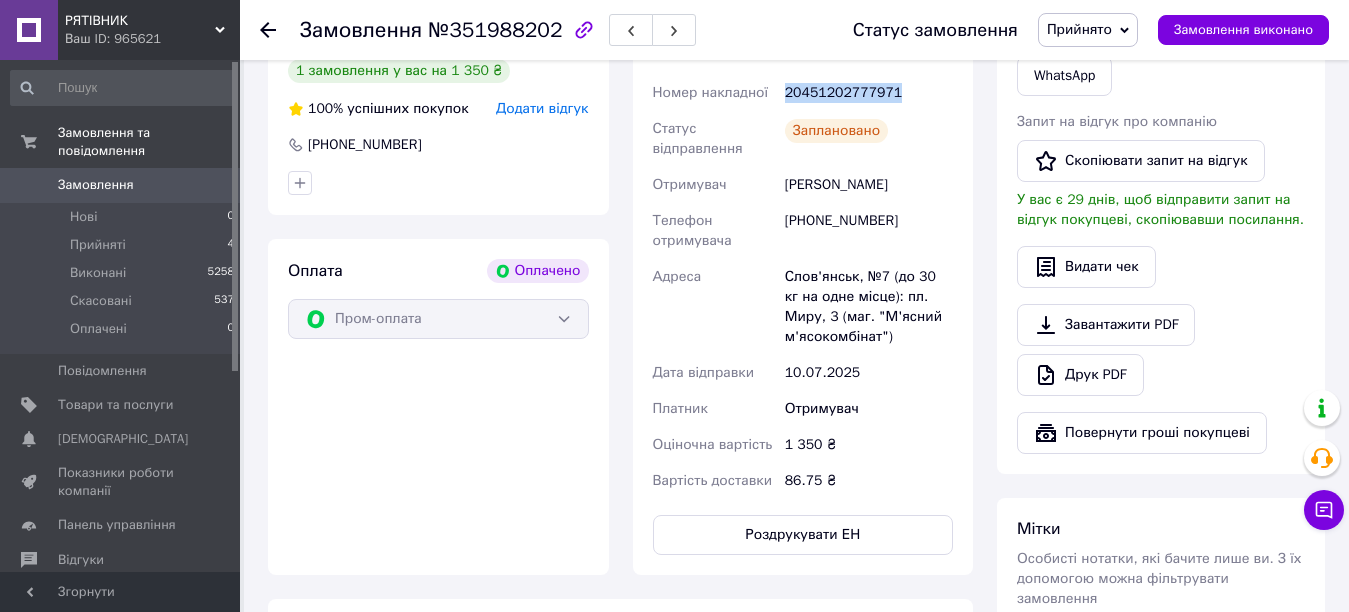 scroll, scrollTop: 1037, scrollLeft: 0, axis: vertical 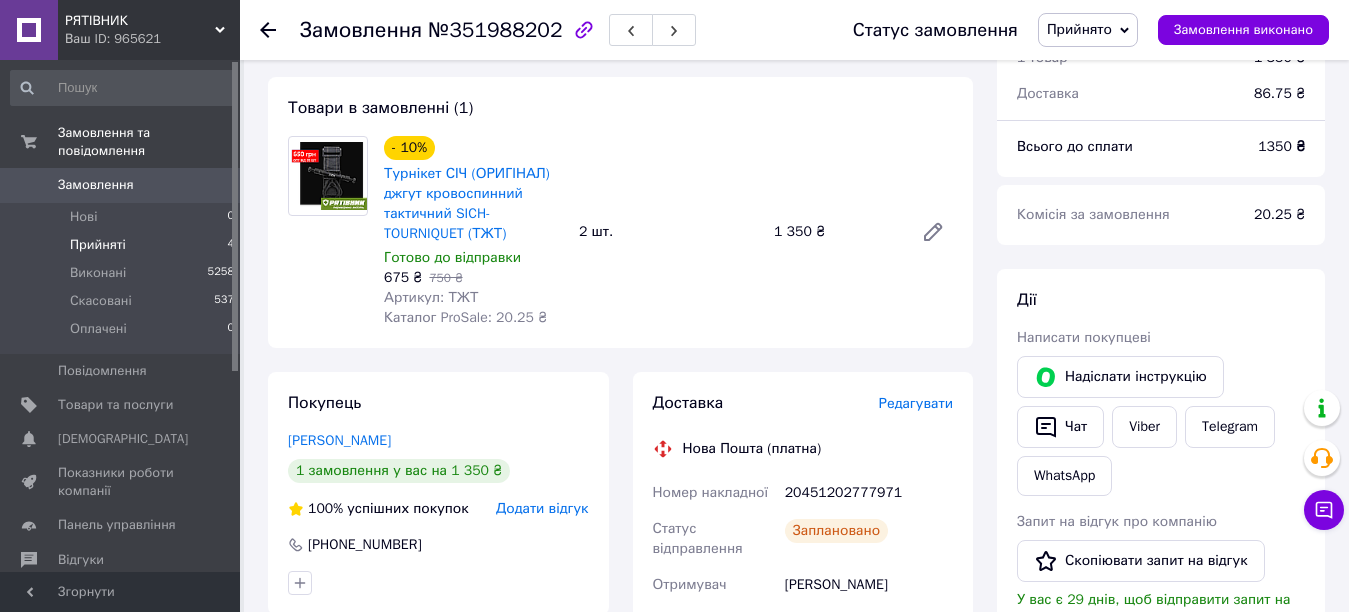 click on "Прийняті" at bounding box center [98, 245] 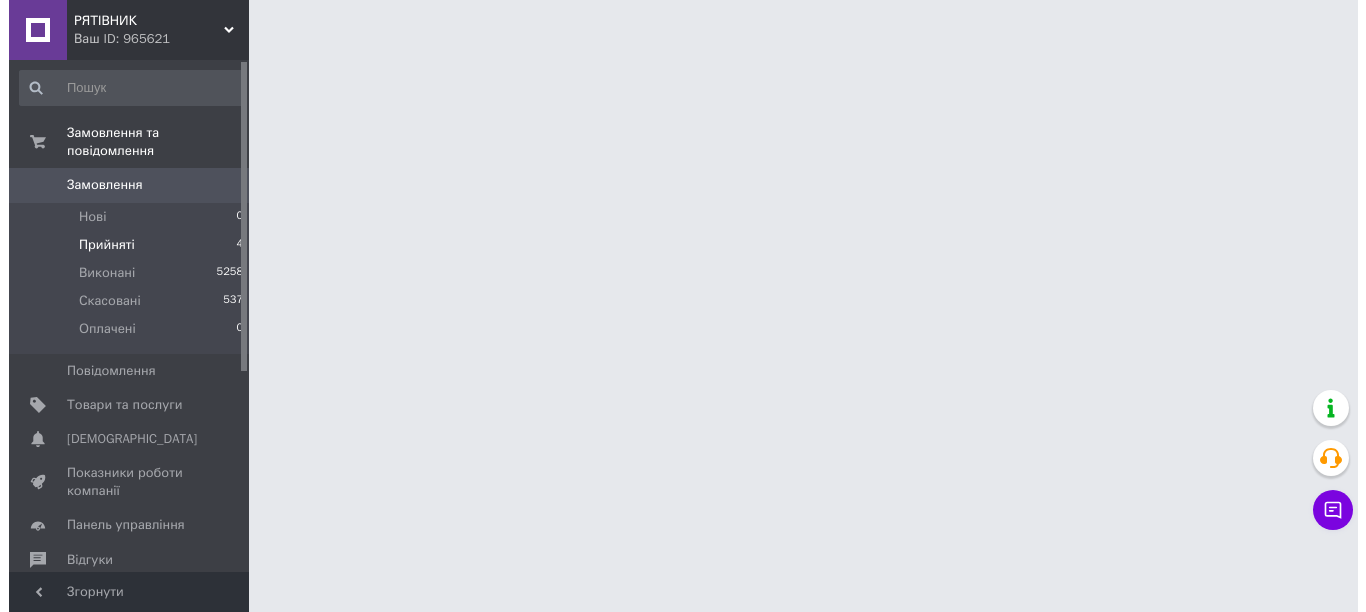 scroll, scrollTop: 0, scrollLeft: 0, axis: both 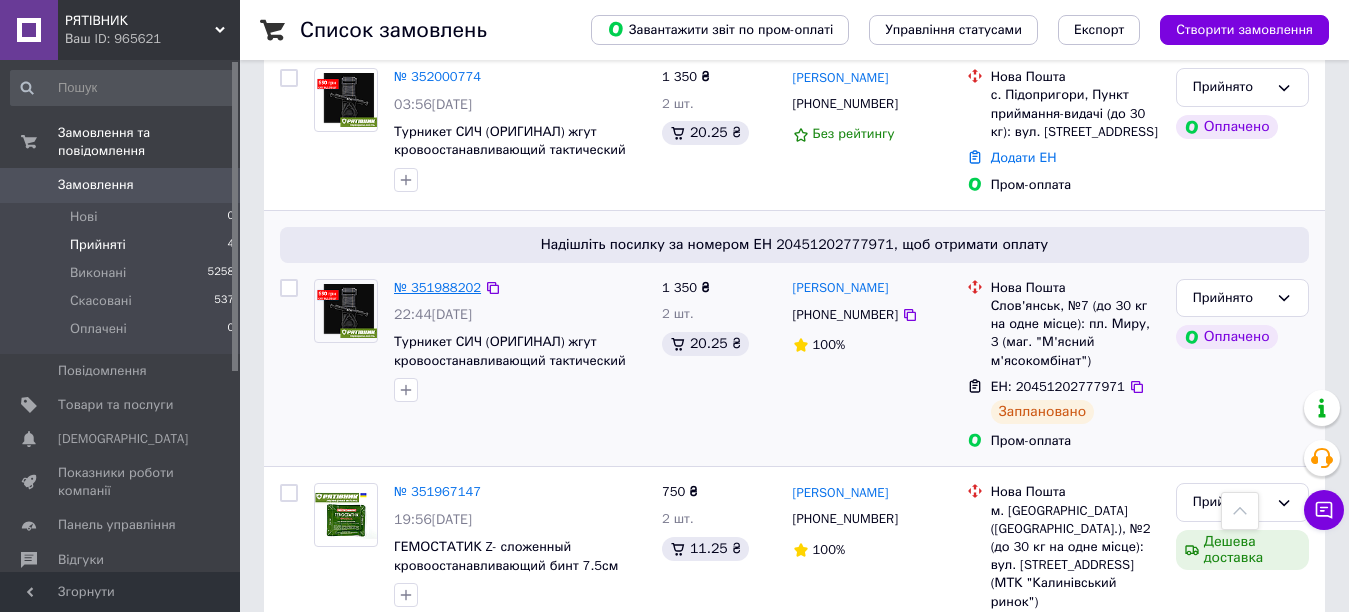 click on "№ 351988202" at bounding box center (437, 287) 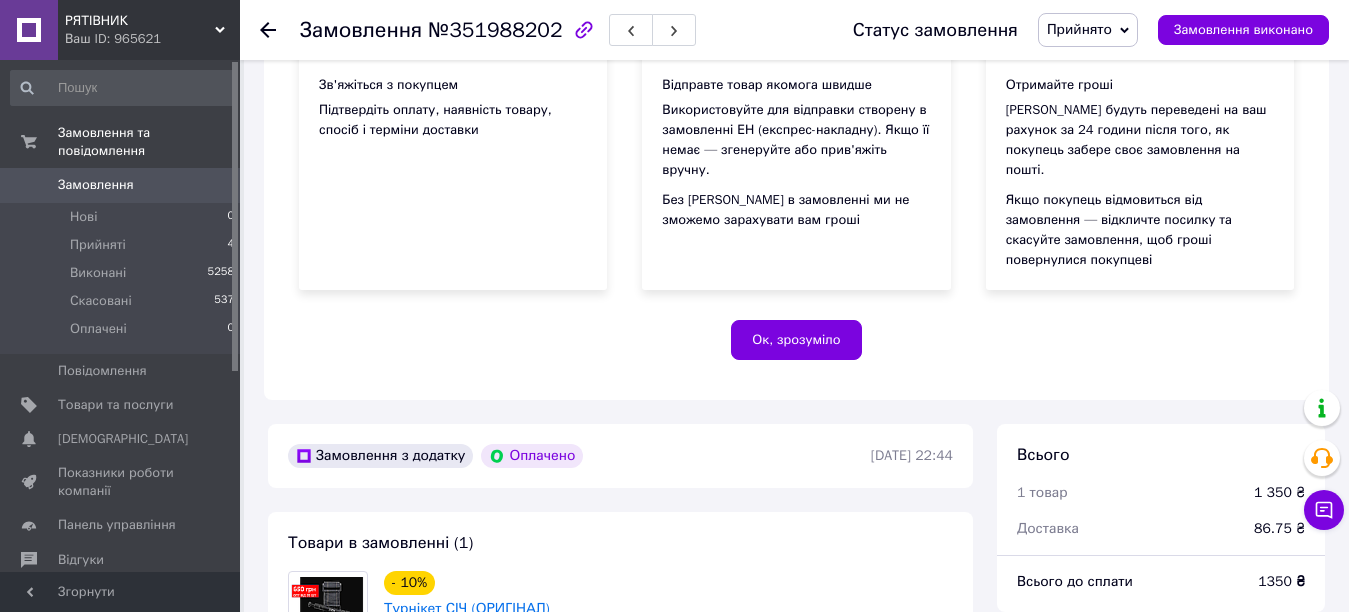 scroll, scrollTop: 500, scrollLeft: 0, axis: vertical 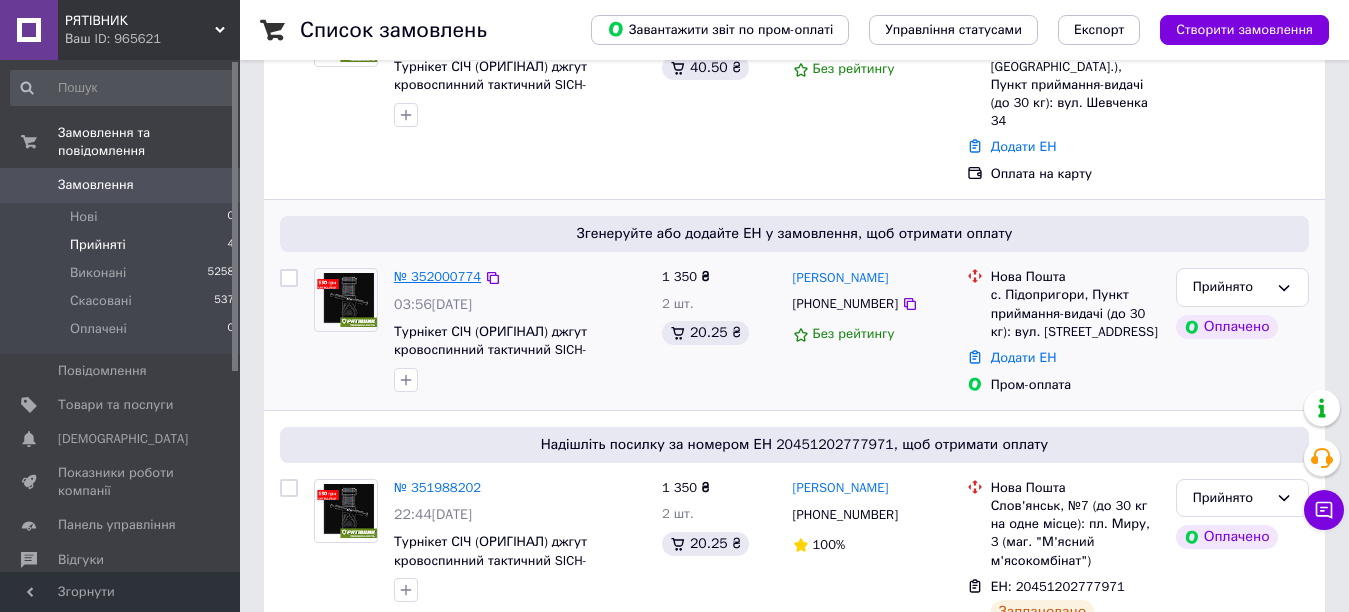 click on "№ 352000774" at bounding box center [437, 276] 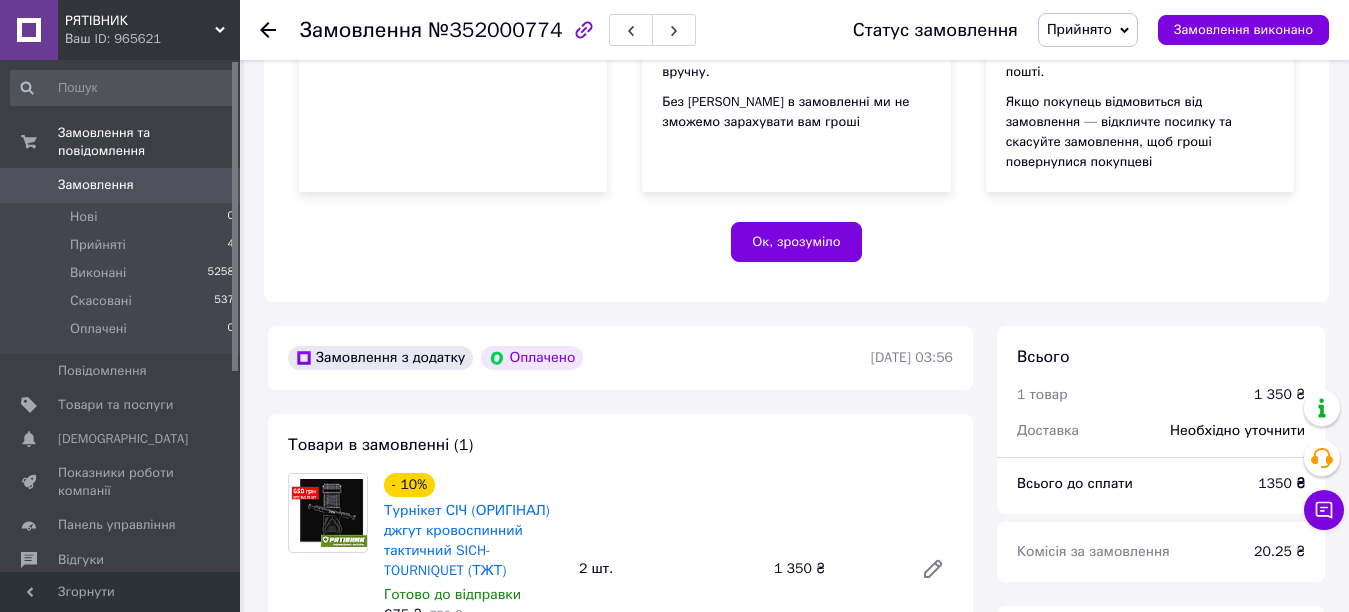 scroll, scrollTop: 500, scrollLeft: 0, axis: vertical 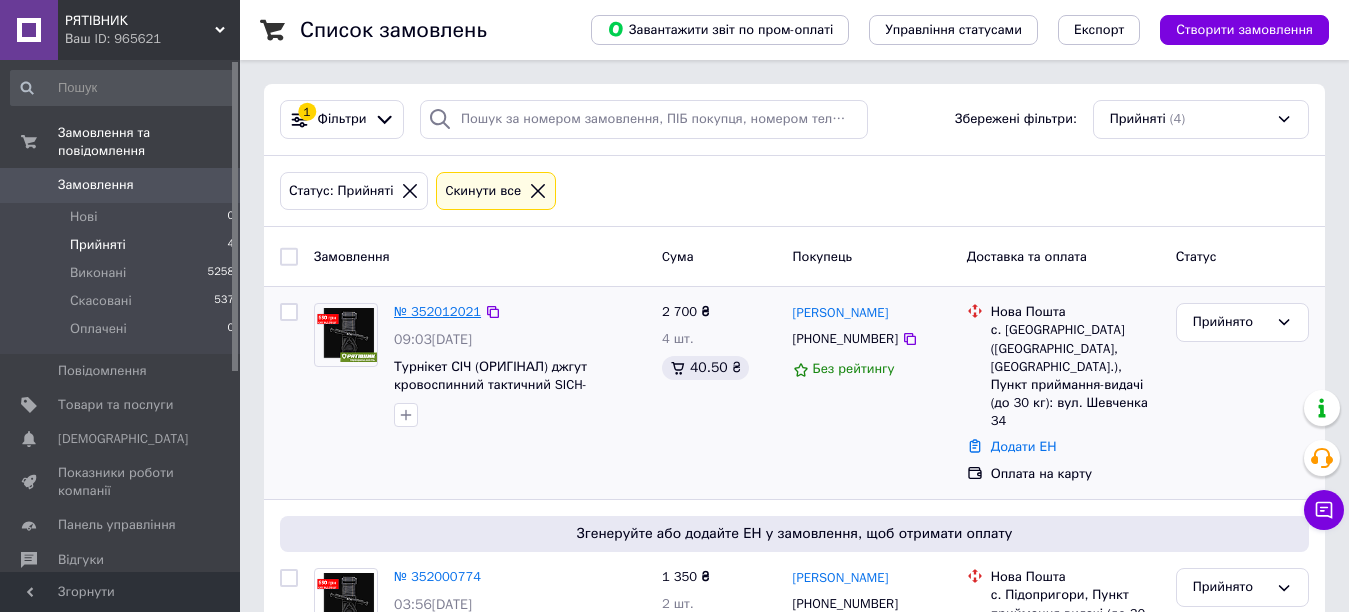 click on "№ 352012021" at bounding box center (437, 311) 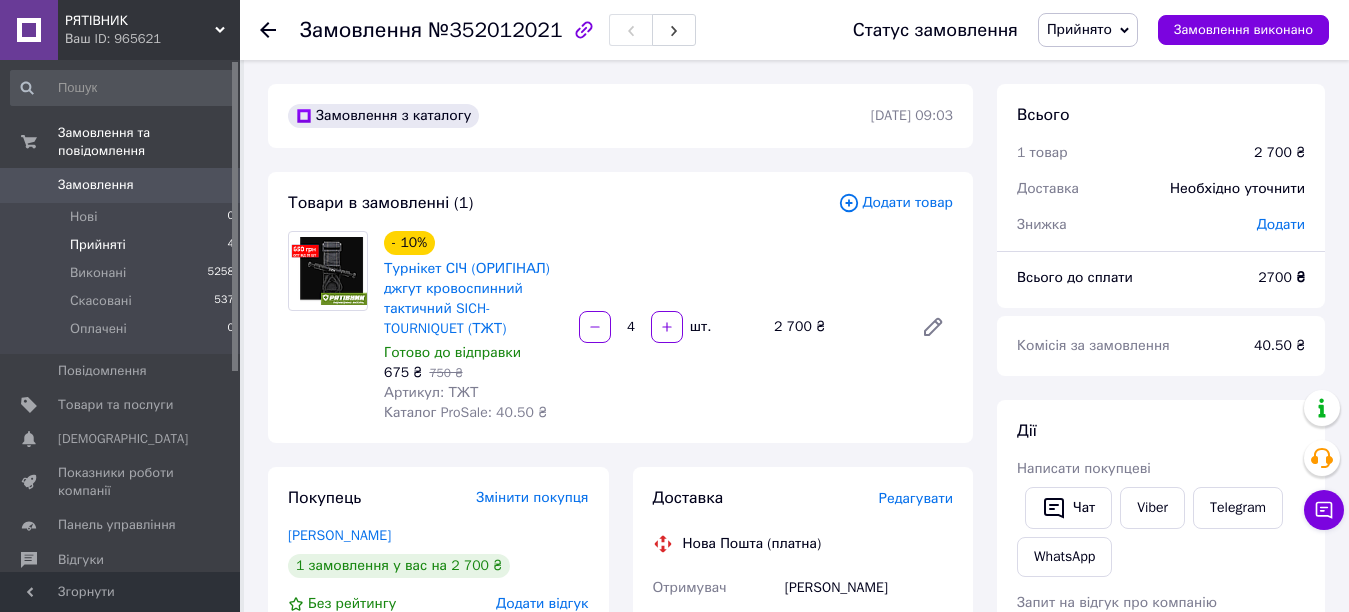 click on "Прийняті" at bounding box center [98, 245] 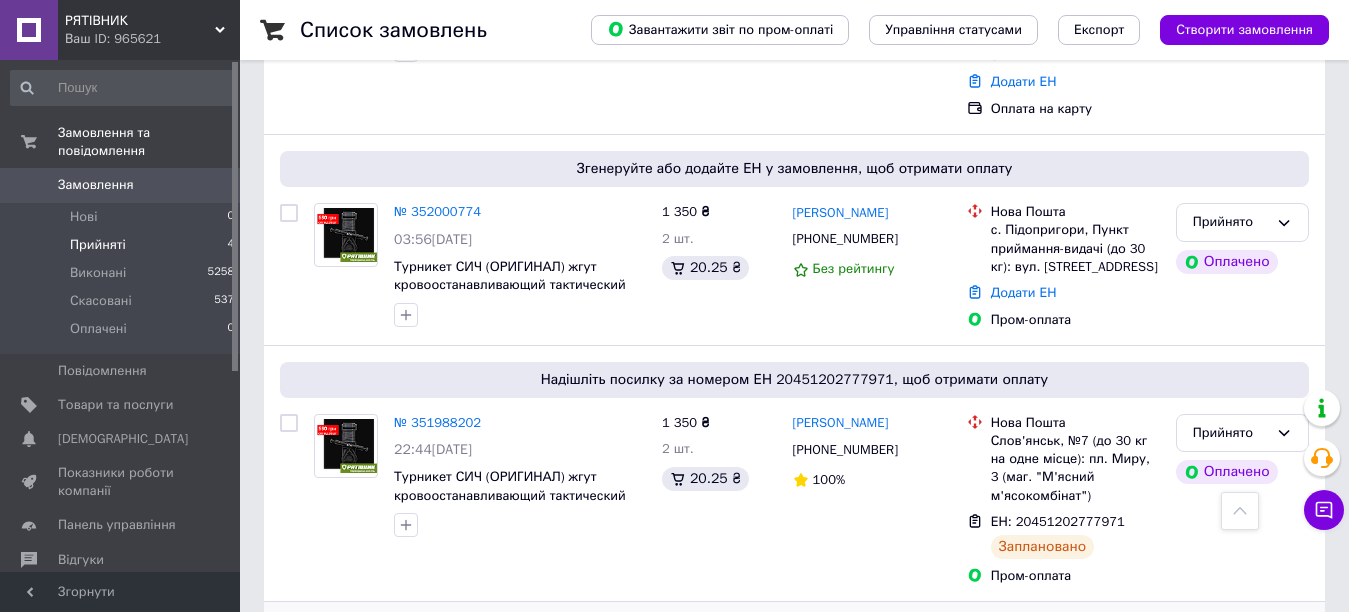 scroll, scrollTop: 265, scrollLeft: 0, axis: vertical 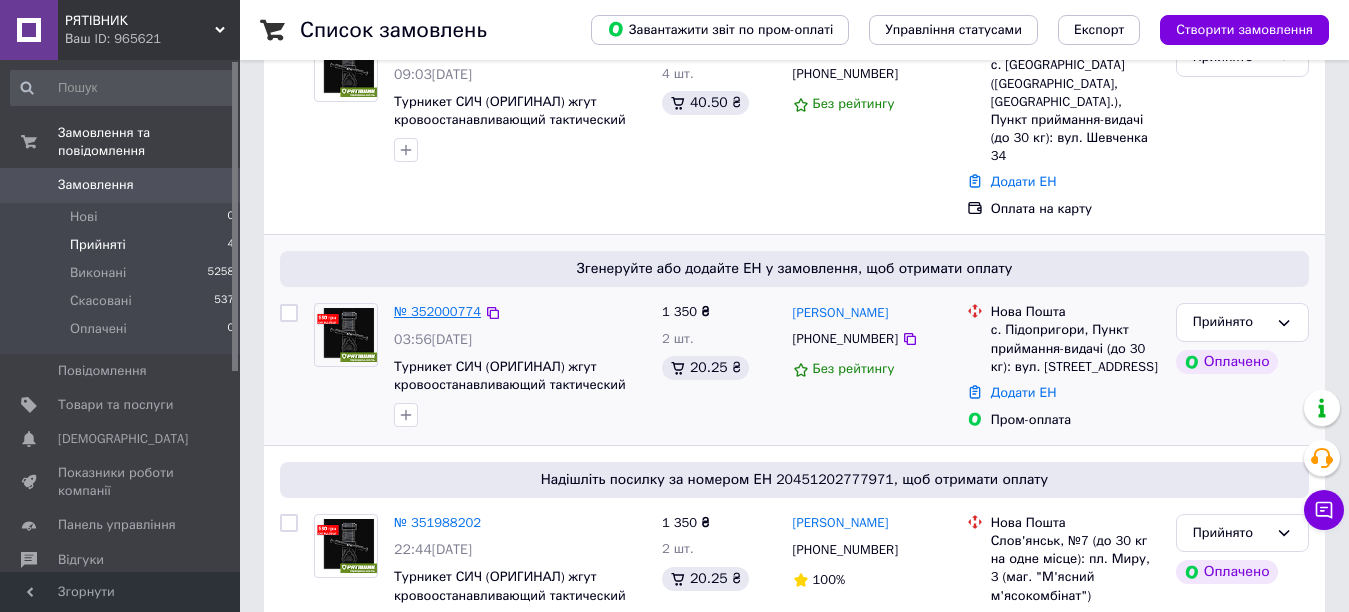 click on "№ 352000774" at bounding box center [437, 311] 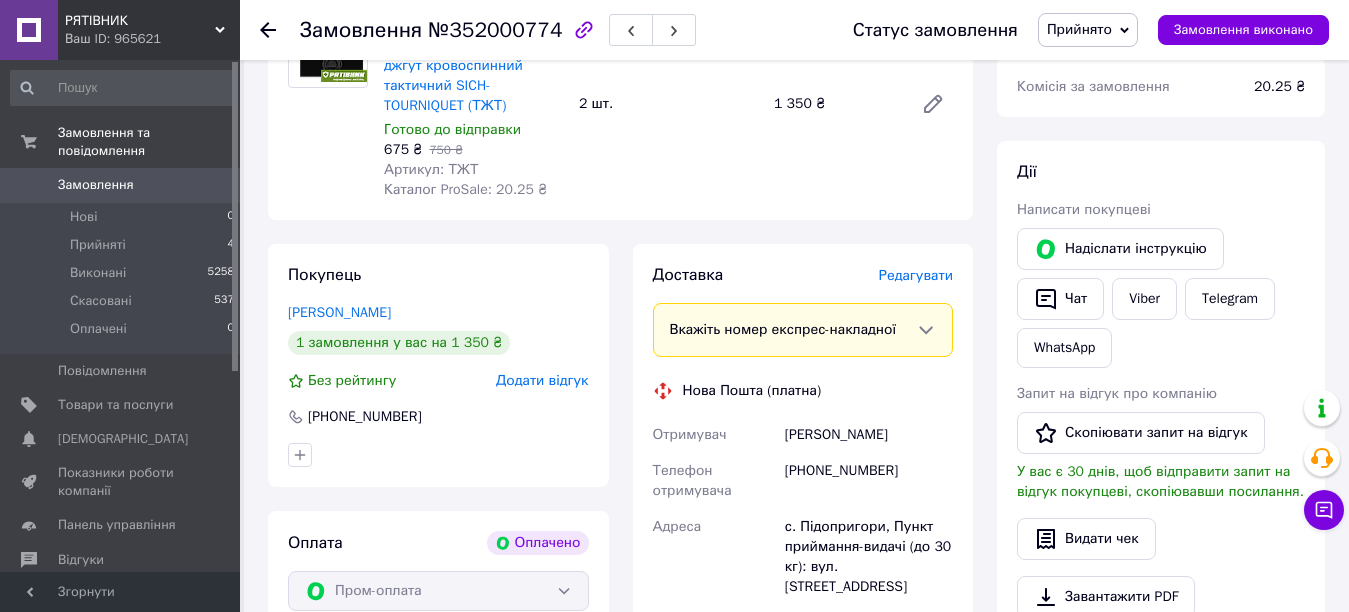 scroll, scrollTop: 1165, scrollLeft: 0, axis: vertical 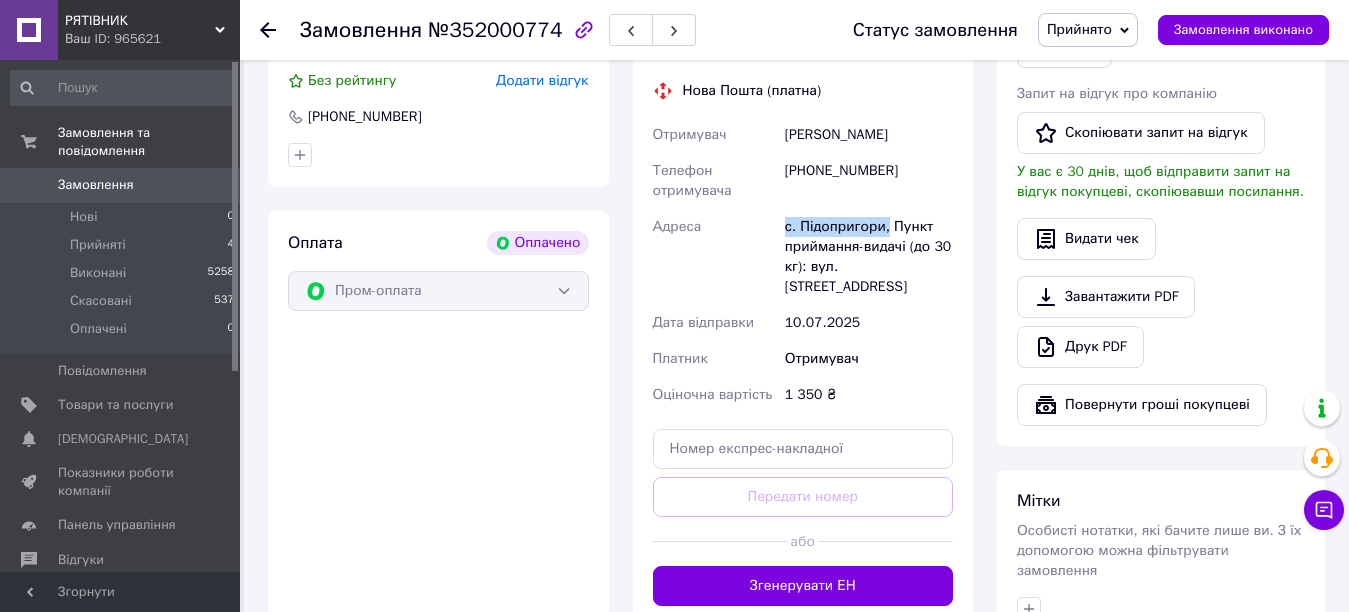 drag, startPoint x: 782, startPoint y: 206, endPoint x: 885, endPoint y: 214, distance: 103.31021 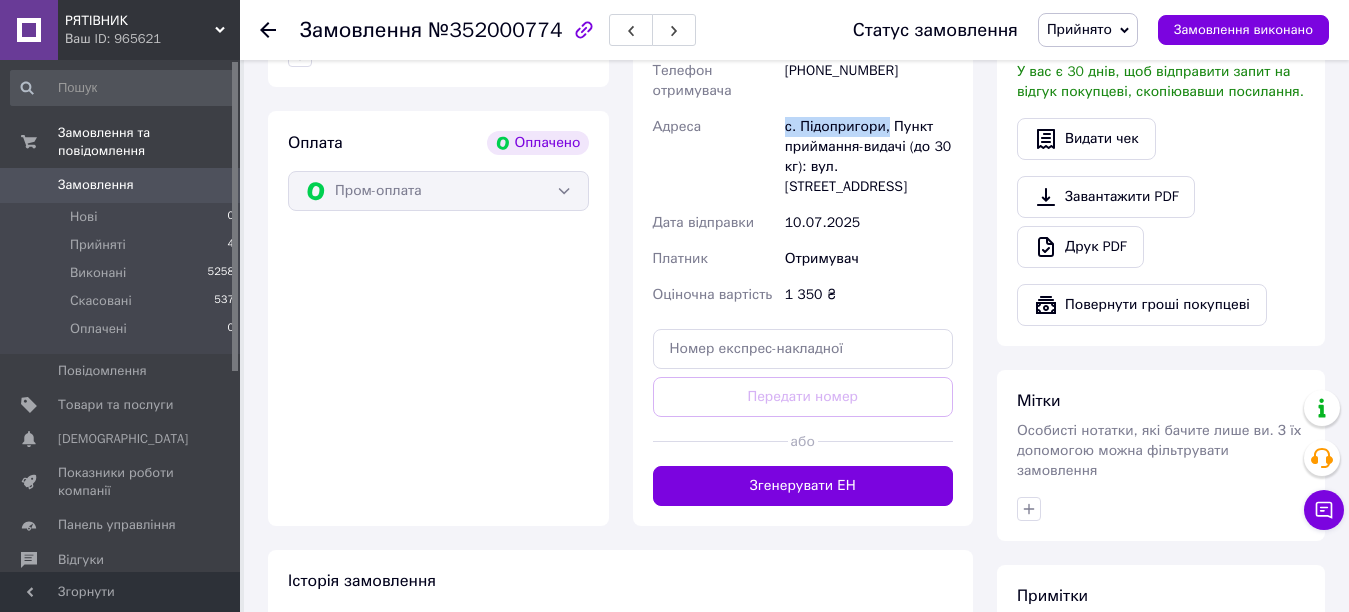 scroll, scrollTop: 1065, scrollLeft: 0, axis: vertical 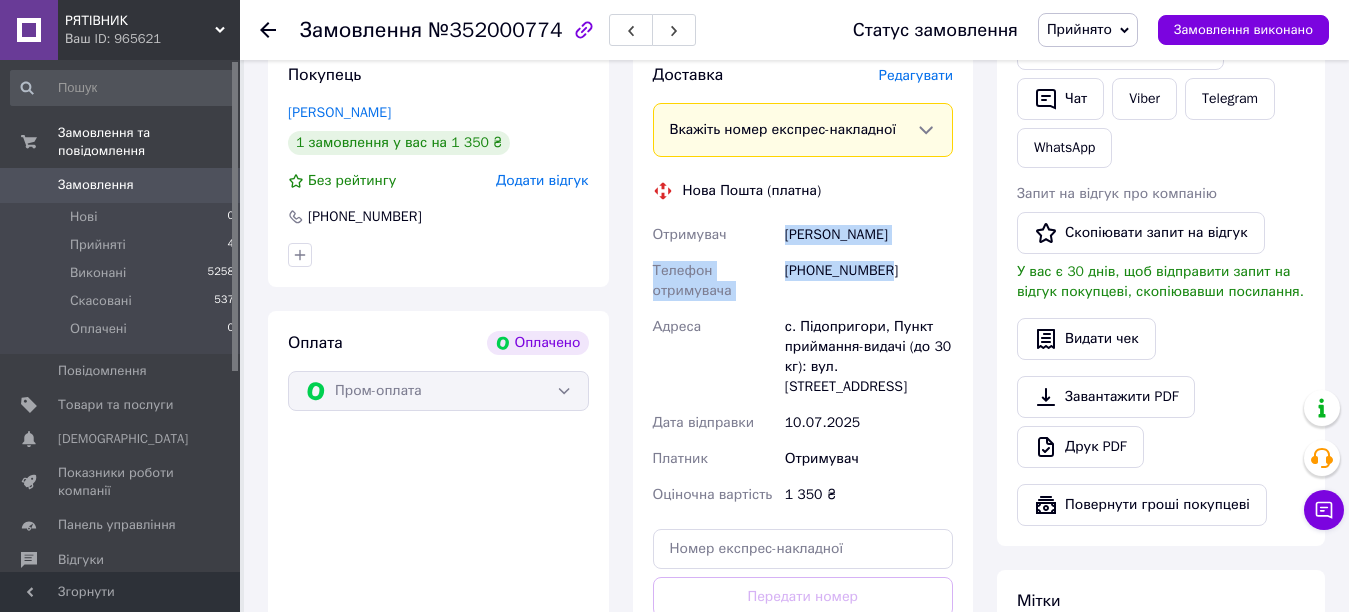 drag, startPoint x: 783, startPoint y: 214, endPoint x: 883, endPoint y: 244, distance: 104.40307 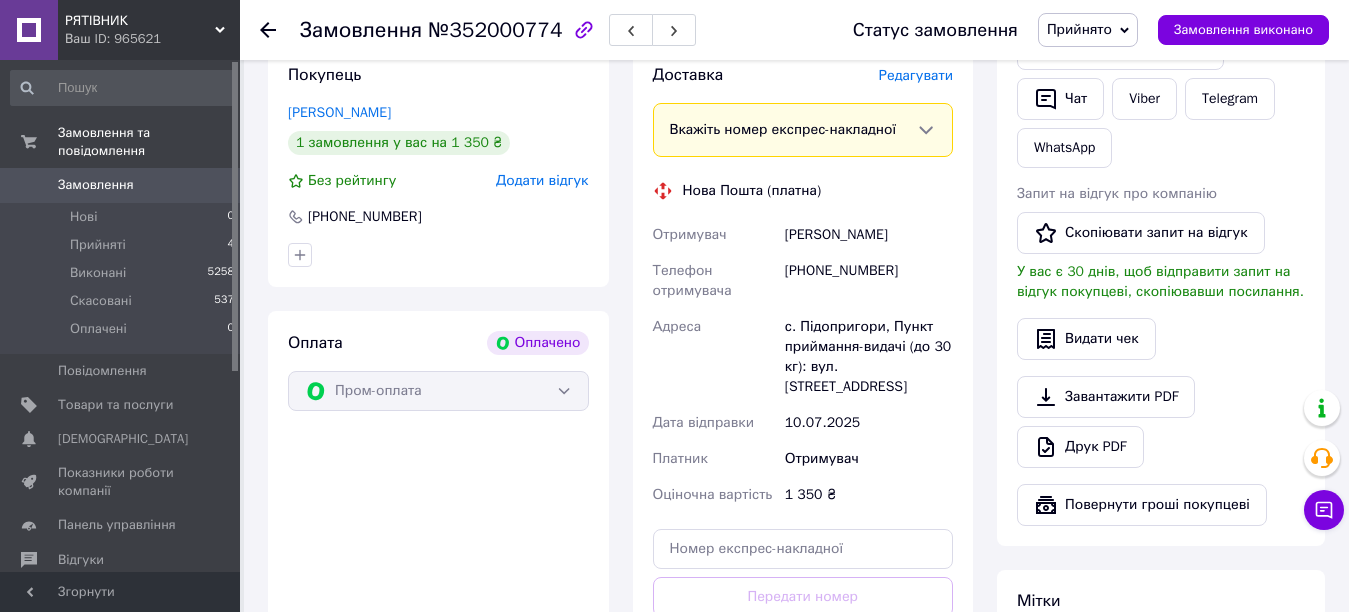 click on "Оплата Оплачено Пром-оплата" at bounding box center [438, 518] 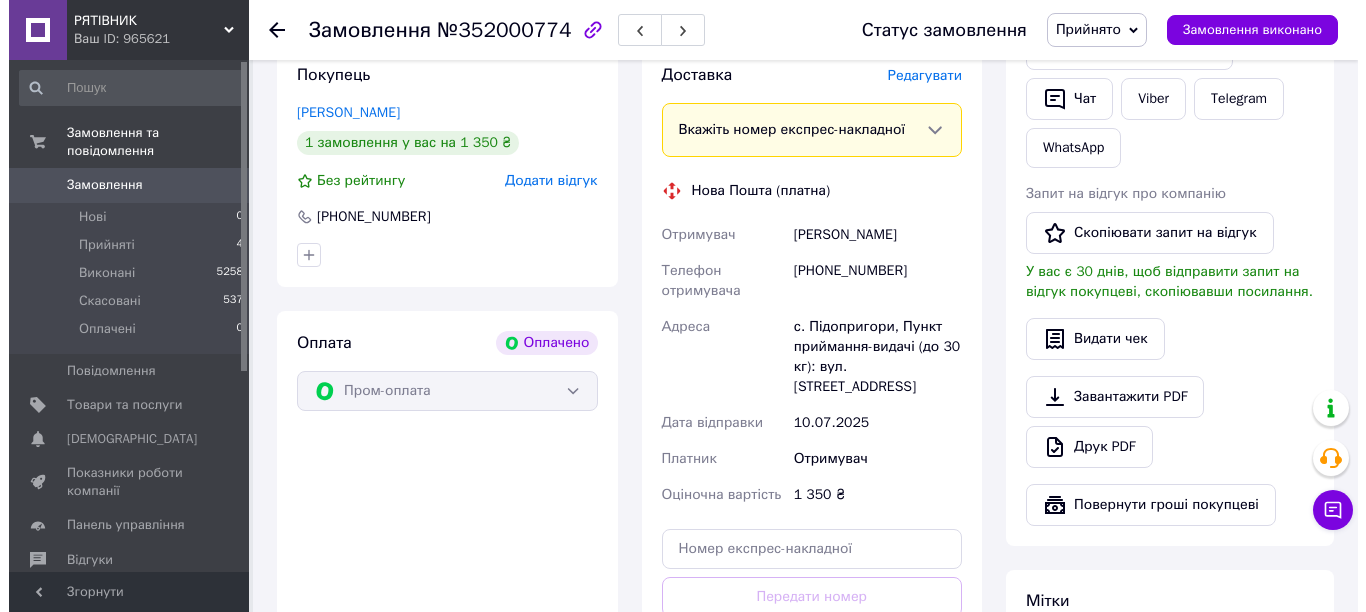 scroll, scrollTop: 665, scrollLeft: 0, axis: vertical 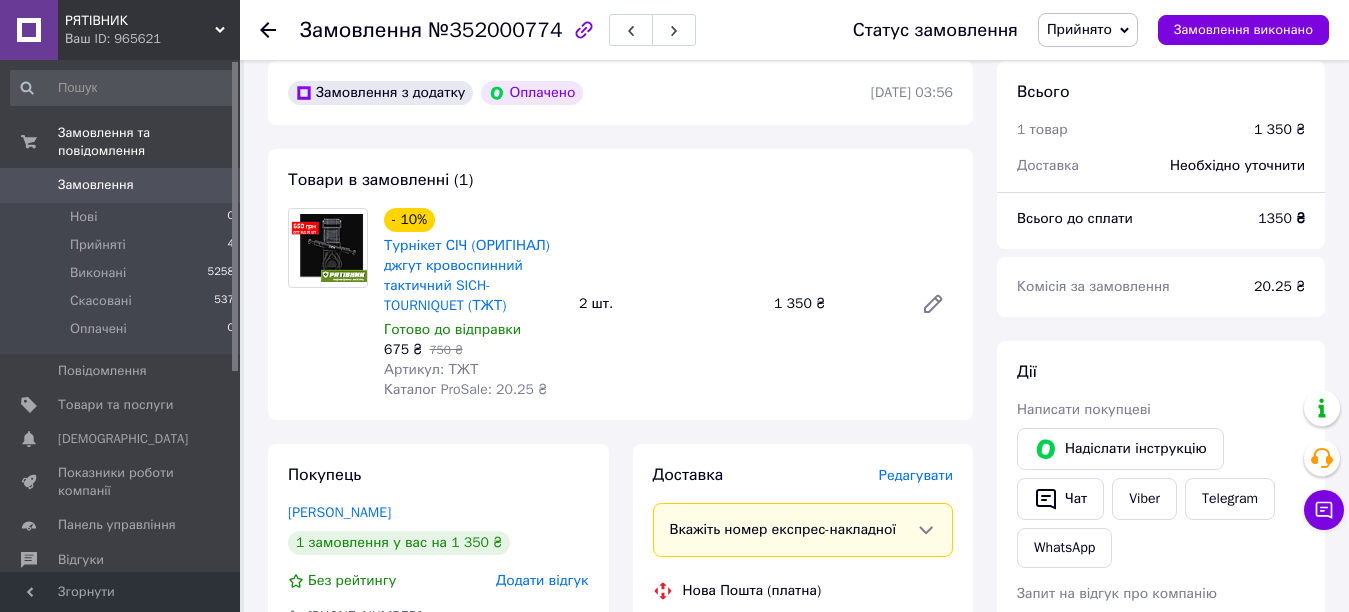 click on "Товари в замовленні (1) - 10% Турнікет СІЧ (ОРИГІНАЛ) джгут кровоспинний тактичний SICH-TOURNIQUET (ТЖТ) Готово до відправки 675 ₴   750 ₴ Артикул: ТЖТ Каталог ProSale: 20.25 ₴  2 шт. 1 350 ₴" at bounding box center (620, 284) 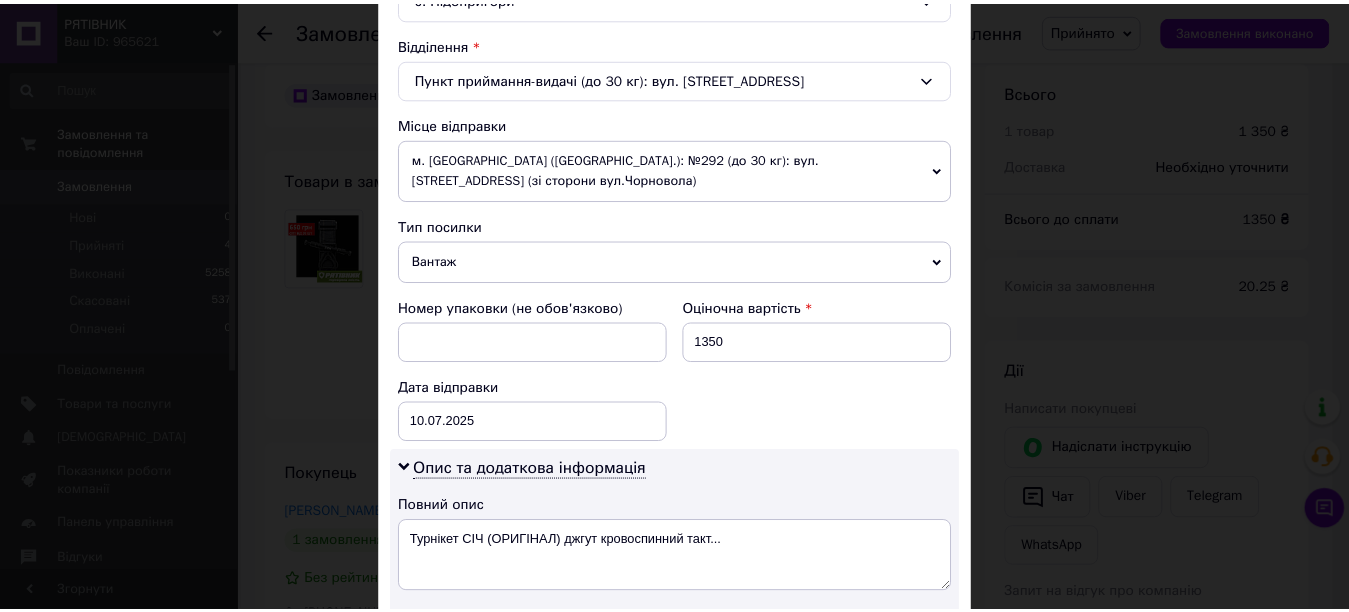 scroll, scrollTop: 900, scrollLeft: 0, axis: vertical 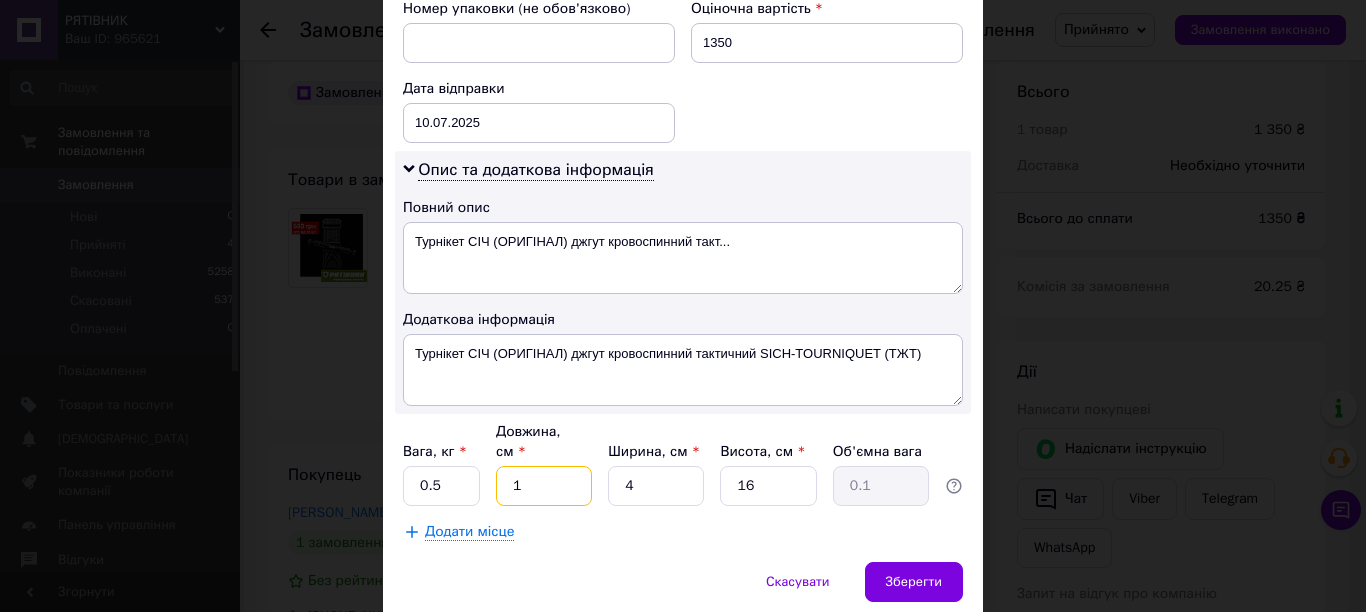 click on "1" at bounding box center [544, 486] 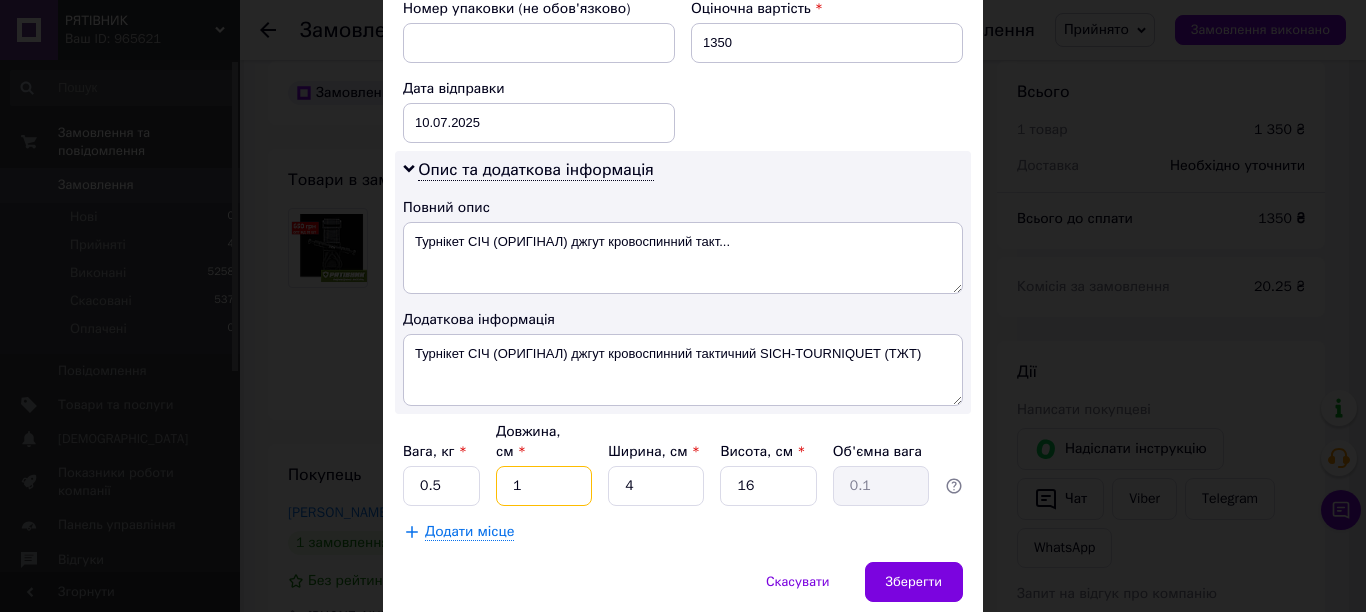 type on "10" 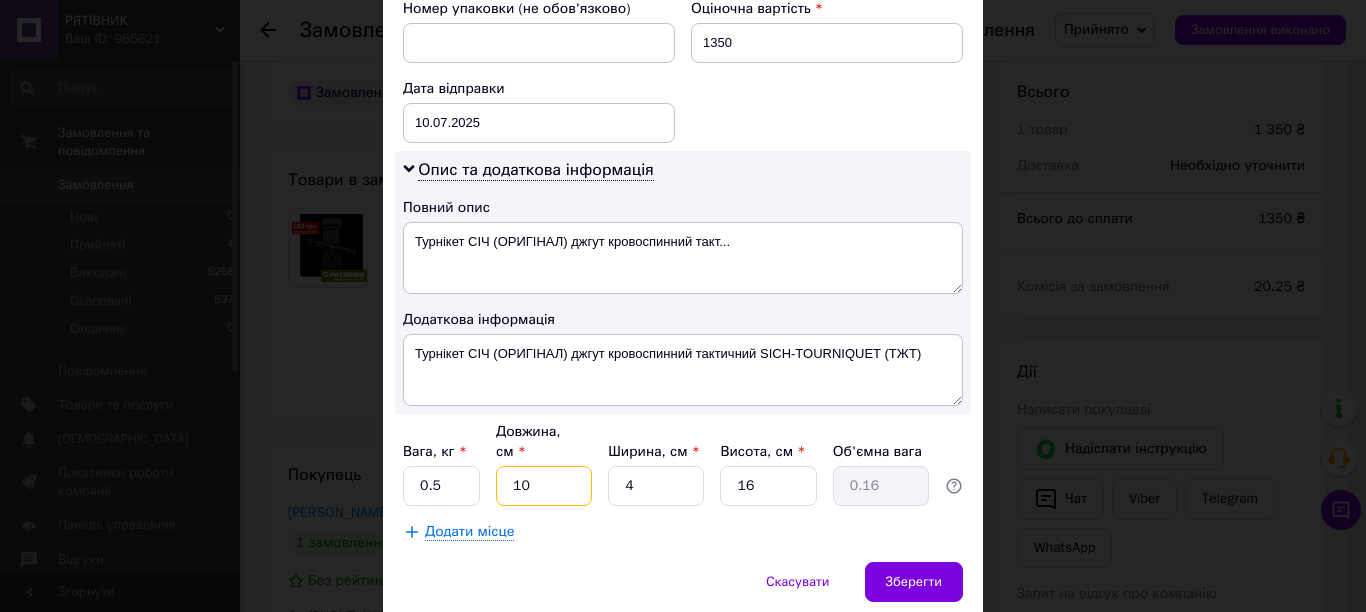 type on "10" 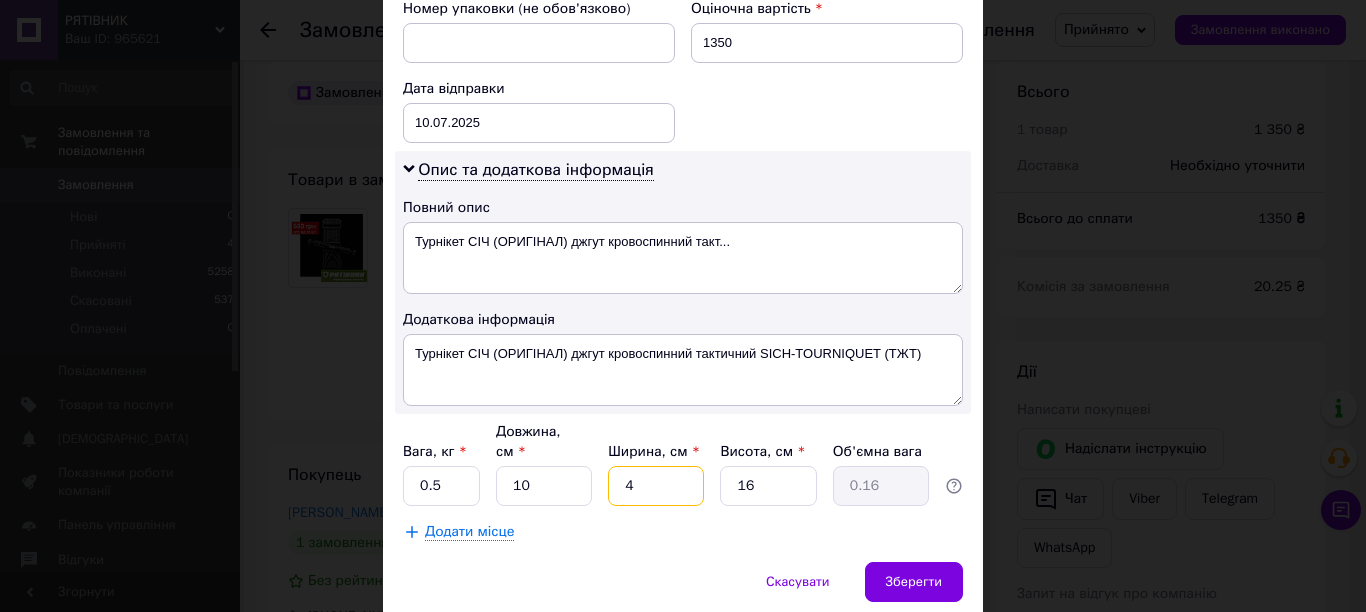 click on "4" at bounding box center [656, 486] 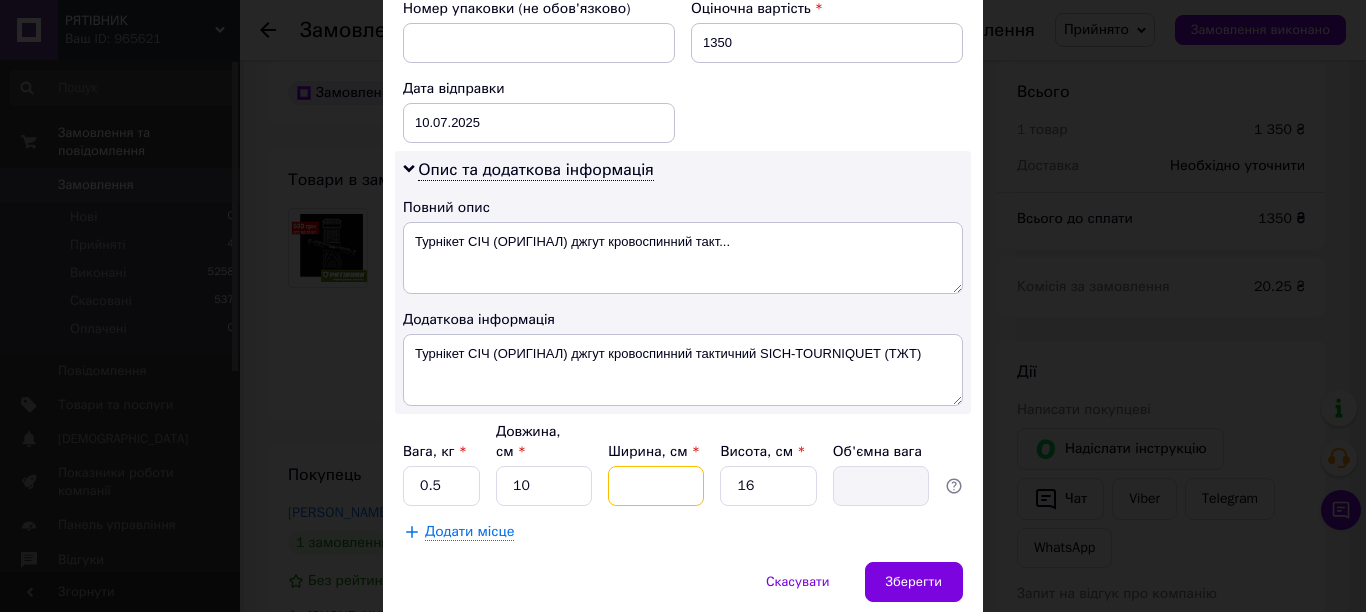type on "1" 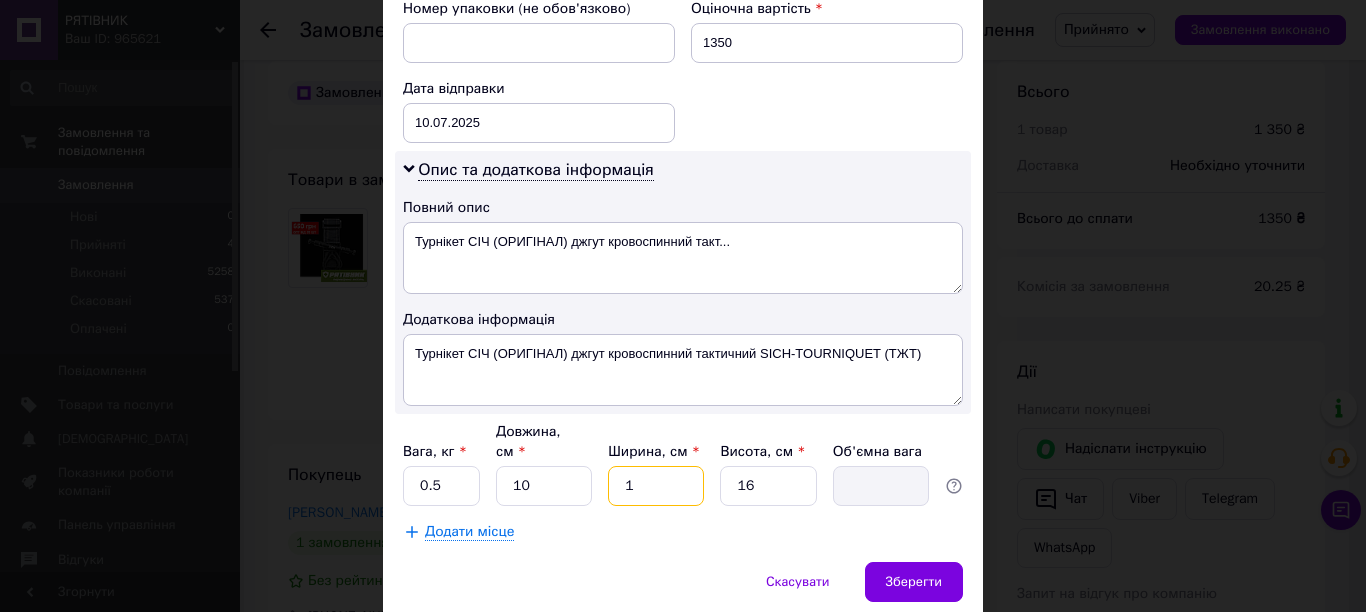 type on "0.1" 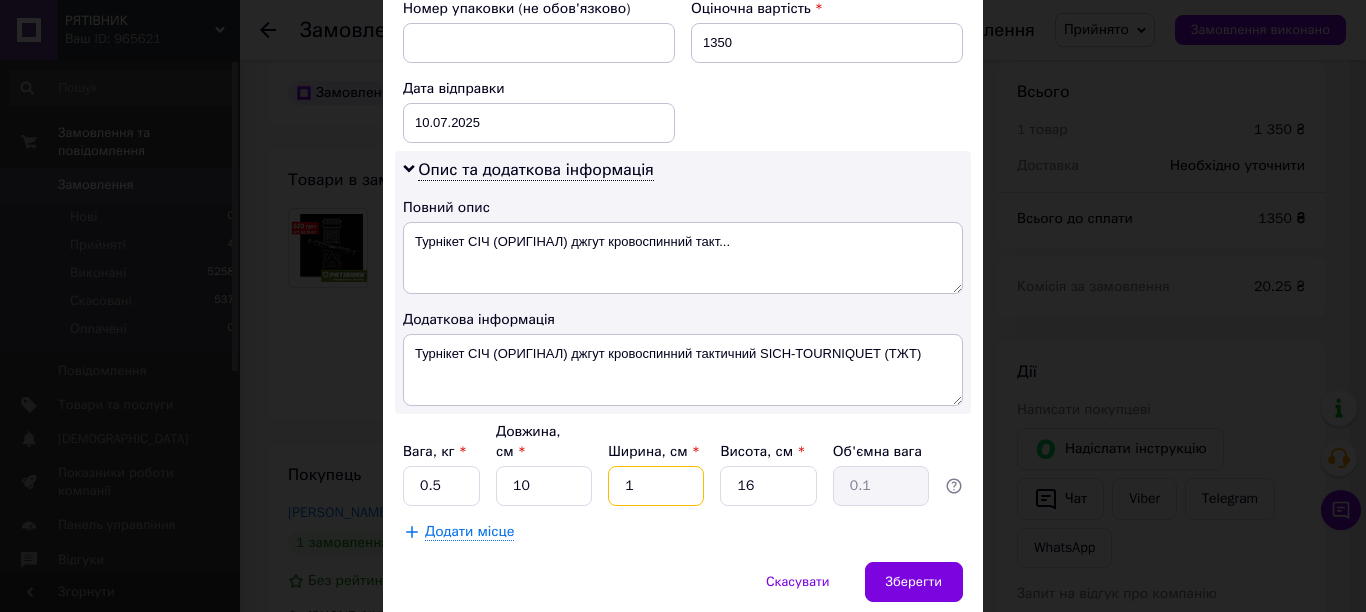type on "10" 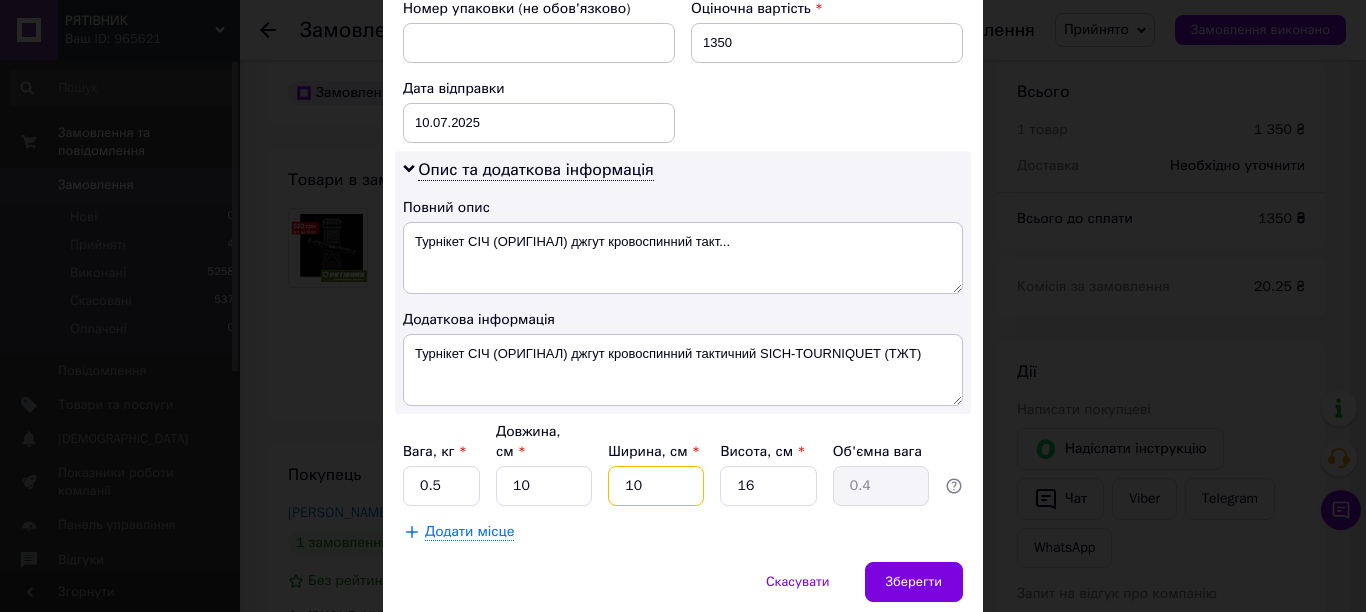 type on "10" 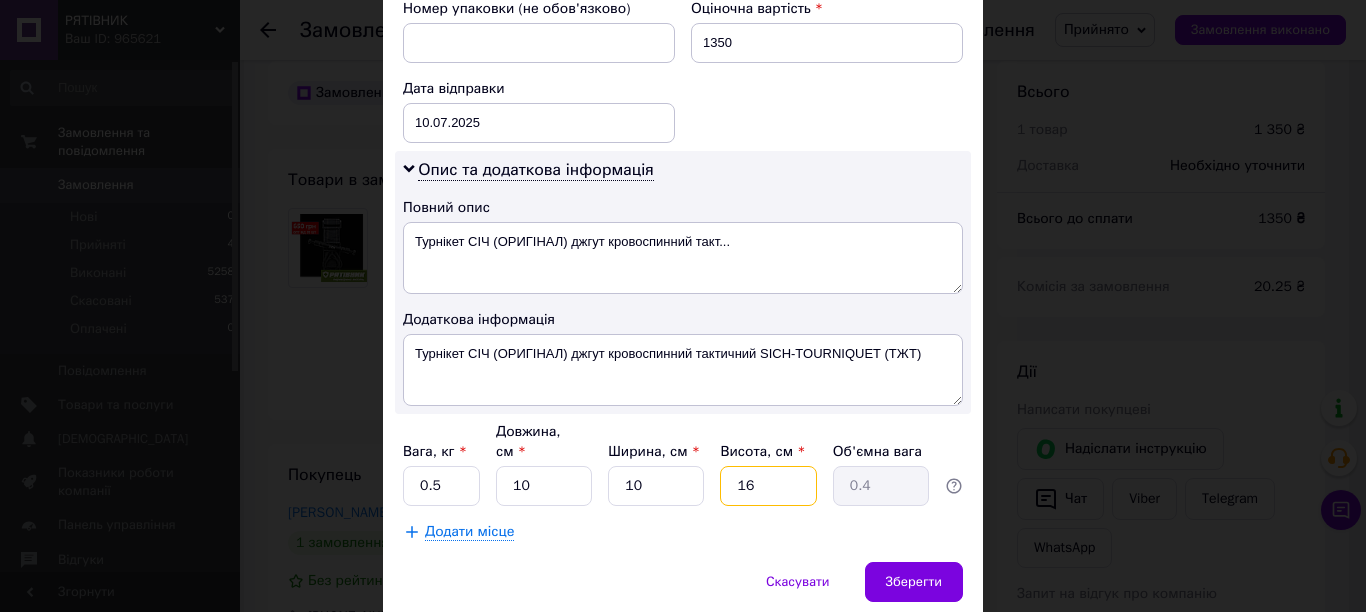 click on "16" at bounding box center (768, 486) 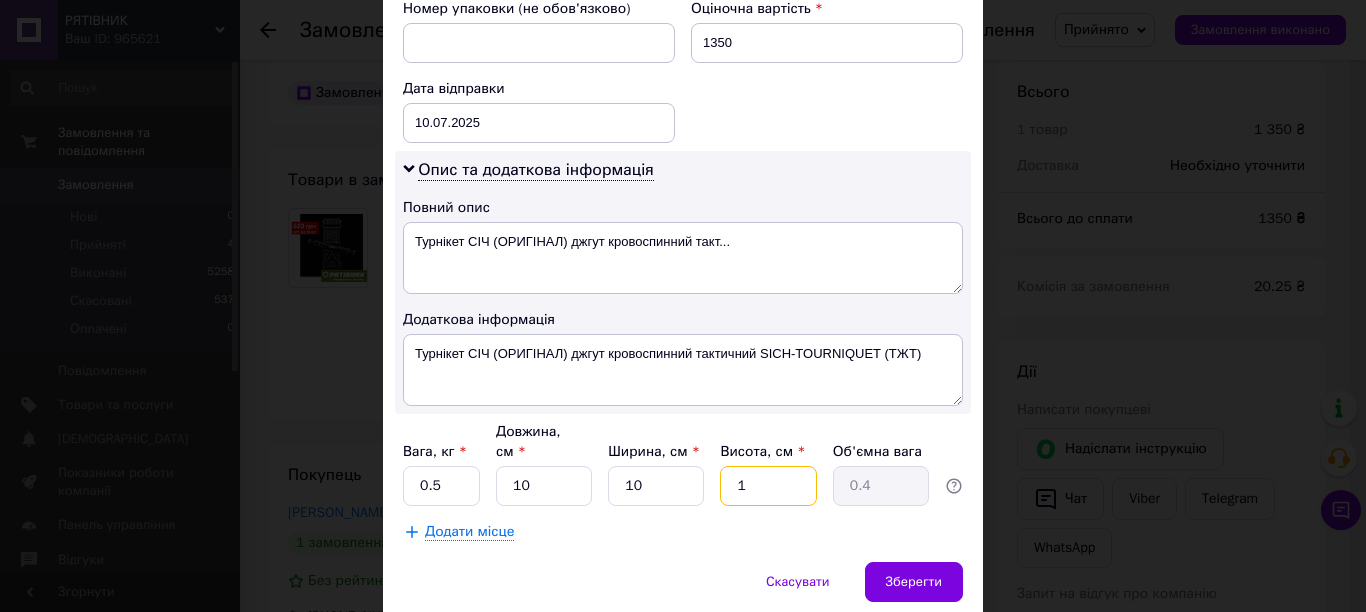 type on "0.1" 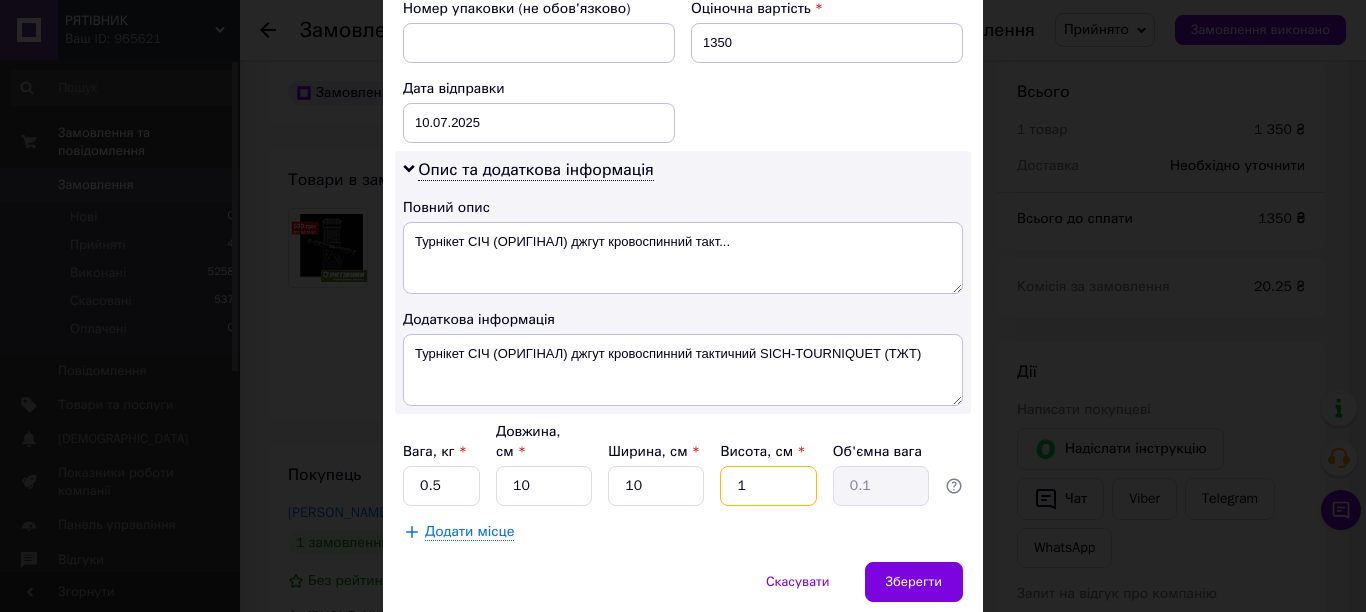 type 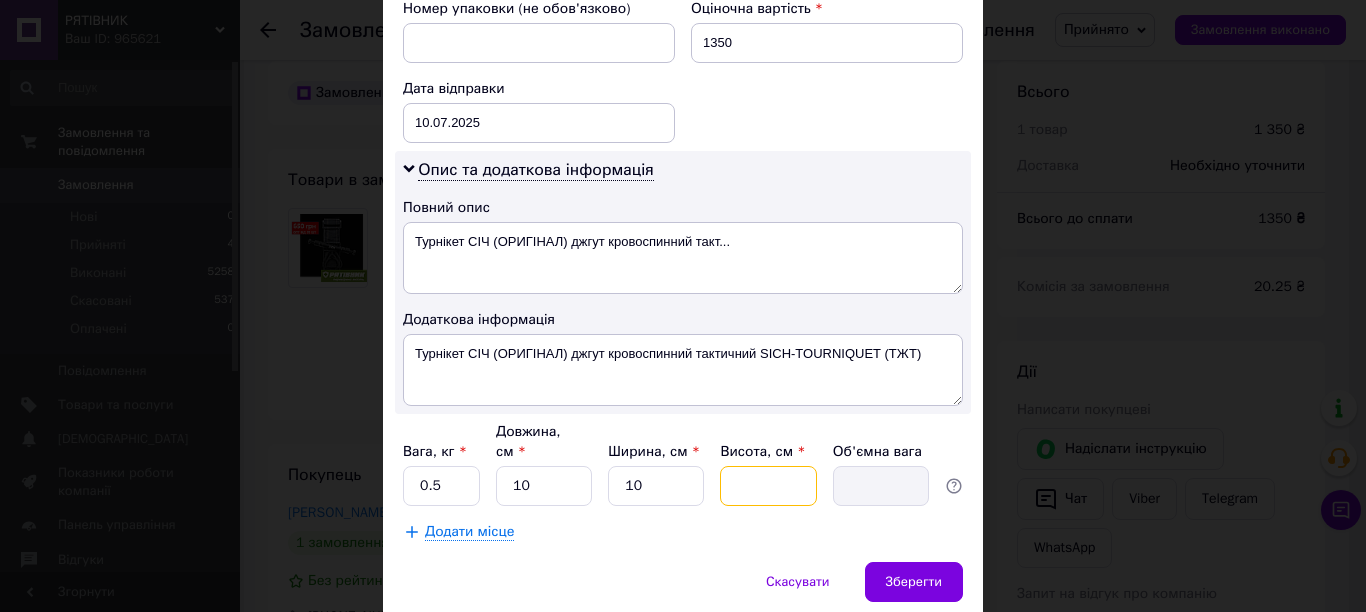 type on "4" 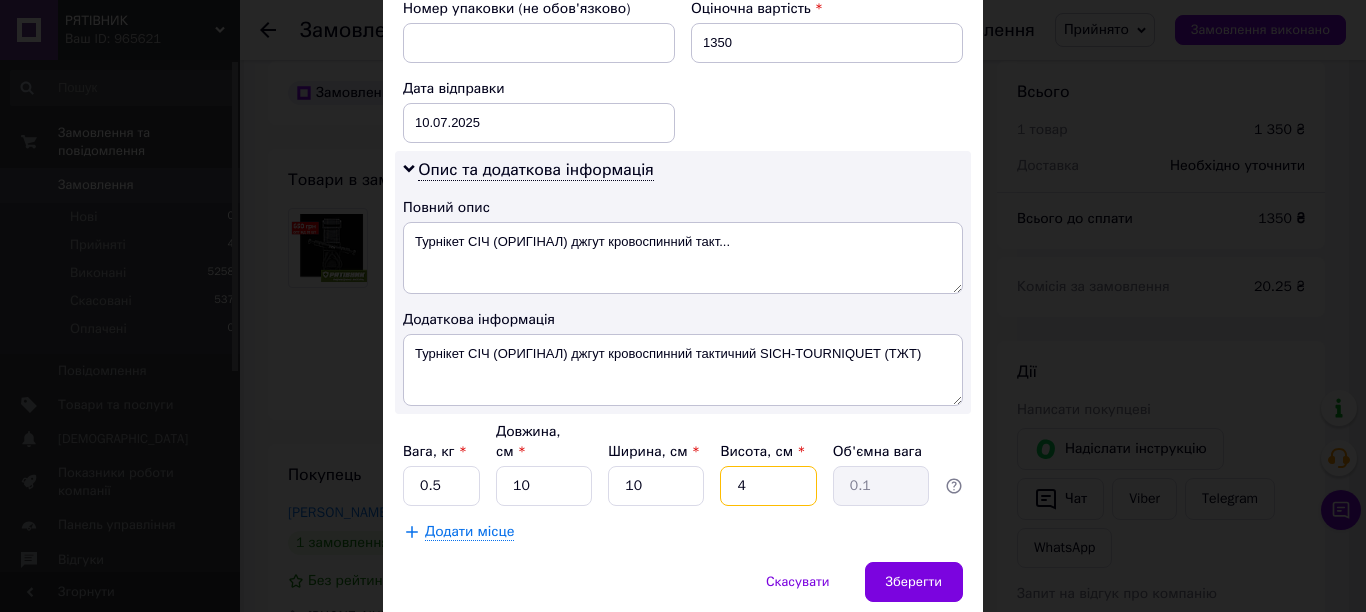 type on "4" 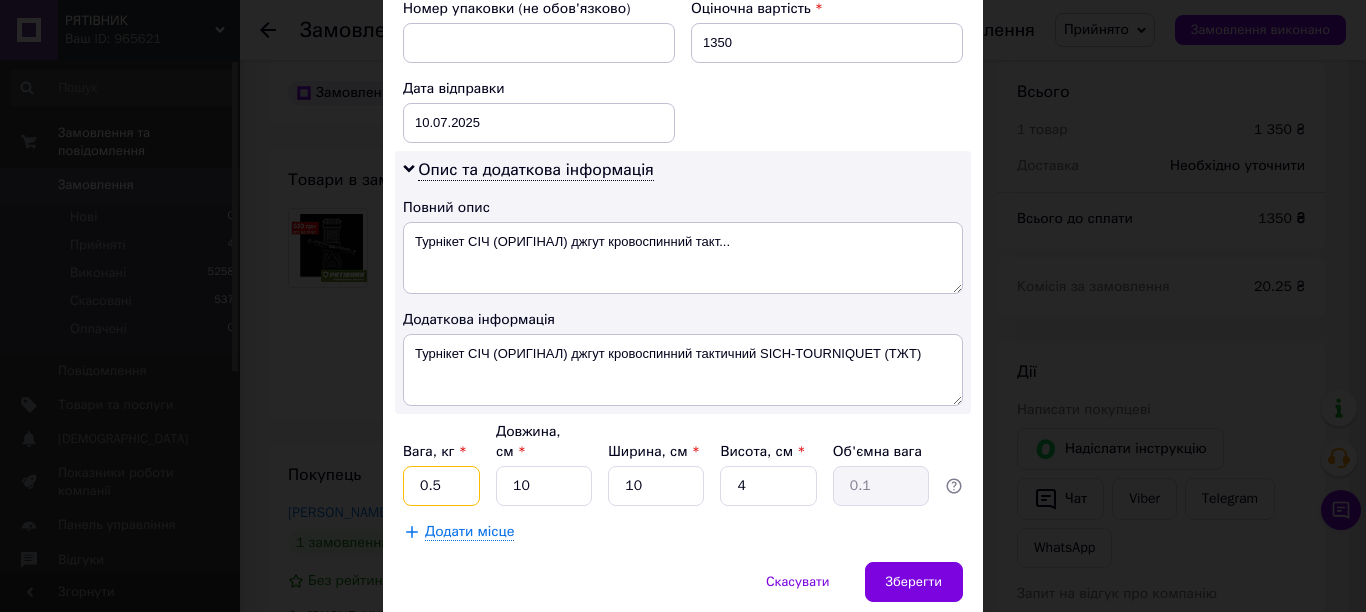 click on "0.5" at bounding box center (441, 486) 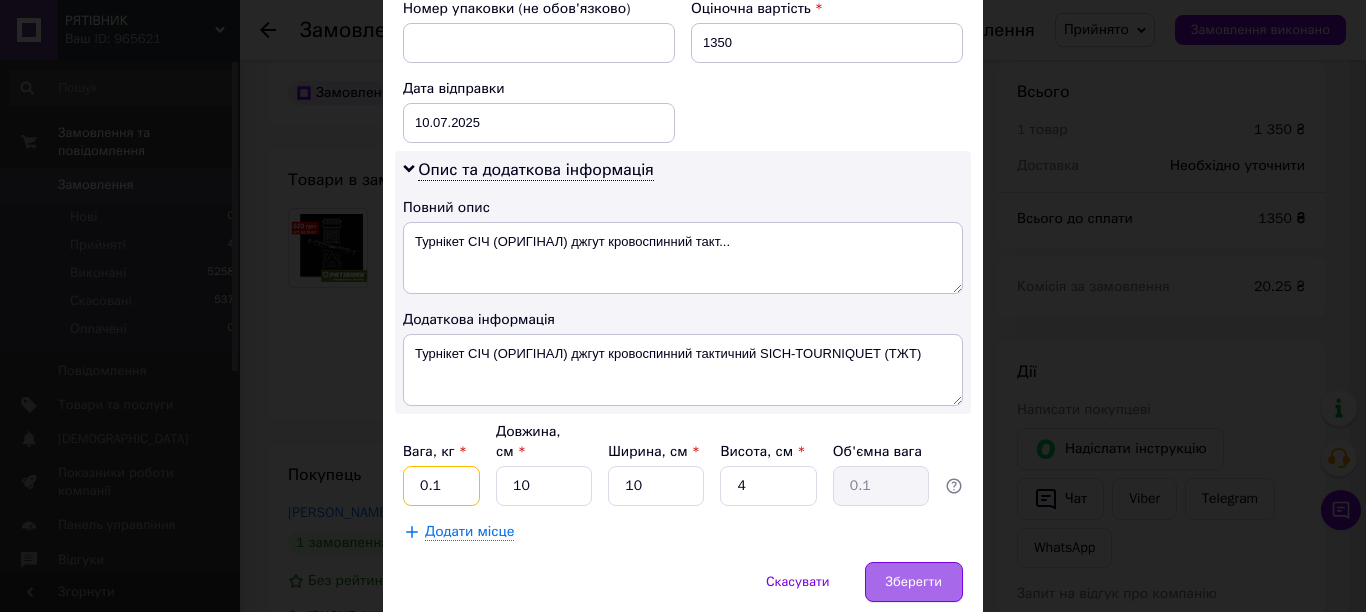 type on "0.1" 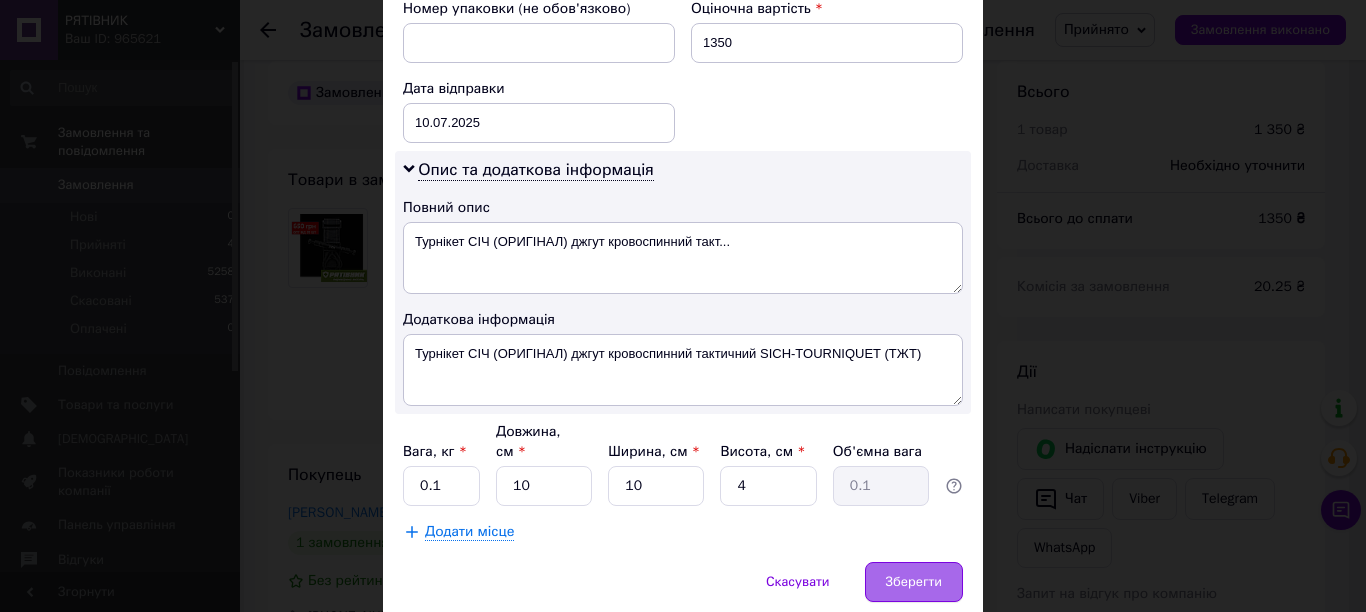 click on "Зберегти" at bounding box center [914, 582] 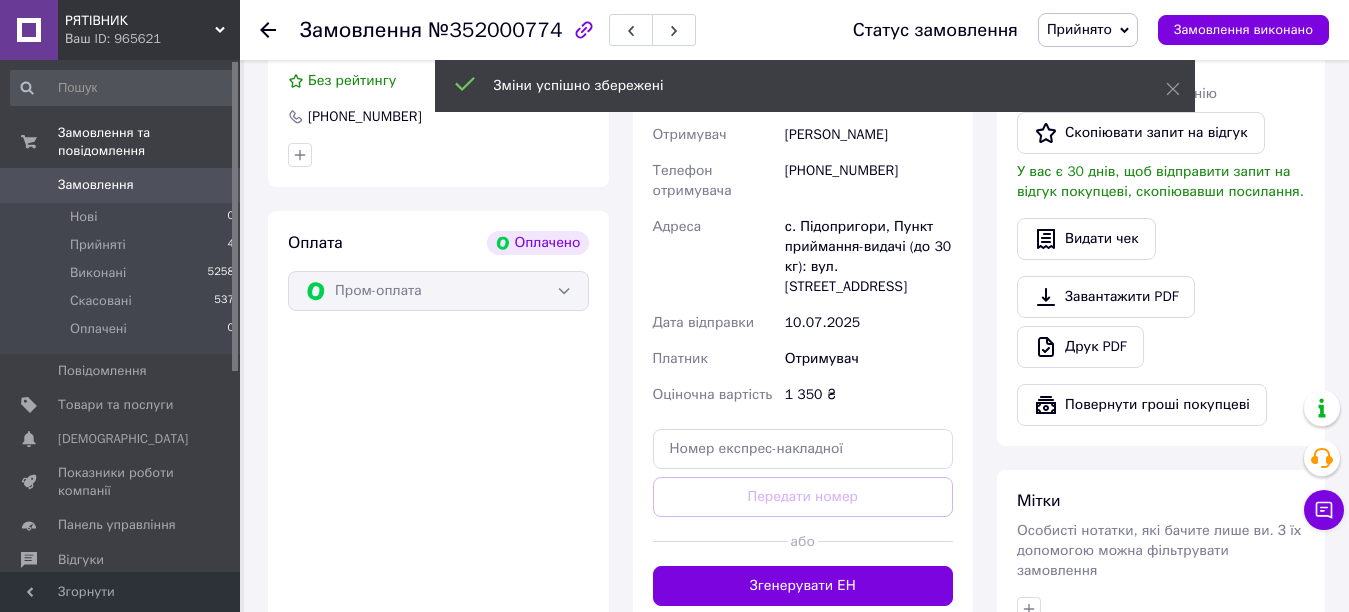 scroll, scrollTop: 1265, scrollLeft: 0, axis: vertical 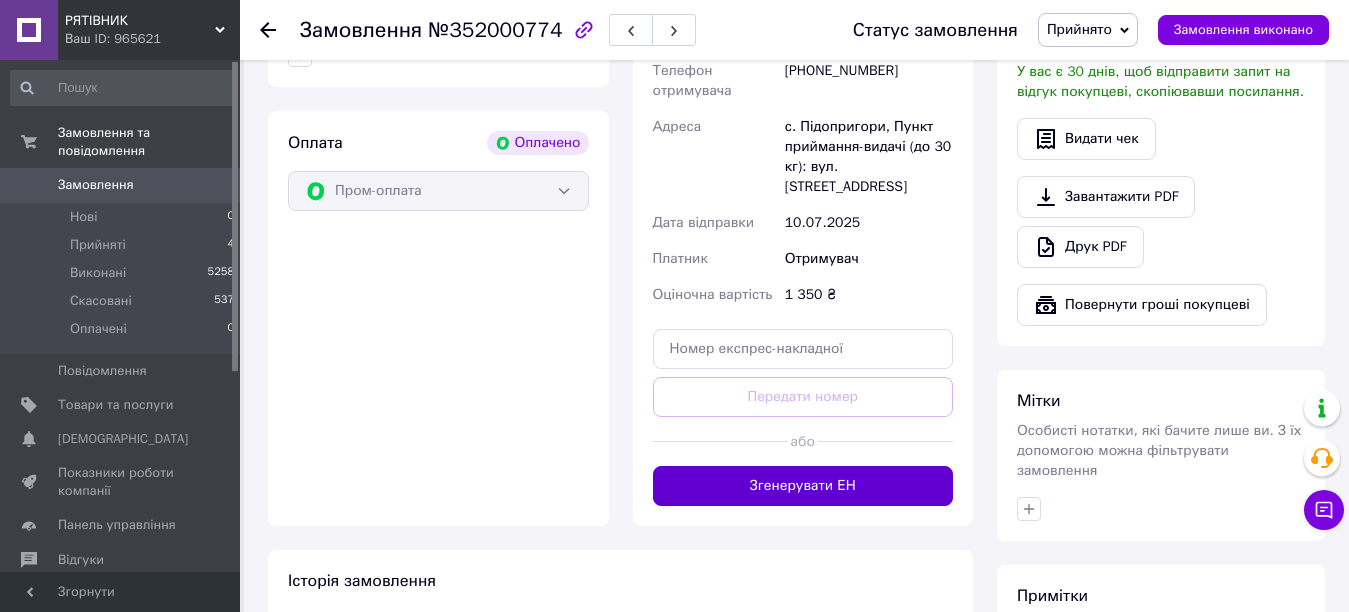 click on "Згенерувати ЕН" at bounding box center (803, 486) 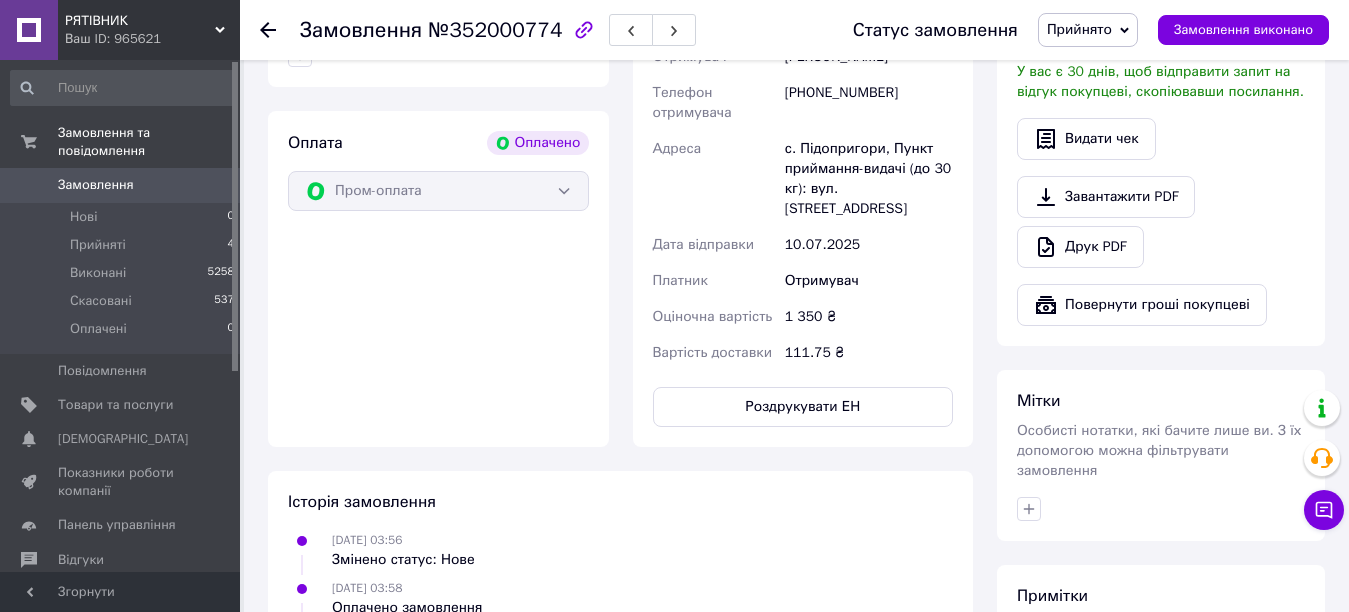 scroll, scrollTop: 965, scrollLeft: 0, axis: vertical 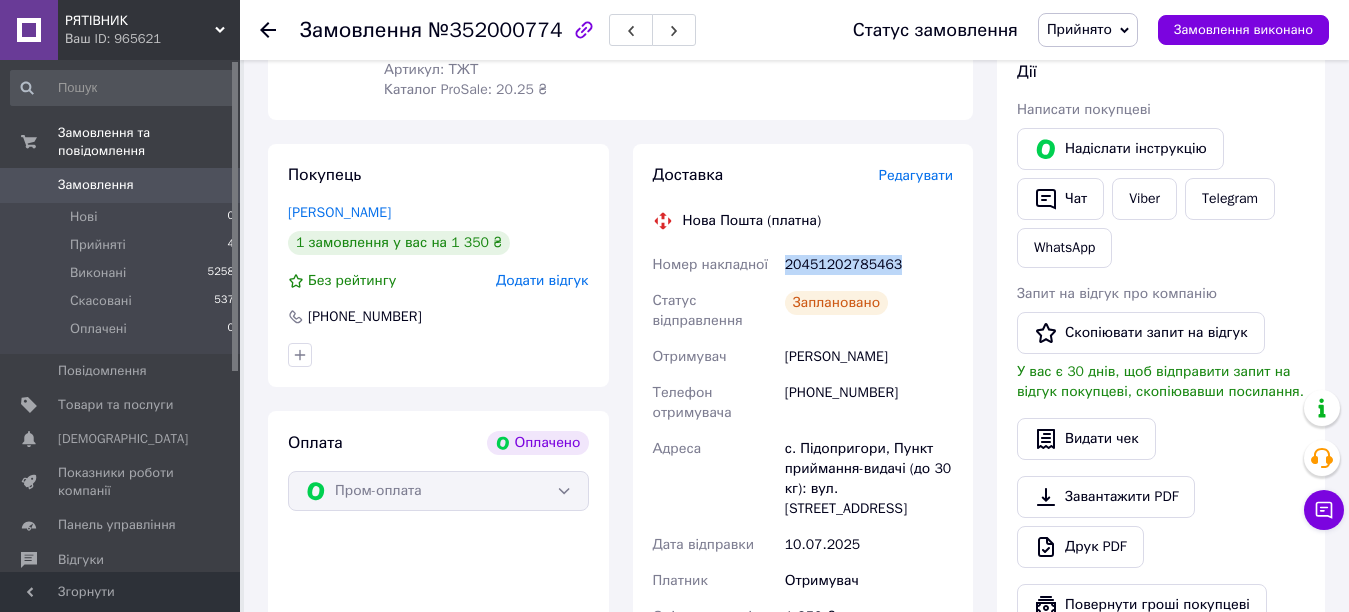 drag, startPoint x: 810, startPoint y: 243, endPoint x: 883, endPoint y: 249, distance: 73.24616 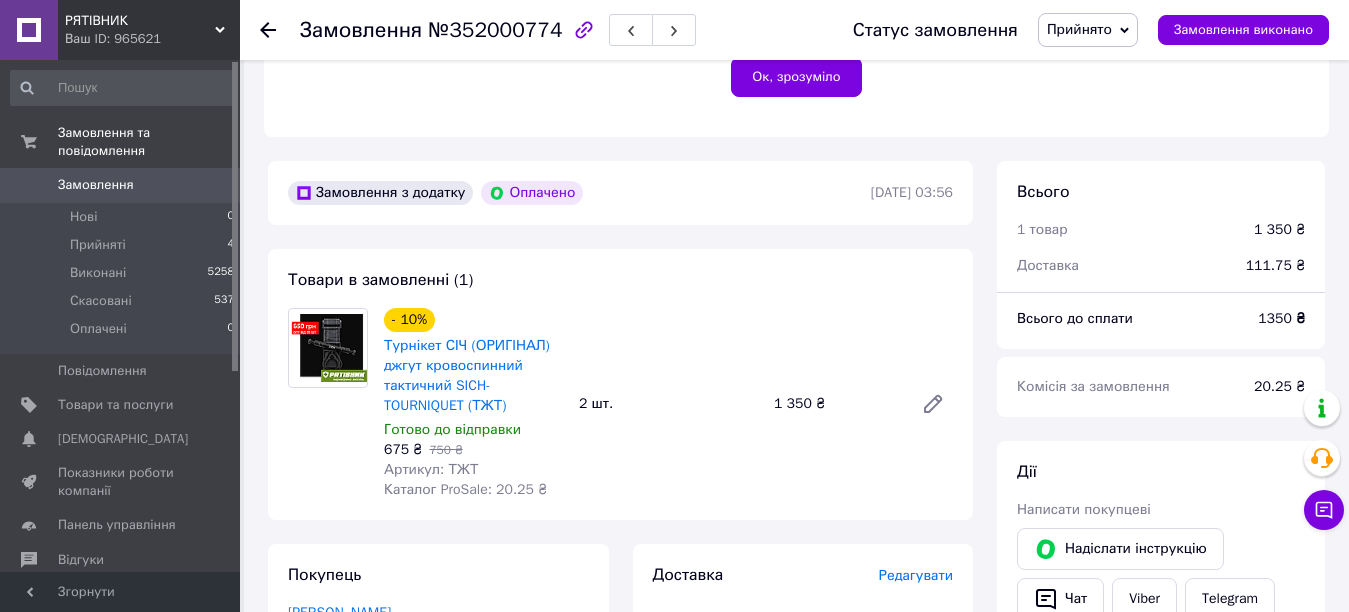 click on "Товари в замовленні (1) - 10% Турнікет СІЧ (ОРИГІНАЛ) джгут кровоспинний тактичний SICH-TOURNIQUET (ТЖТ) Готово до відправки 675 ₴   750 ₴ Артикул: ТЖТ Каталог ProSale: 20.25 ₴  2 шт. 1 350 ₴" at bounding box center [620, 384] 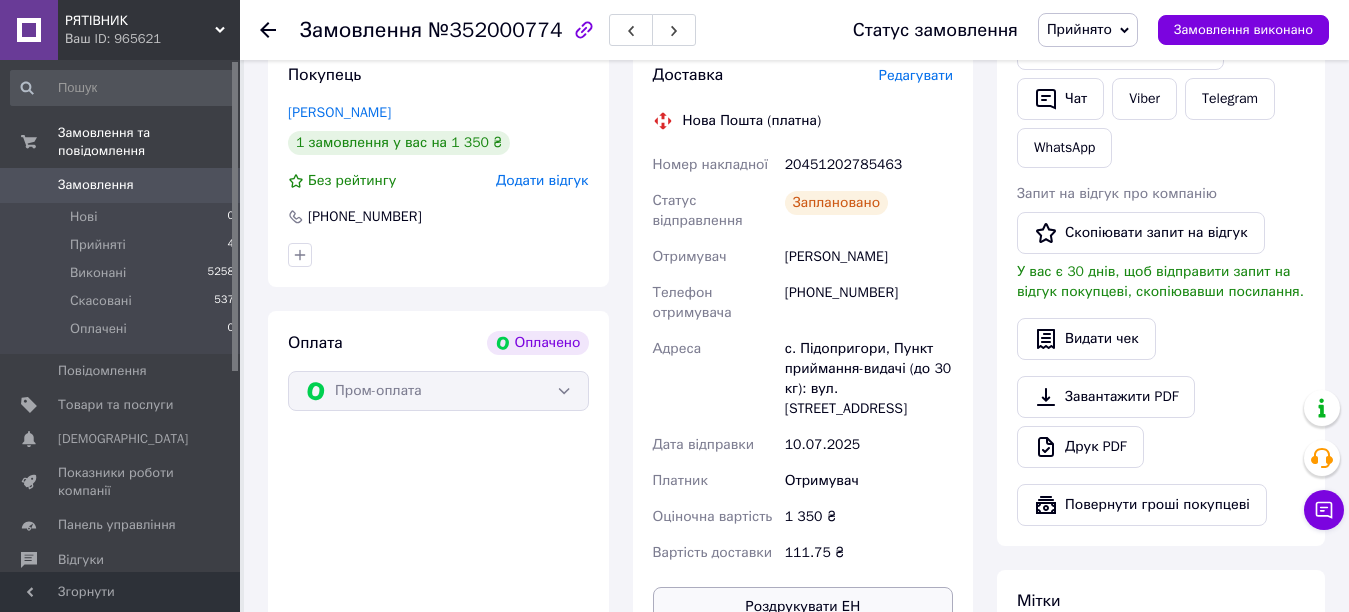 click on "Роздрукувати ЕН" at bounding box center (803, 607) 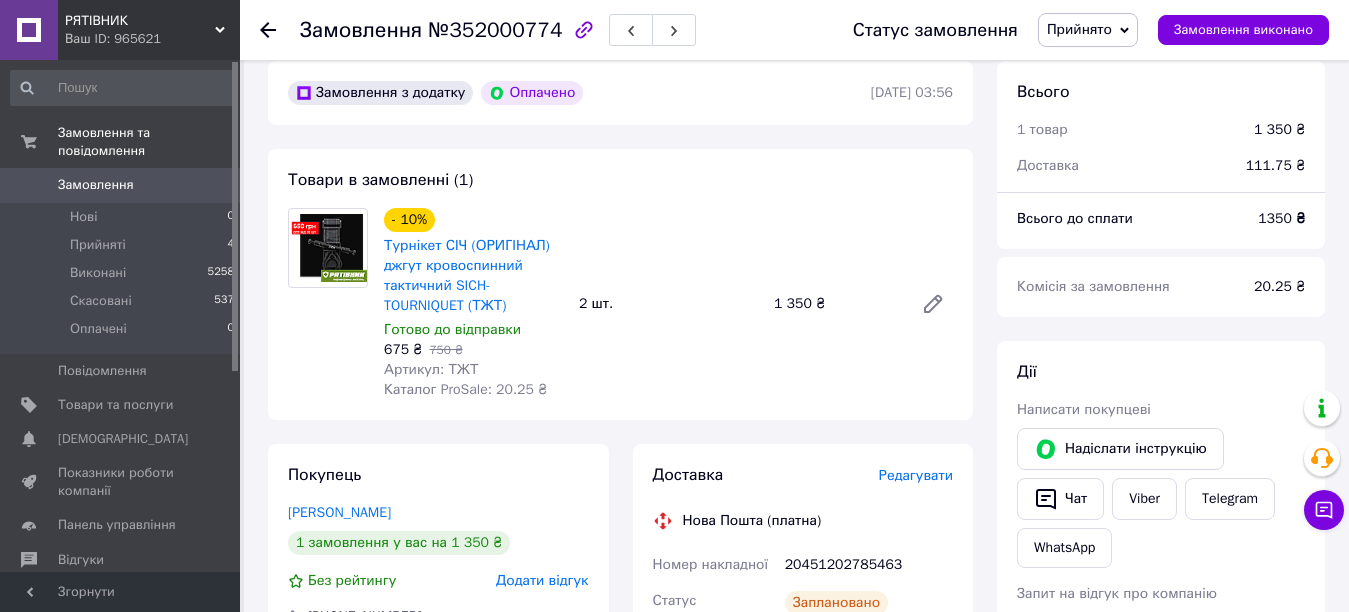 scroll, scrollTop: 565, scrollLeft: 0, axis: vertical 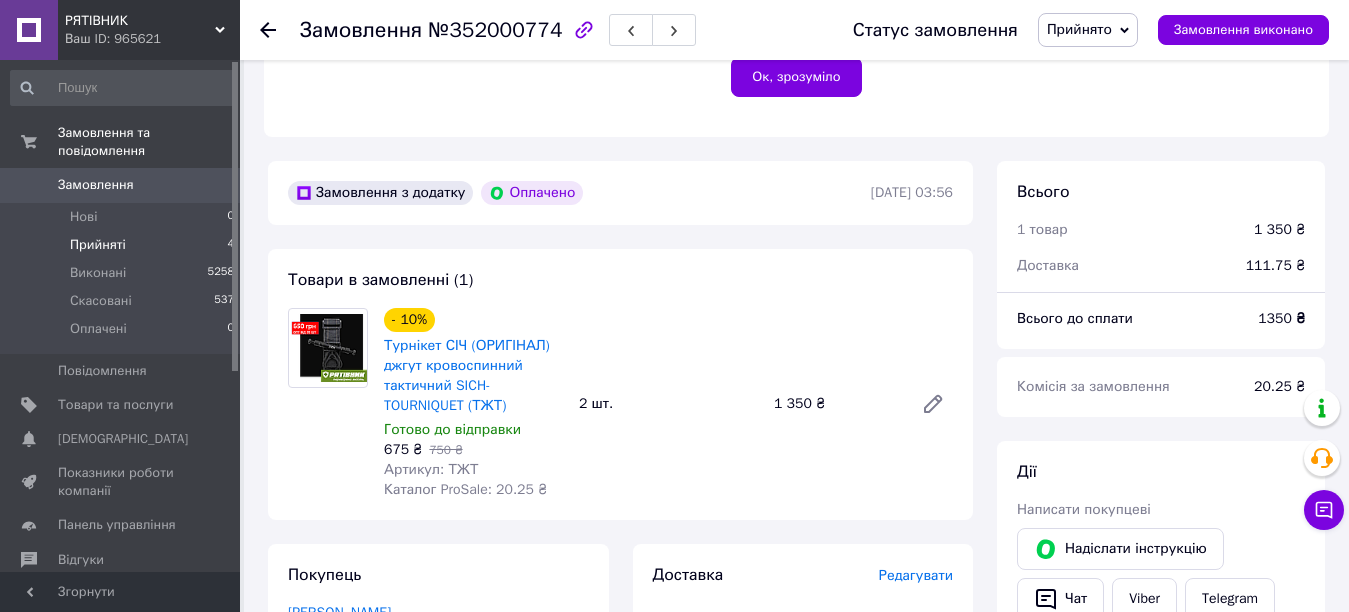 click on "Прийняті" at bounding box center (98, 245) 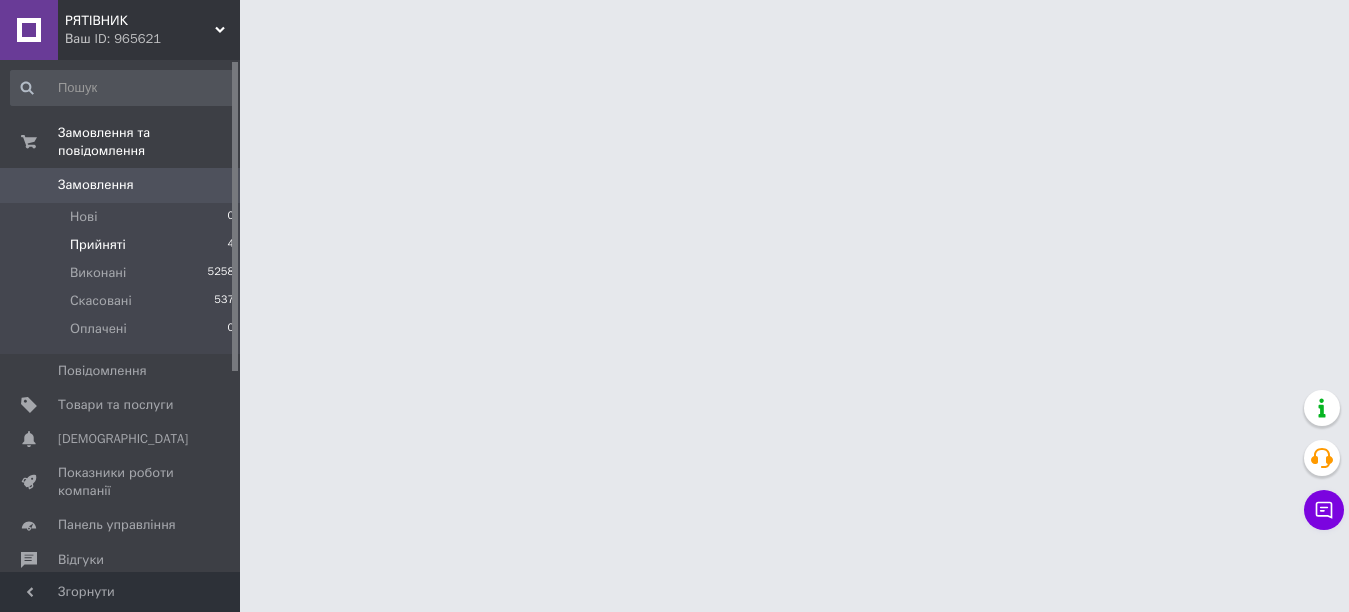 scroll, scrollTop: 0, scrollLeft: 0, axis: both 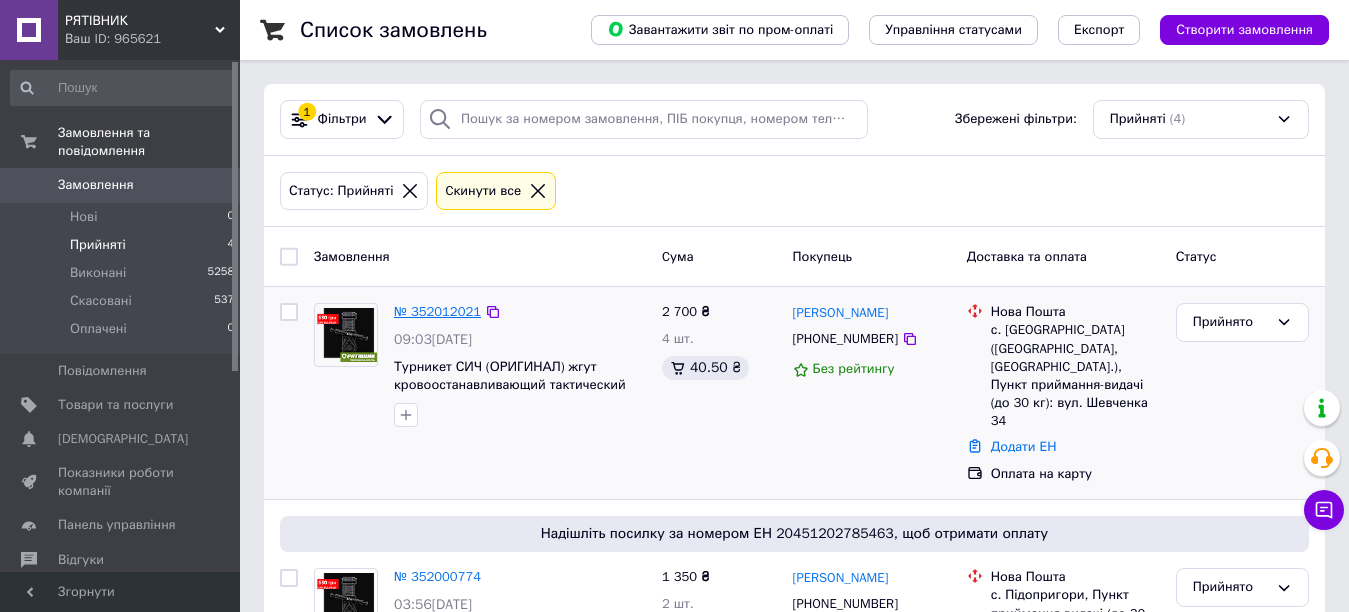 click on "№ 352012021" at bounding box center (437, 311) 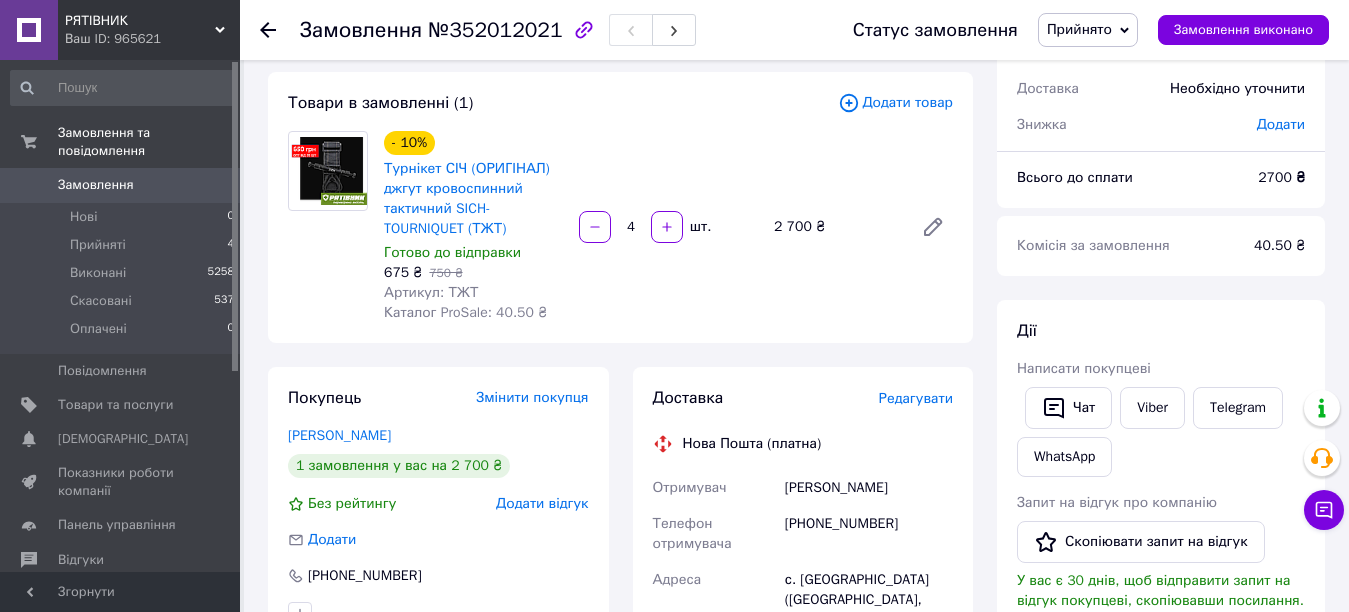 scroll, scrollTop: 300, scrollLeft: 0, axis: vertical 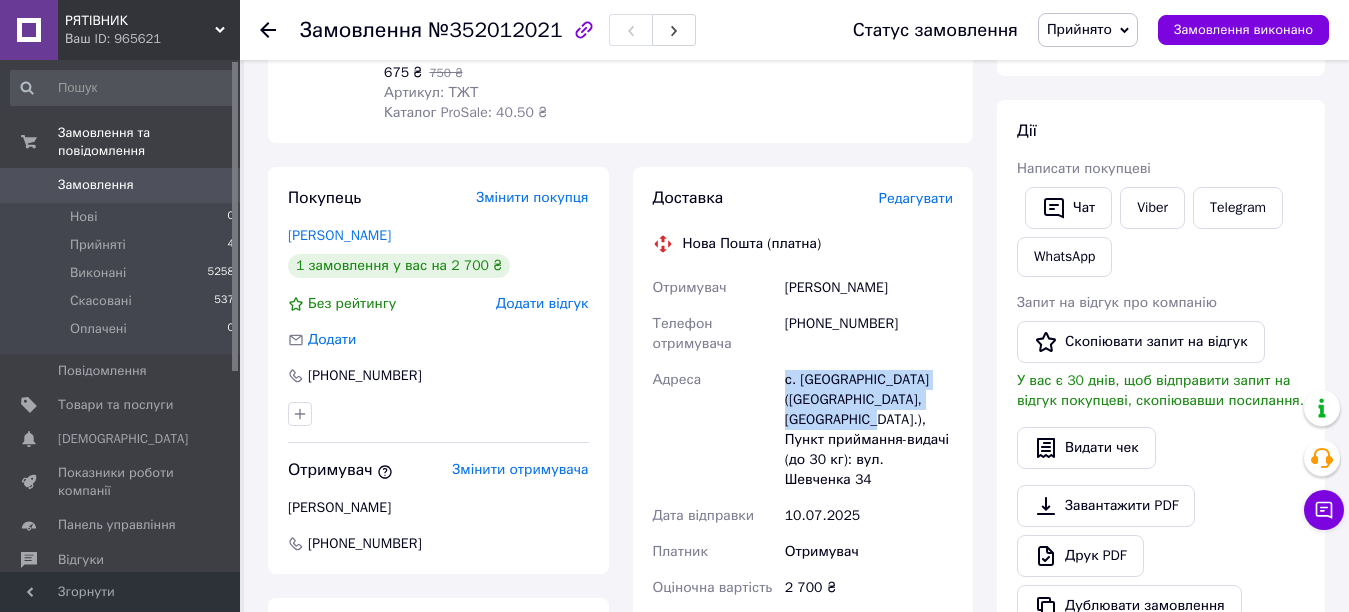 drag, startPoint x: 804, startPoint y: 381, endPoint x: 918, endPoint y: 411, distance: 117.881294 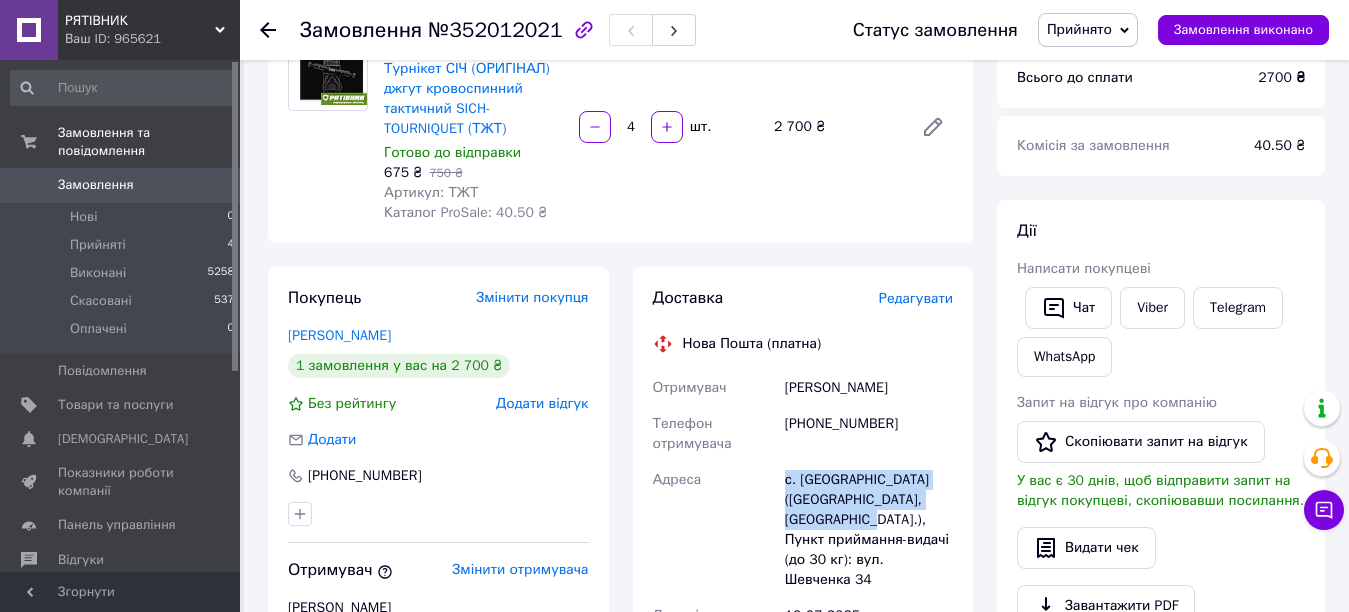 scroll, scrollTop: 300, scrollLeft: 0, axis: vertical 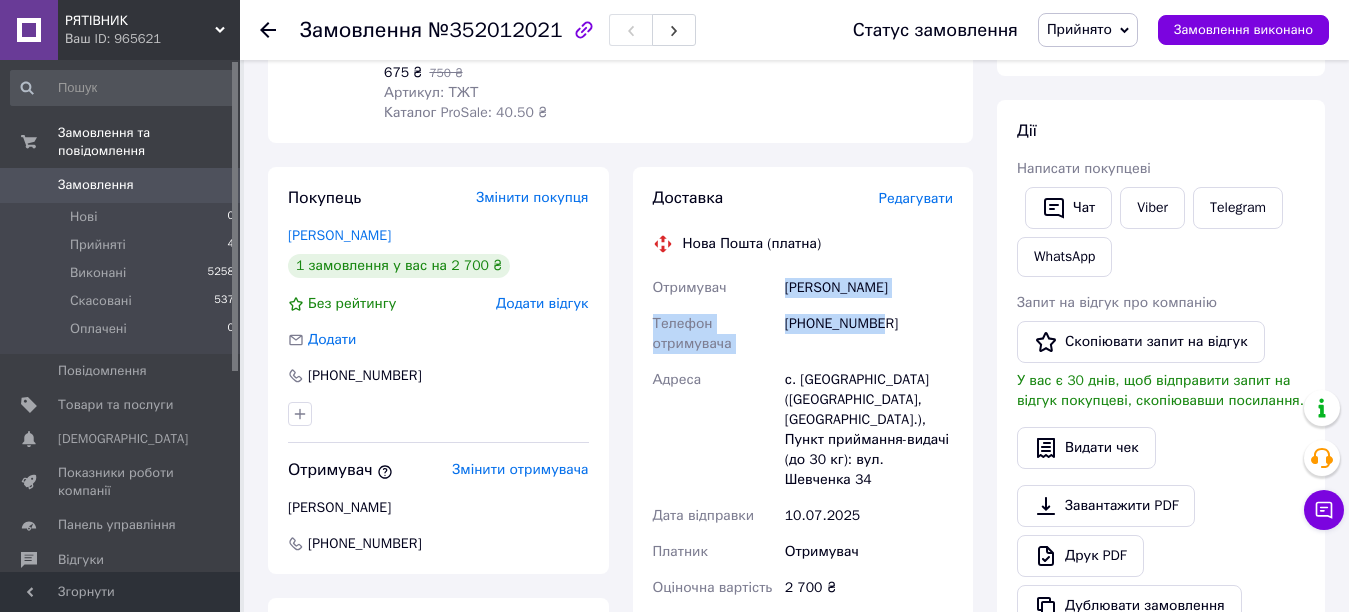 drag, startPoint x: 792, startPoint y: 286, endPoint x: 880, endPoint y: 317, distance: 93.30059 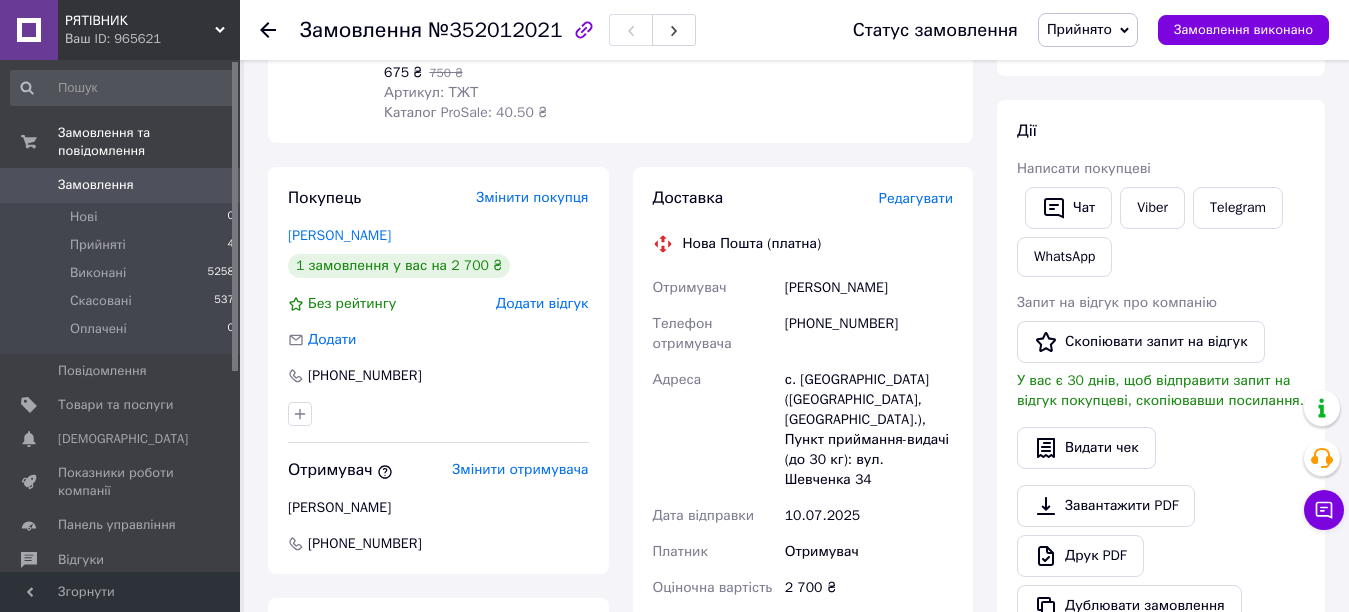 click on "+380953354334" at bounding box center (869, 334) 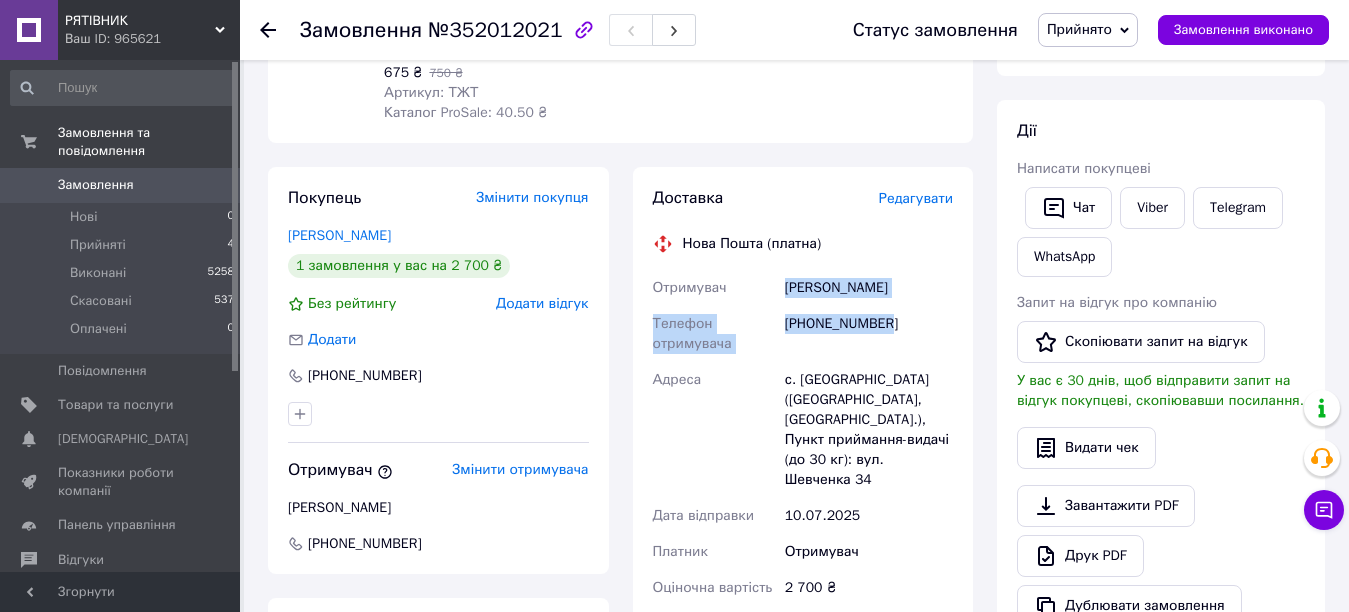 drag, startPoint x: 788, startPoint y: 284, endPoint x: 897, endPoint y: 318, distance: 114.17968 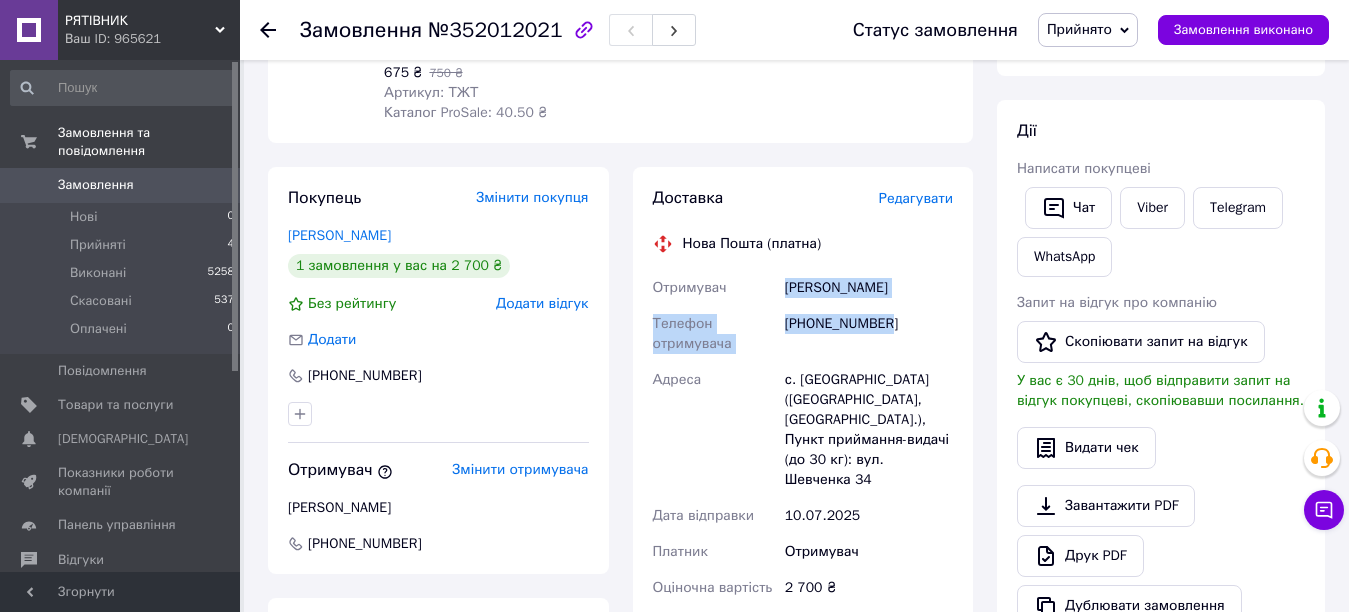 click on "+380953354334" at bounding box center (869, 334) 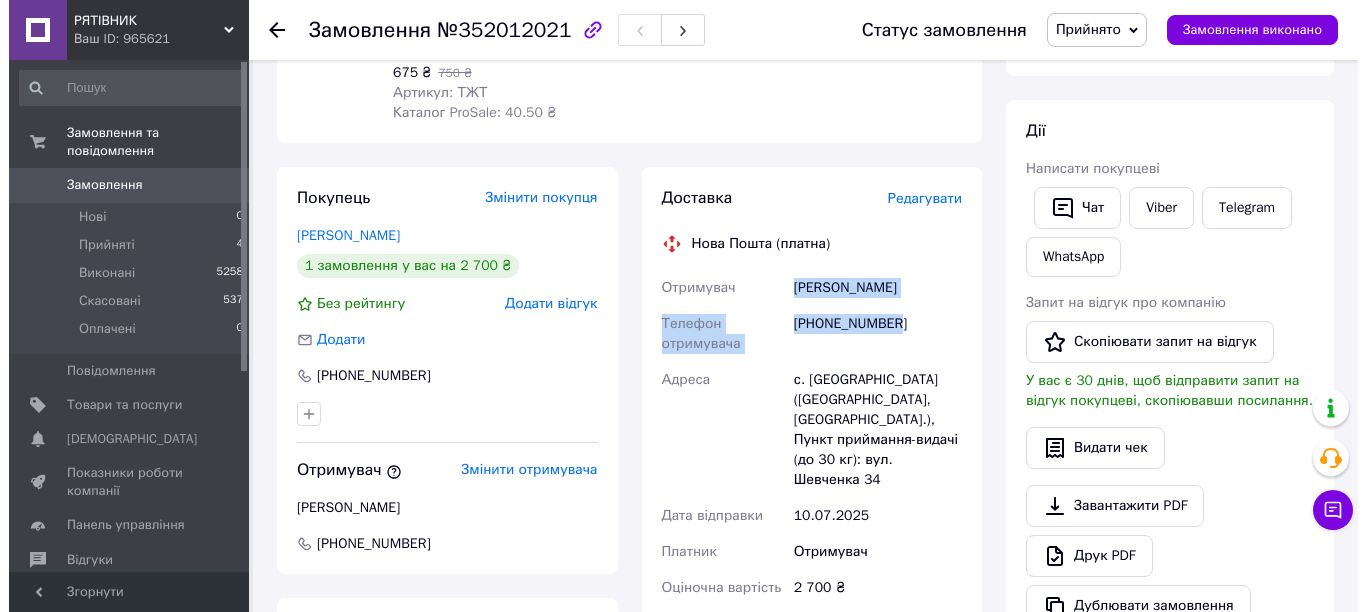 scroll, scrollTop: 100, scrollLeft: 0, axis: vertical 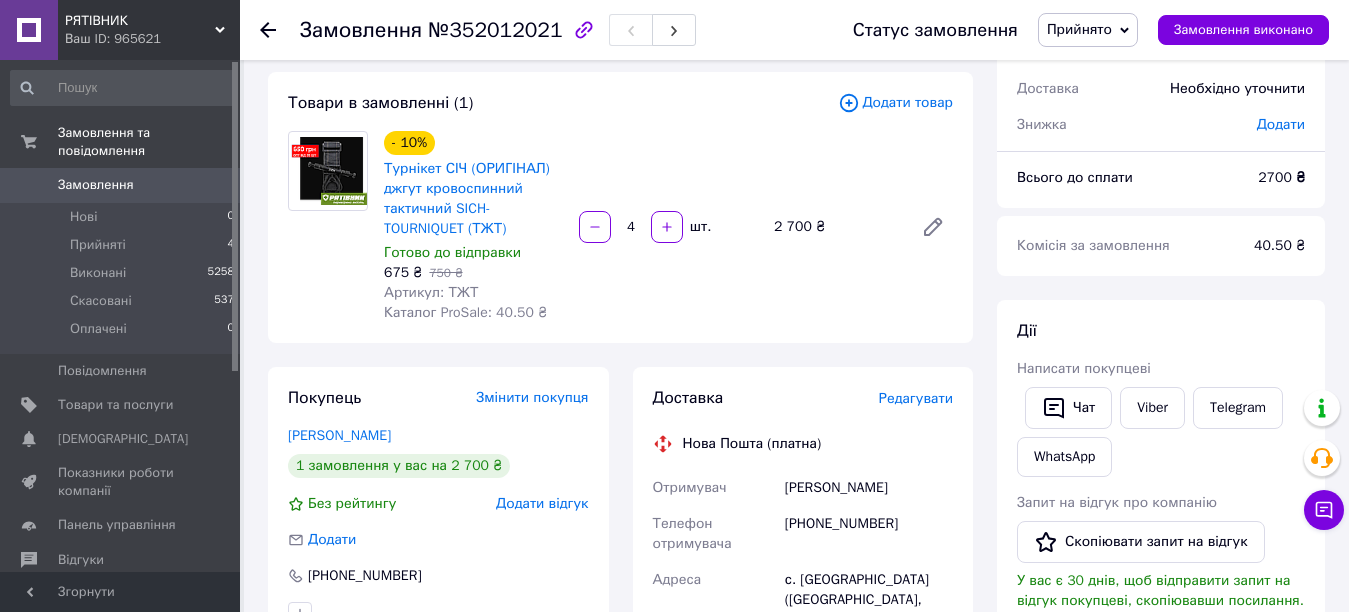 click on "Редагувати" at bounding box center [916, 398] 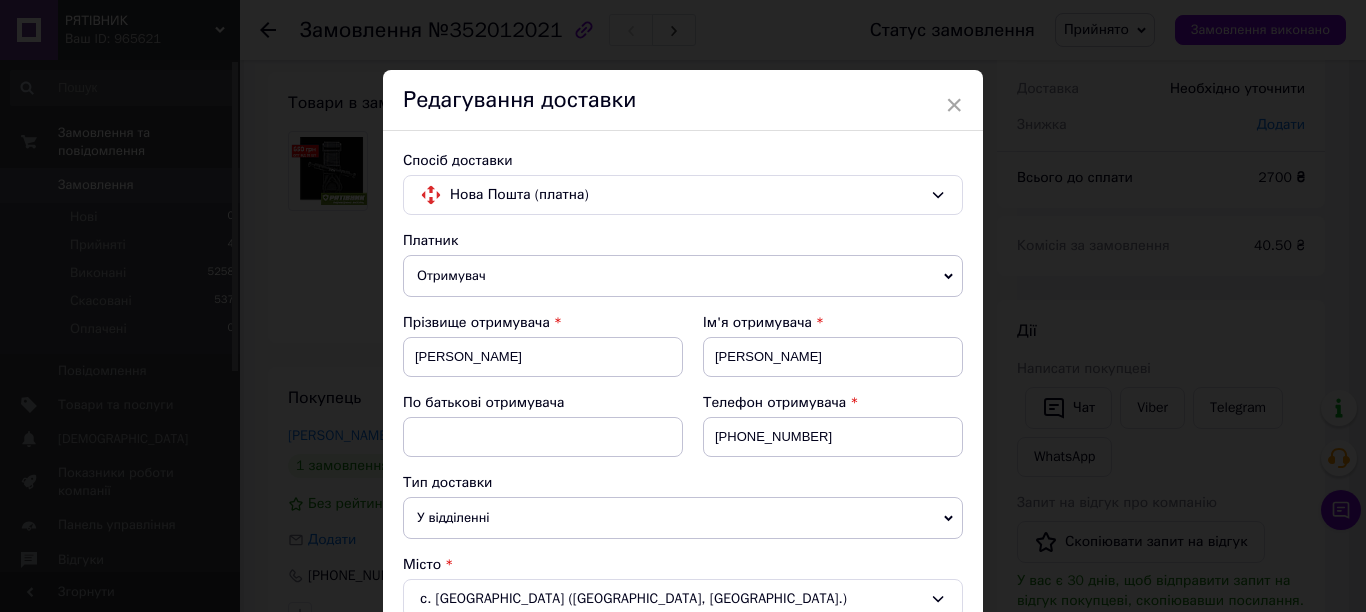 scroll, scrollTop: 100, scrollLeft: 0, axis: vertical 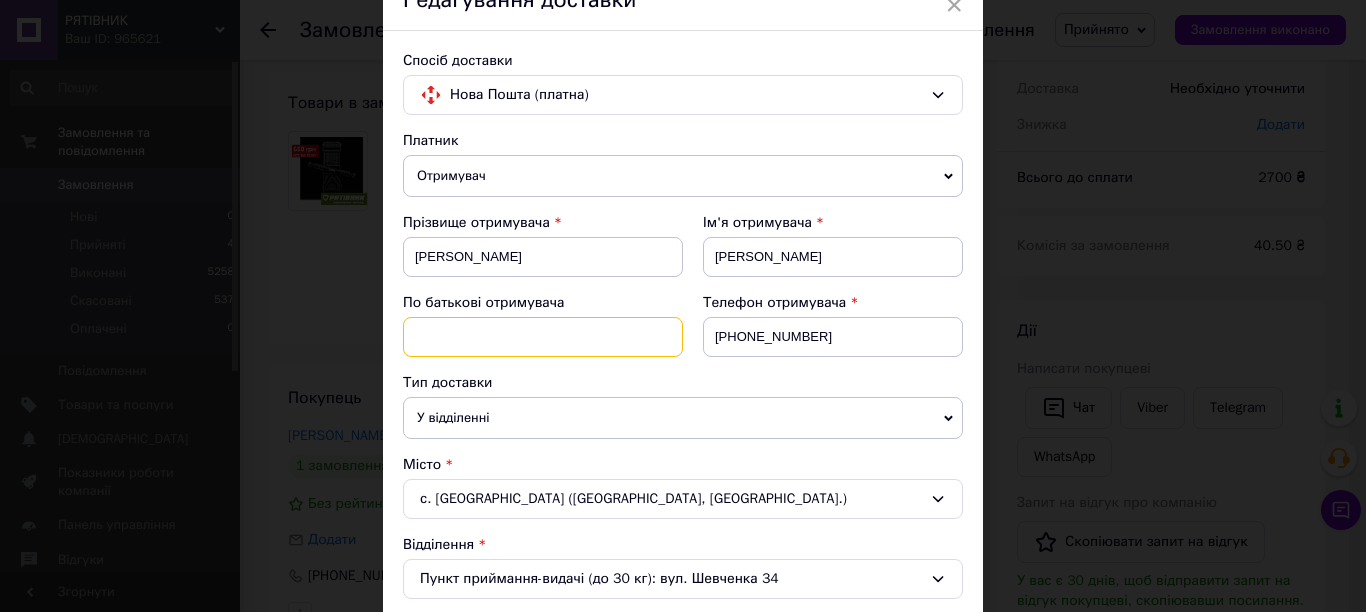 click at bounding box center [543, 337] 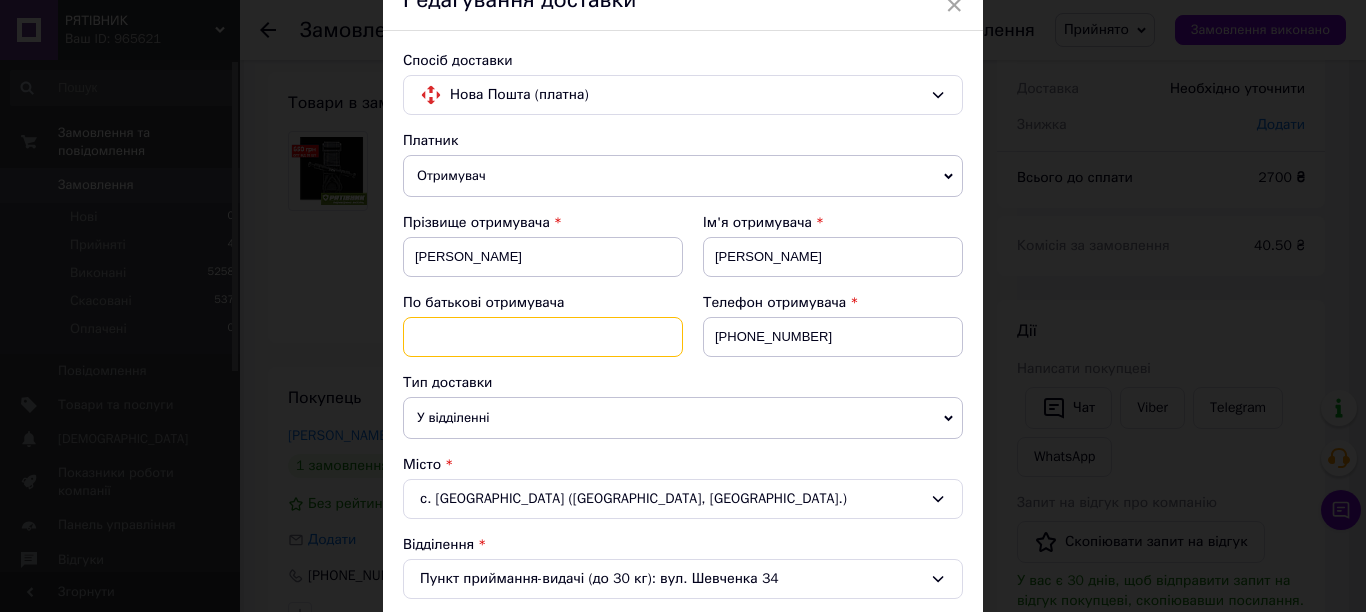 paste on "0937947172.(Микола)" 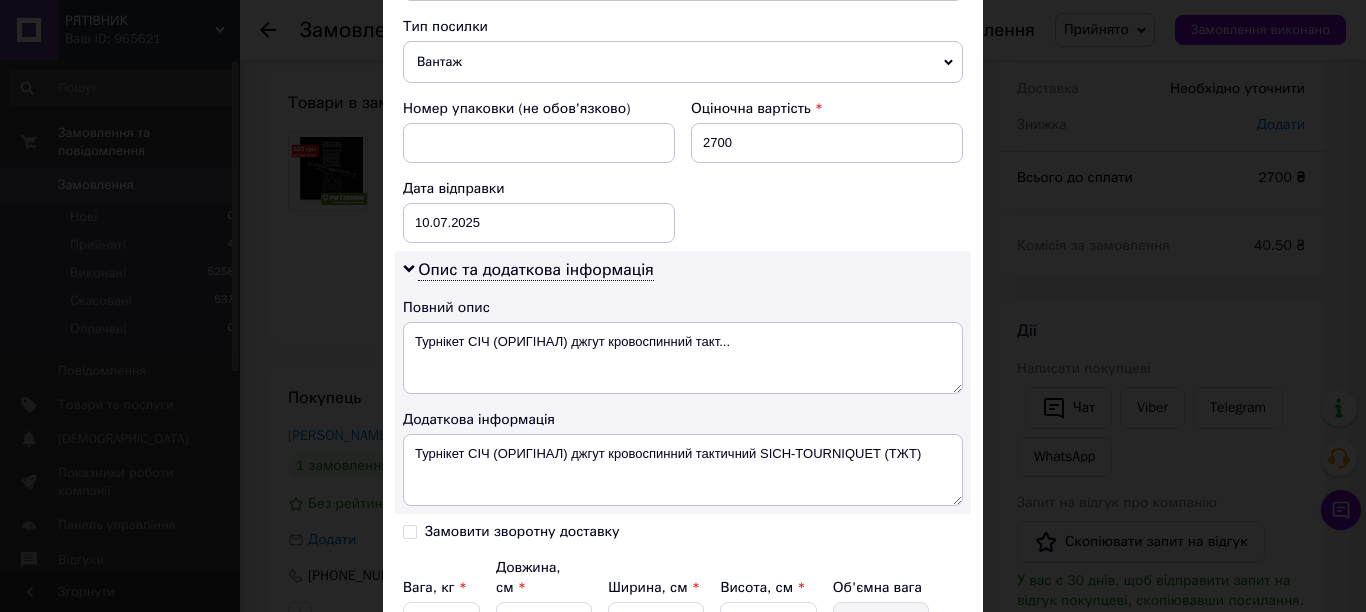 scroll, scrollTop: 996, scrollLeft: 0, axis: vertical 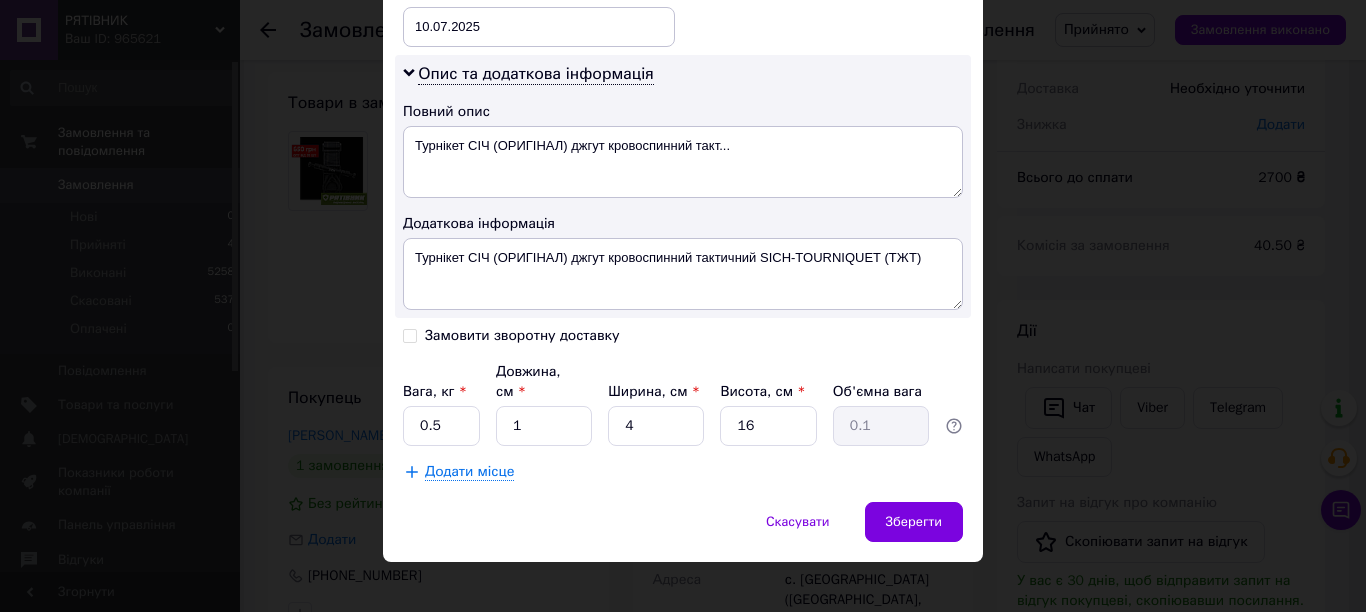 type on "0937947172.(Микола)" 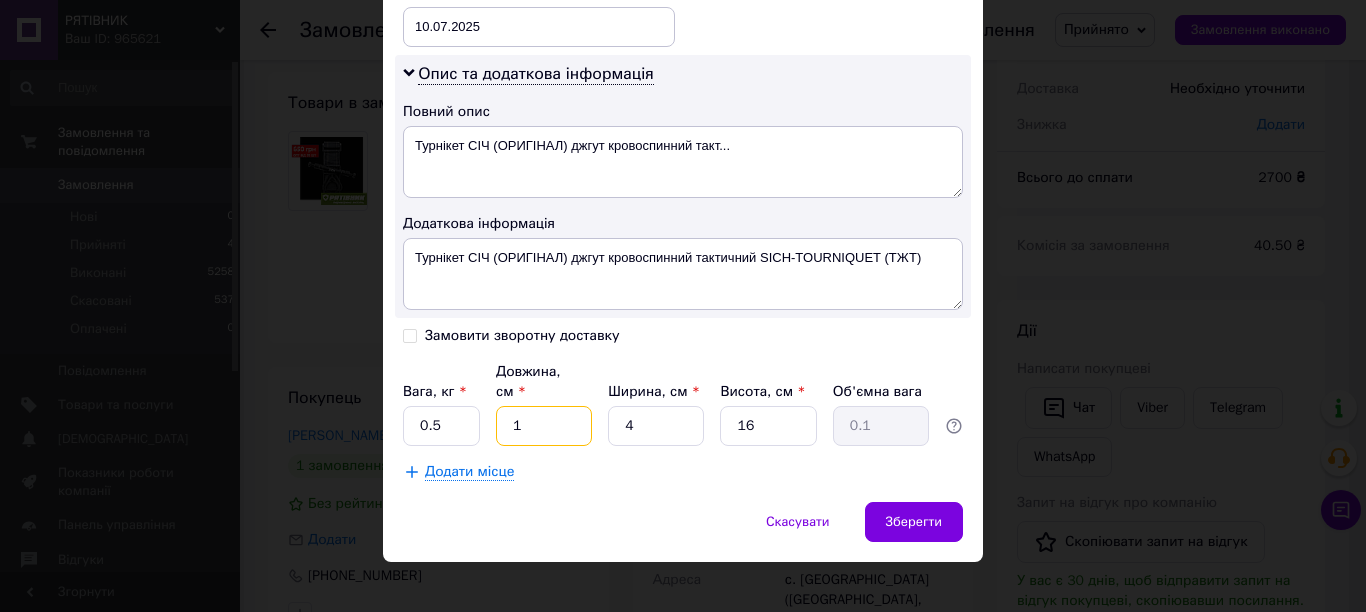click on "1" at bounding box center [544, 426] 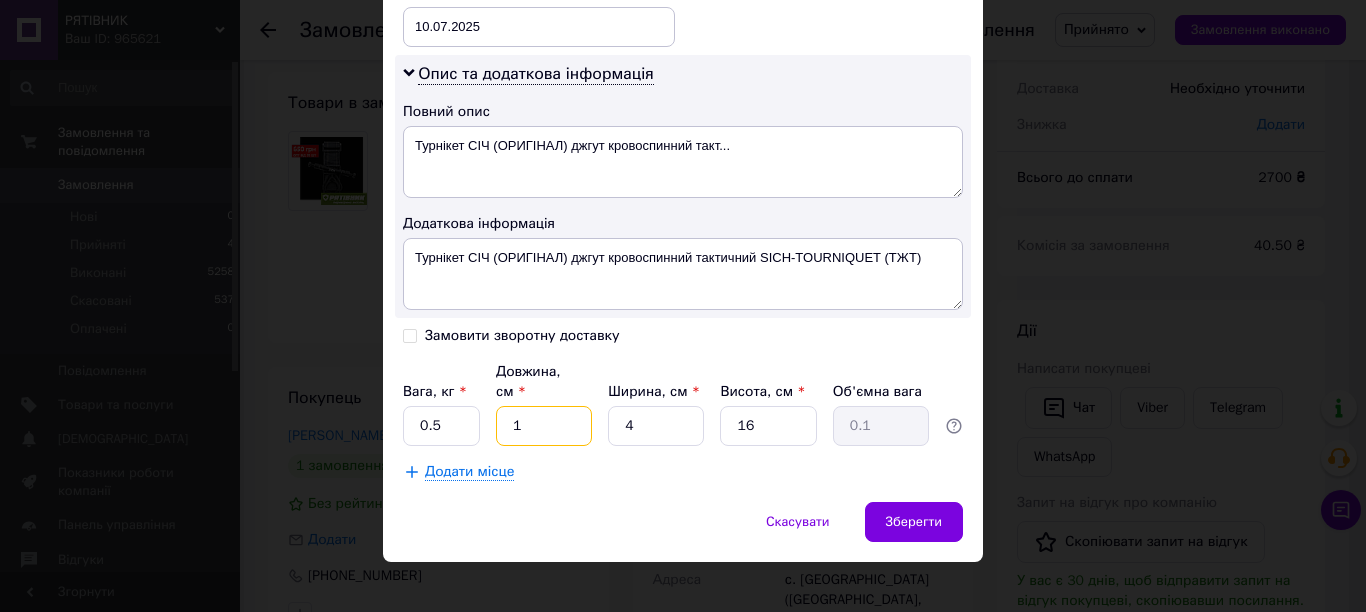 type on "15" 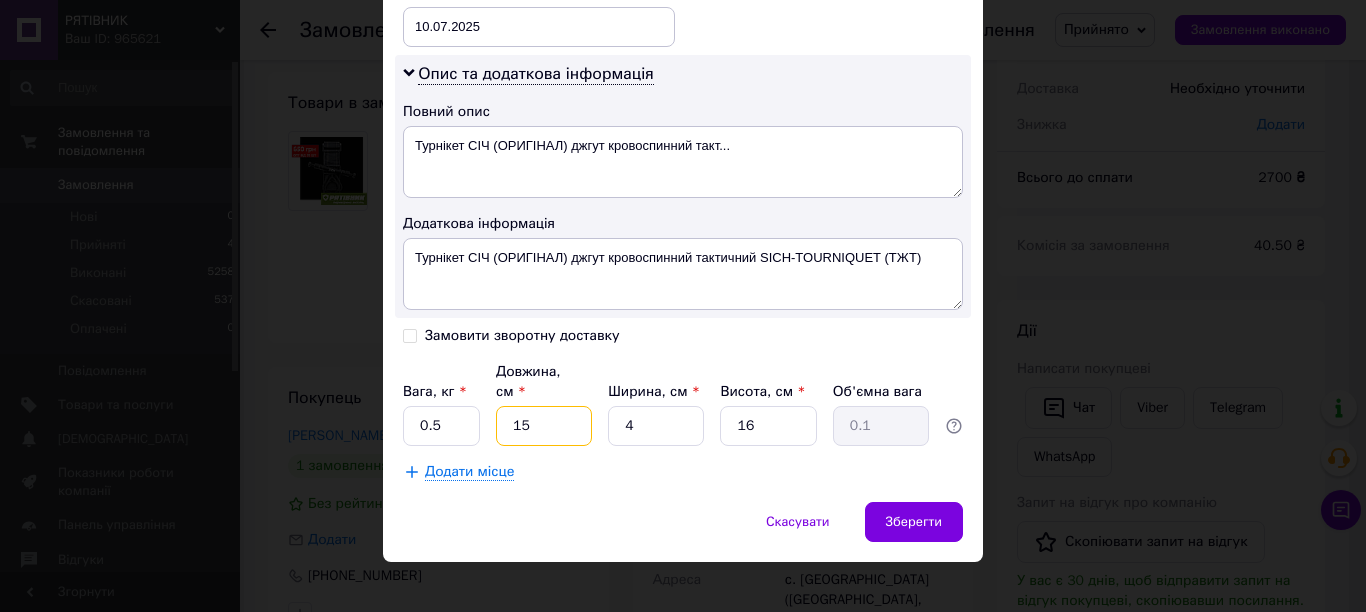 type on "0.24" 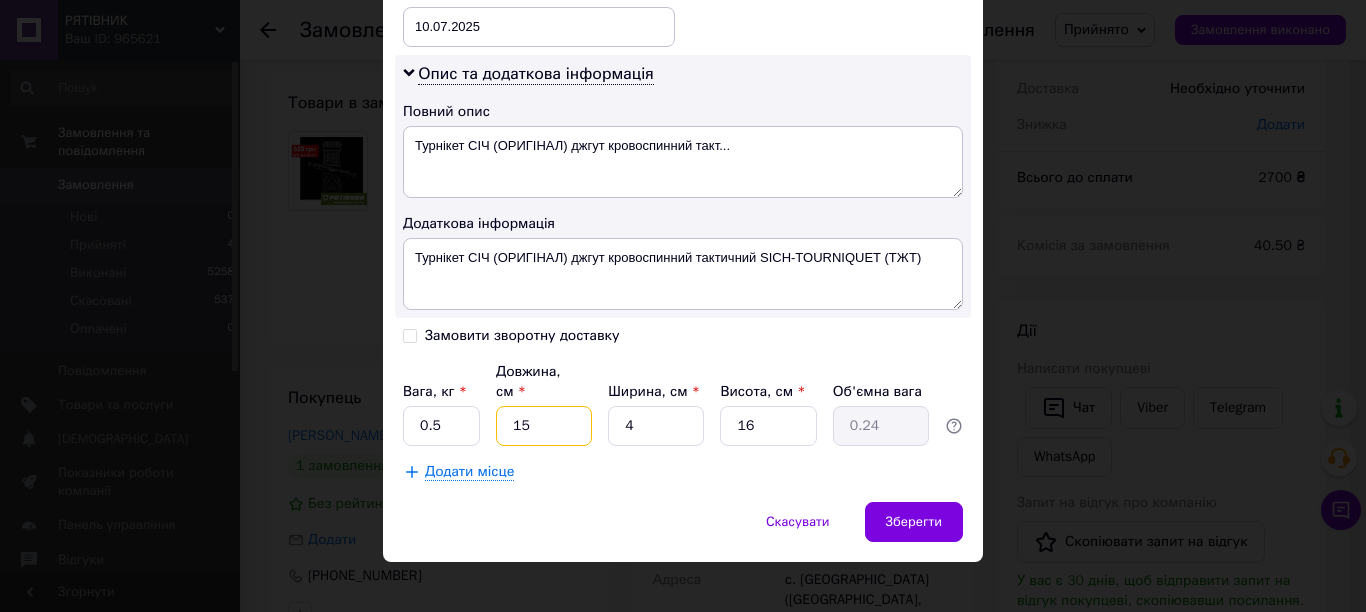 type on "15" 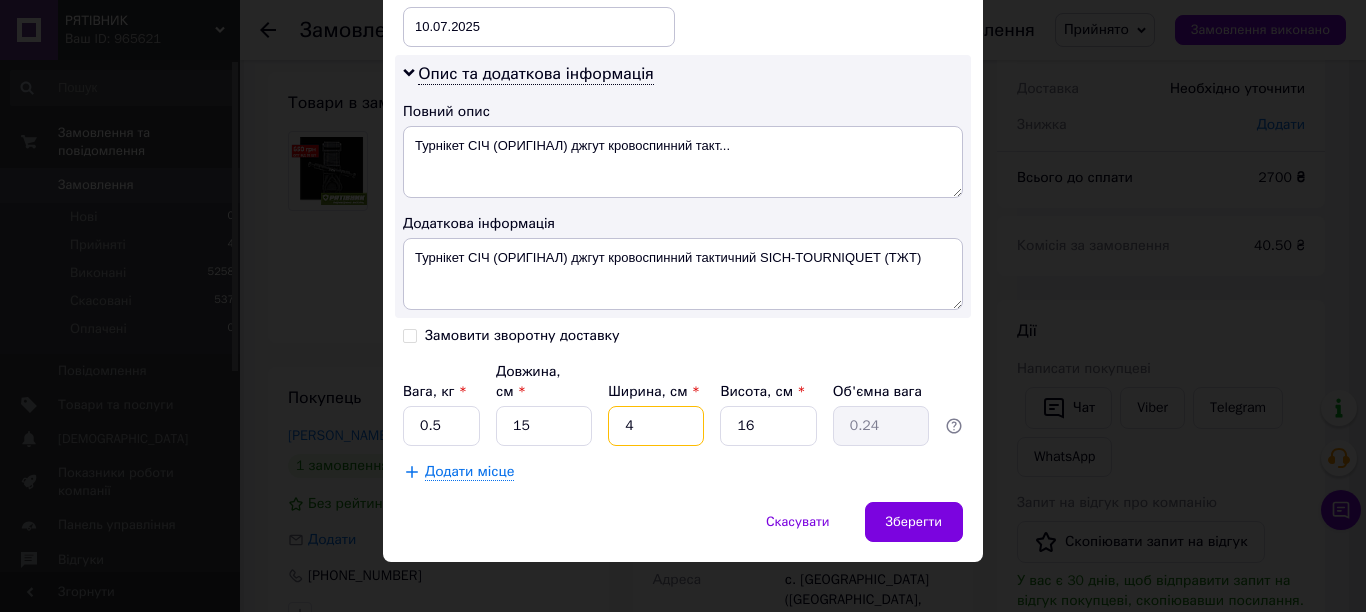 click on "4" at bounding box center (656, 426) 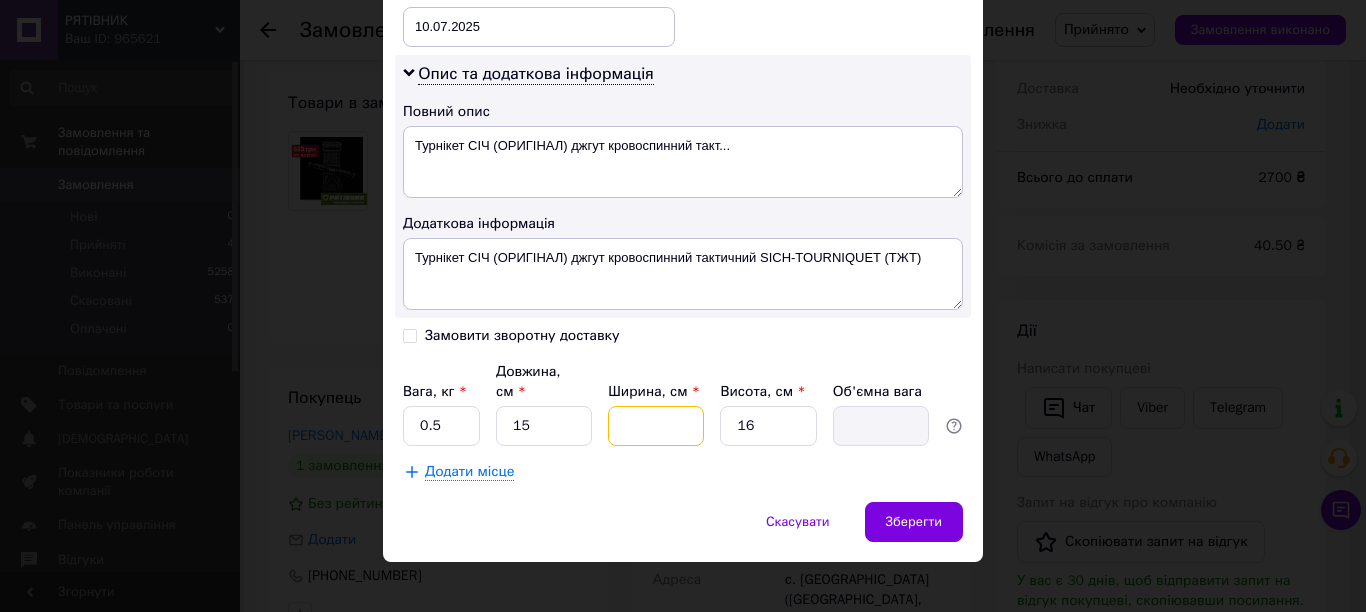 type on "1" 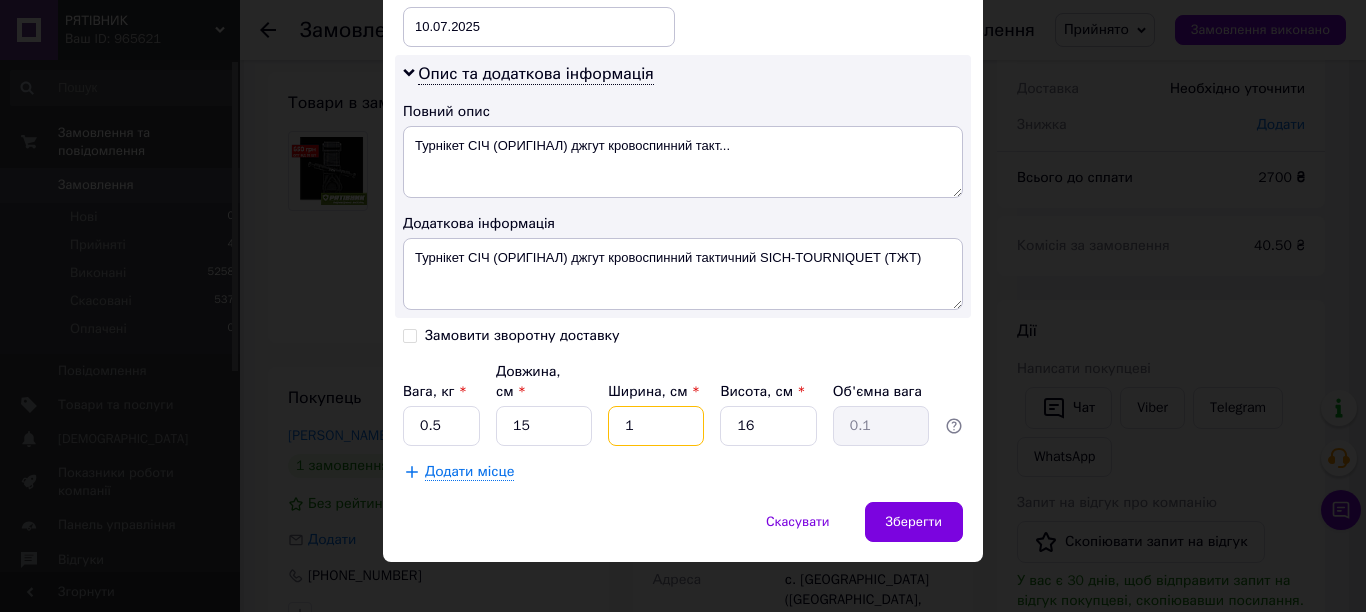 type on "15" 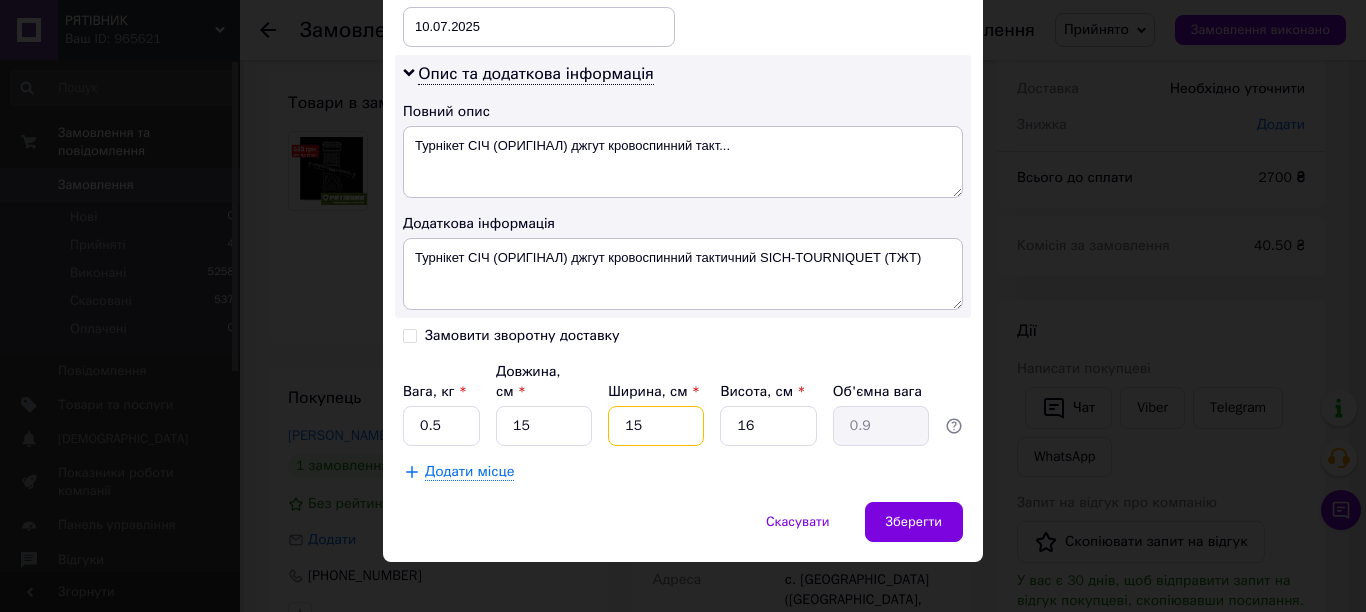 type on "15" 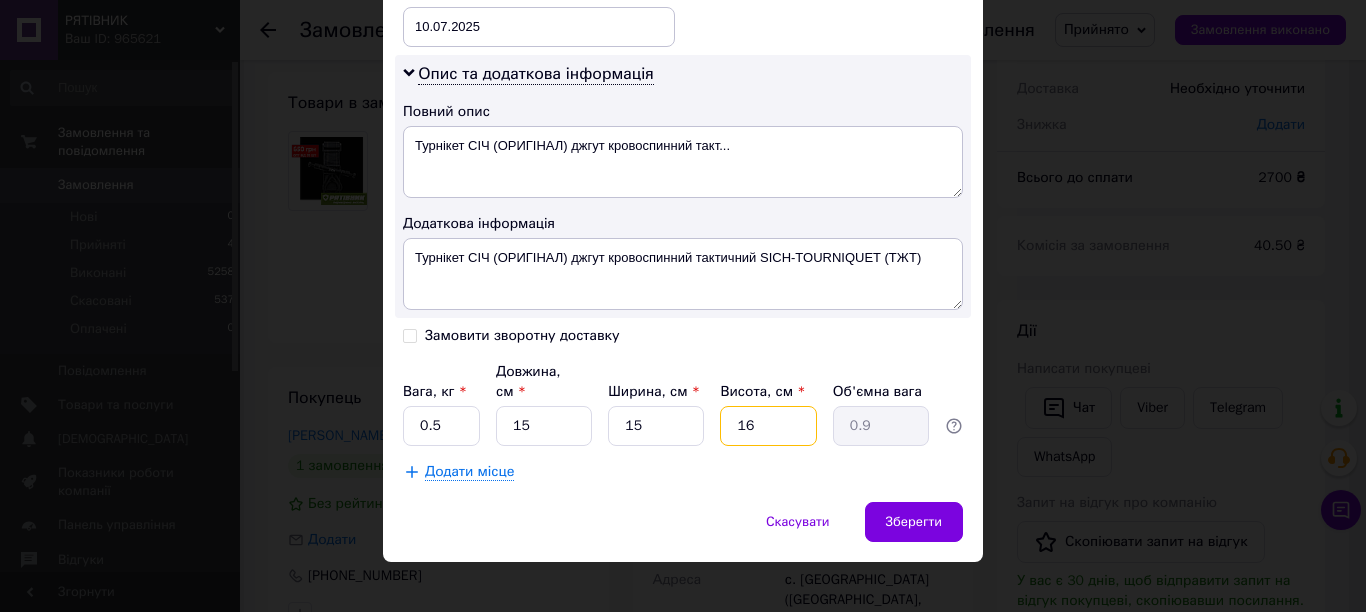 click on "16" at bounding box center [768, 426] 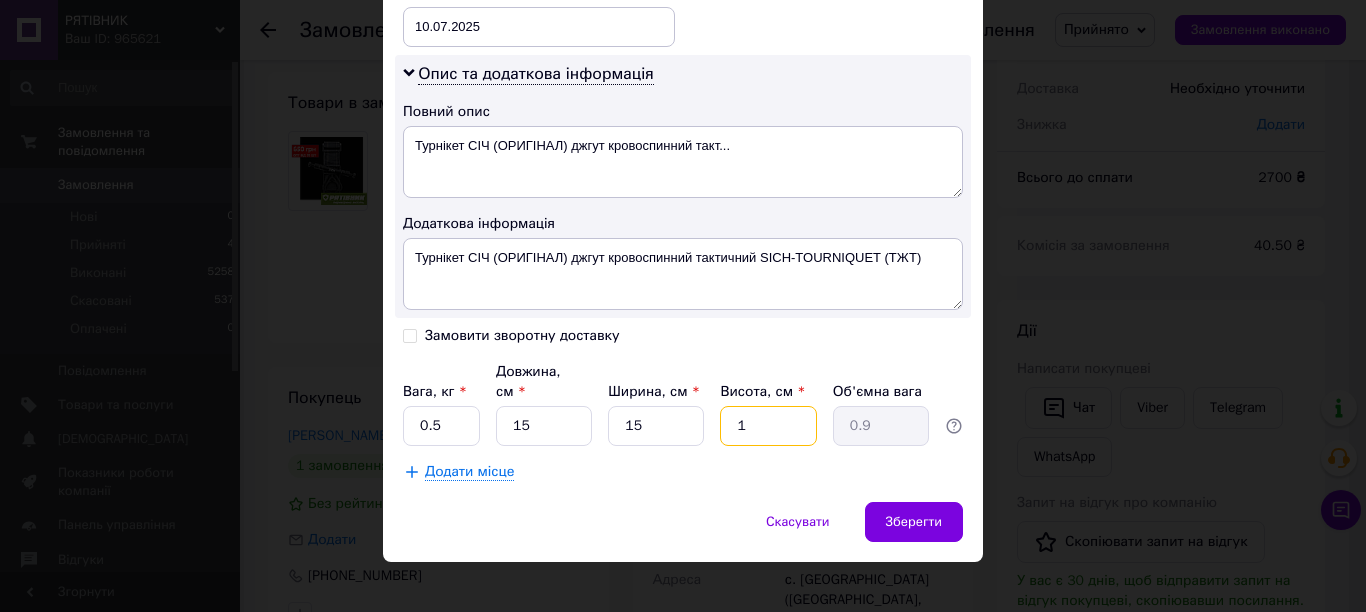 type on "0.1" 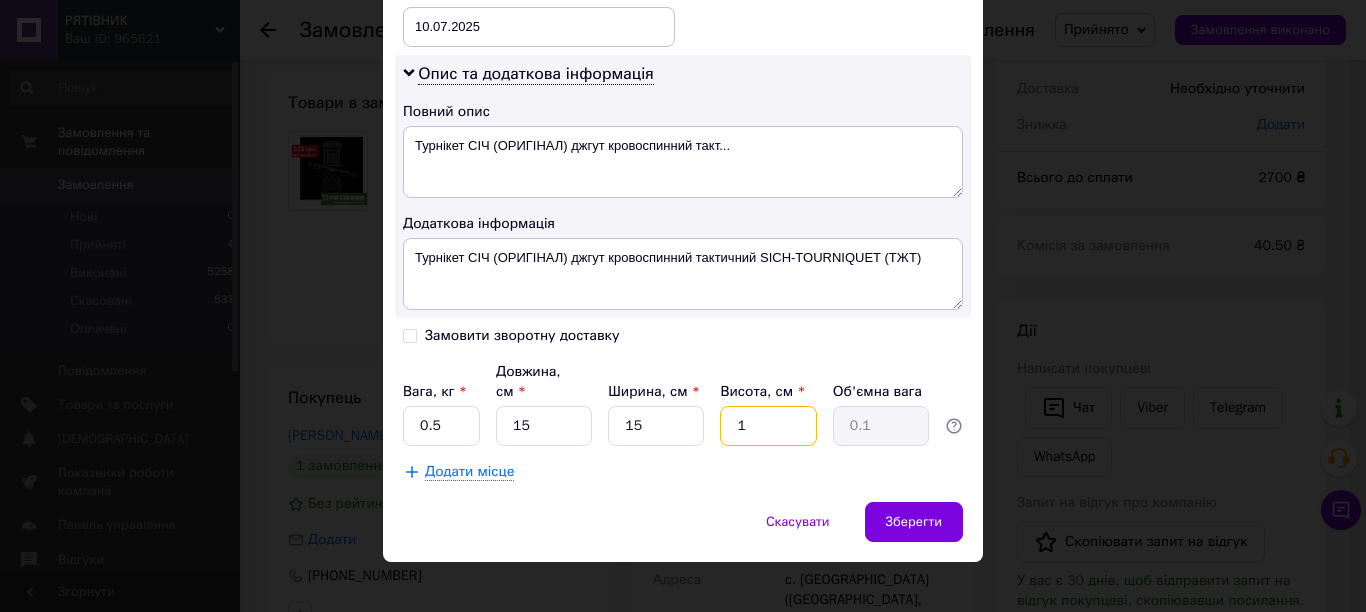 type 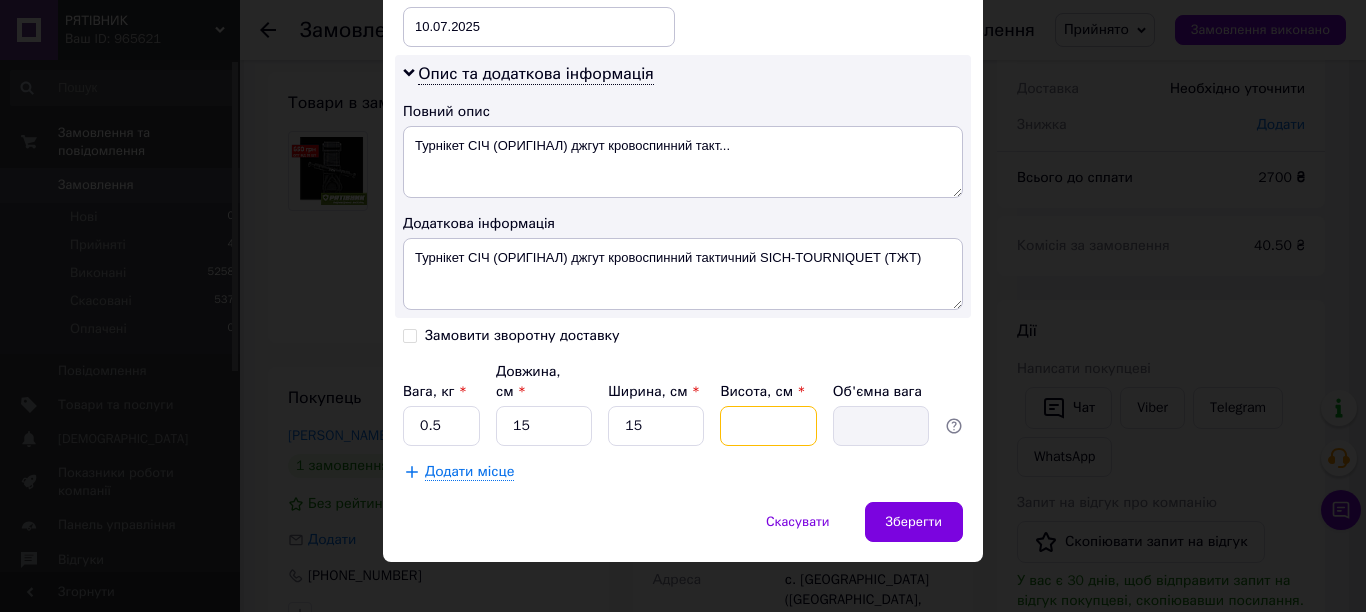 type on "4" 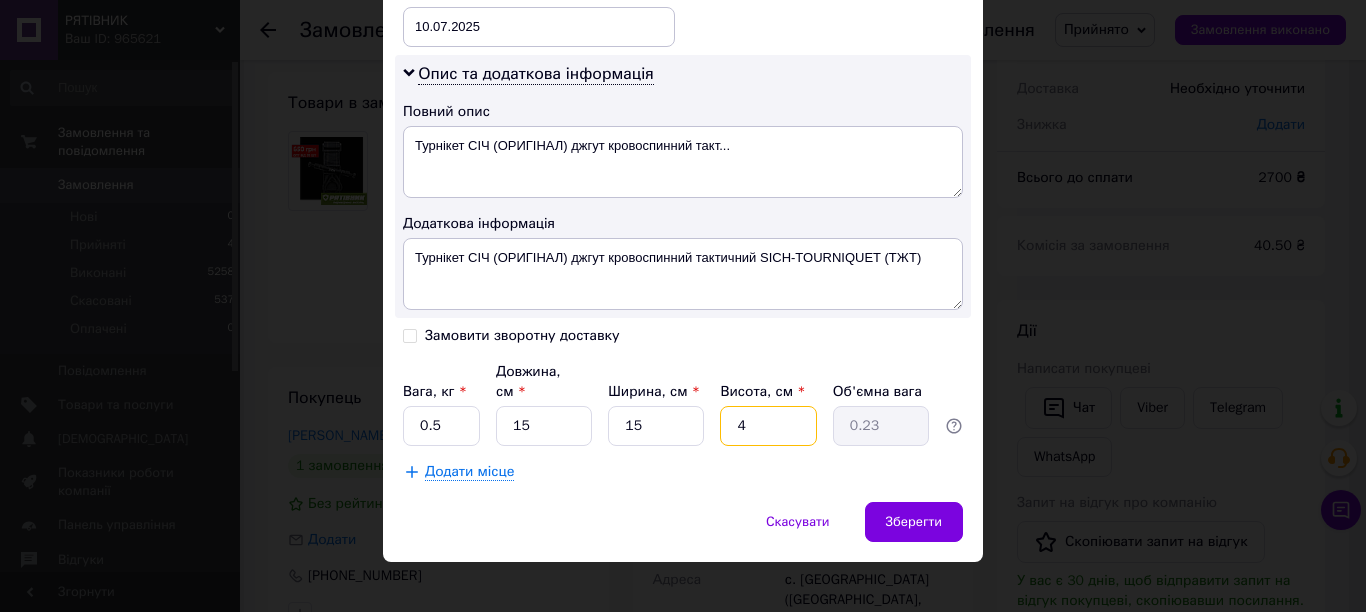 type on "4" 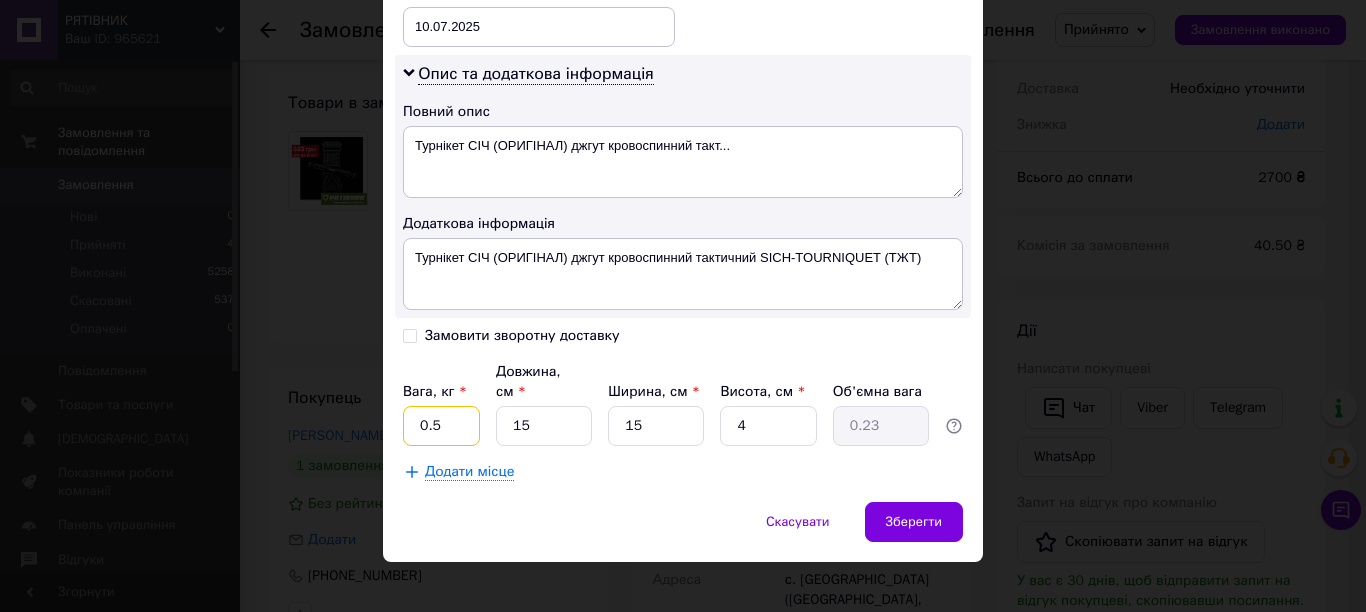 click on "0.5" at bounding box center [441, 426] 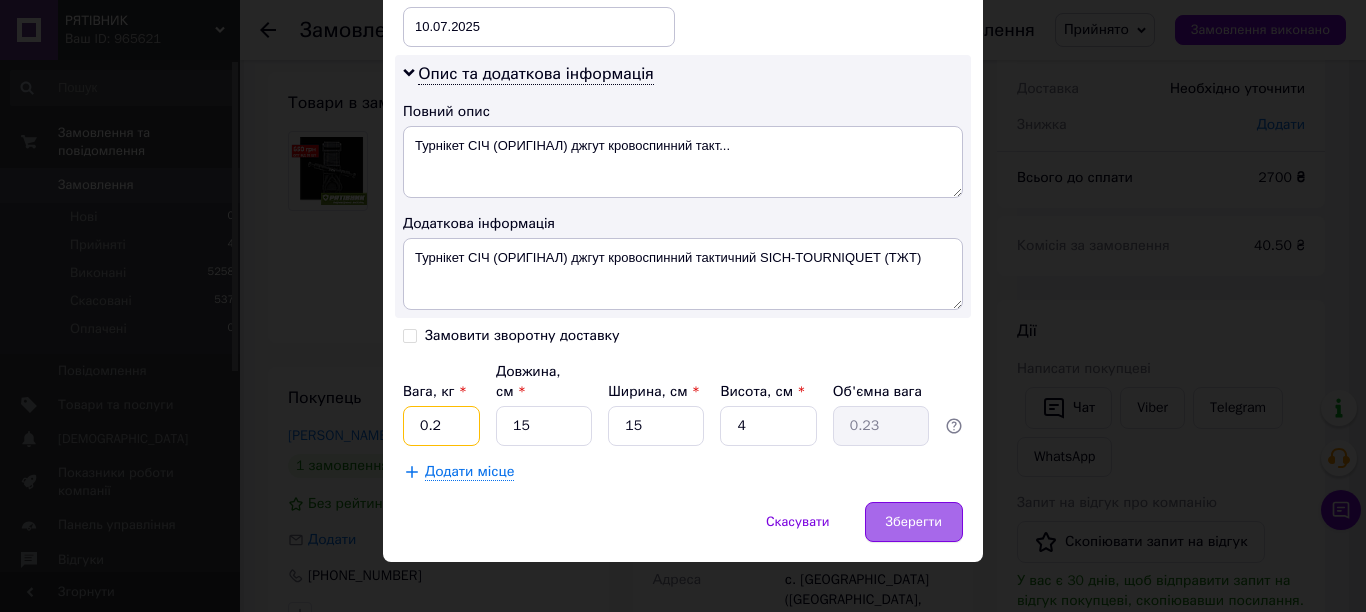 type on "0.2" 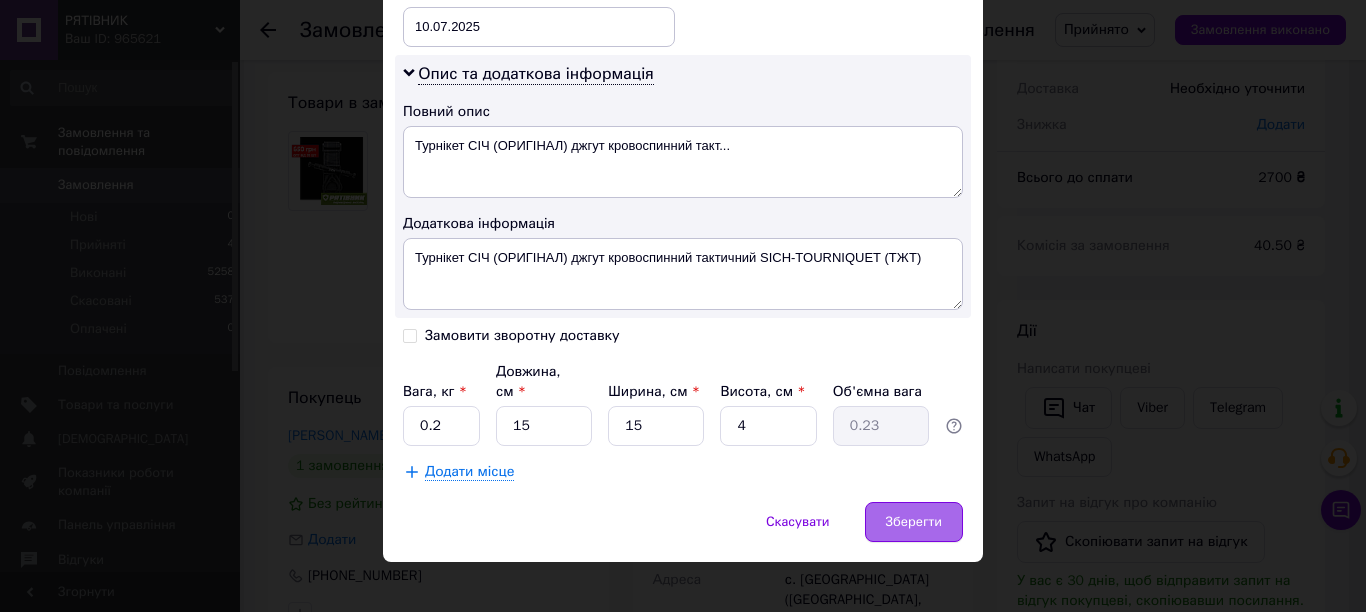 click on "Зберегти" at bounding box center (914, 522) 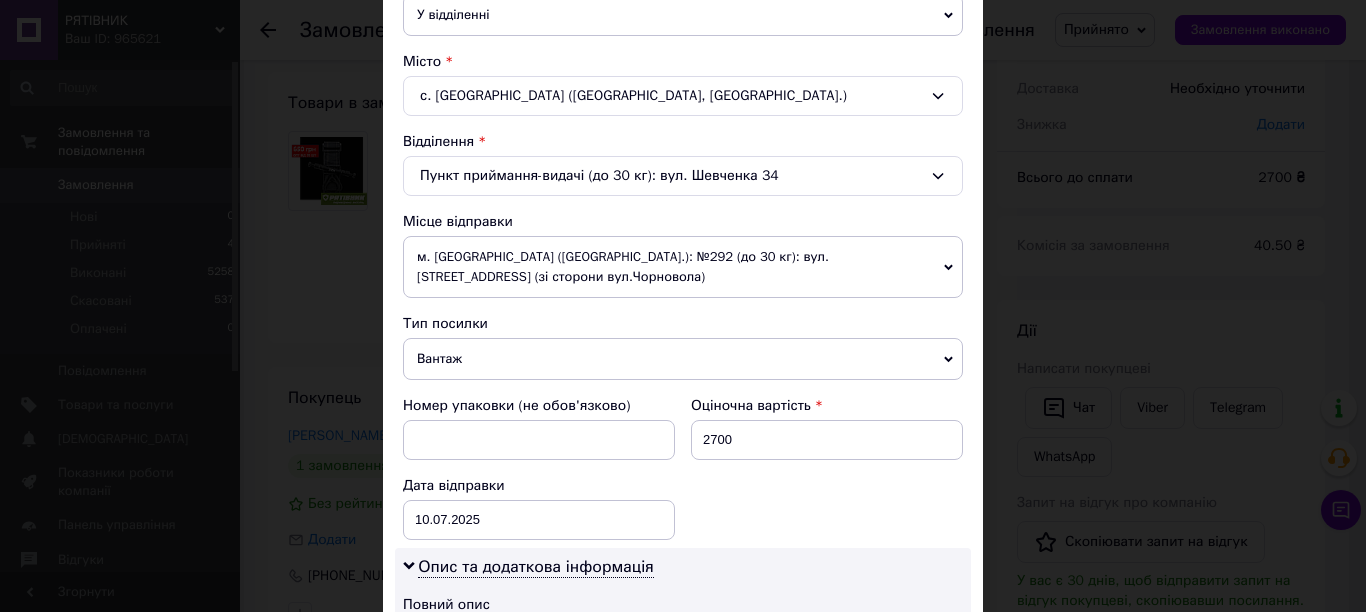 scroll, scrollTop: 341, scrollLeft: 0, axis: vertical 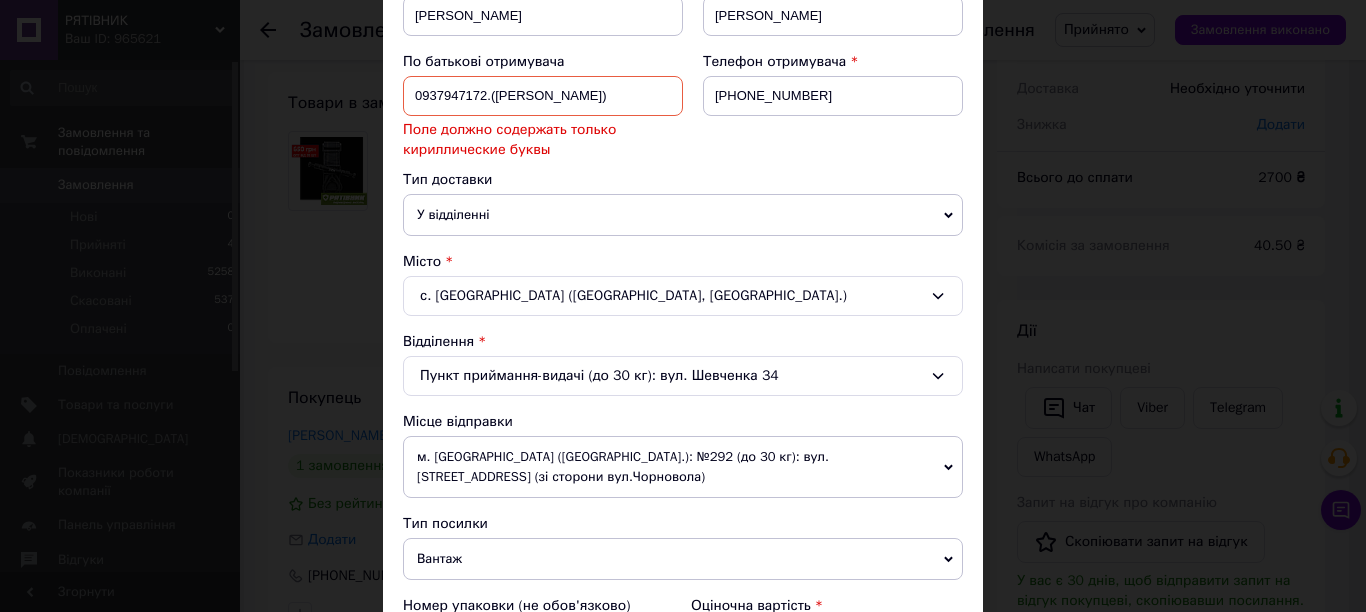 drag, startPoint x: 513, startPoint y: 96, endPoint x: 410, endPoint y: 99, distance: 103.04368 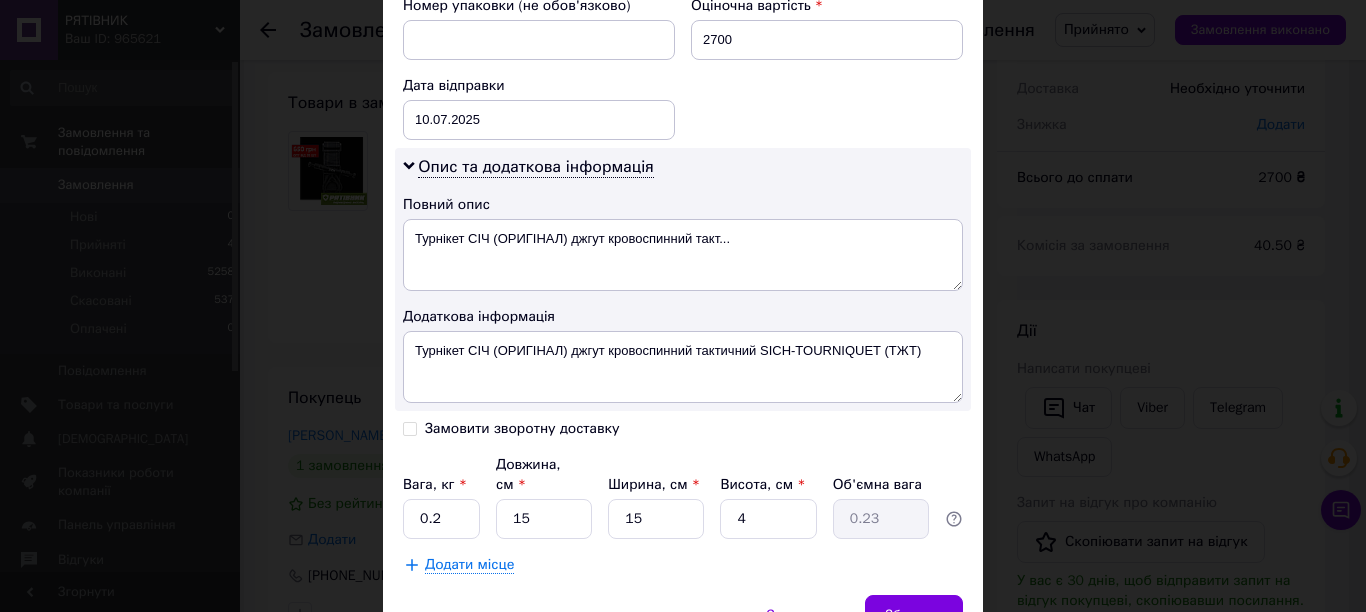 scroll, scrollTop: 741, scrollLeft: 0, axis: vertical 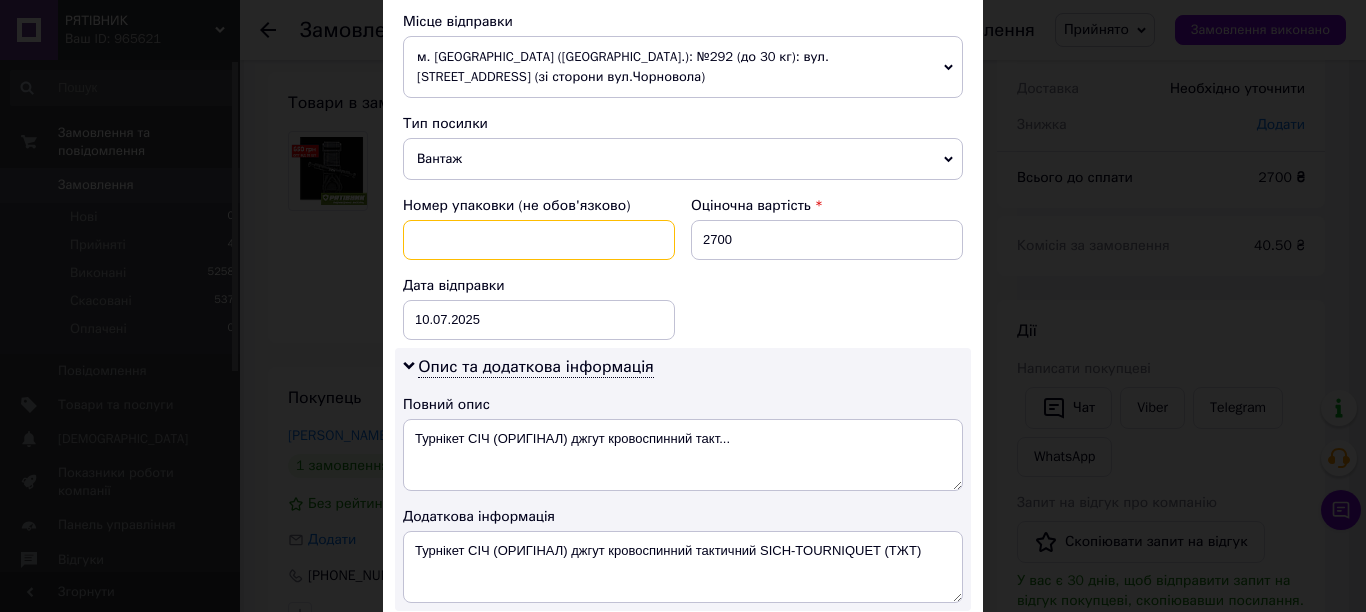 click at bounding box center (539, 240) 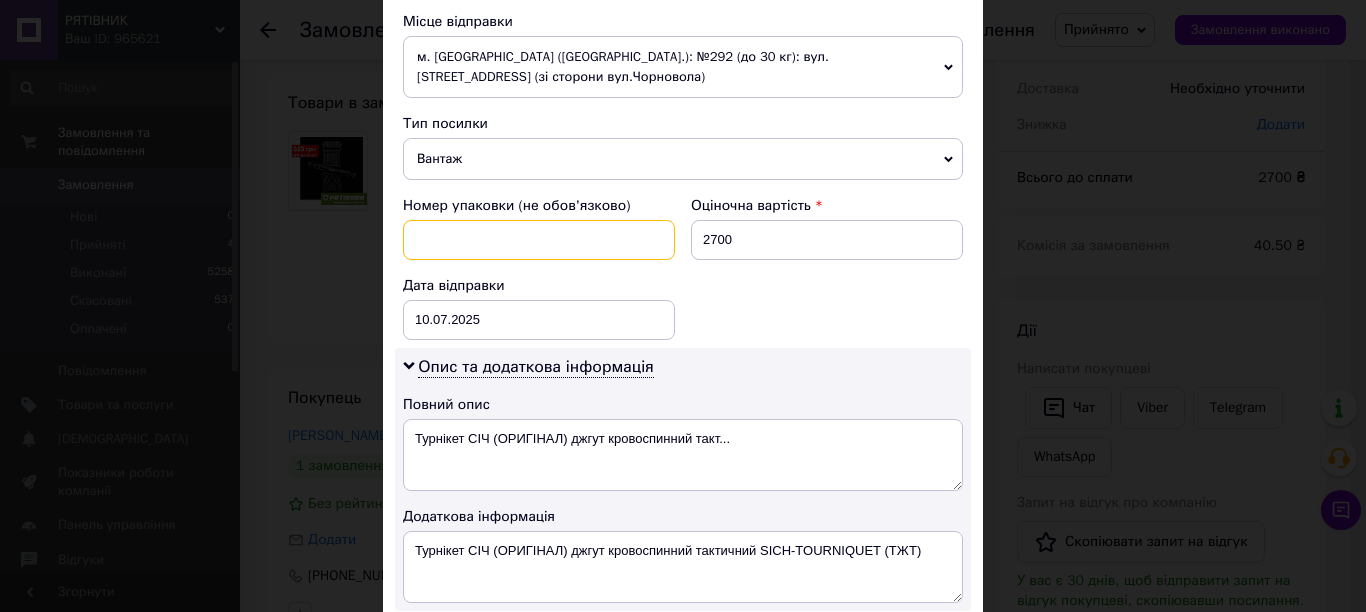 paste on "0937947172.(Микола)" 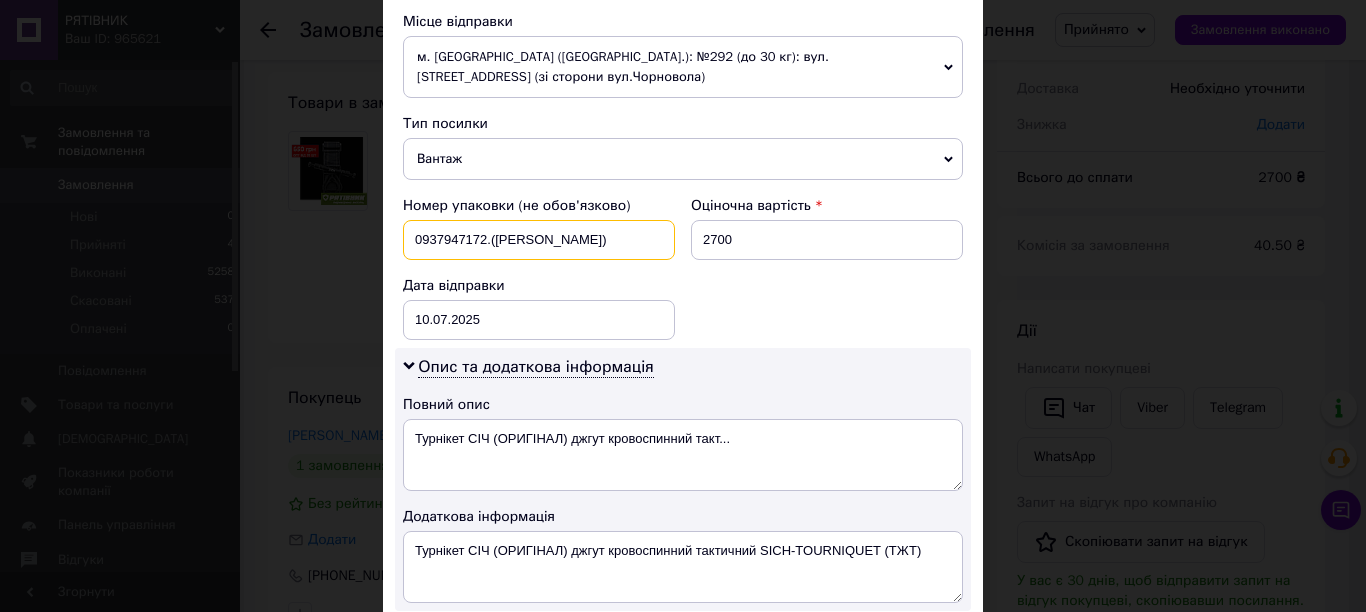 scroll, scrollTop: 1034, scrollLeft: 0, axis: vertical 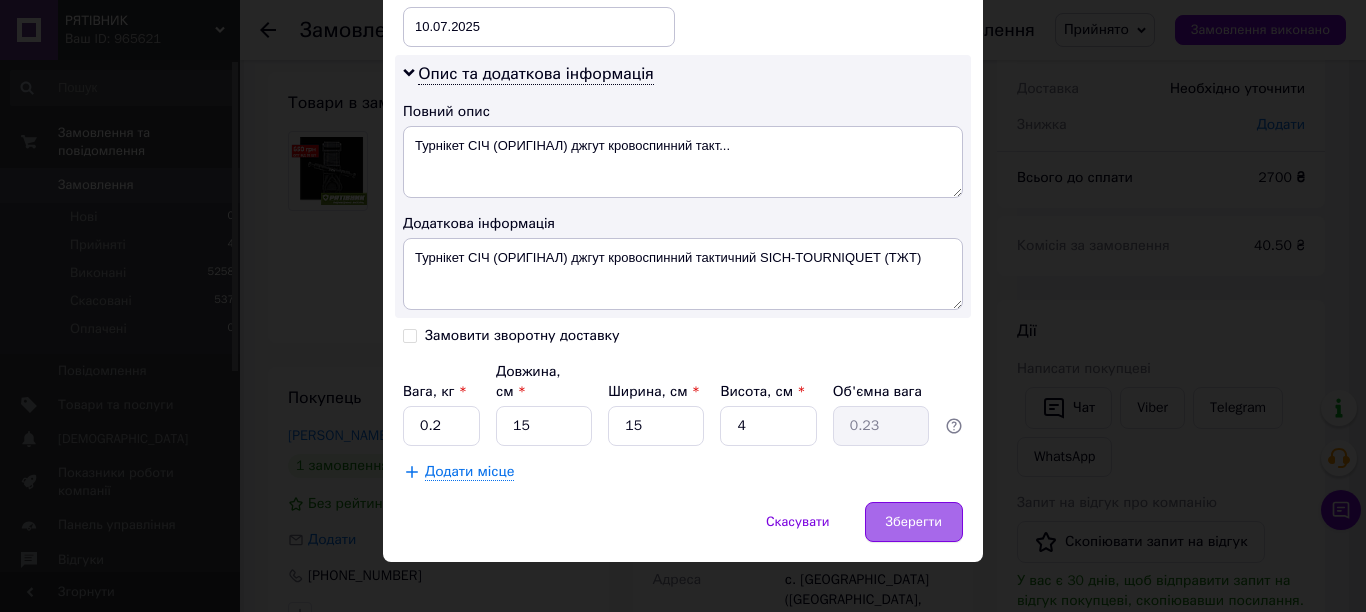type on "0937947172.(Микола)" 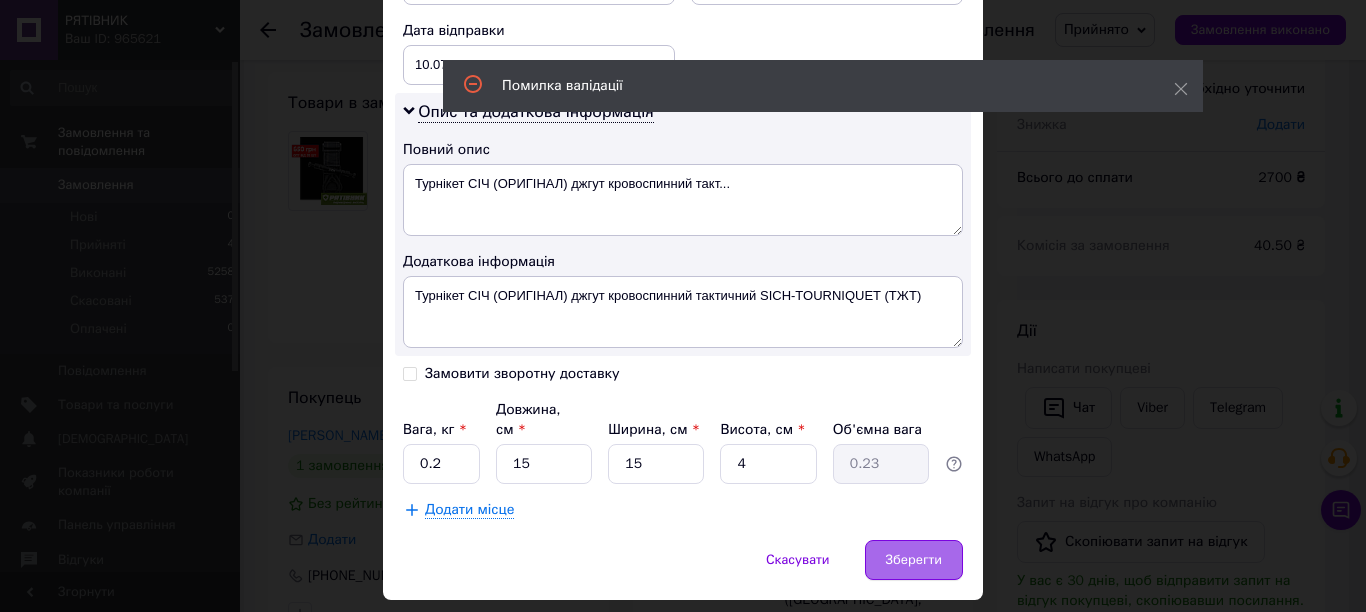 scroll, scrollTop: 141, scrollLeft: 0, axis: vertical 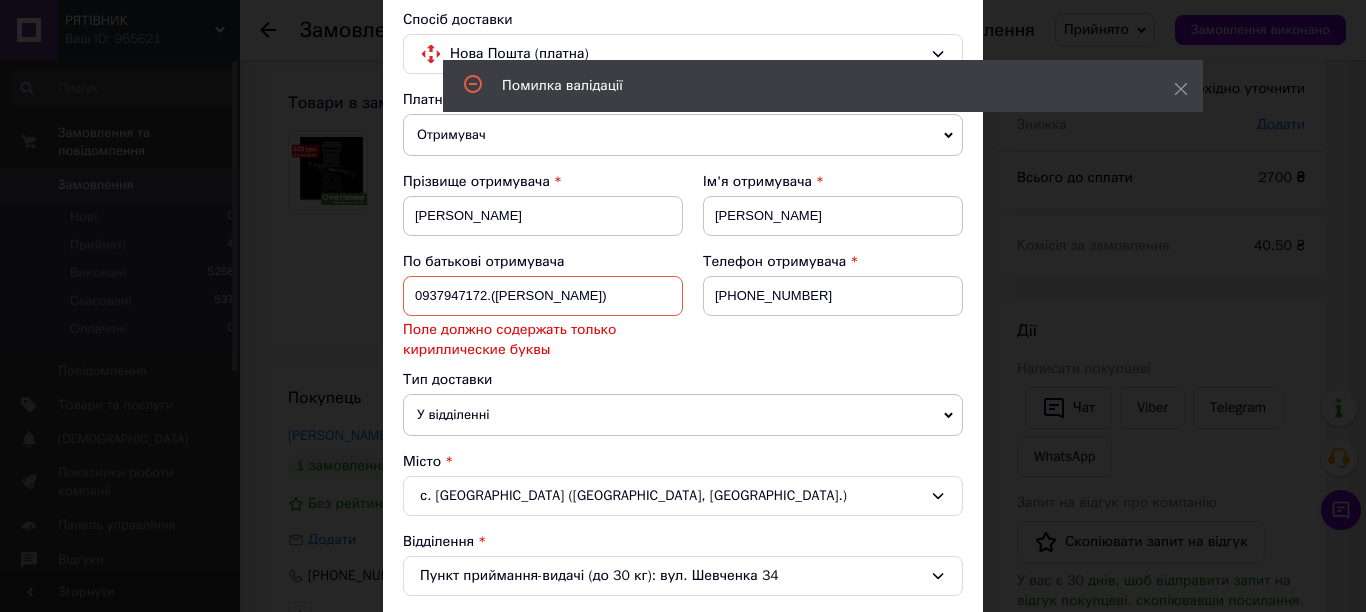 click on "0937947172.(Микола)" at bounding box center (543, 296) 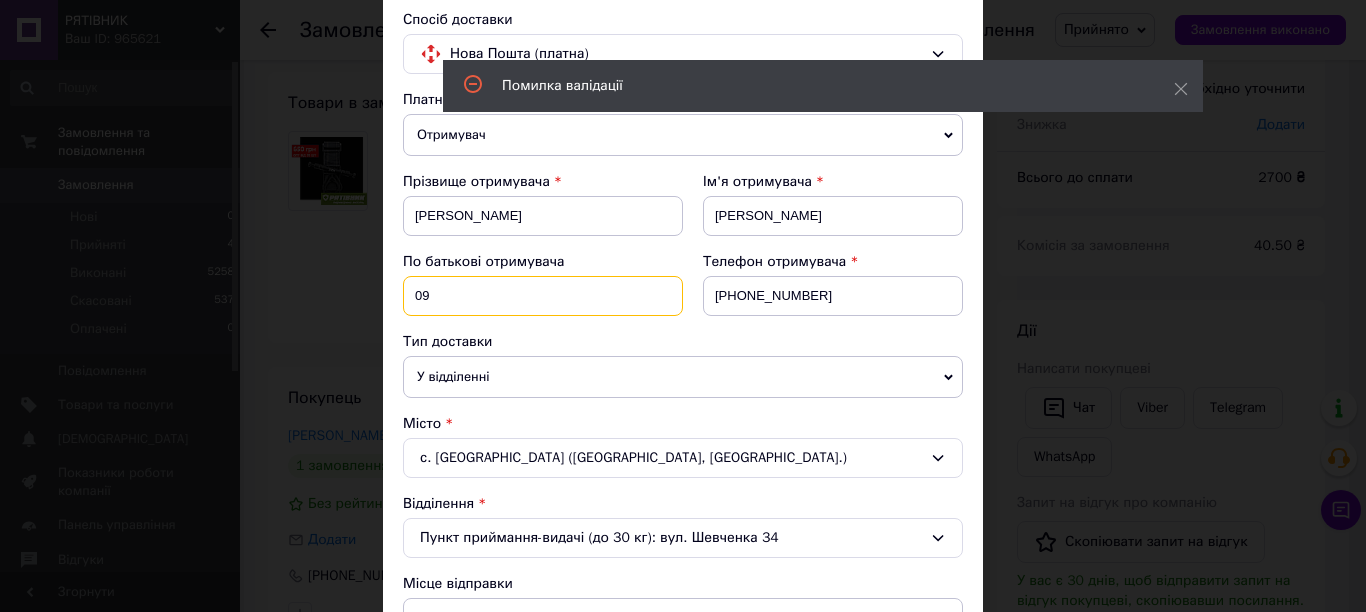 type on "0" 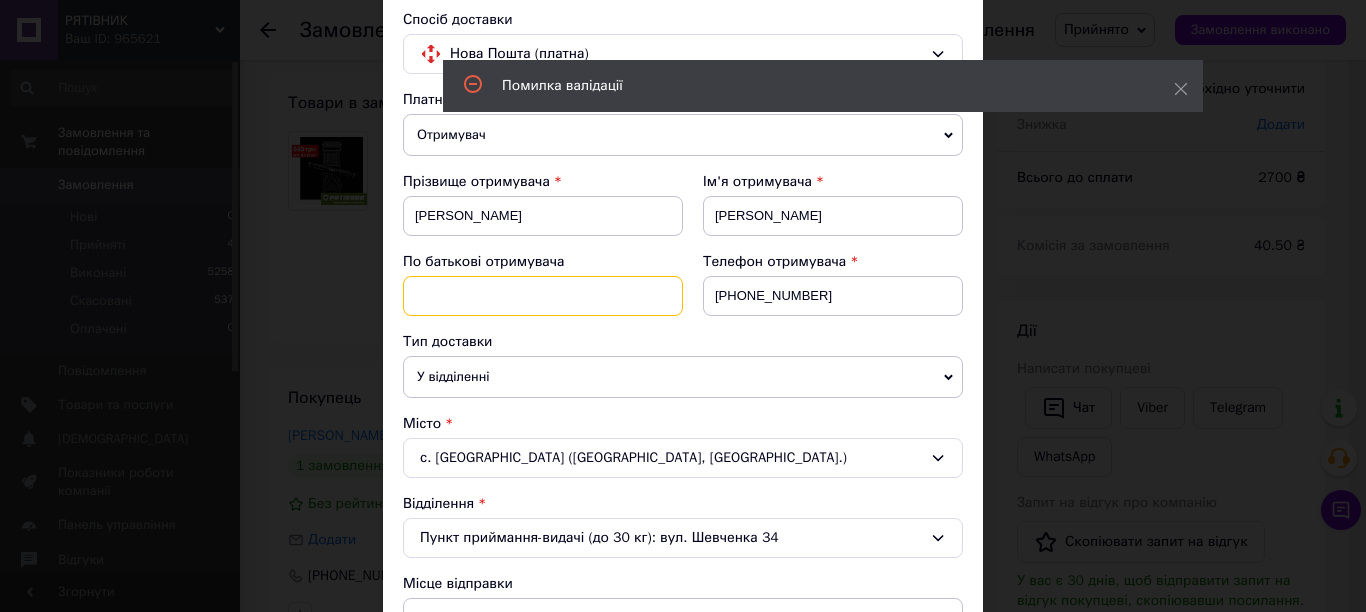 scroll, scrollTop: 0, scrollLeft: 0, axis: both 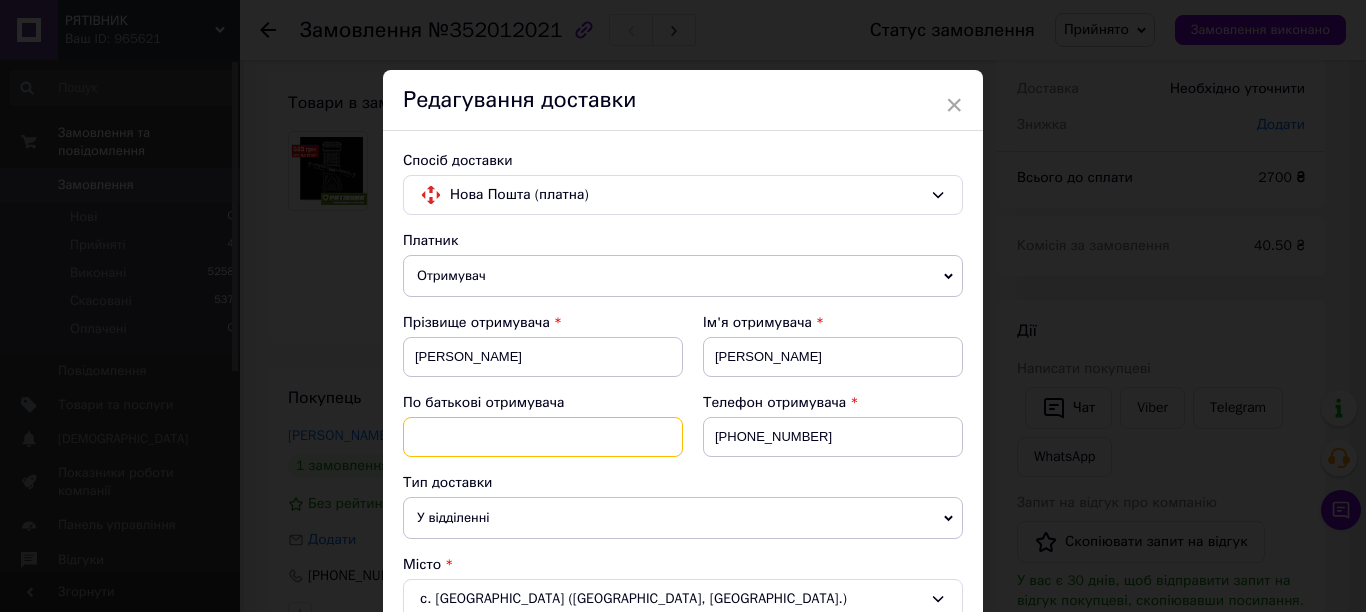 type 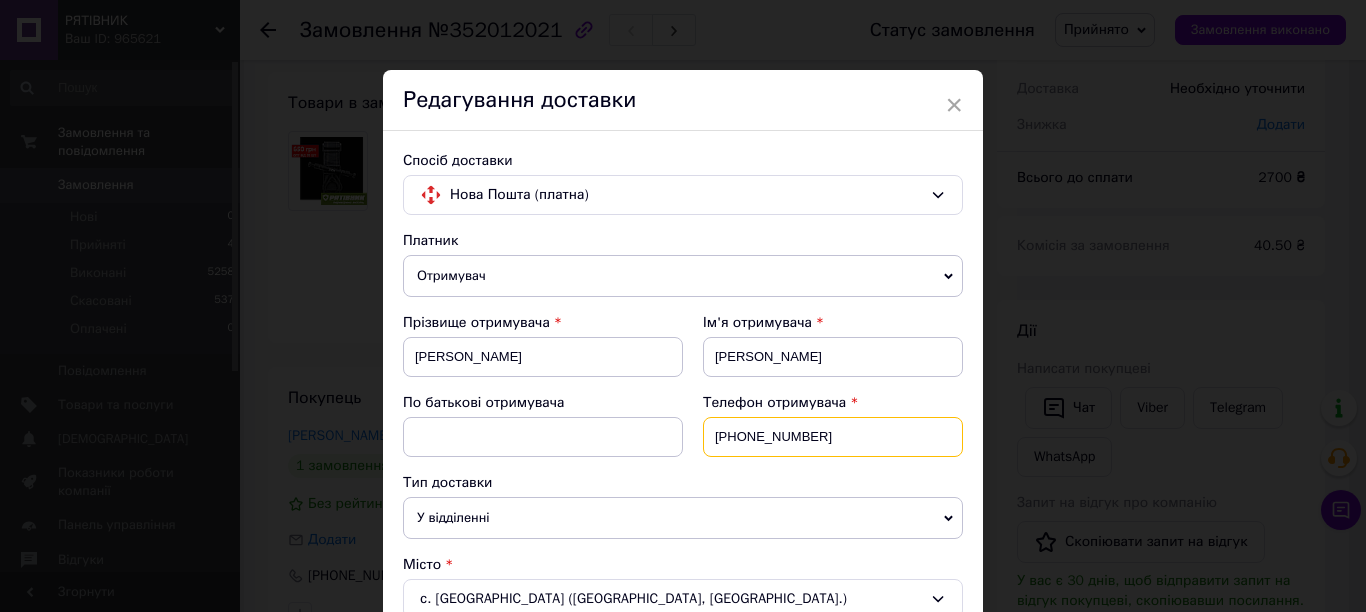 click on "+380953354334" at bounding box center [833, 437] 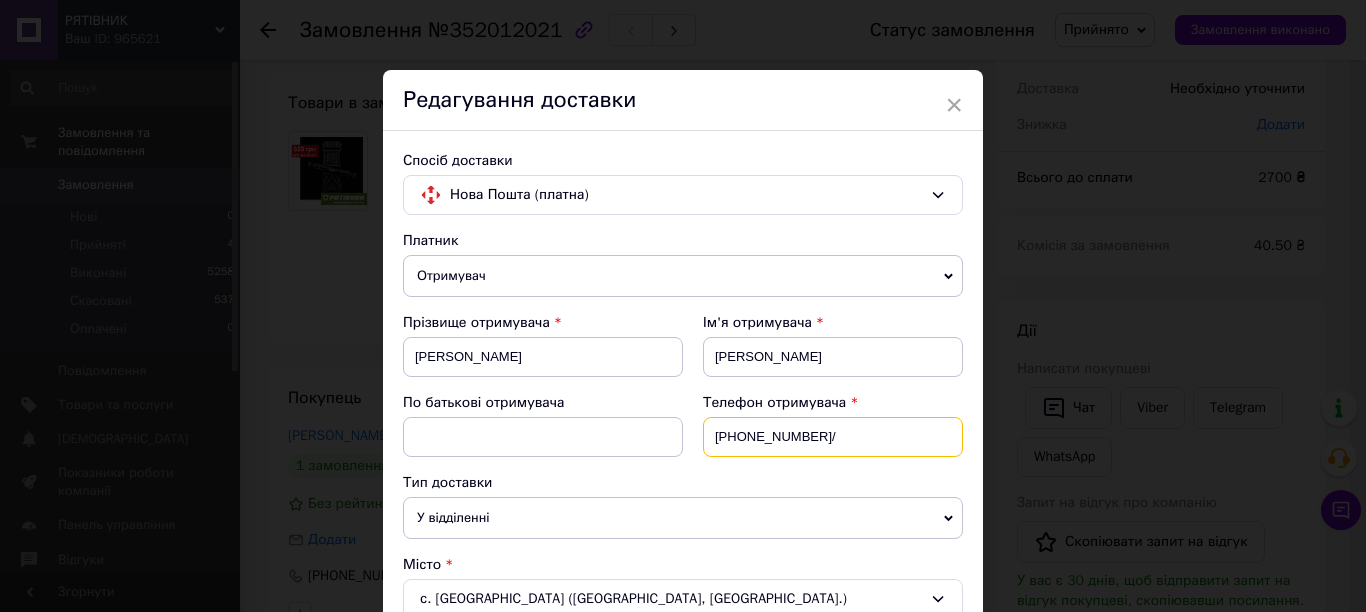 paste on "0937947172." 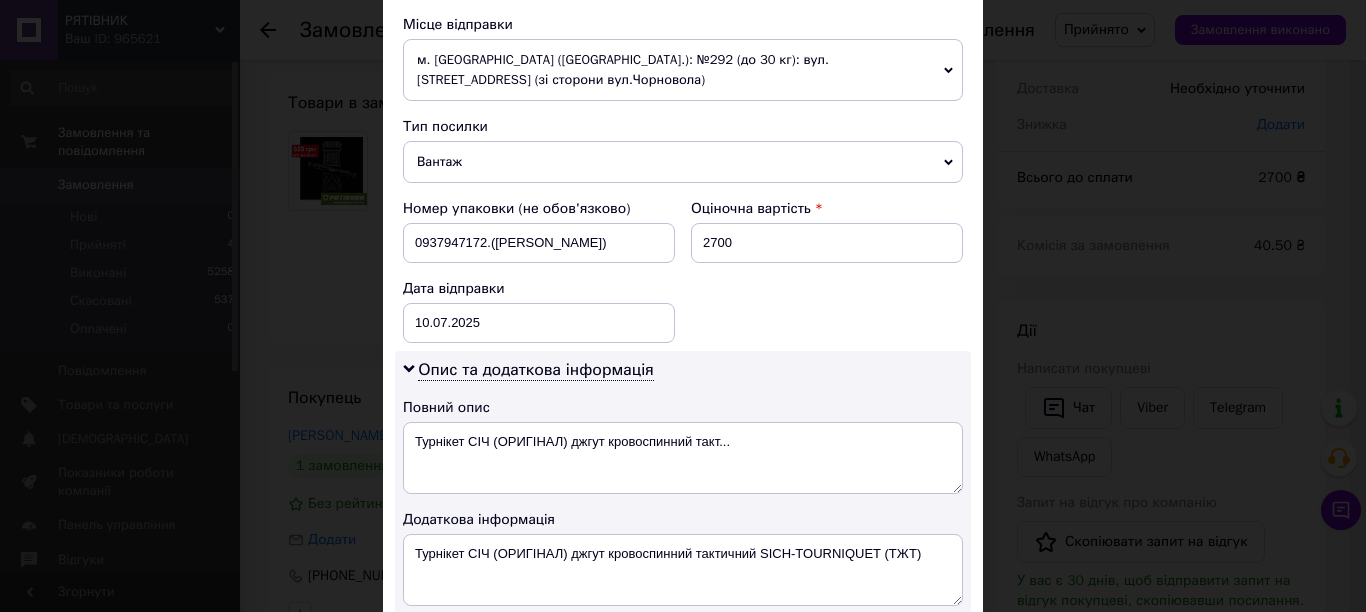 scroll, scrollTop: 996, scrollLeft: 0, axis: vertical 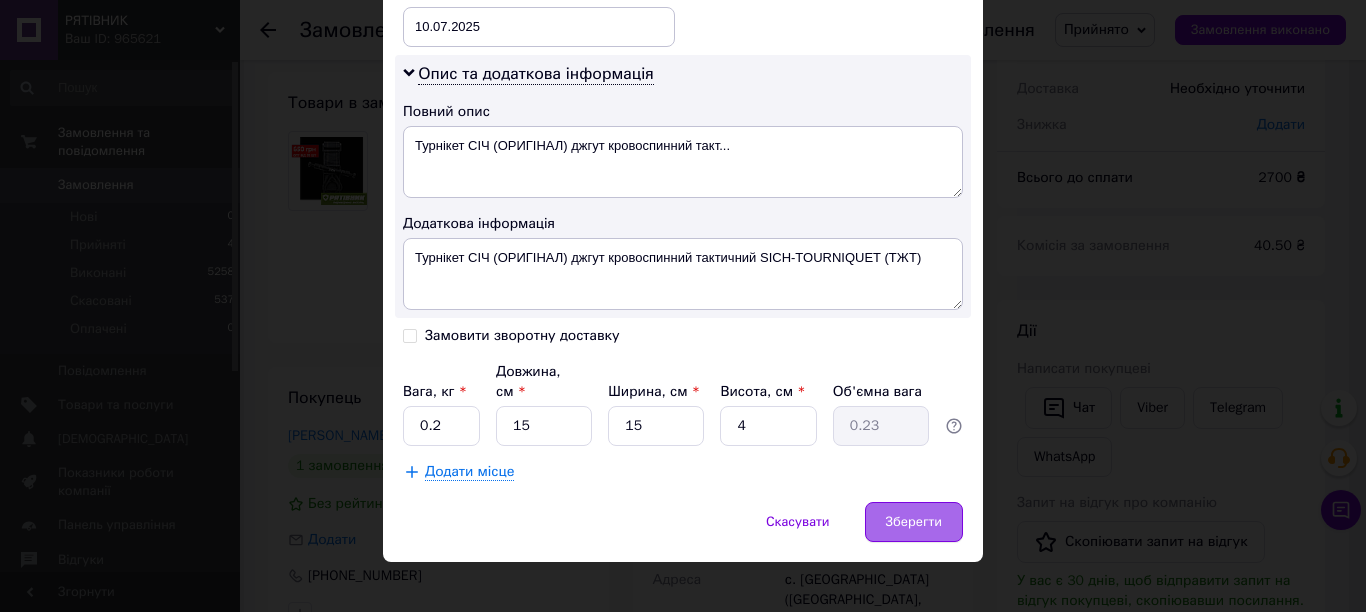 click on "Зберегти" at bounding box center [914, 522] 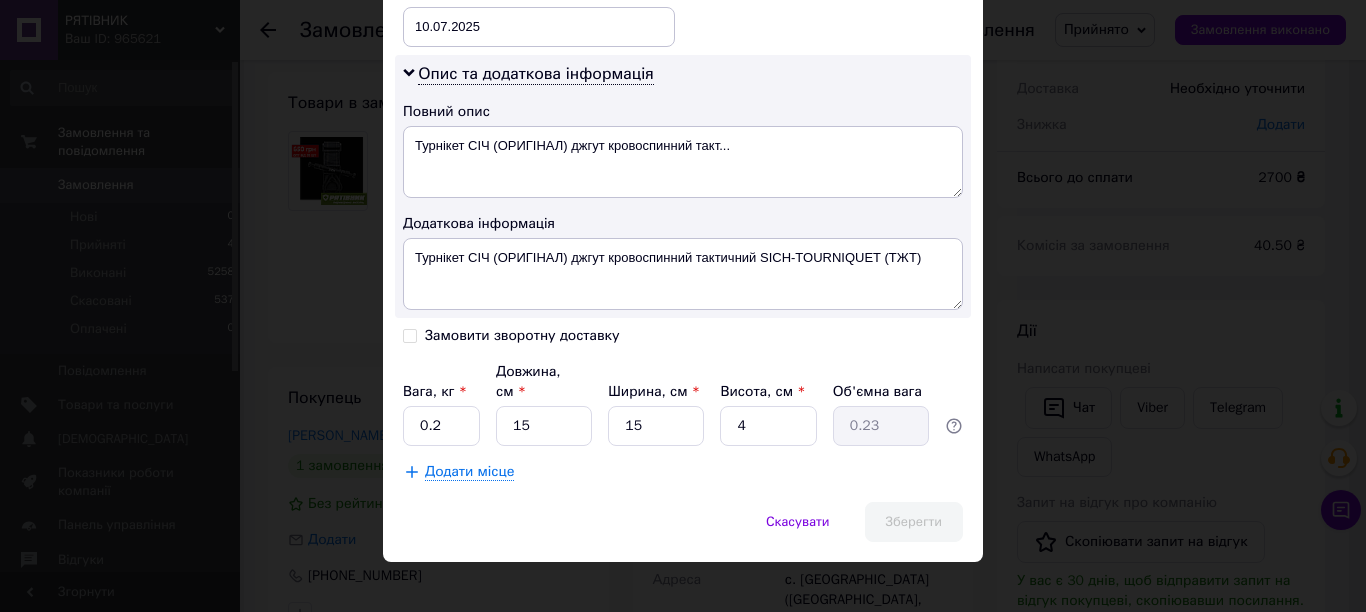 scroll, scrollTop: 141, scrollLeft: 0, axis: vertical 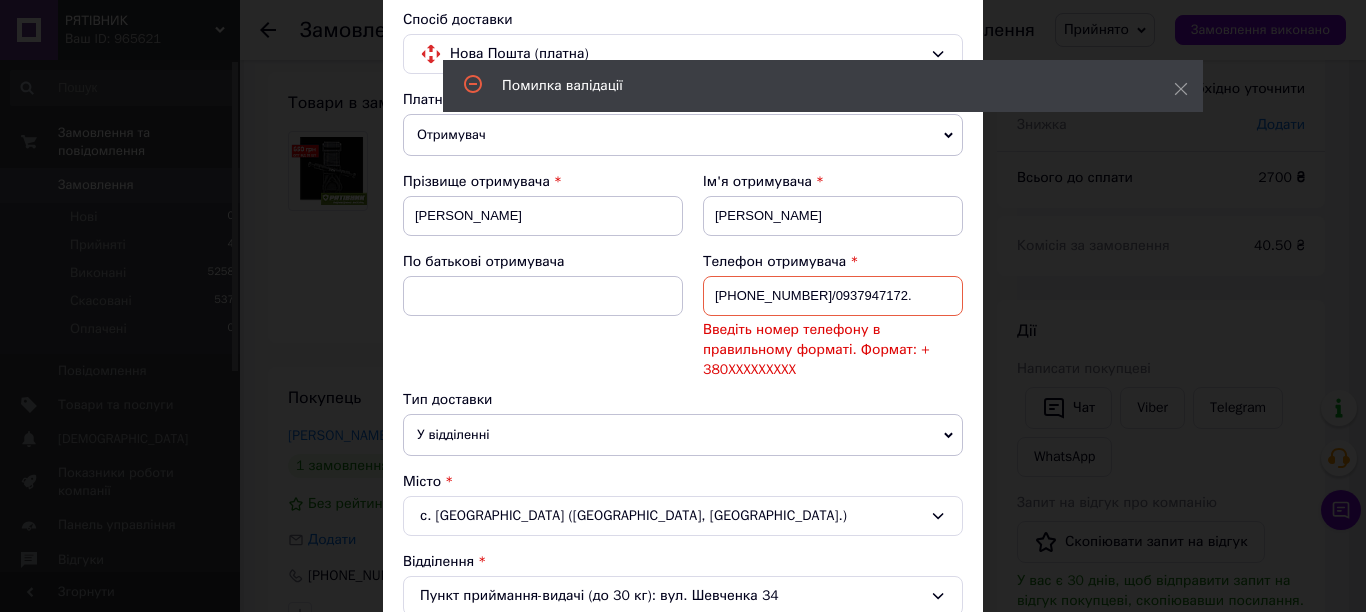click on "+380953354334/0937947172." at bounding box center (833, 296) 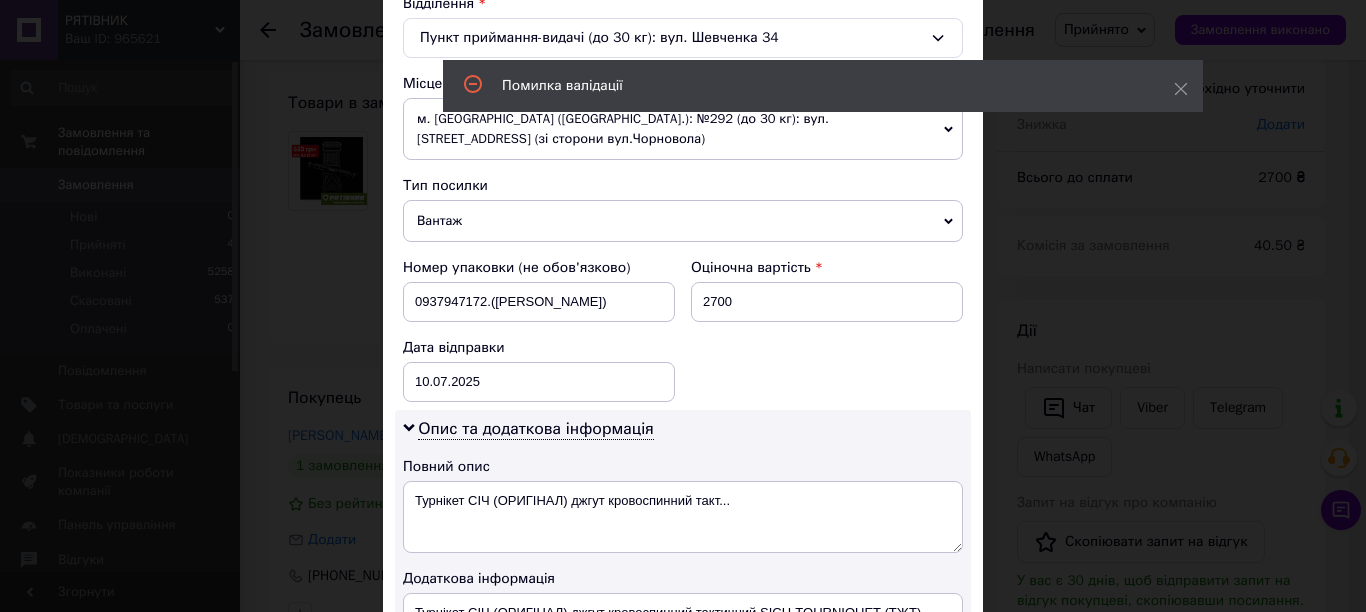 scroll, scrollTop: 941, scrollLeft: 0, axis: vertical 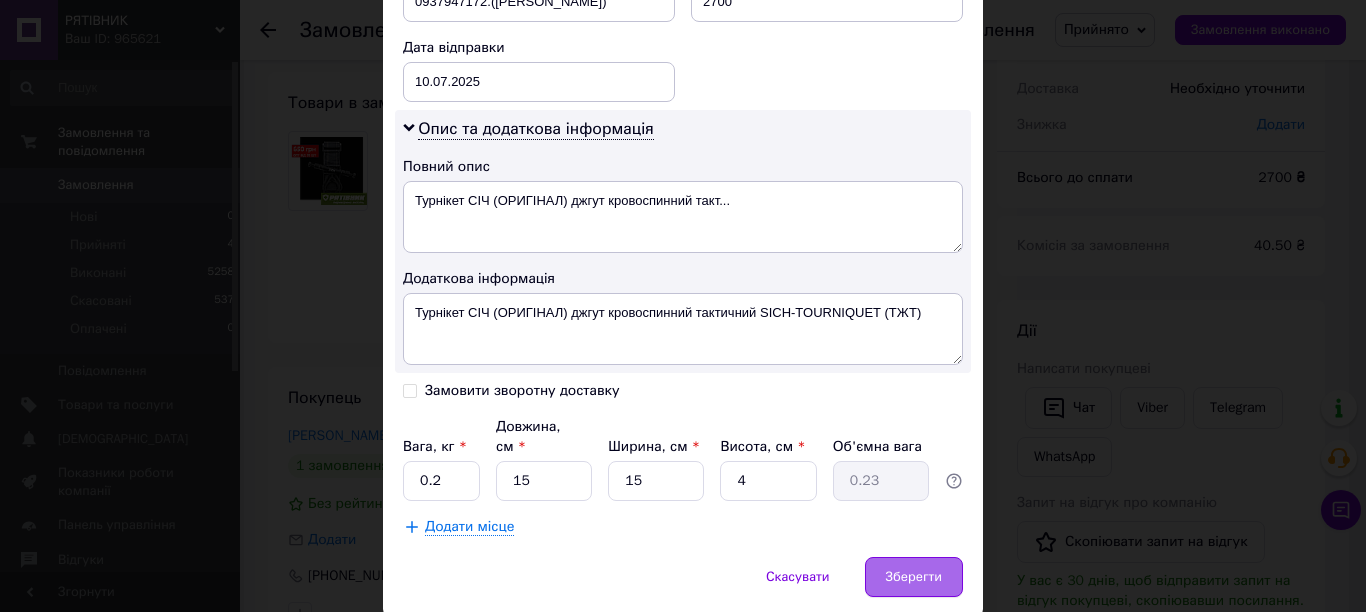 click on "Зберегти" at bounding box center (914, 577) 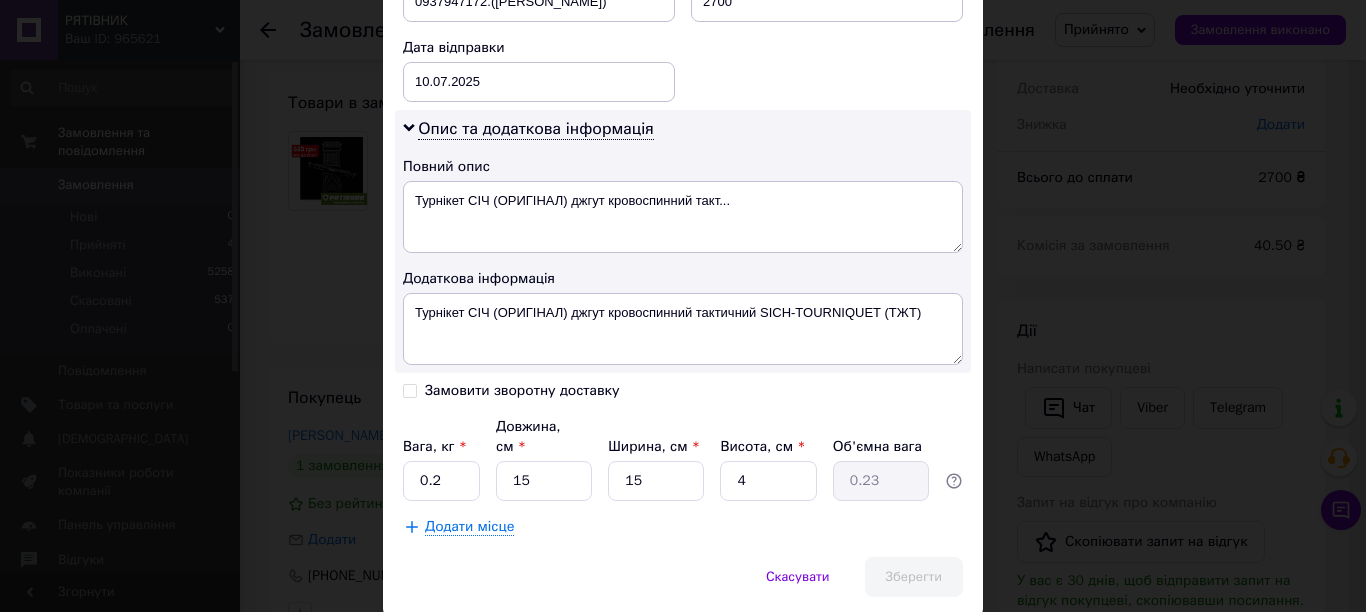 scroll, scrollTop: 141, scrollLeft: 0, axis: vertical 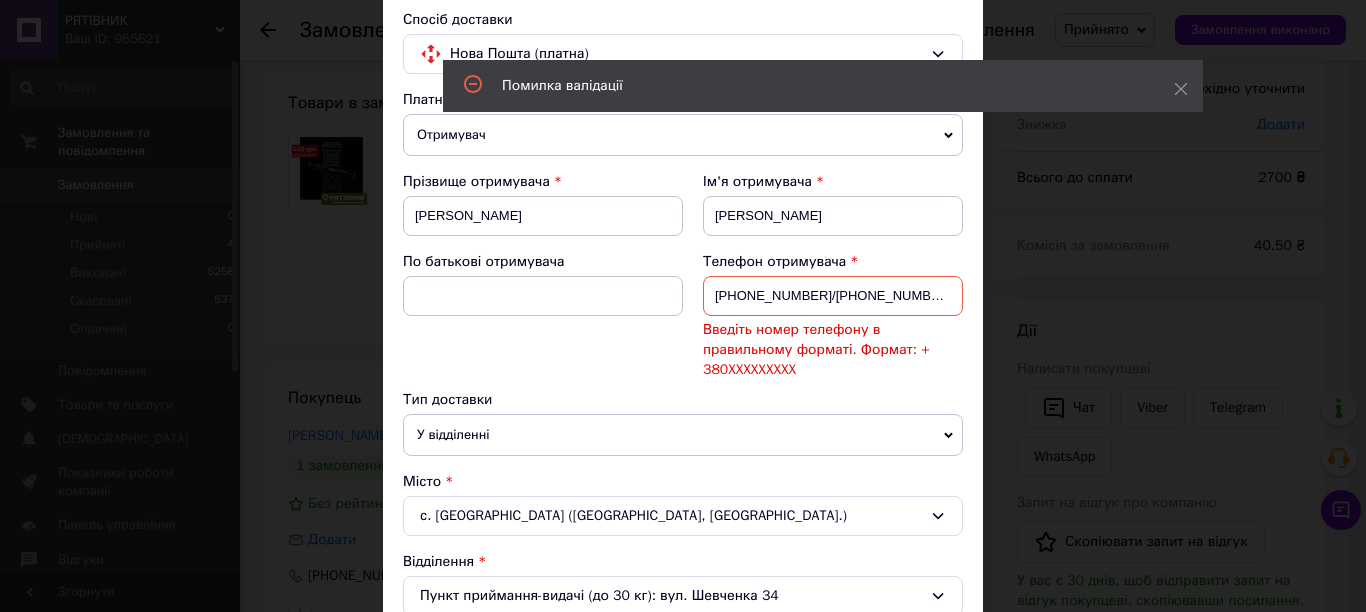 click on "+380953354334/+380937947172." at bounding box center (833, 296) 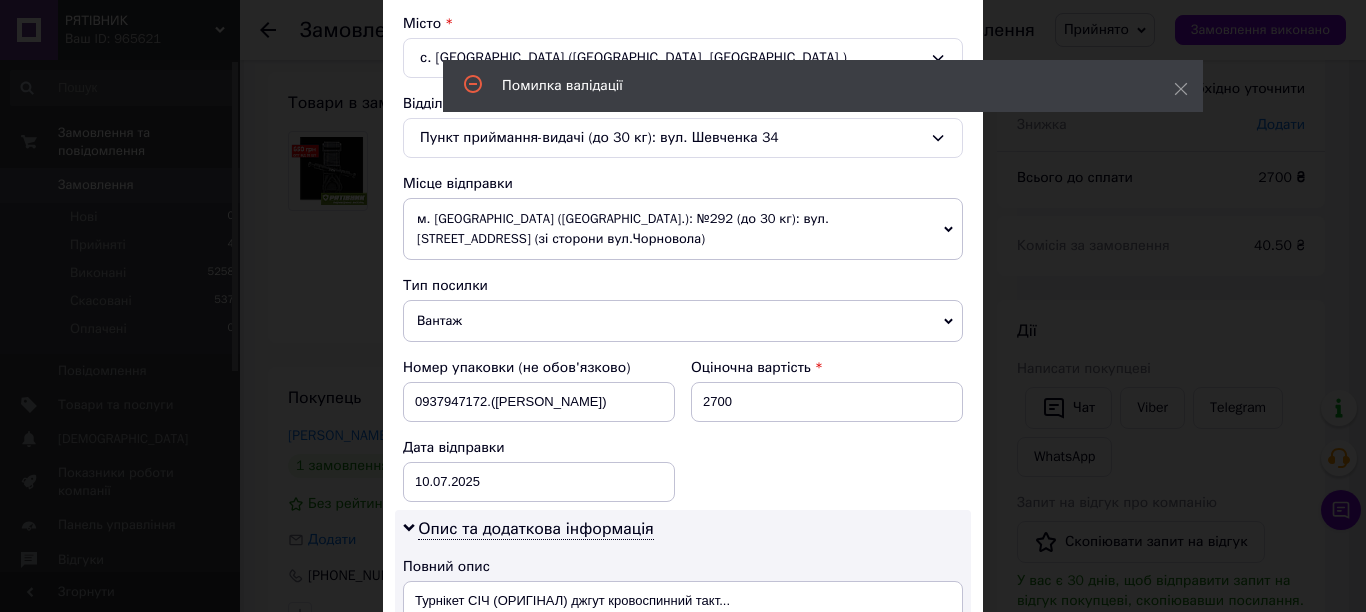 scroll, scrollTop: 941, scrollLeft: 0, axis: vertical 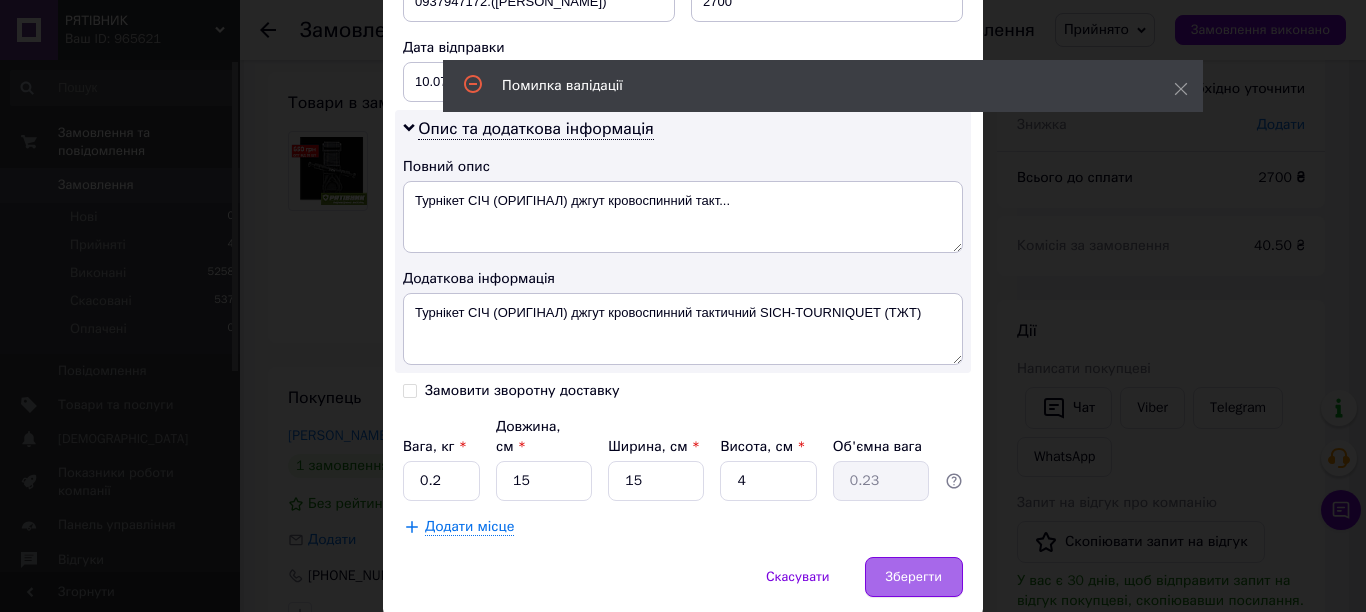 click on "Зберегти" at bounding box center [914, 577] 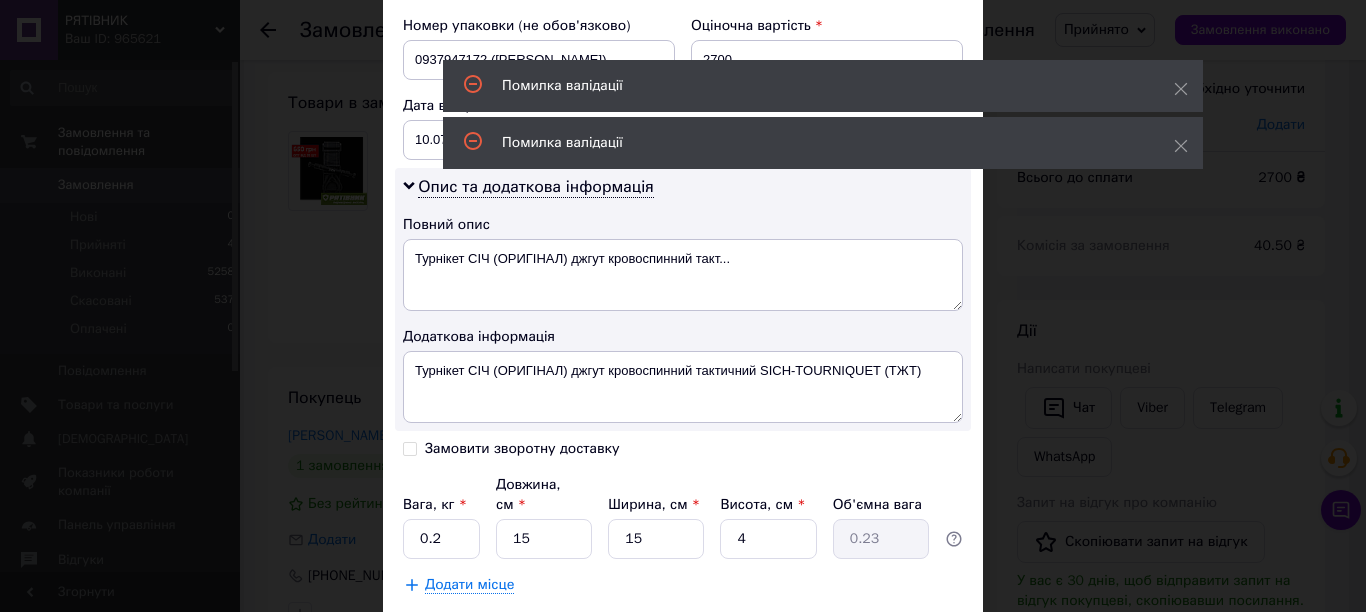 scroll, scrollTop: 141, scrollLeft: 0, axis: vertical 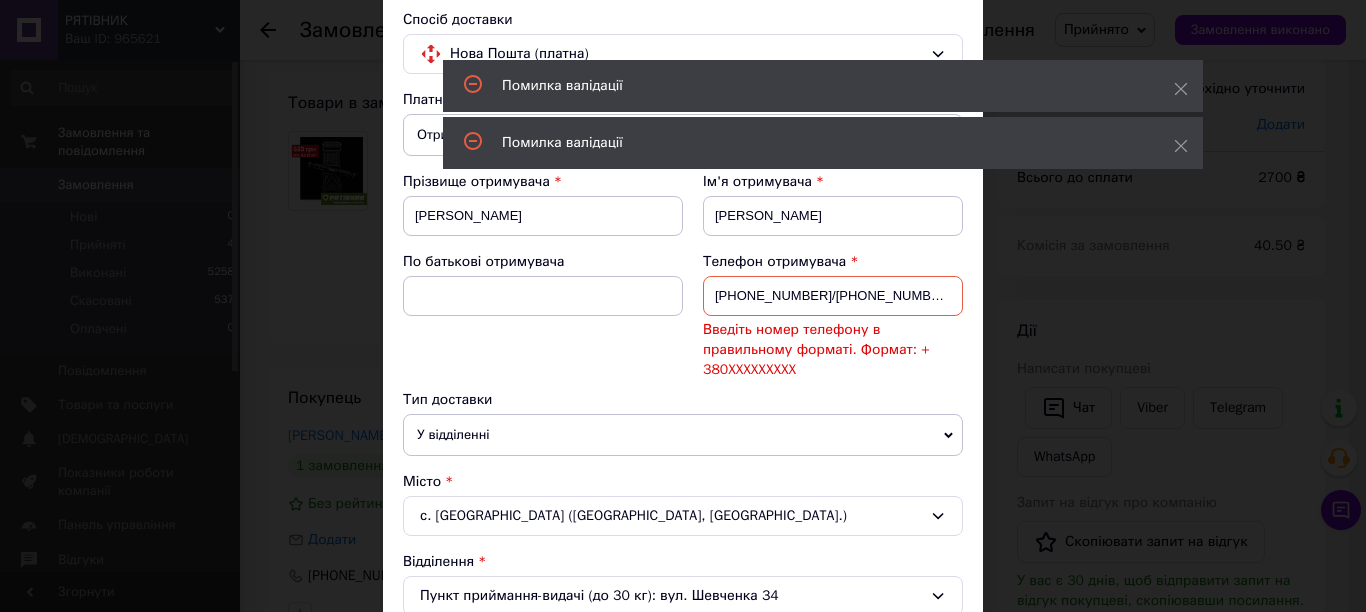 click on "+380953354334/+380937947172" at bounding box center (833, 296) 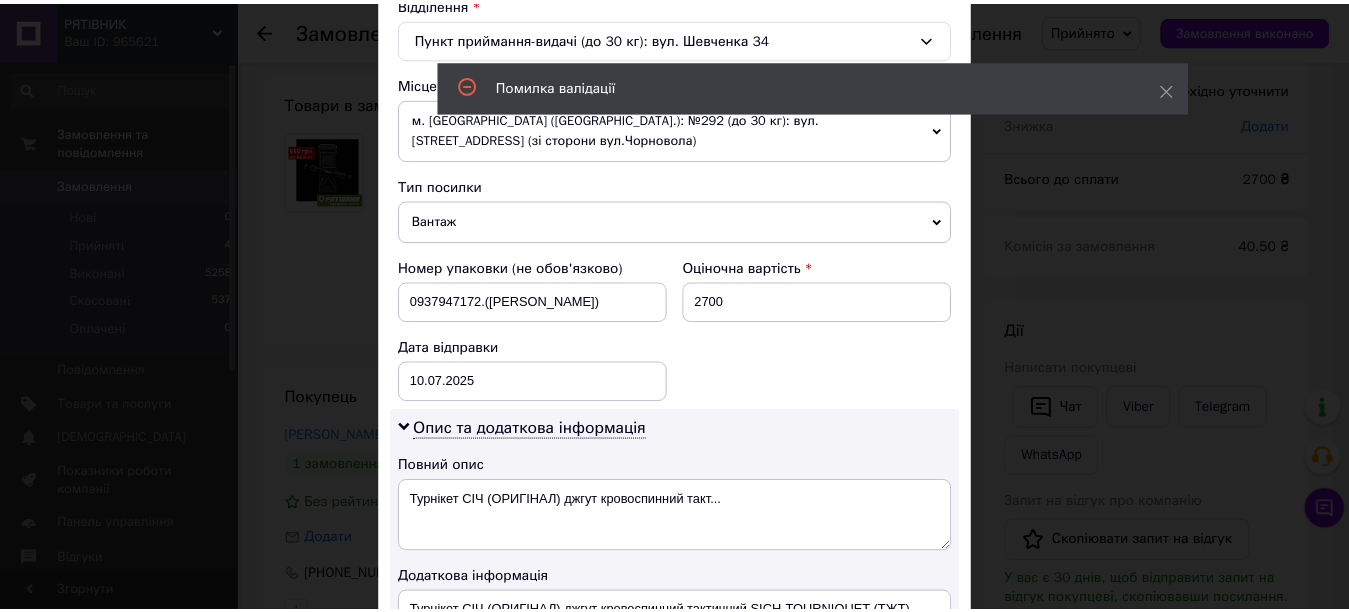 scroll, scrollTop: 996, scrollLeft: 0, axis: vertical 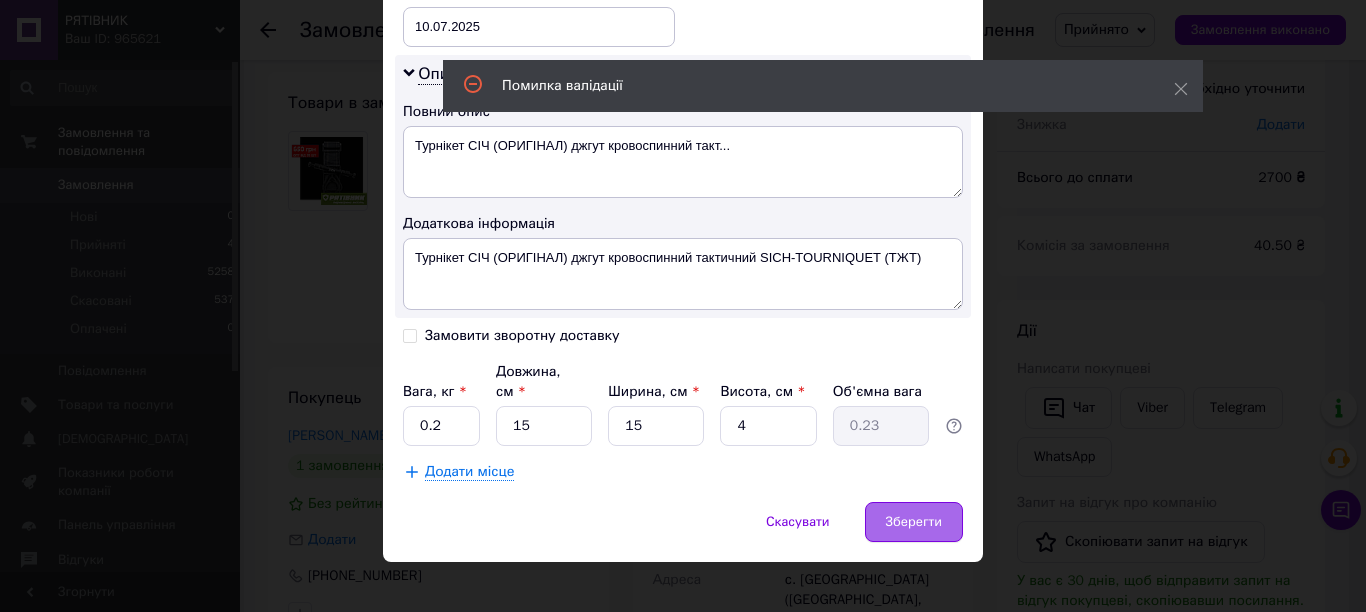 type on "+380953354334" 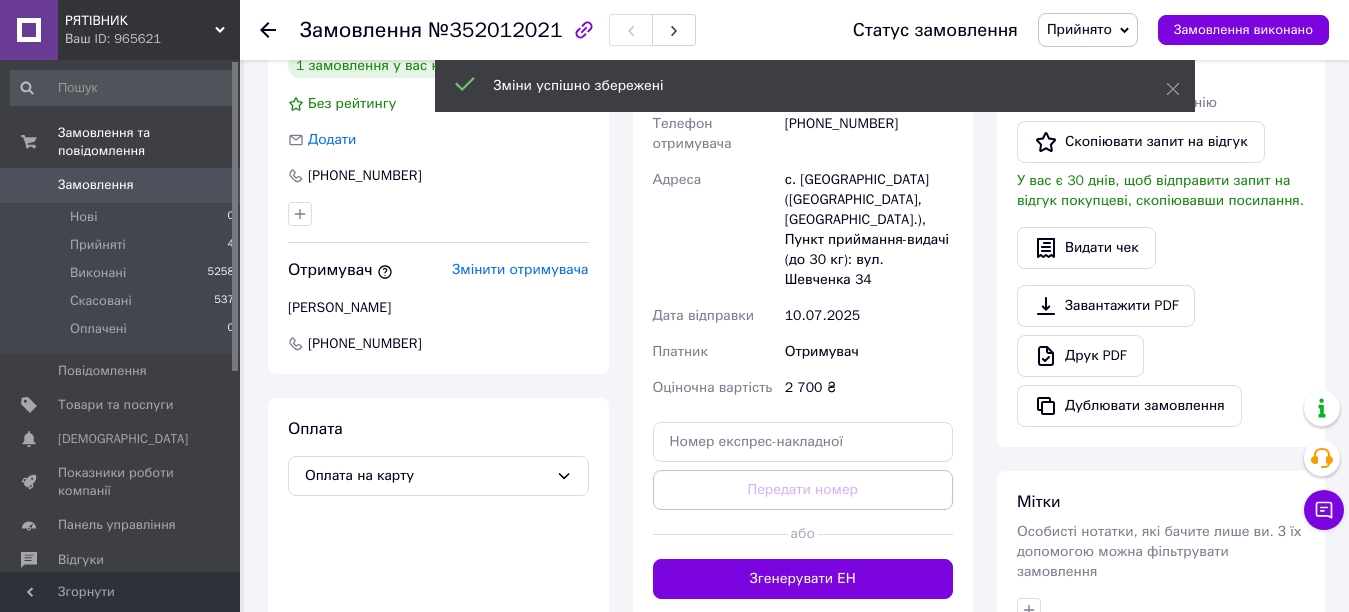 scroll, scrollTop: 700, scrollLeft: 0, axis: vertical 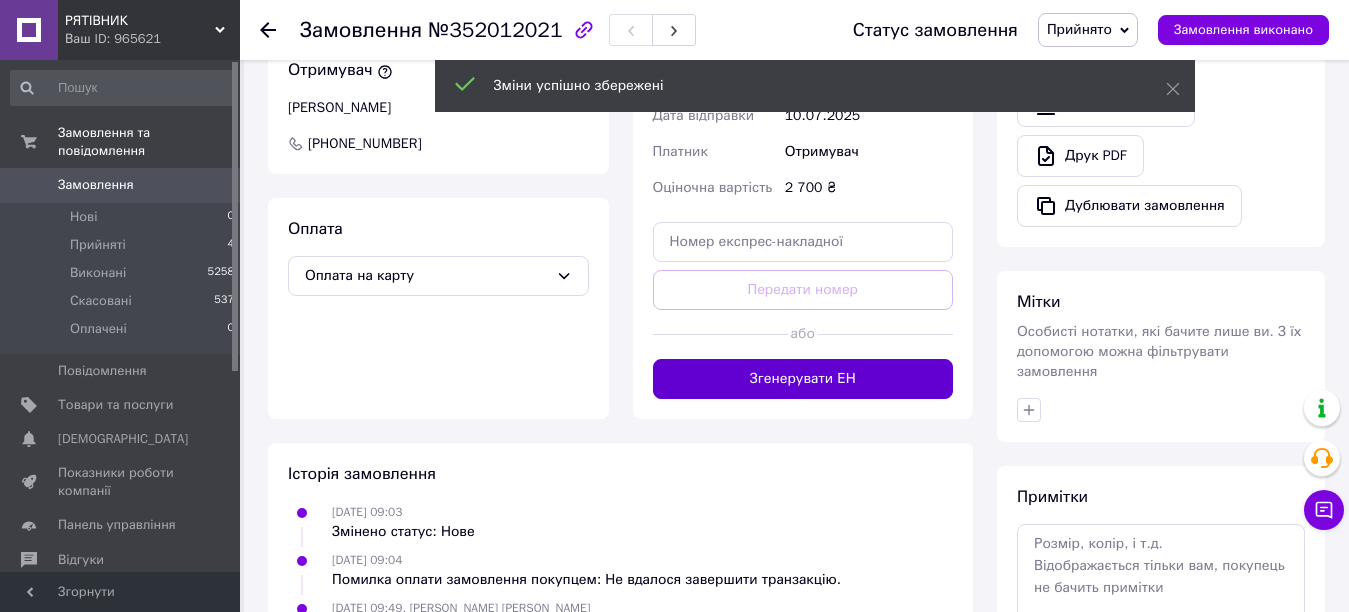 click on "Згенерувати ЕН" at bounding box center [803, 379] 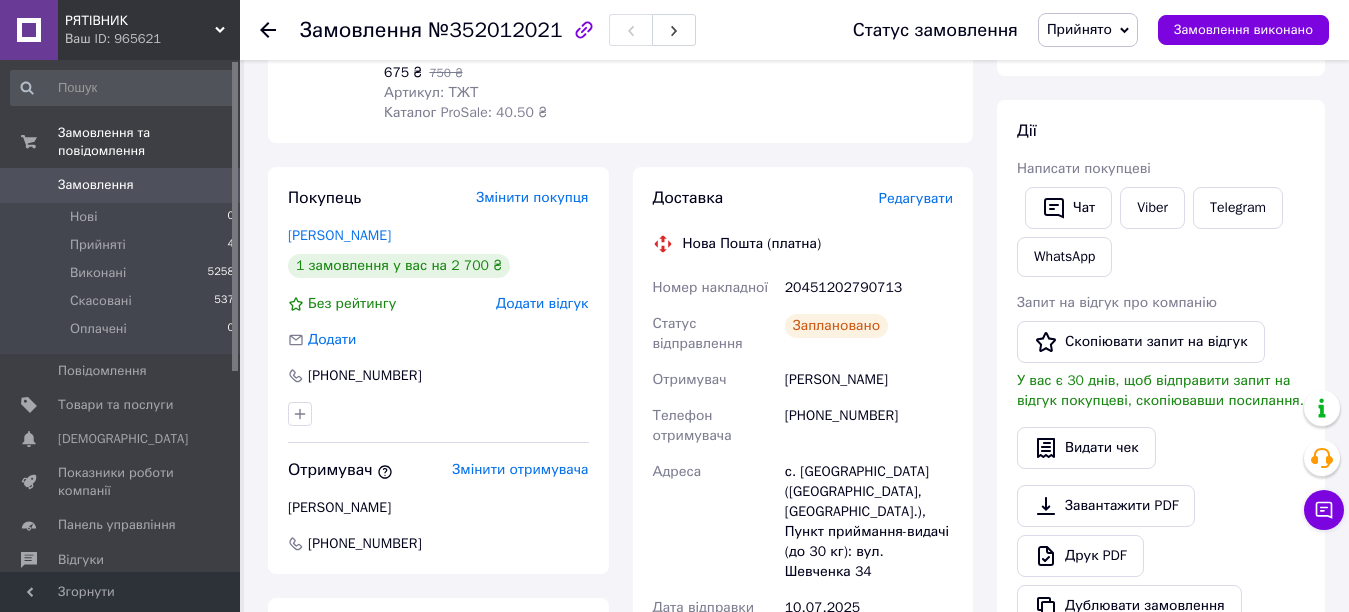 scroll, scrollTop: 200, scrollLeft: 0, axis: vertical 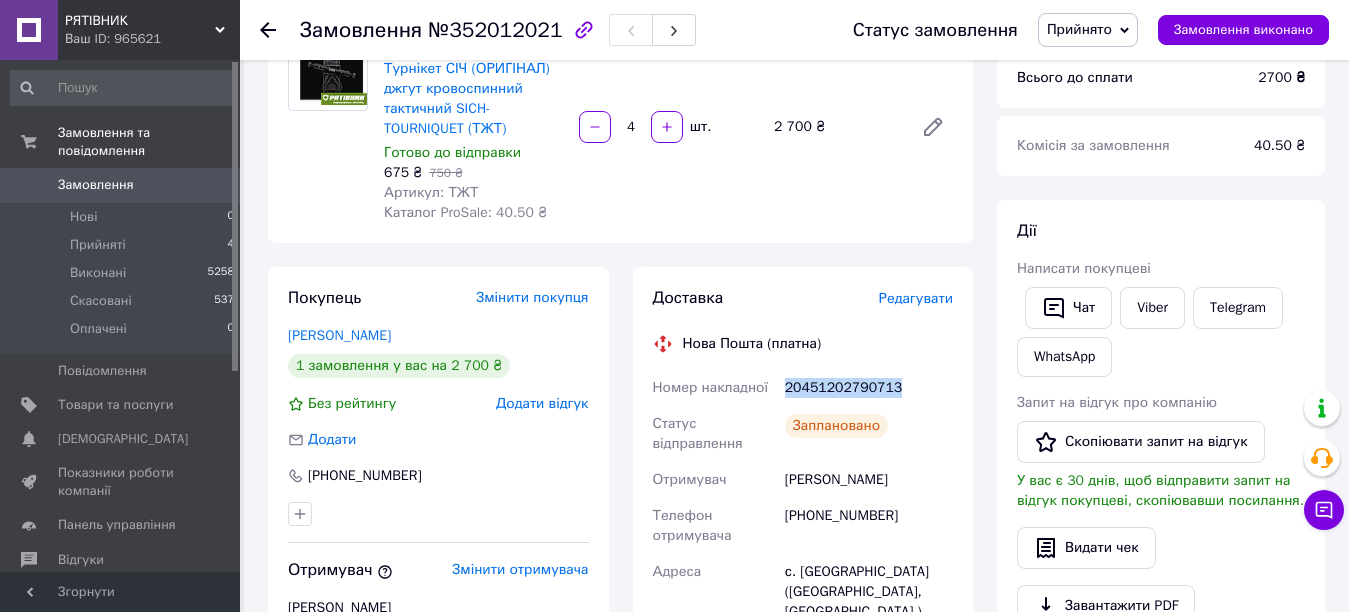 drag, startPoint x: 785, startPoint y: 384, endPoint x: 897, endPoint y: 387, distance: 112.04017 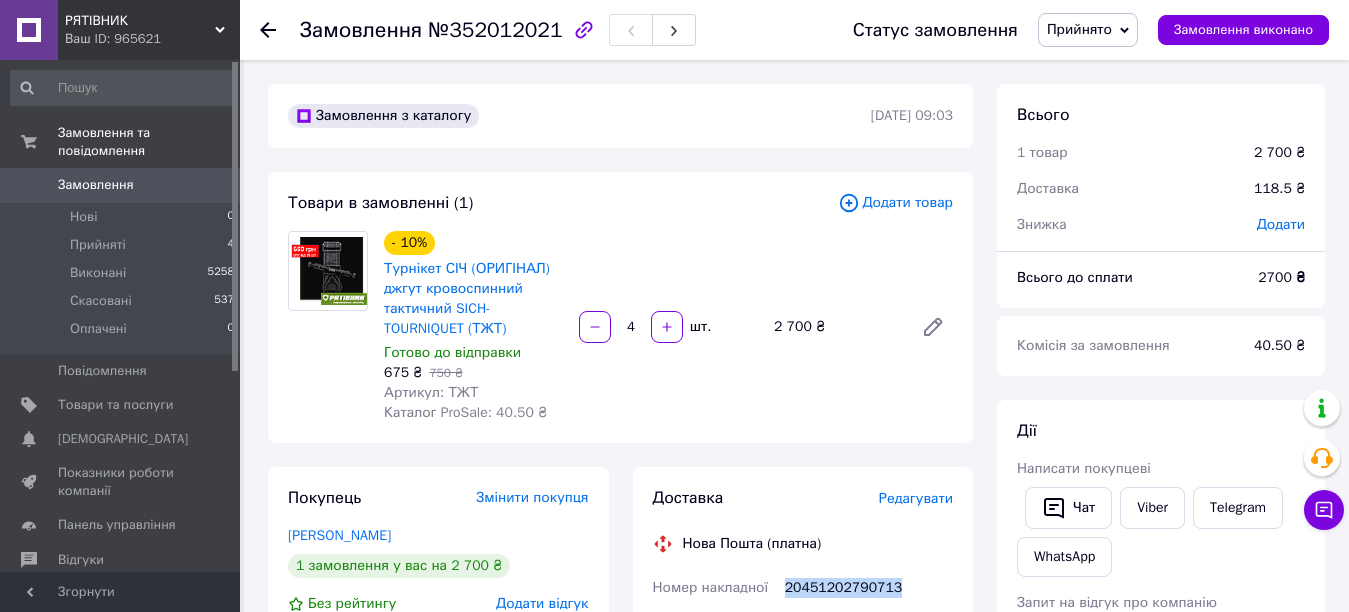 scroll, scrollTop: 200, scrollLeft: 0, axis: vertical 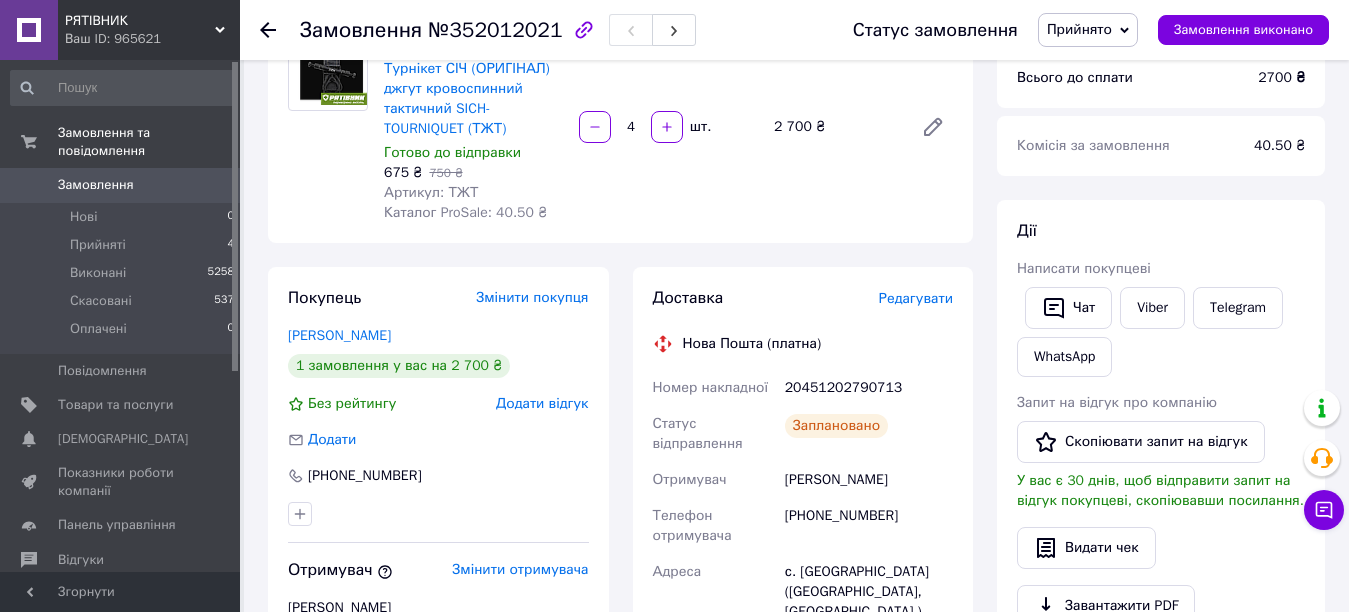 click on "Заплановано" at bounding box center (869, 434) 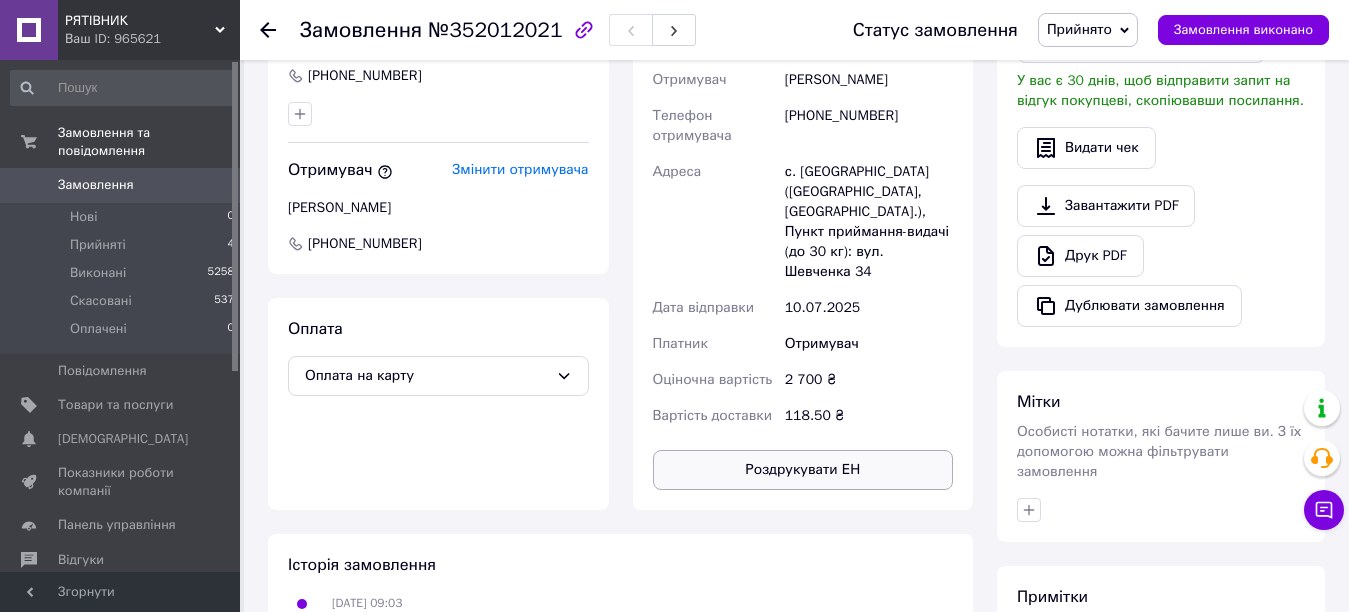 click on "Роздрукувати ЕН" at bounding box center (803, 470) 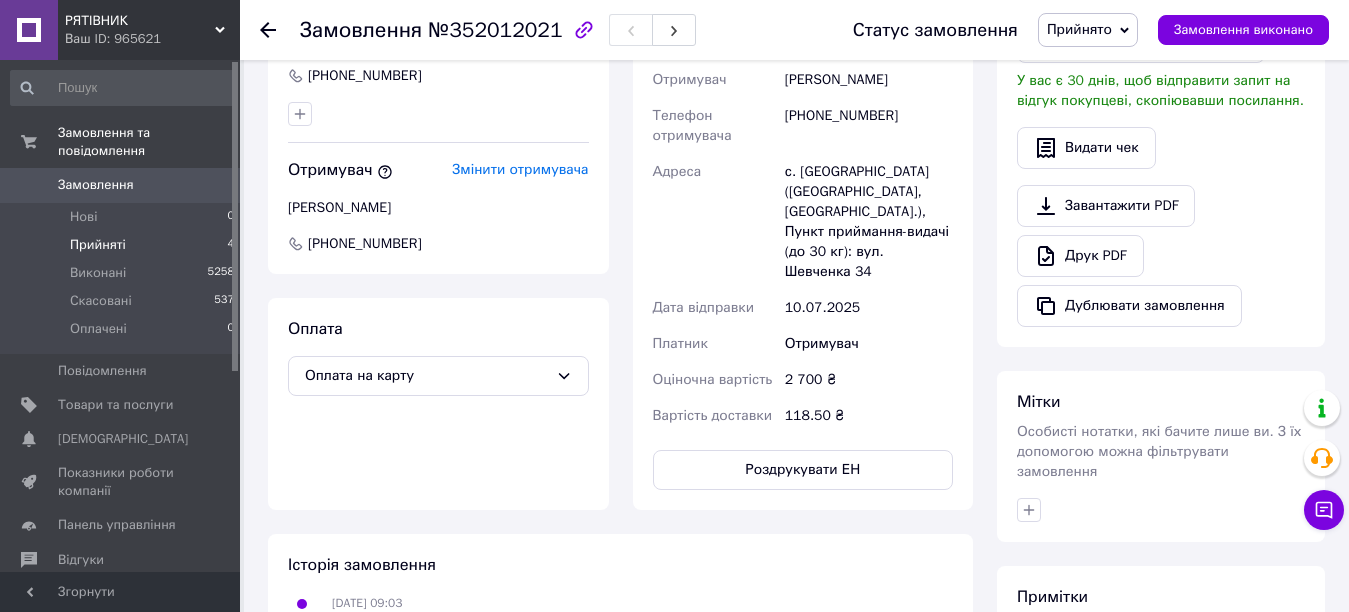 click on "Прийняті" at bounding box center [98, 245] 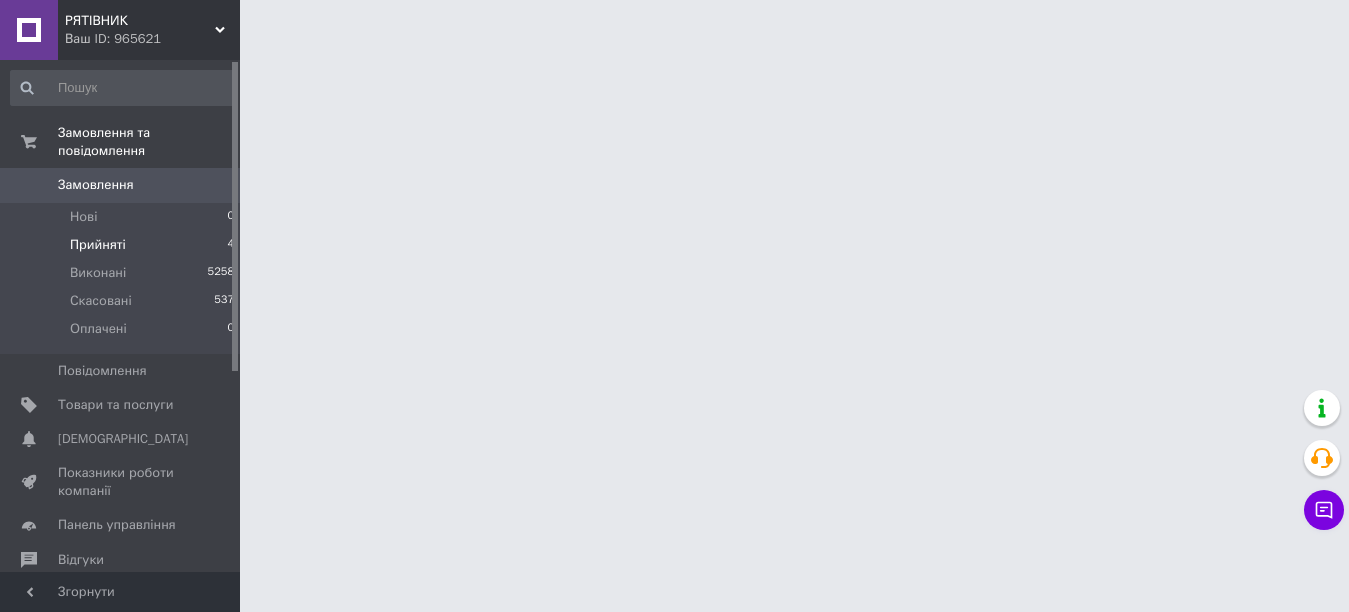 scroll, scrollTop: 0, scrollLeft: 0, axis: both 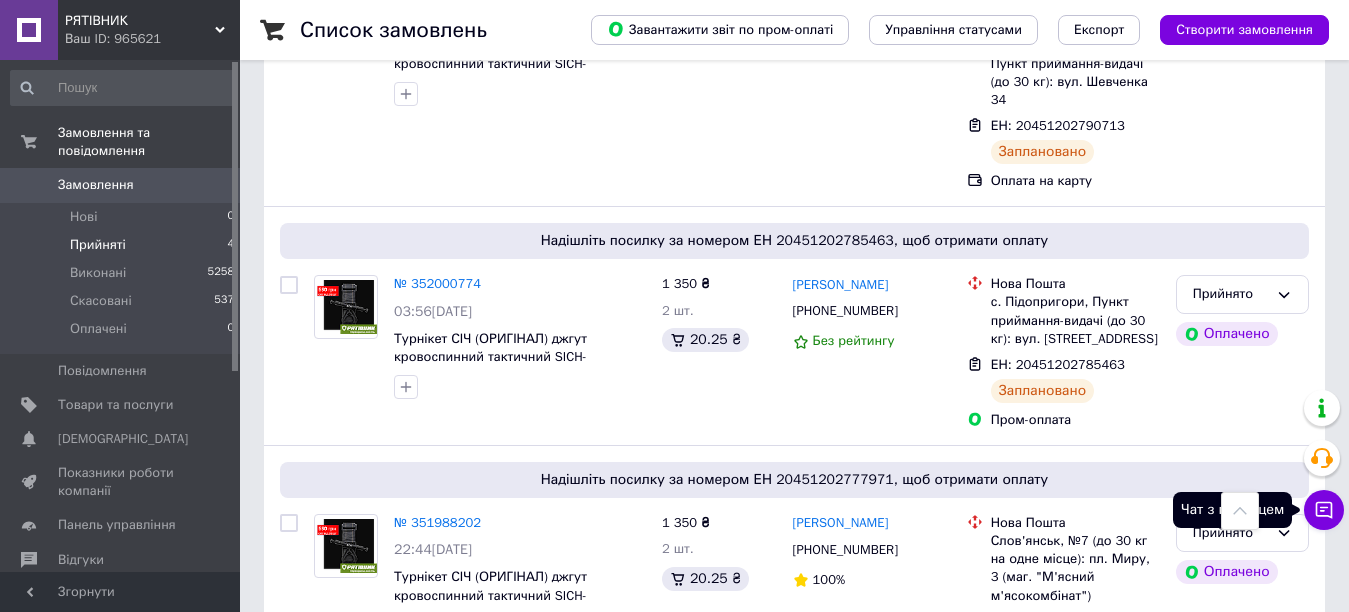 click 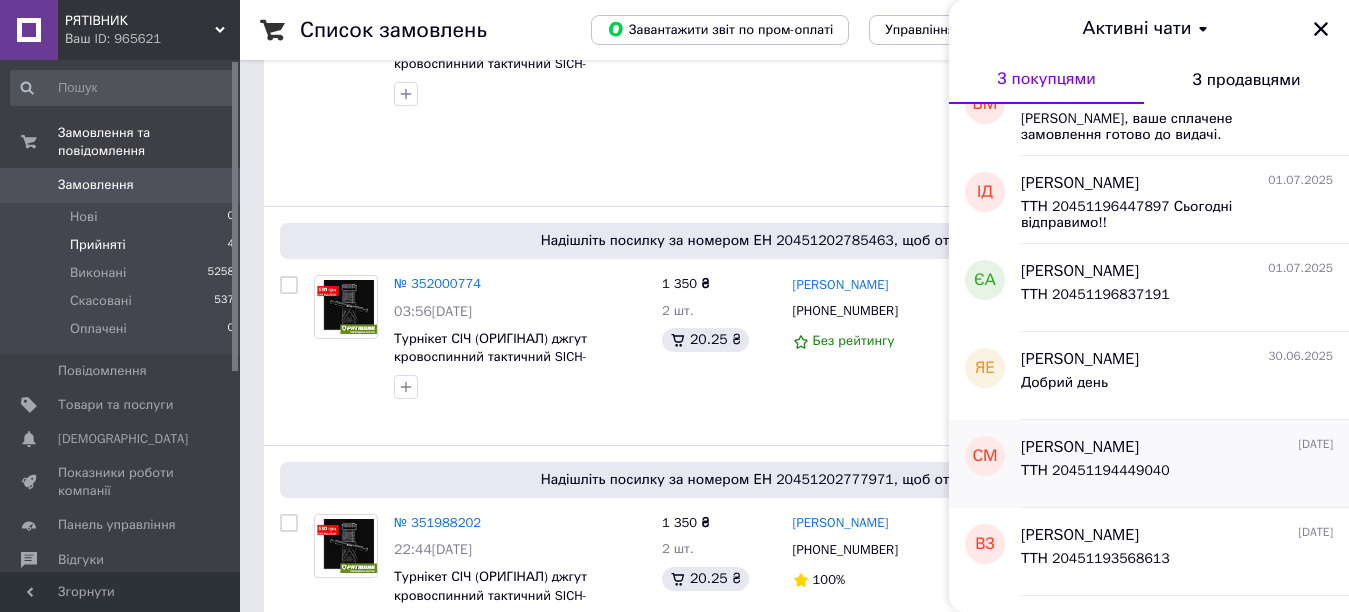 scroll, scrollTop: 400, scrollLeft: 0, axis: vertical 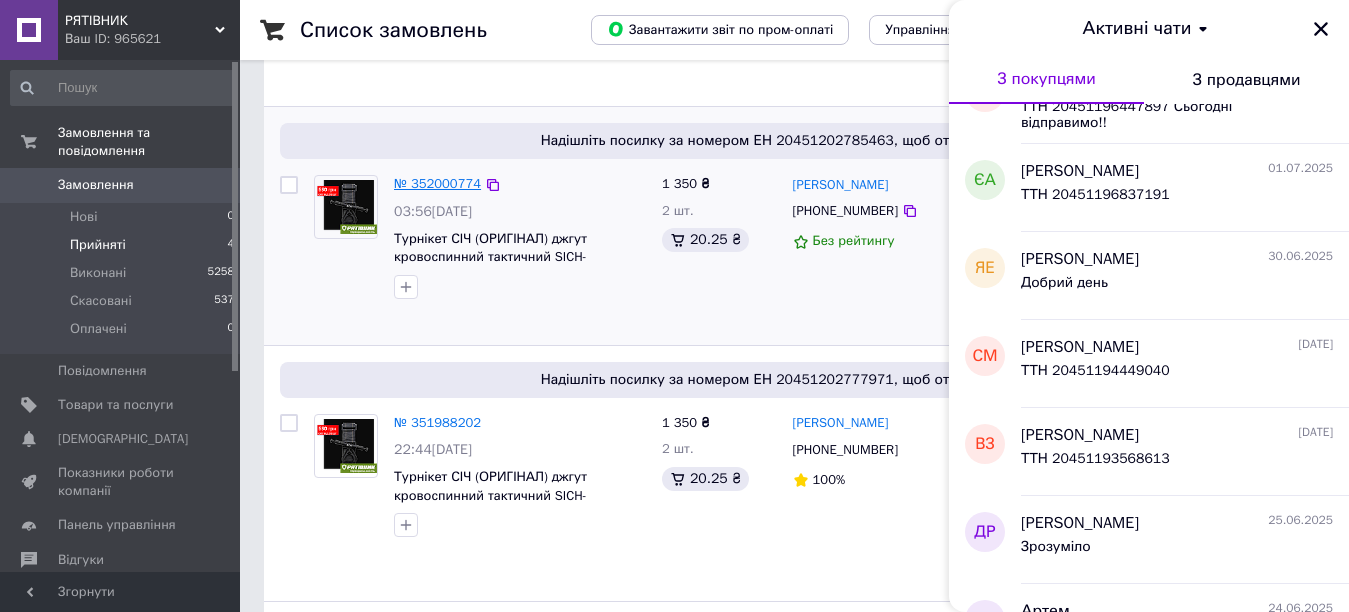 click on "№ 352000774" at bounding box center (437, 183) 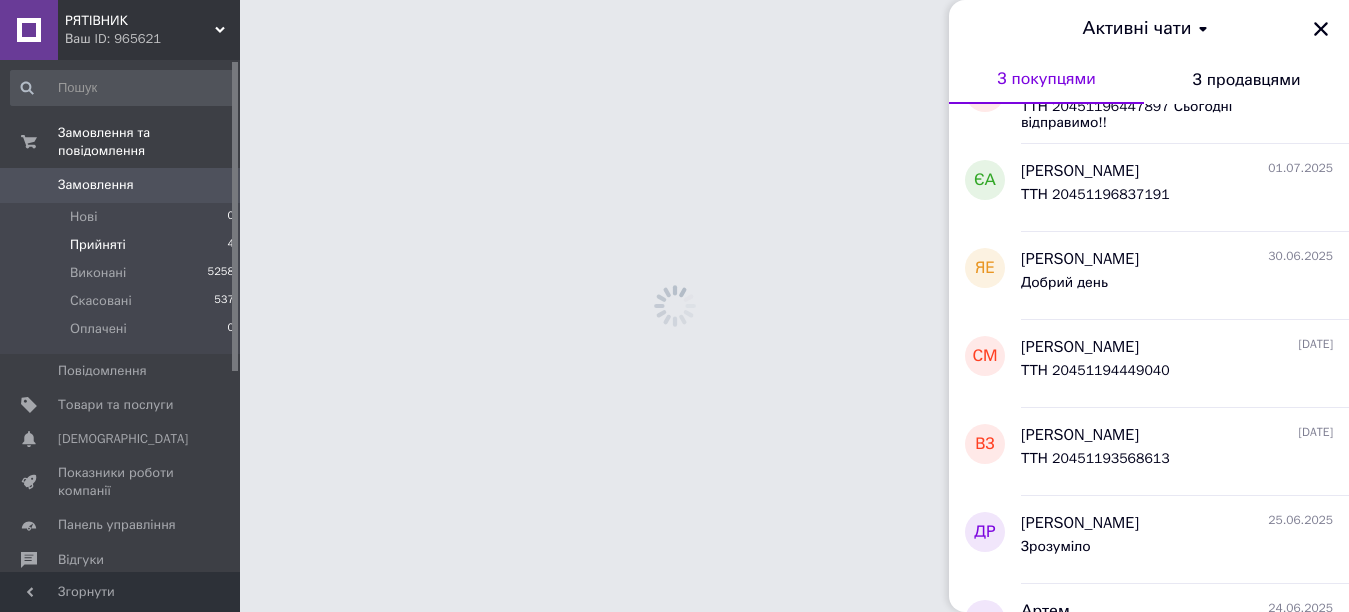 scroll, scrollTop: 0, scrollLeft: 0, axis: both 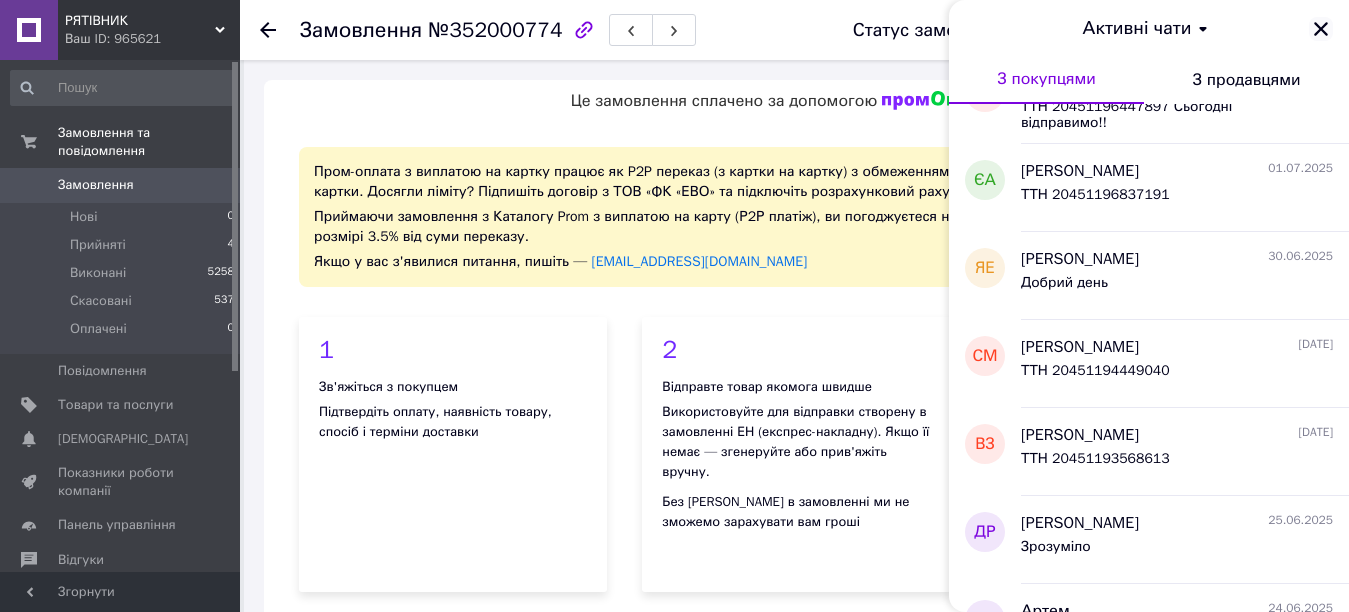 click 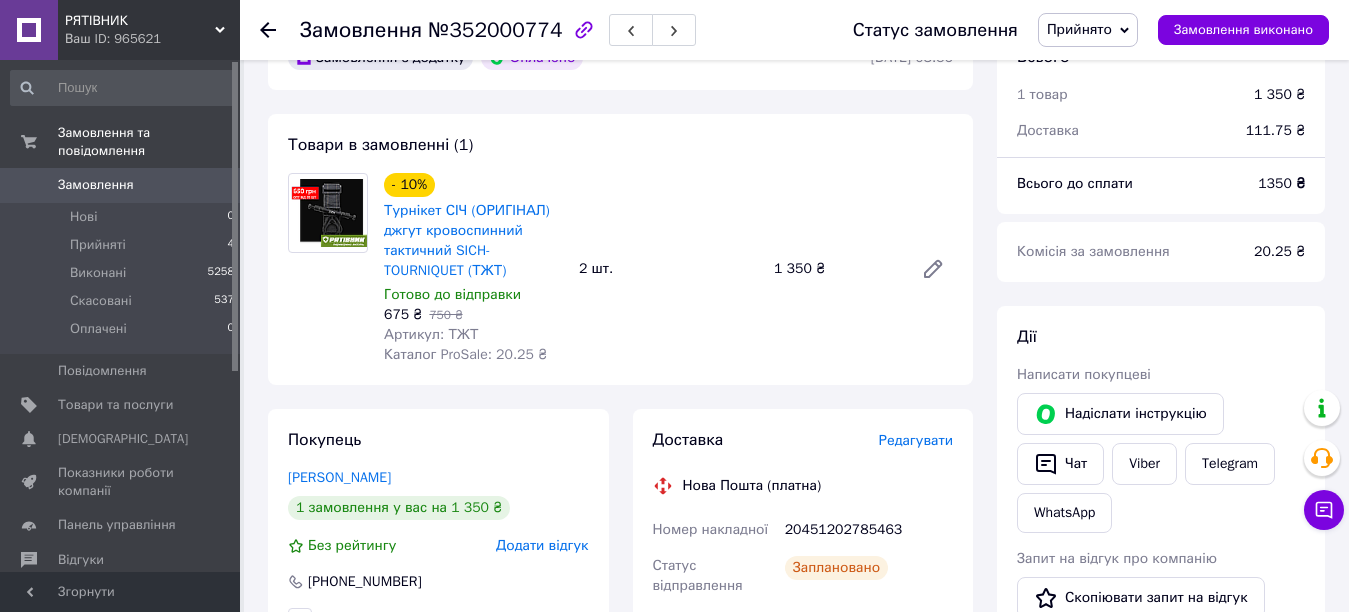 scroll, scrollTop: 1000, scrollLeft: 0, axis: vertical 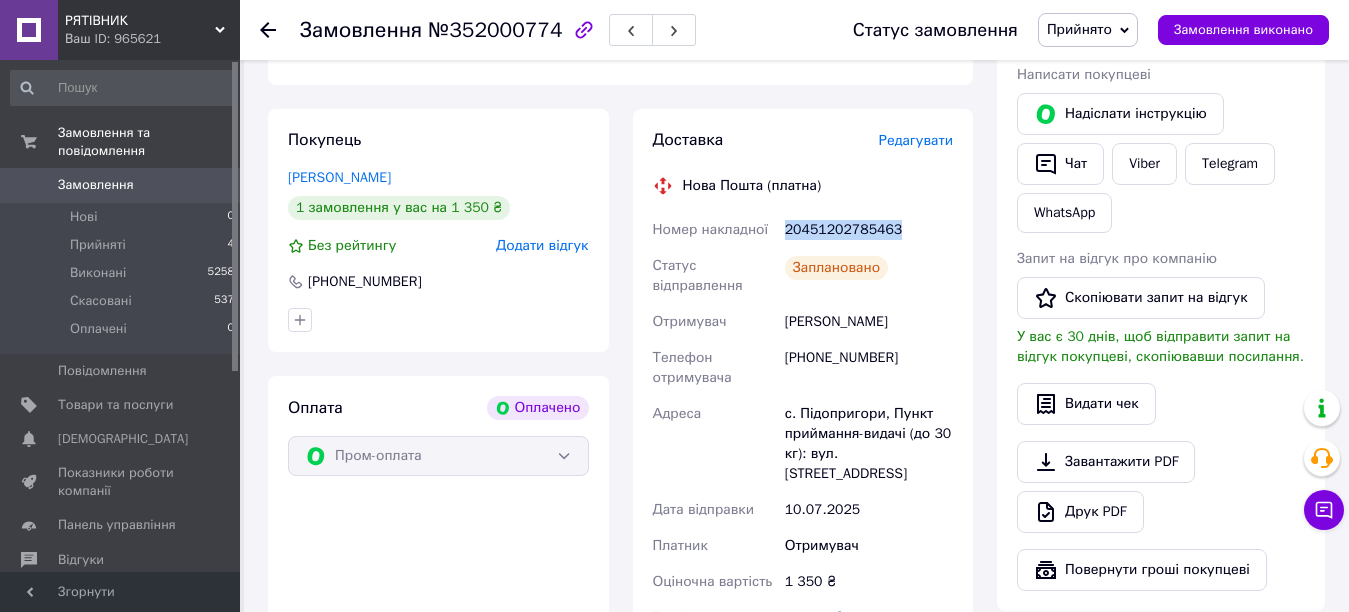 drag, startPoint x: 781, startPoint y: 207, endPoint x: 897, endPoint y: 214, distance: 116.21101 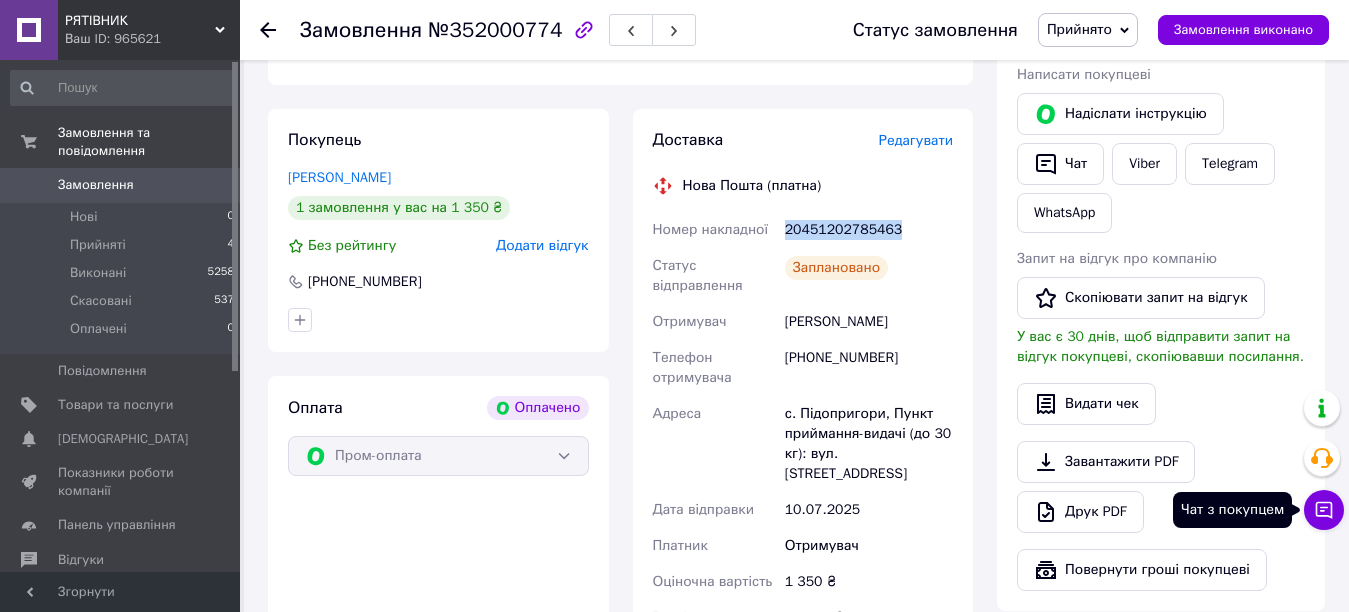 click on "Чат з покупцем" at bounding box center [1324, 510] 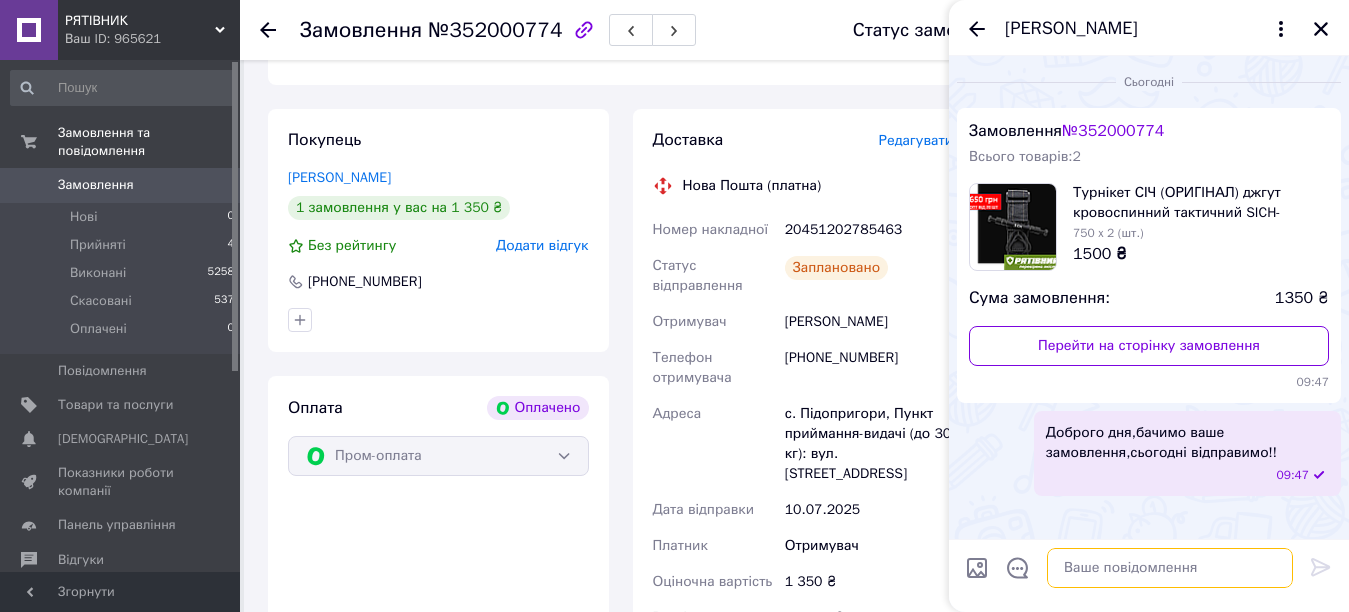 click at bounding box center (1170, 568) 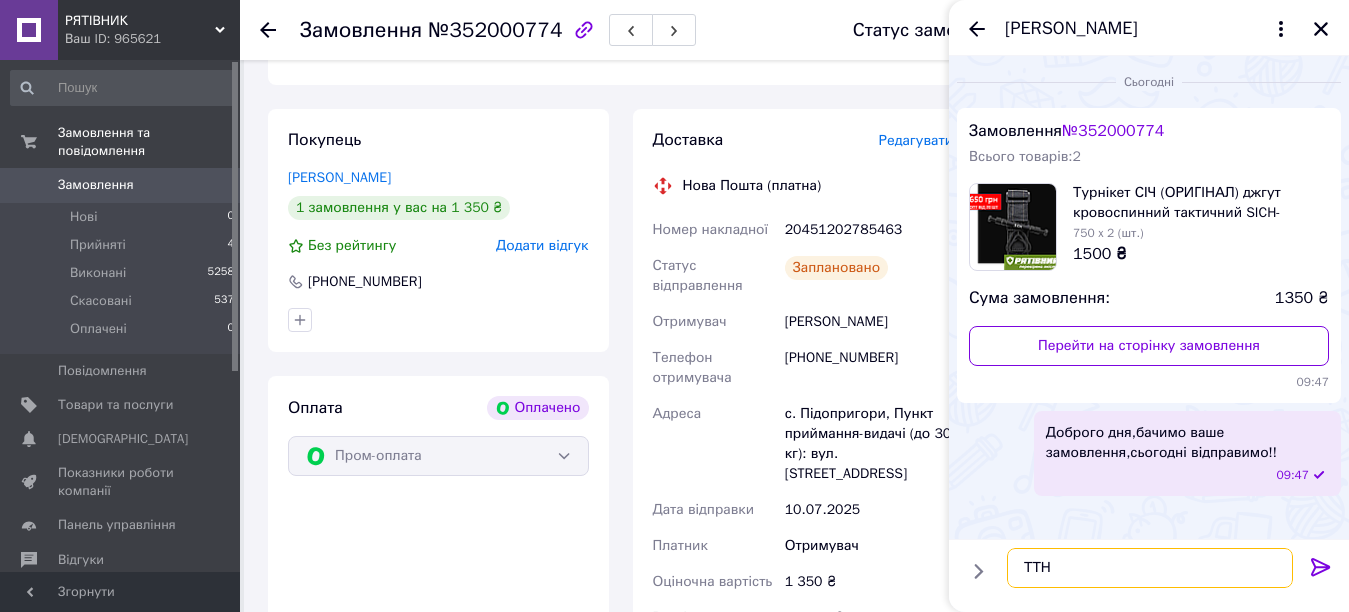 paste on "20451202785463" 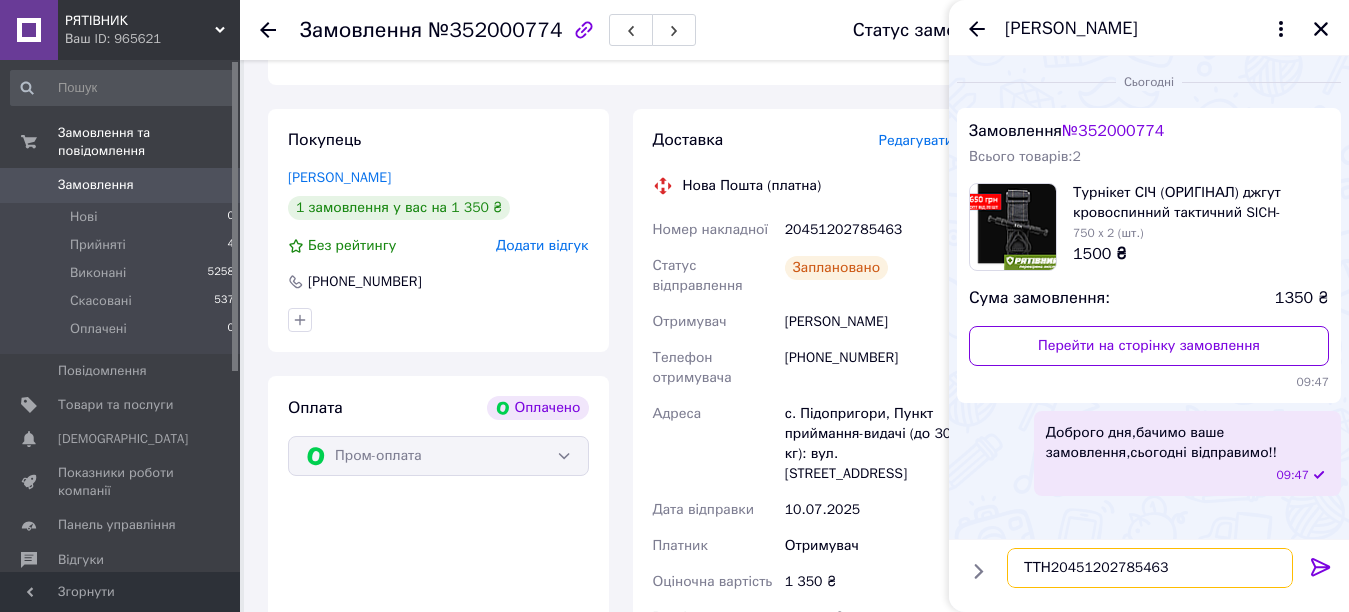 click on "ТТН20451202785463" at bounding box center (1150, 568) 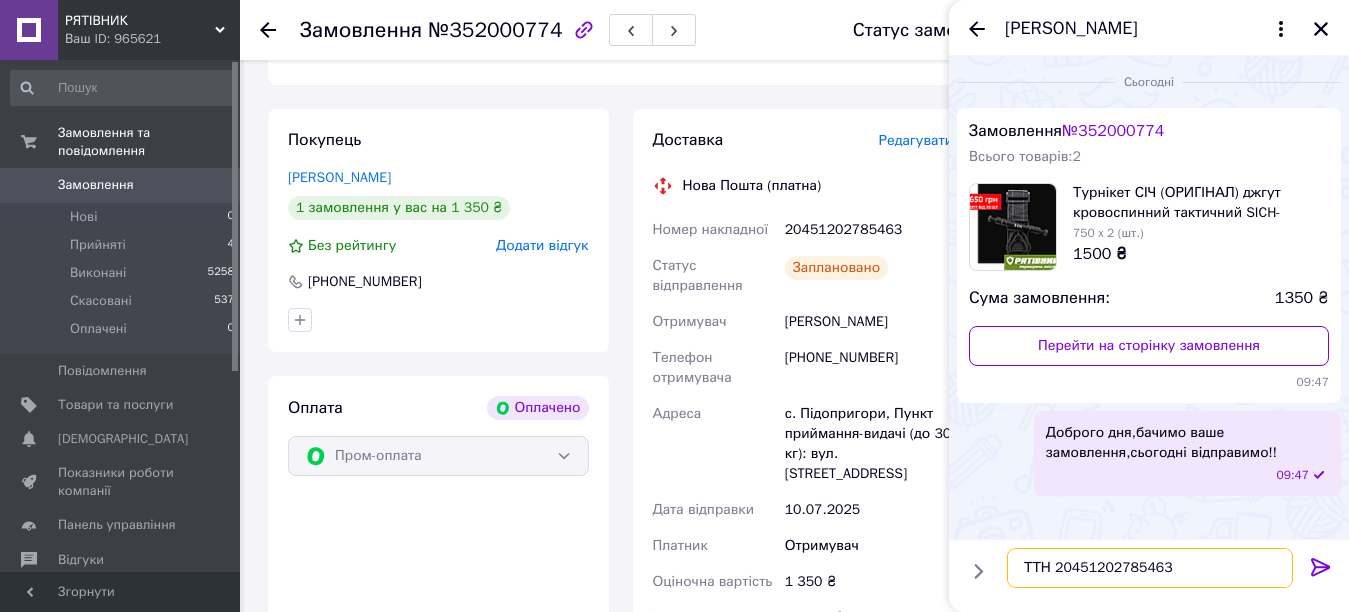 type on "ТТН 20451202785463" 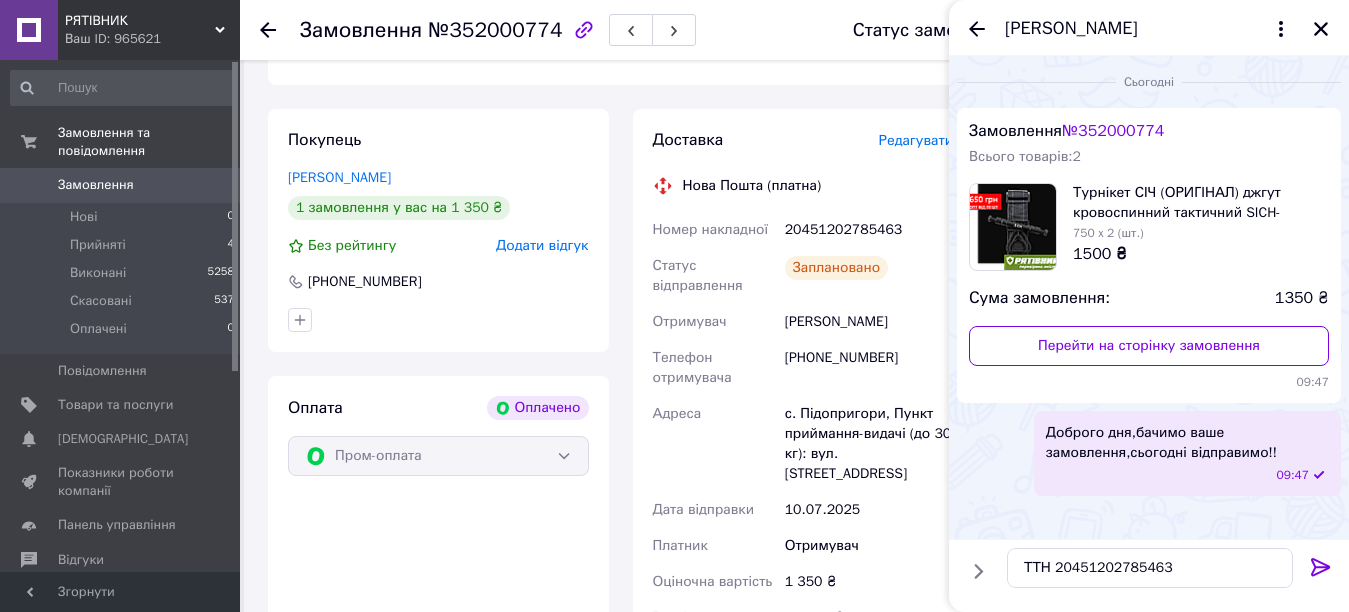 click 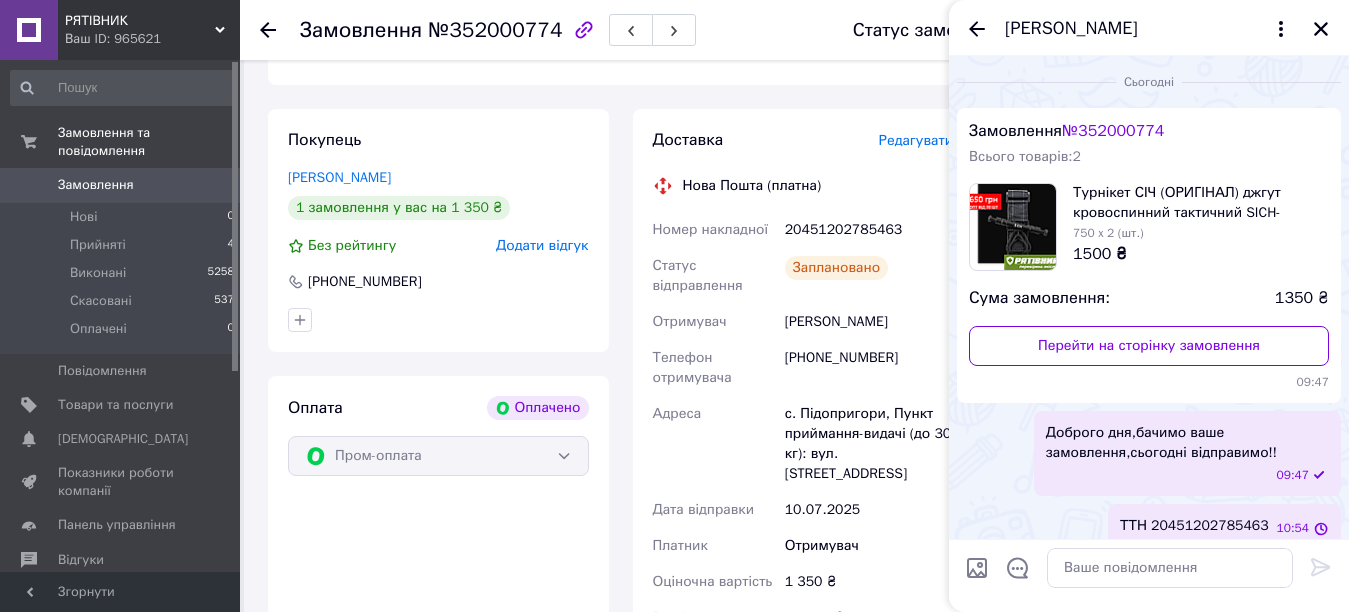 scroll, scrollTop: 18, scrollLeft: 0, axis: vertical 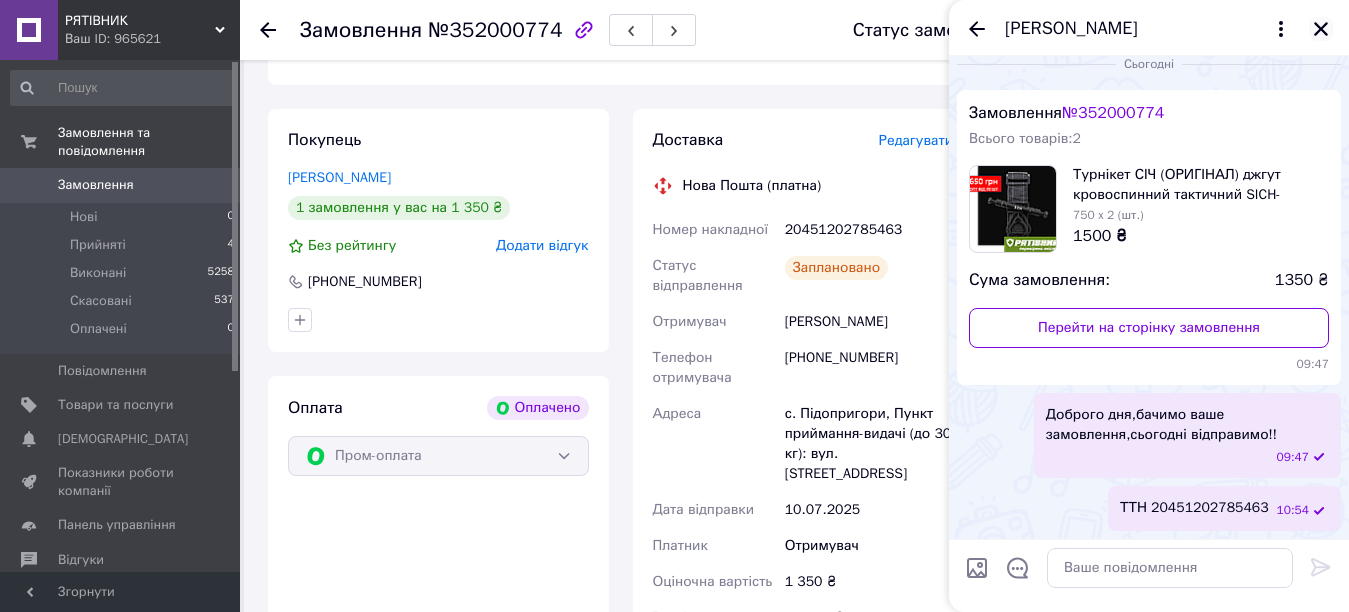 click 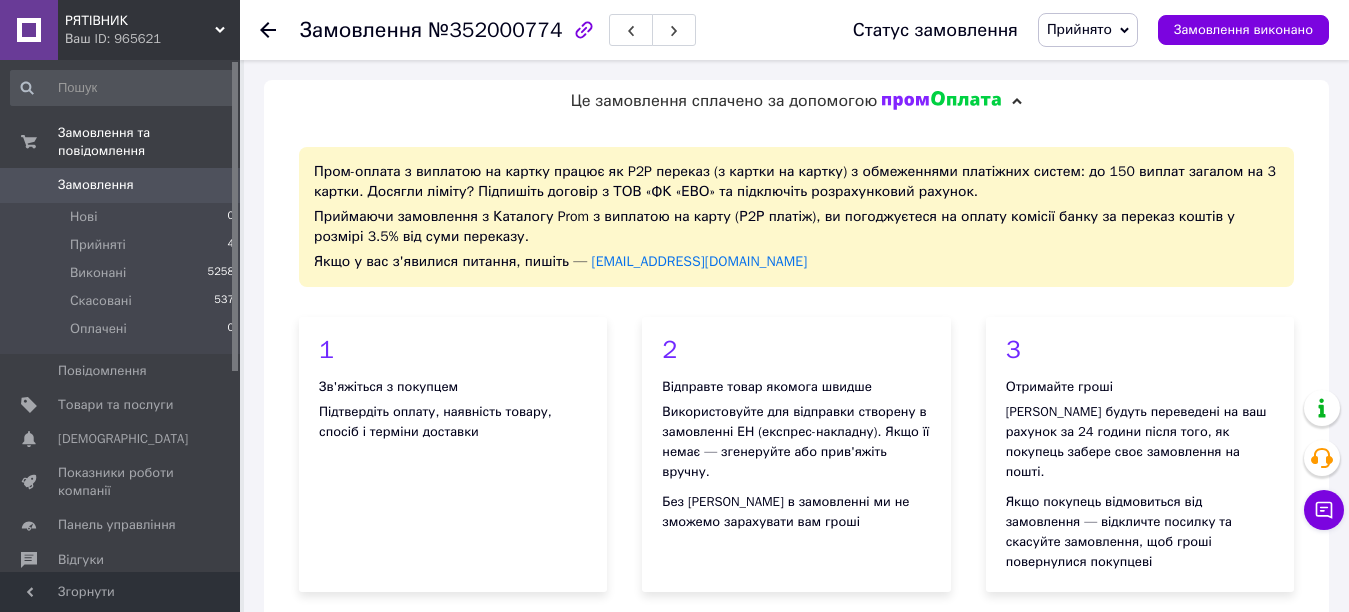 scroll, scrollTop: 1000, scrollLeft: 0, axis: vertical 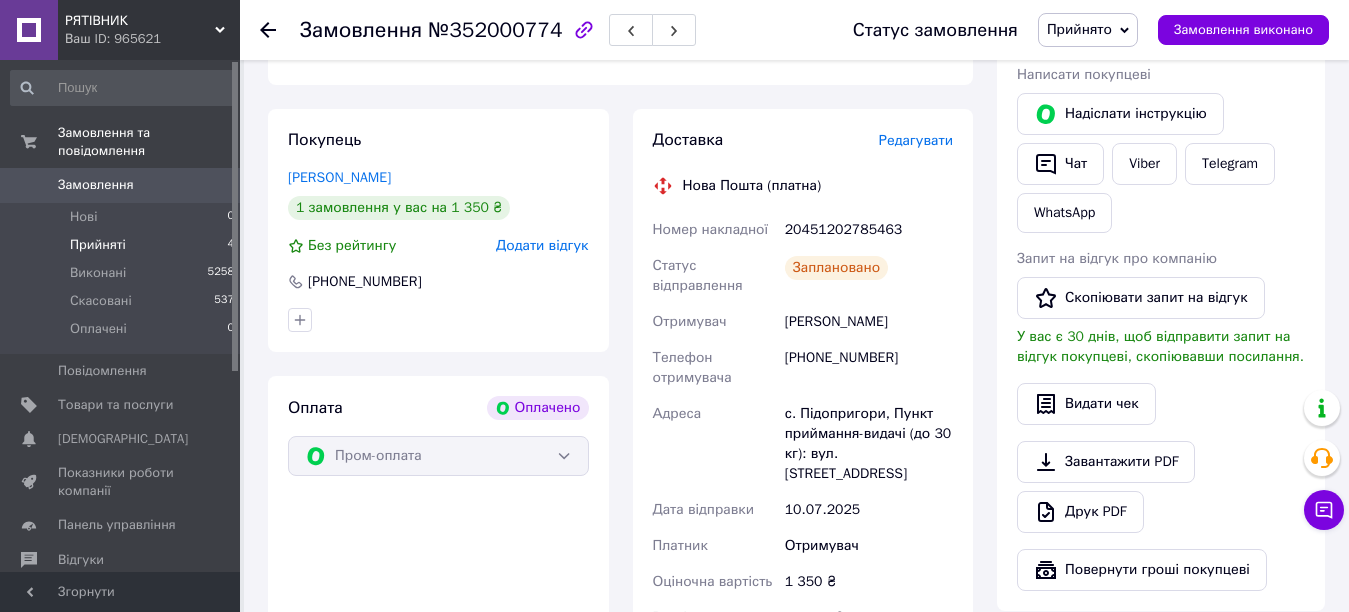 click on "Прийняті" at bounding box center [98, 245] 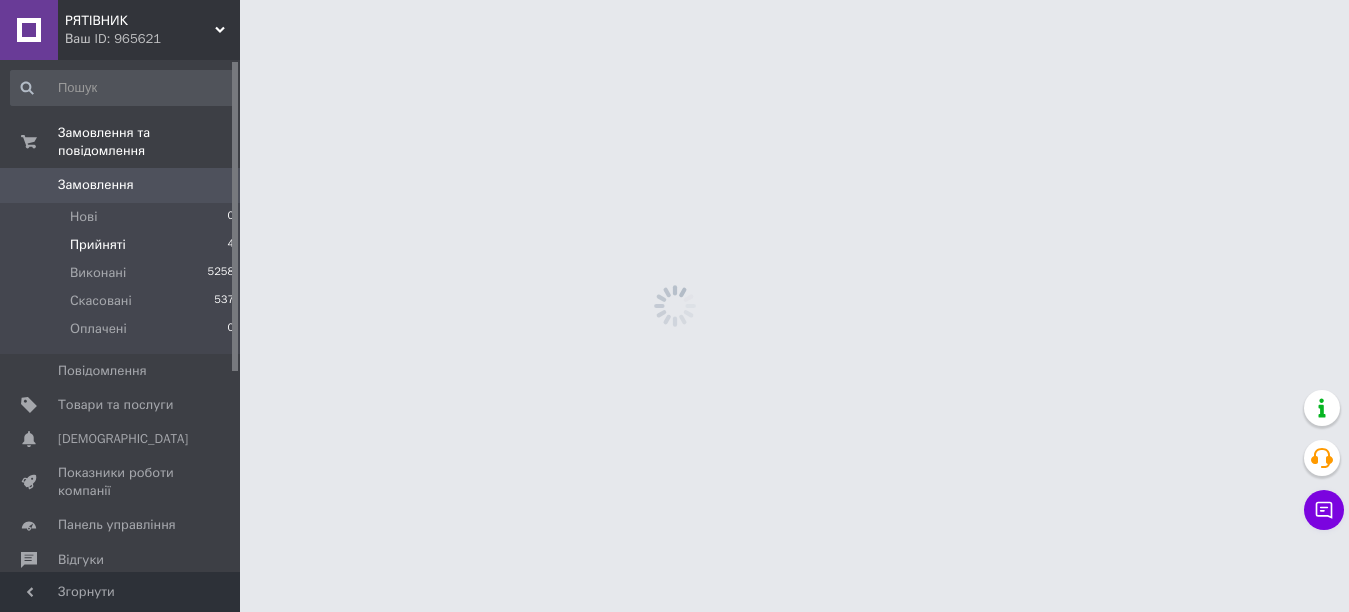 scroll, scrollTop: 0, scrollLeft: 0, axis: both 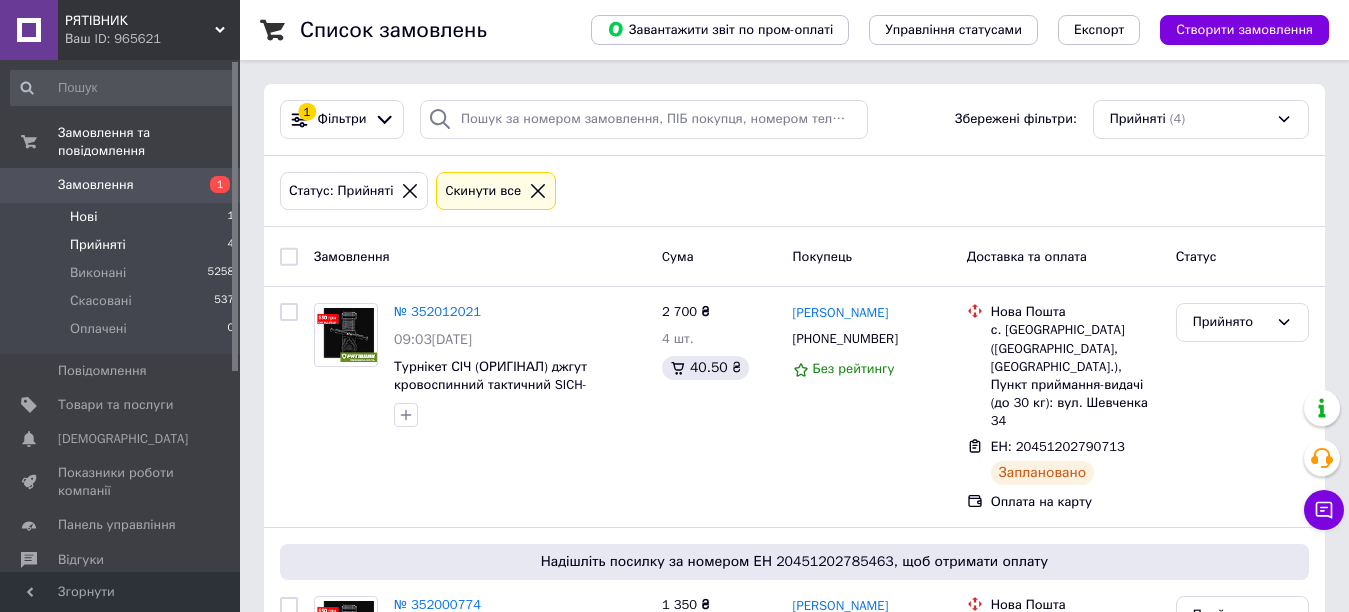 click on "Нові" at bounding box center [83, 217] 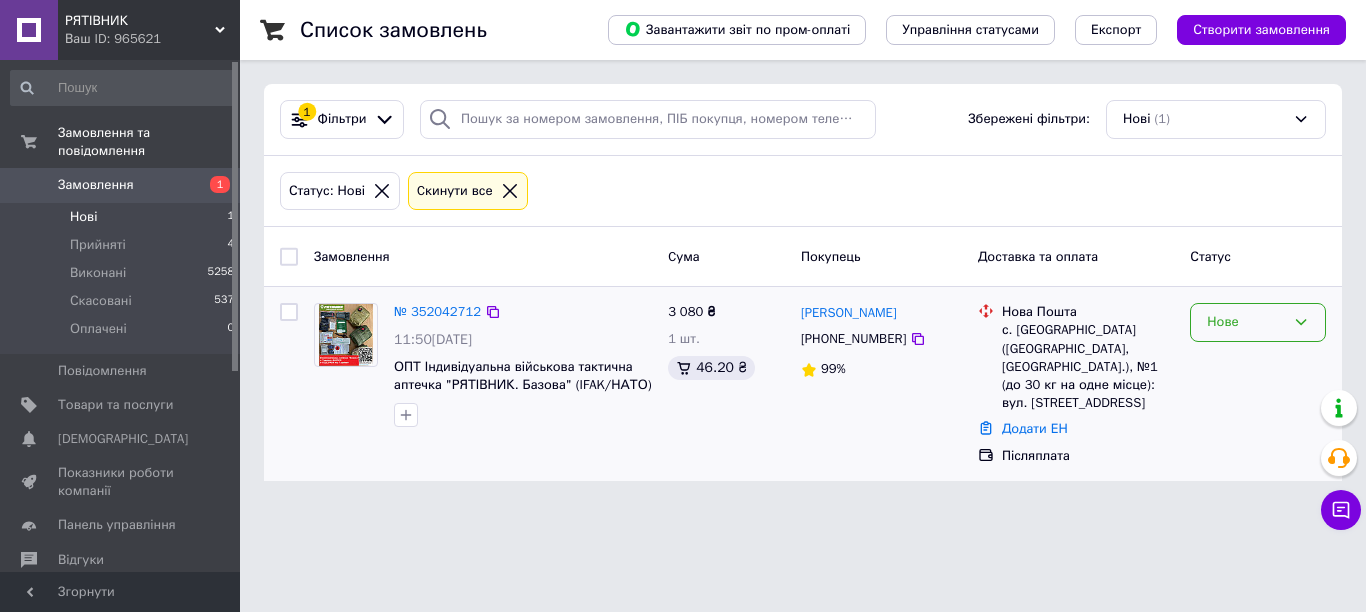 click 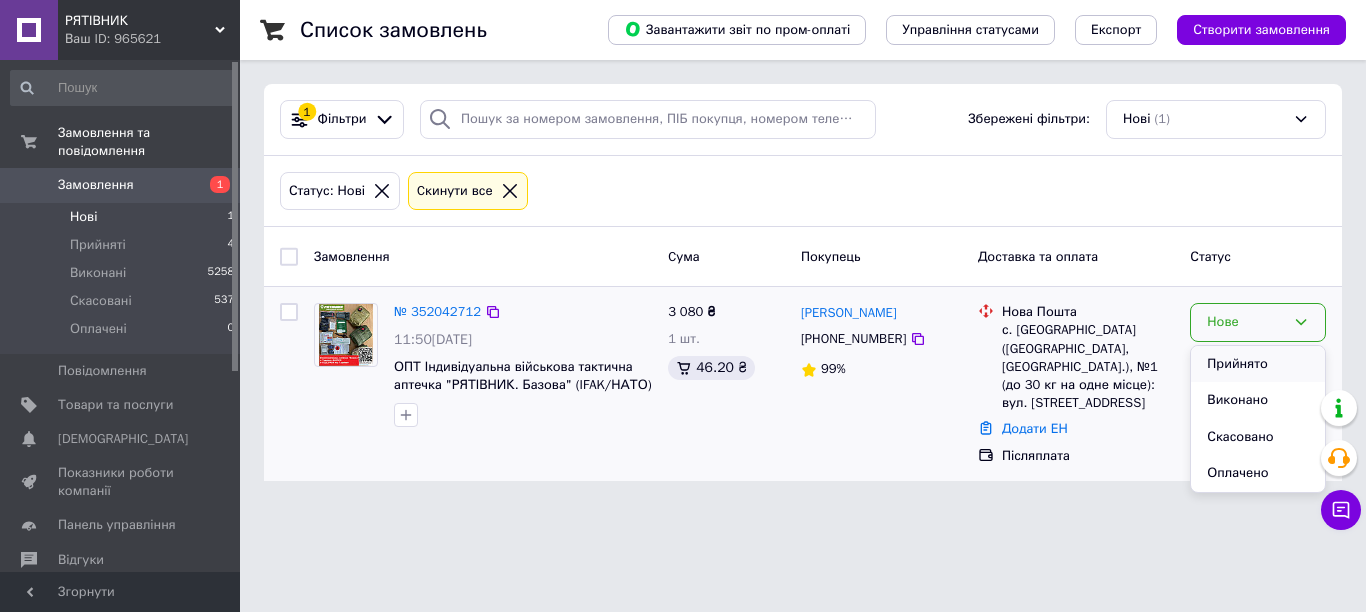 click on "Прийнято" at bounding box center (1258, 364) 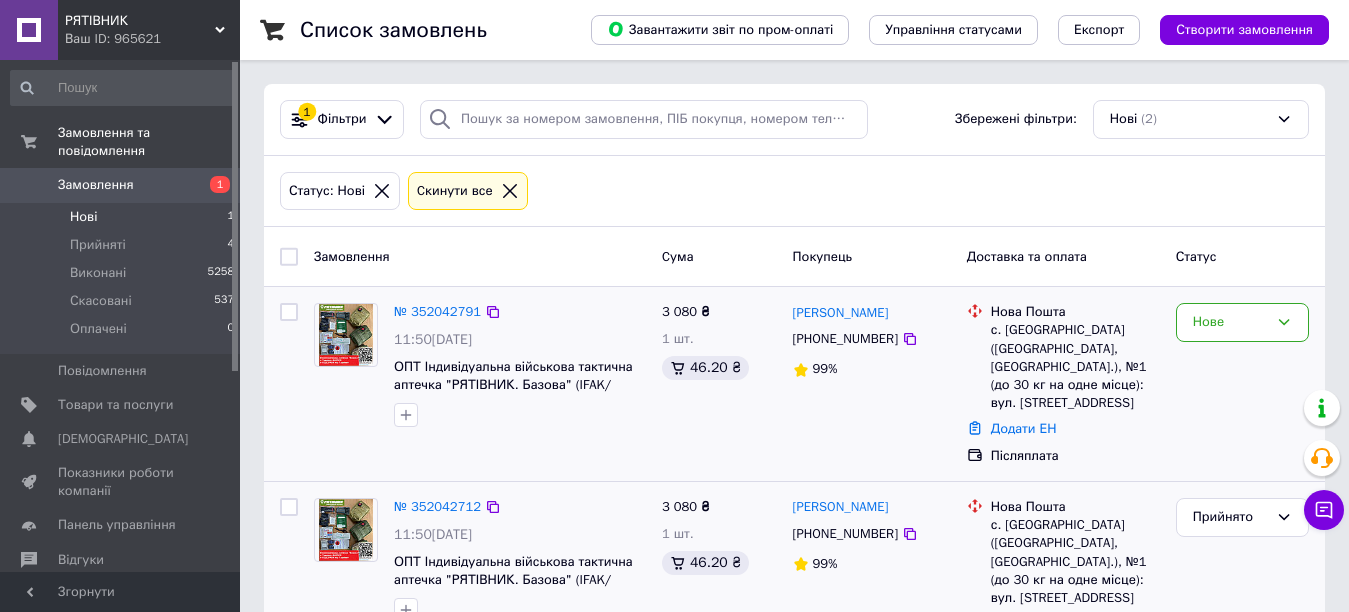 scroll, scrollTop: 52, scrollLeft: 0, axis: vertical 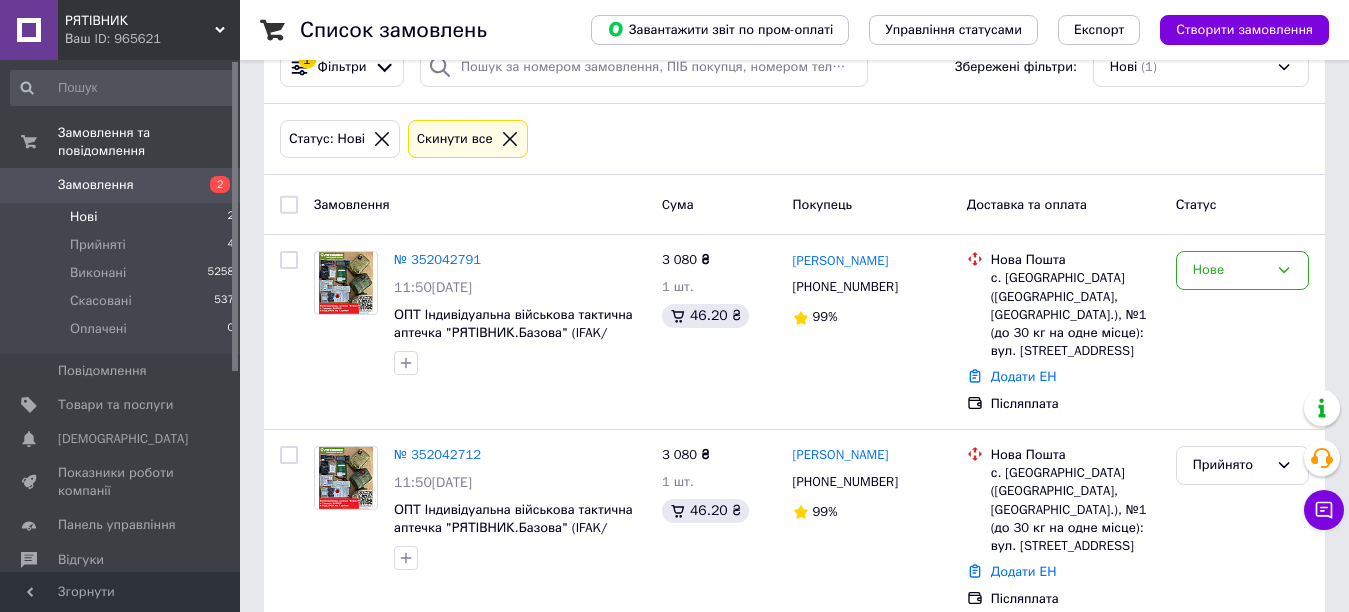 click on "Нові" at bounding box center [83, 217] 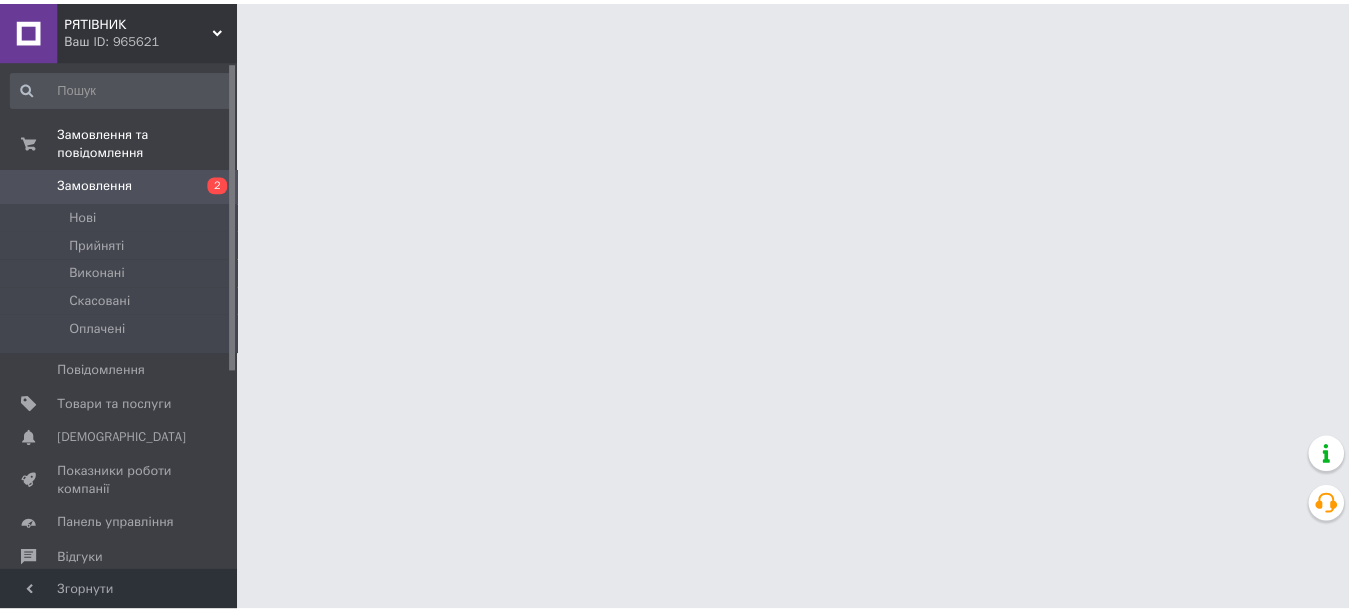 scroll, scrollTop: 0, scrollLeft: 0, axis: both 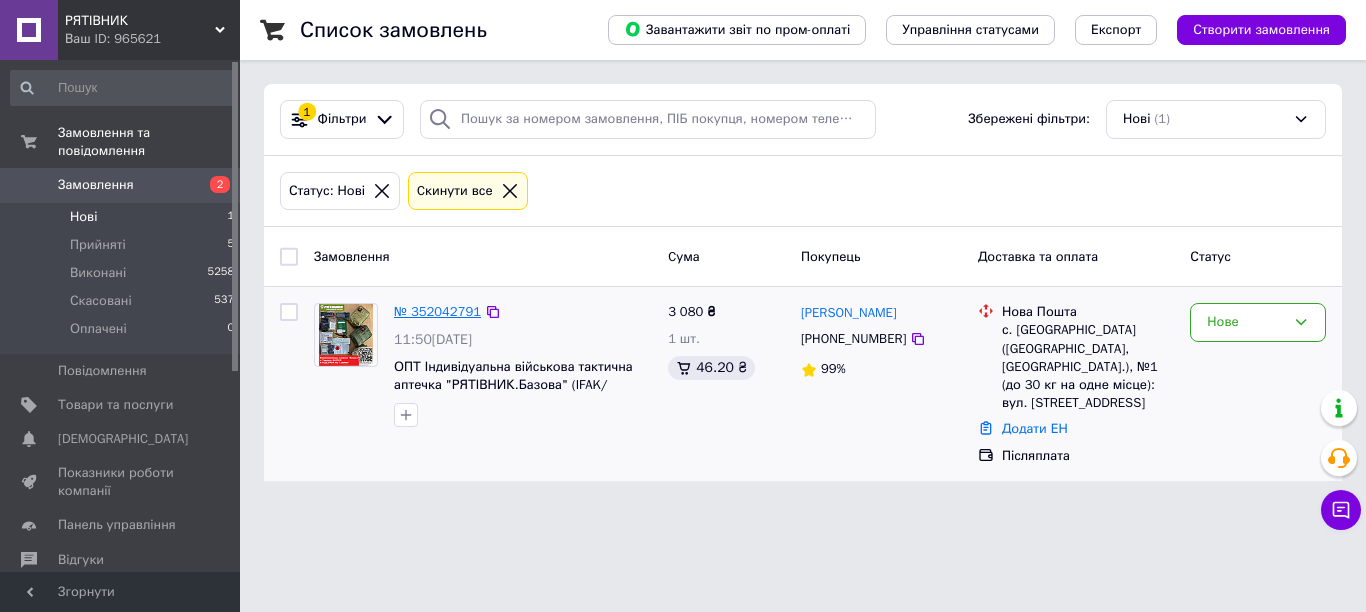 click on "№ 352042791" at bounding box center [437, 311] 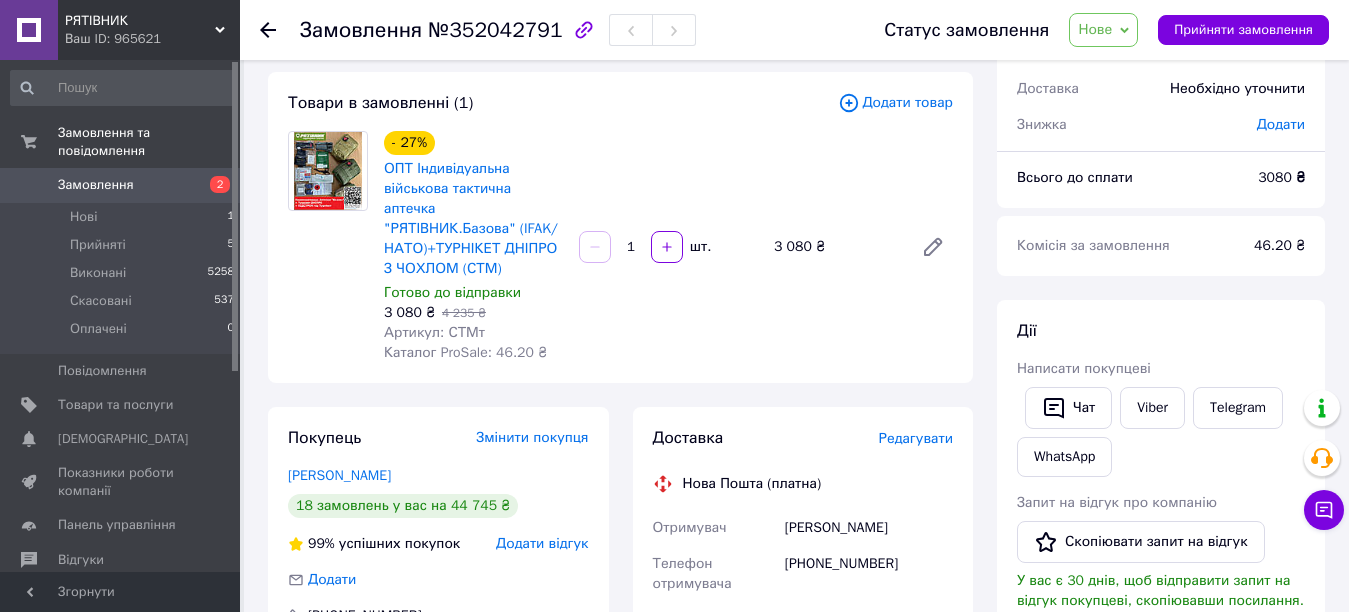 scroll, scrollTop: 0, scrollLeft: 0, axis: both 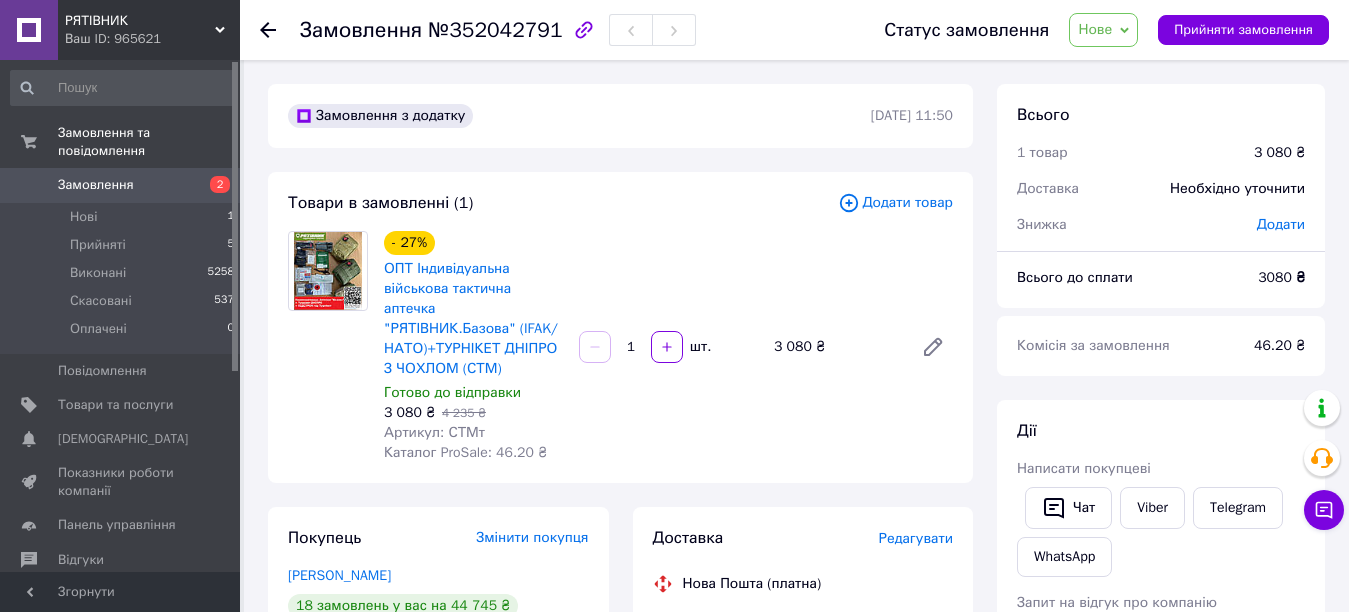 click on "Нове" at bounding box center [1103, 30] 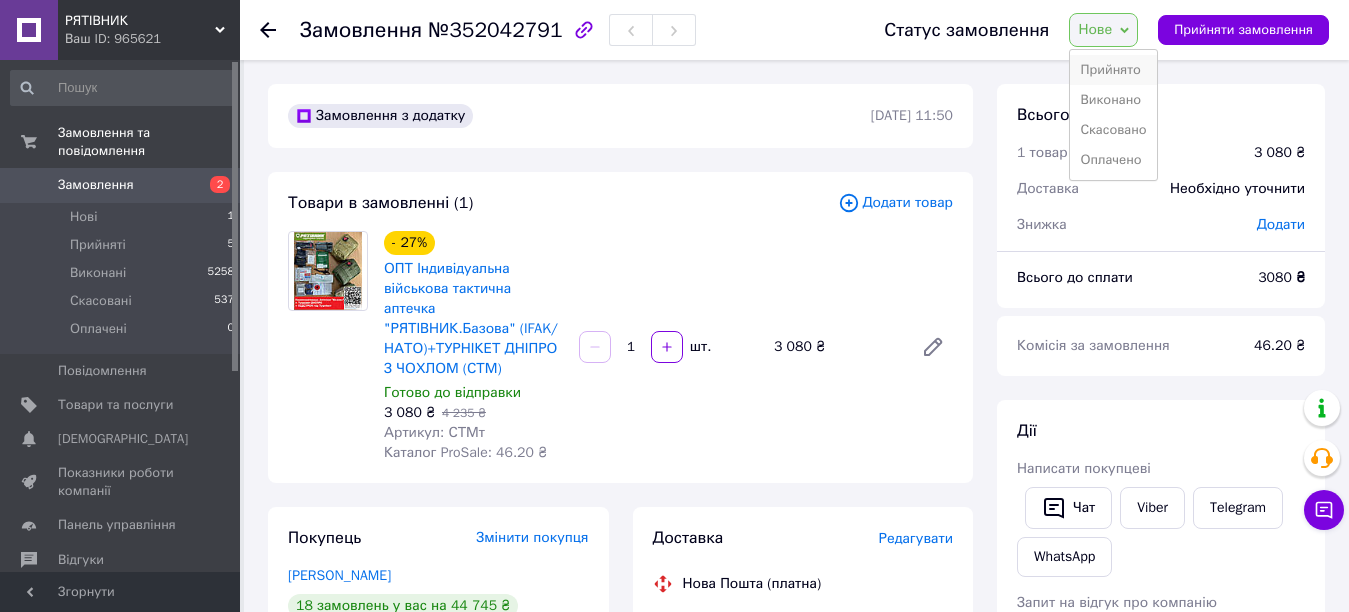 click on "Прийнято" at bounding box center [1113, 70] 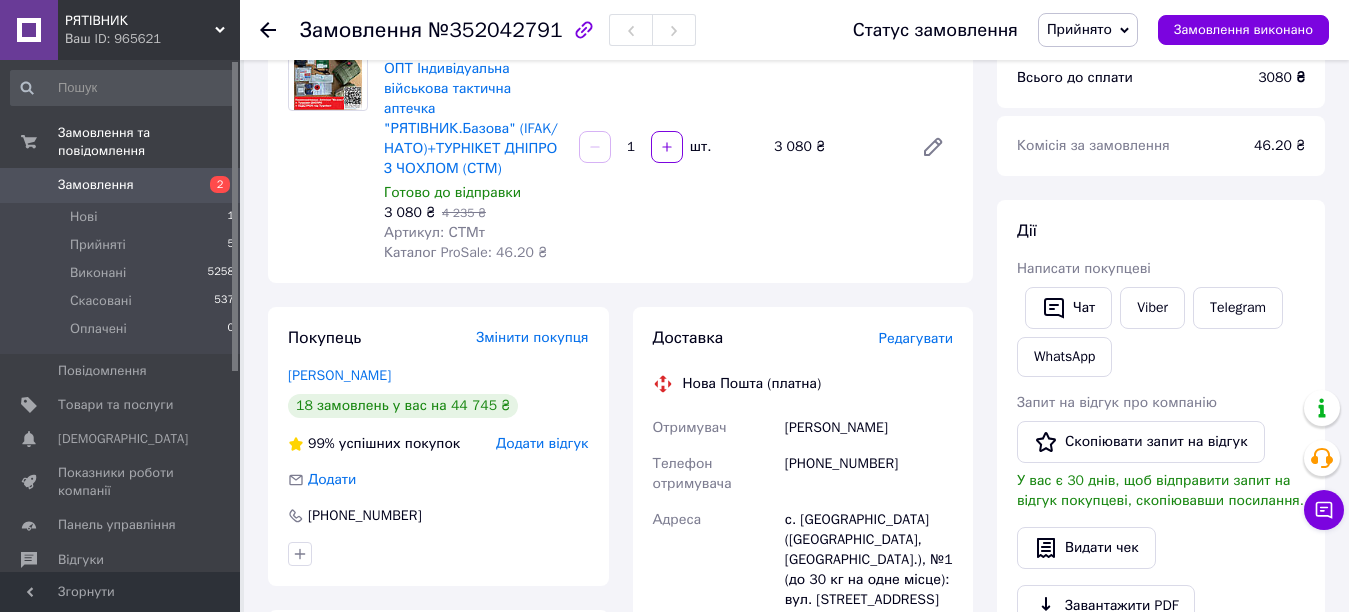 scroll, scrollTop: 300, scrollLeft: 0, axis: vertical 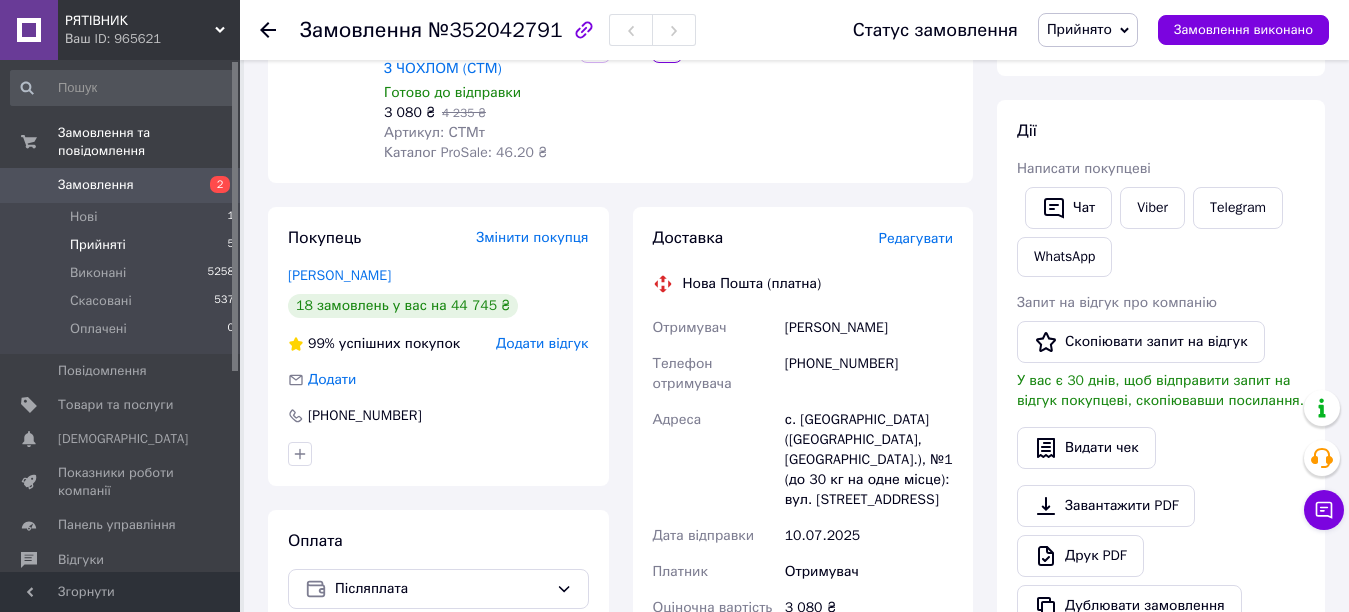 click on "Прийняті" at bounding box center [98, 245] 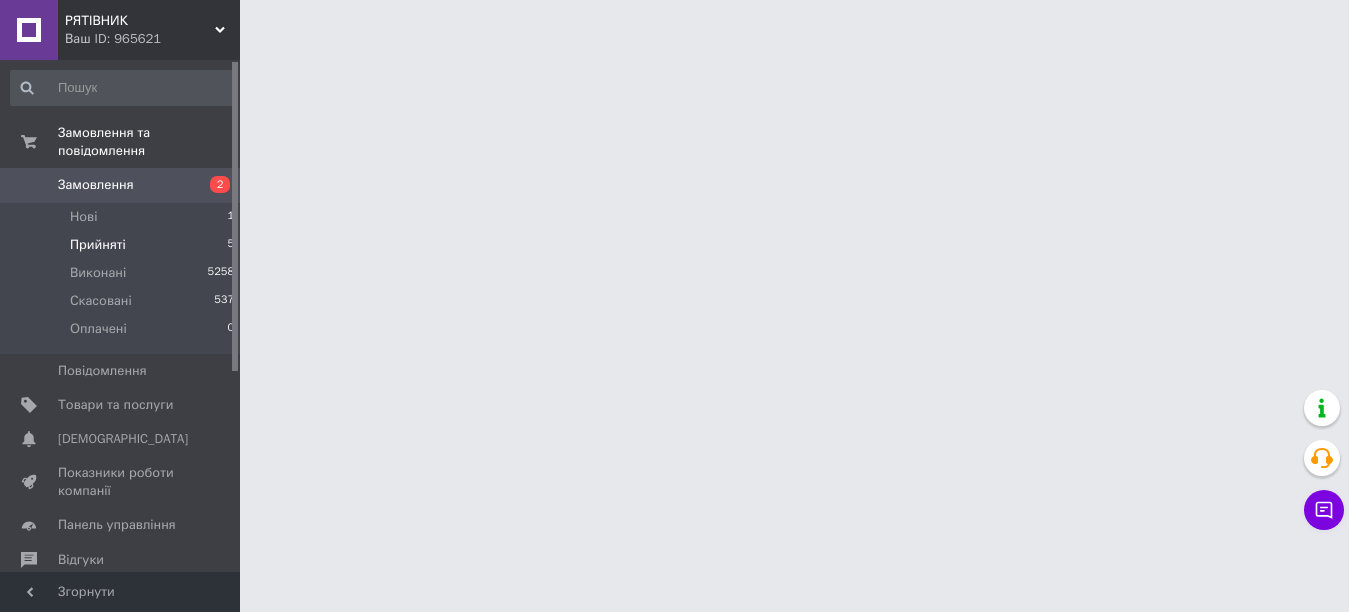 scroll, scrollTop: 0, scrollLeft: 0, axis: both 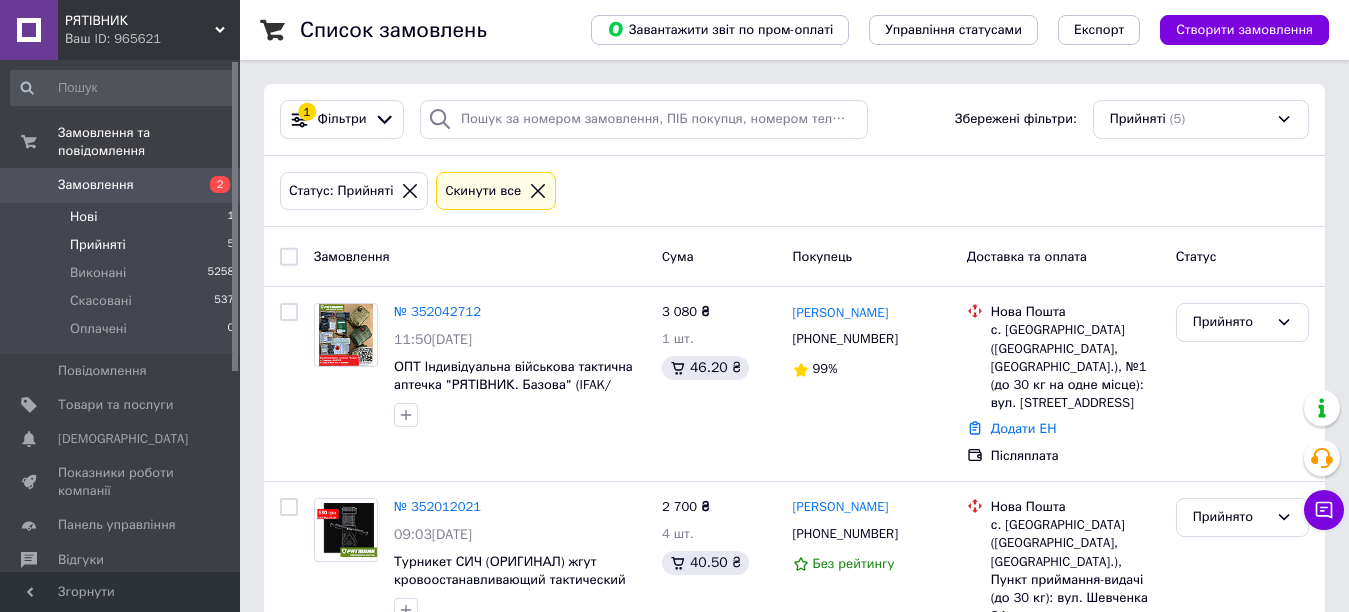 click on "Нові" at bounding box center (83, 217) 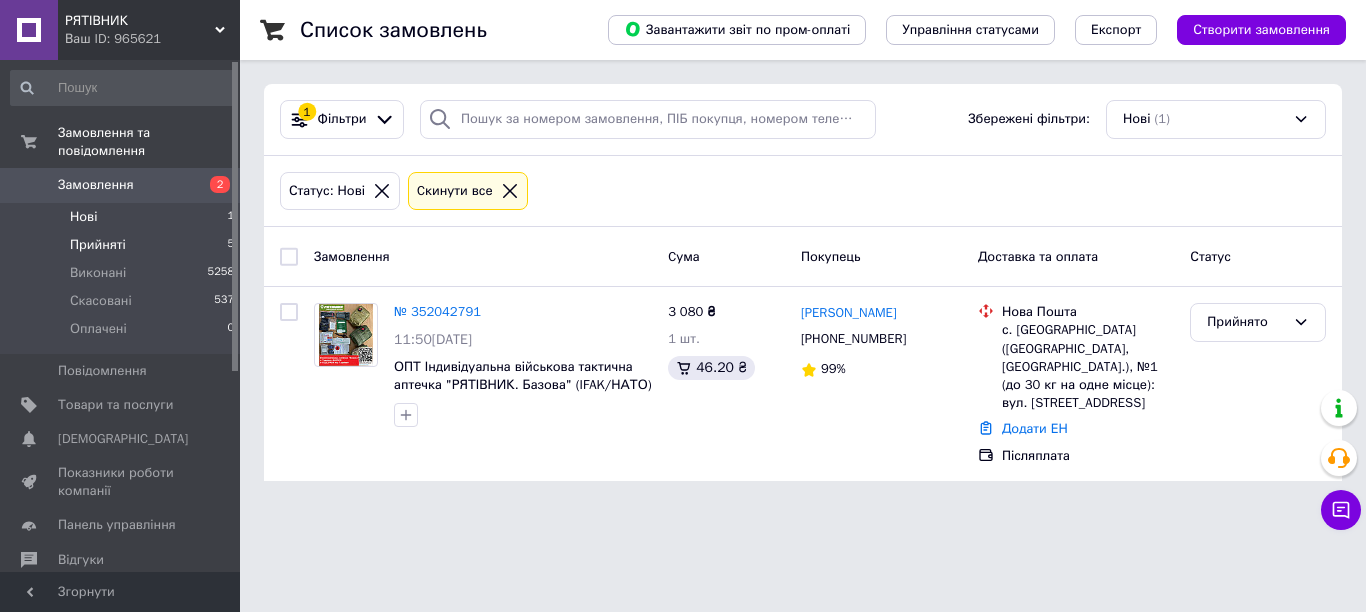 click on "Прийняті" at bounding box center [98, 245] 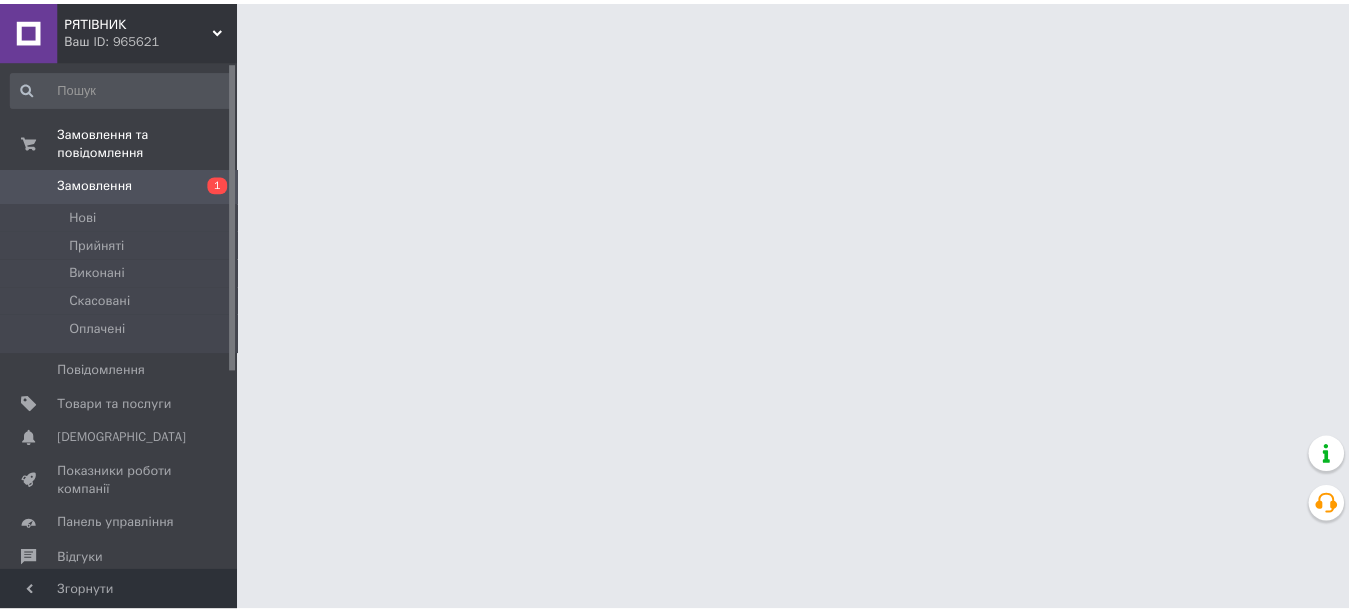 scroll, scrollTop: 0, scrollLeft: 0, axis: both 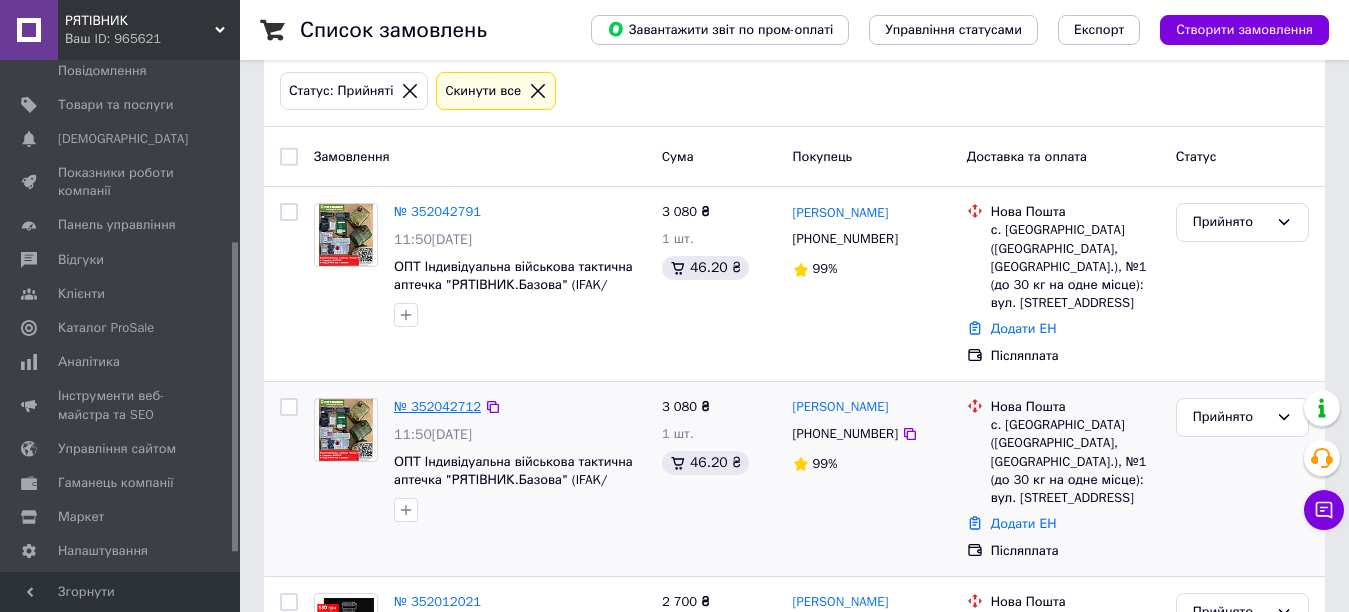 click on "№ 352042712" at bounding box center (437, 406) 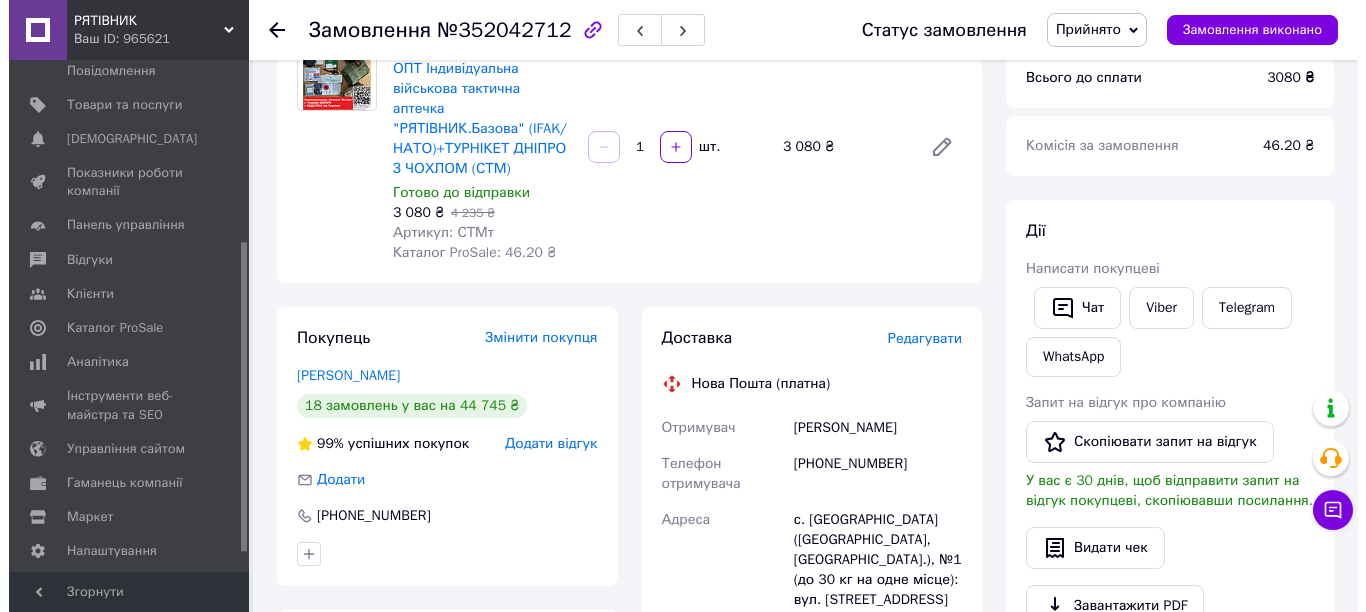 scroll, scrollTop: 300, scrollLeft: 0, axis: vertical 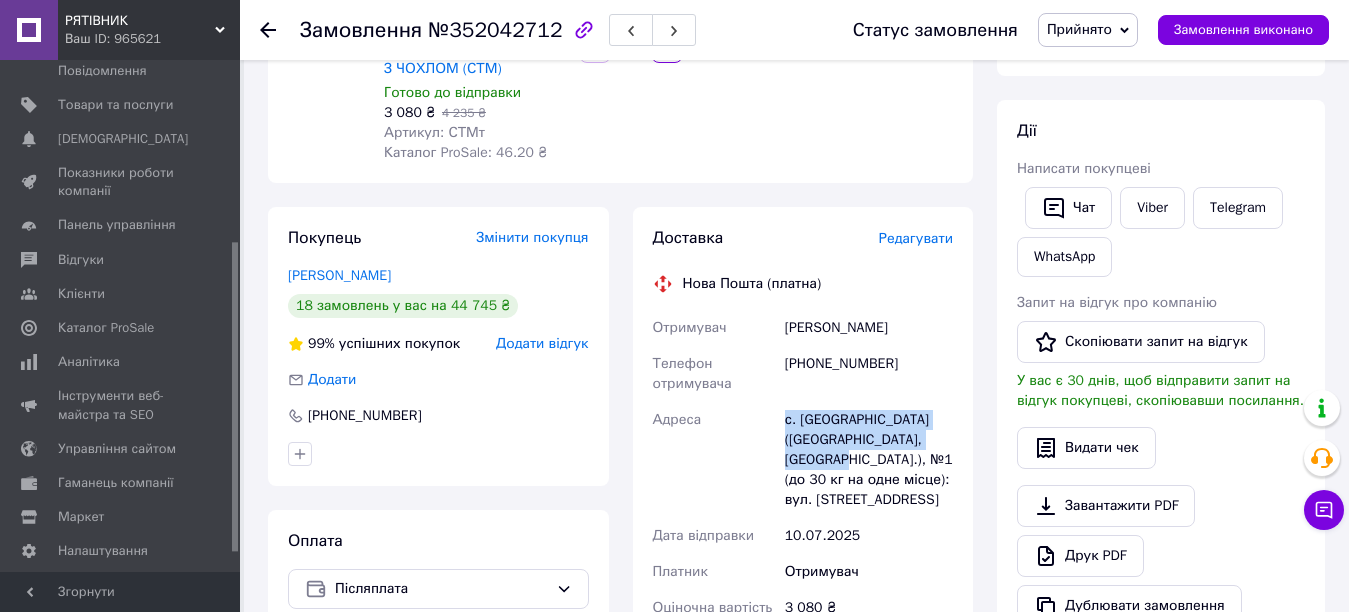 drag, startPoint x: 781, startPoint y: 396, endPoint x: 809, endPoint y: 437, distance: 49.648766 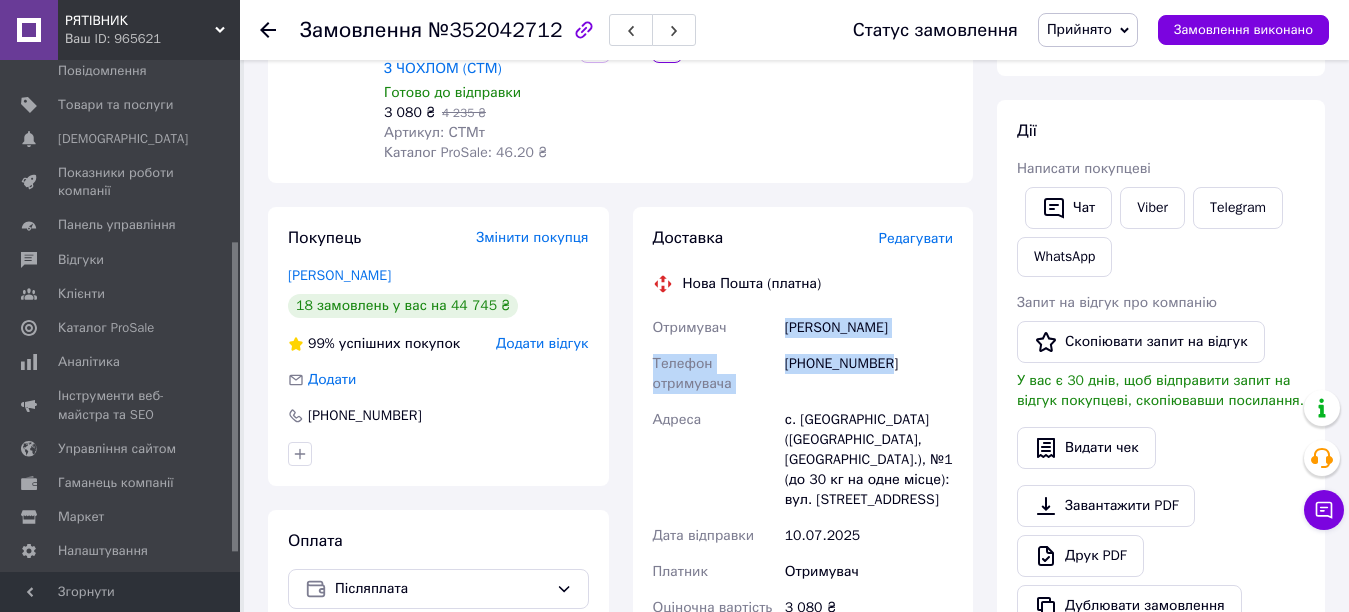 drag, startPoint x: 782, startPoint y: 305, endPoint x: 894, endPoint y: 340, distance: 117.341385 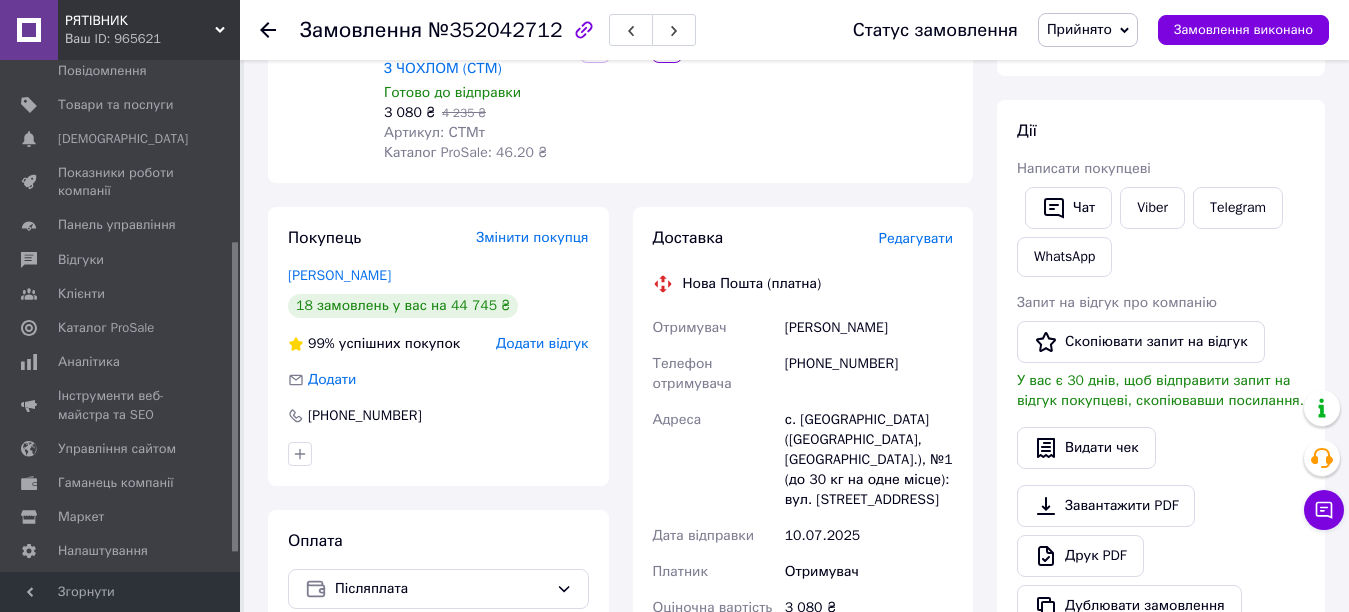 click on "Покупець Змінити покупця Крижевський Володимир 18 замовлень у вас на 44 745 ₴ 99%   успішних покупок Додати відгук Додати +380686506606" at bounding box center [438, 346] 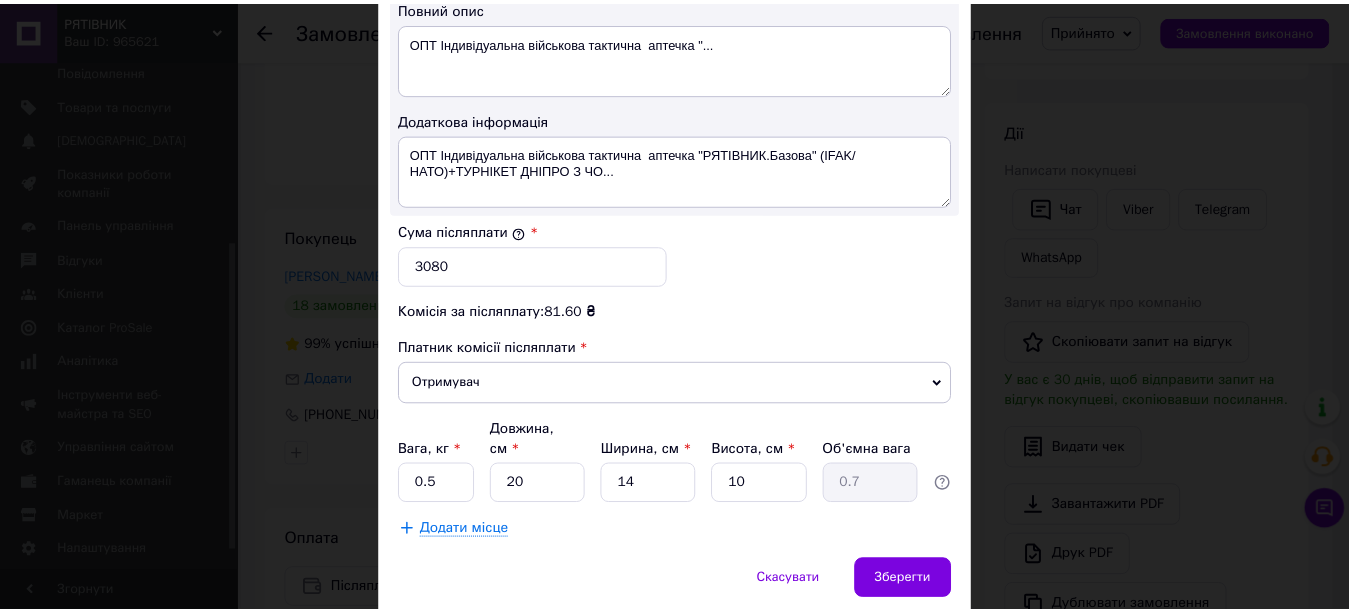 scroll, scrollTop: 1158, scrollLeft: 0, axis: vertical 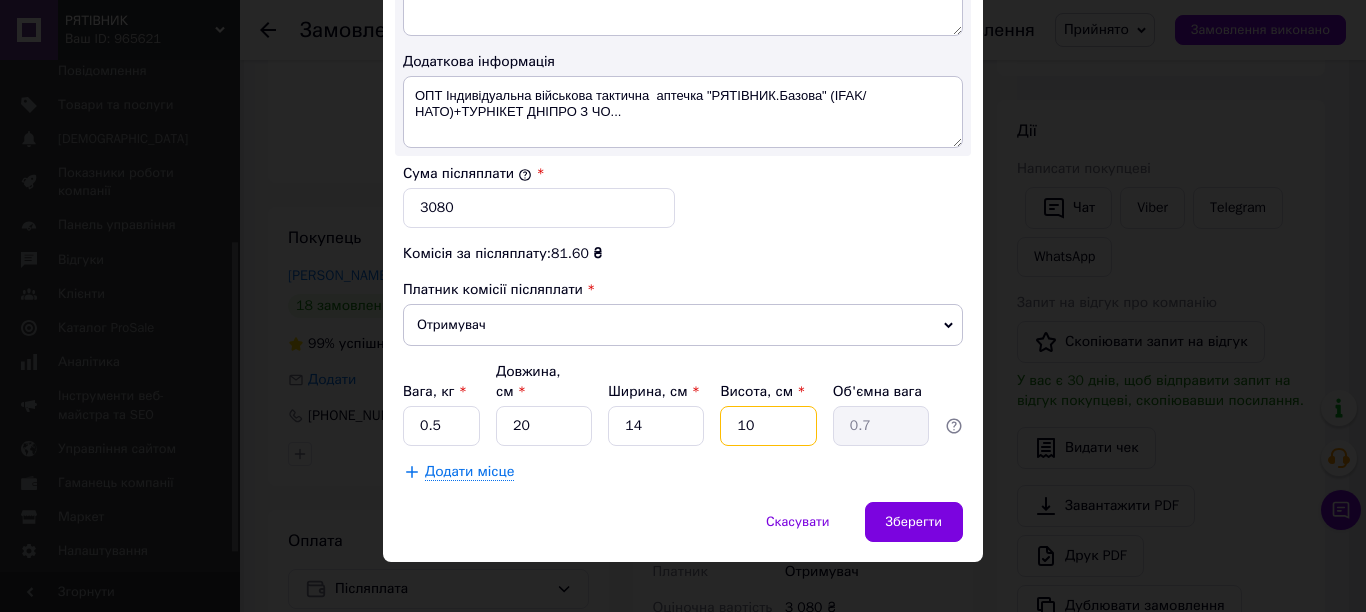 click on "10" at bounding box center [768, 426] 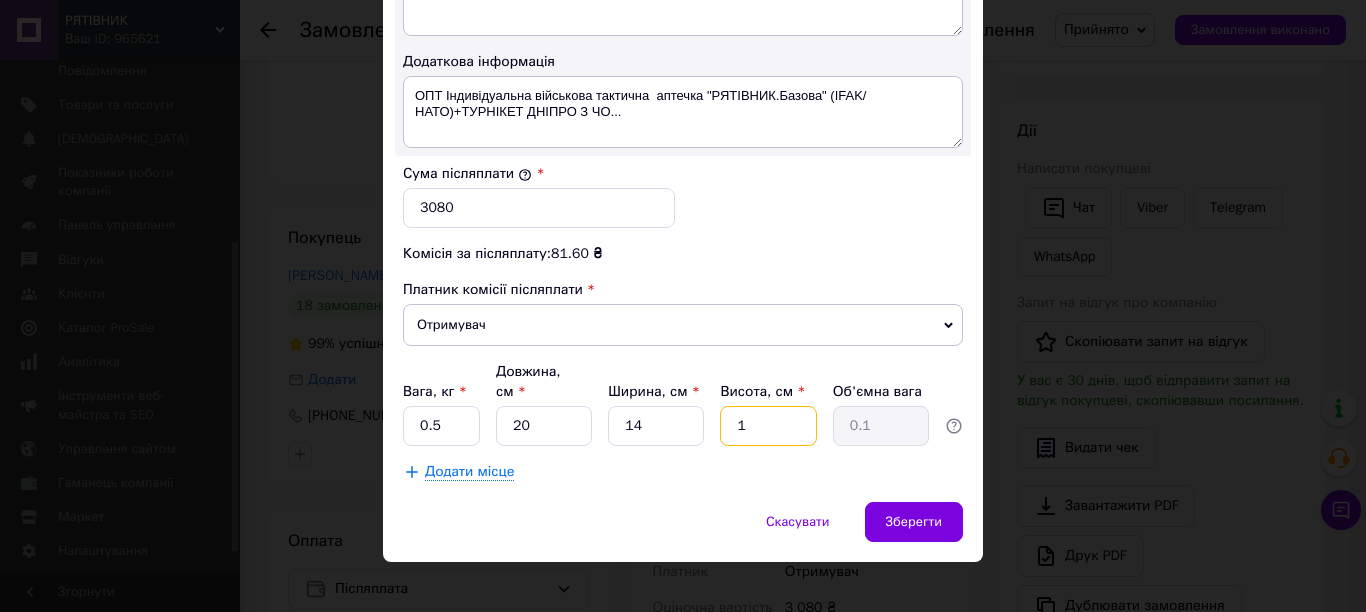 type on "12" 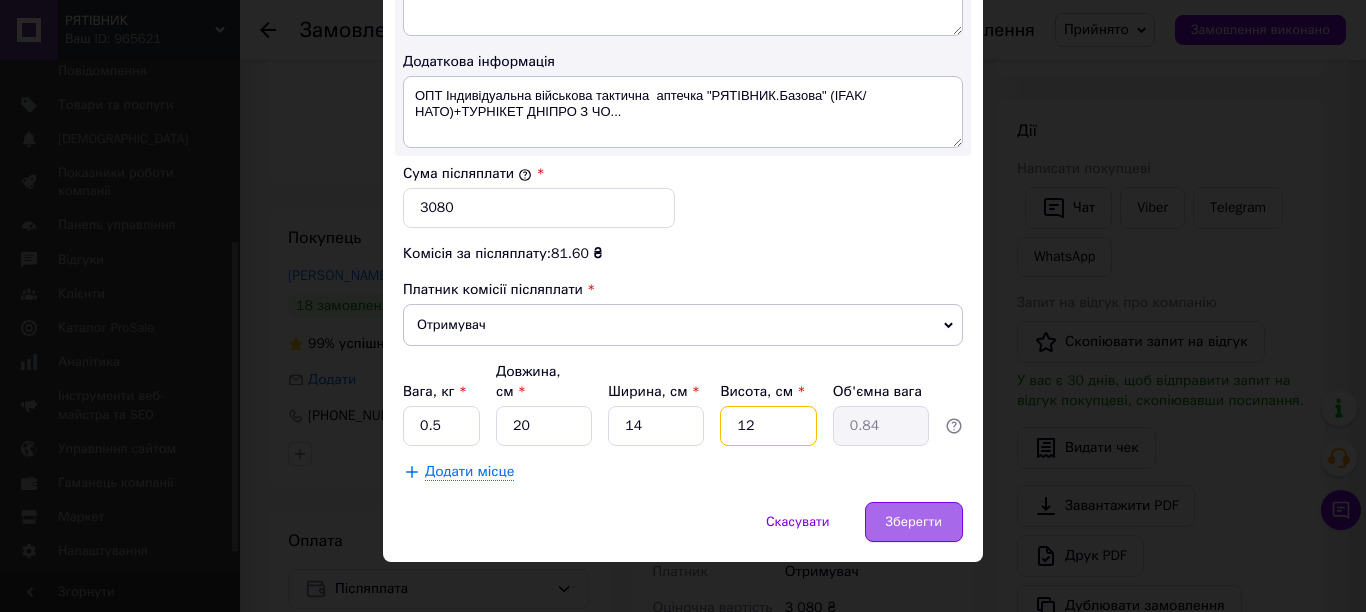 type on "12" 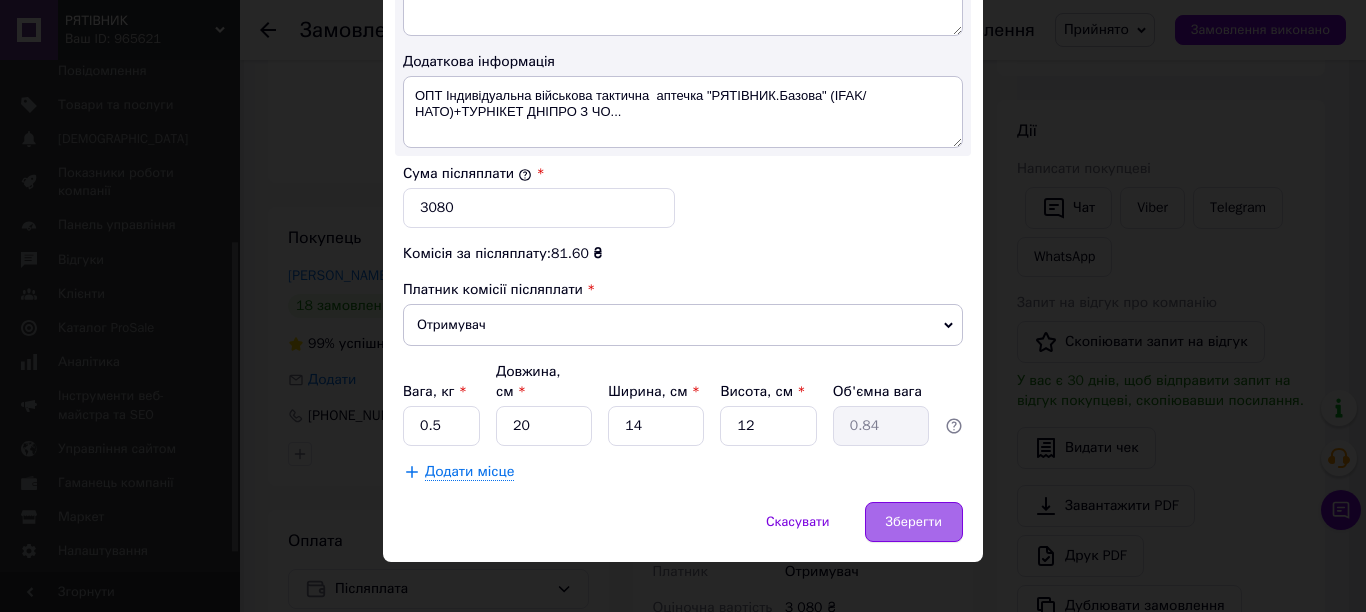click on "Зберегти" at bounding box center (914, 522) 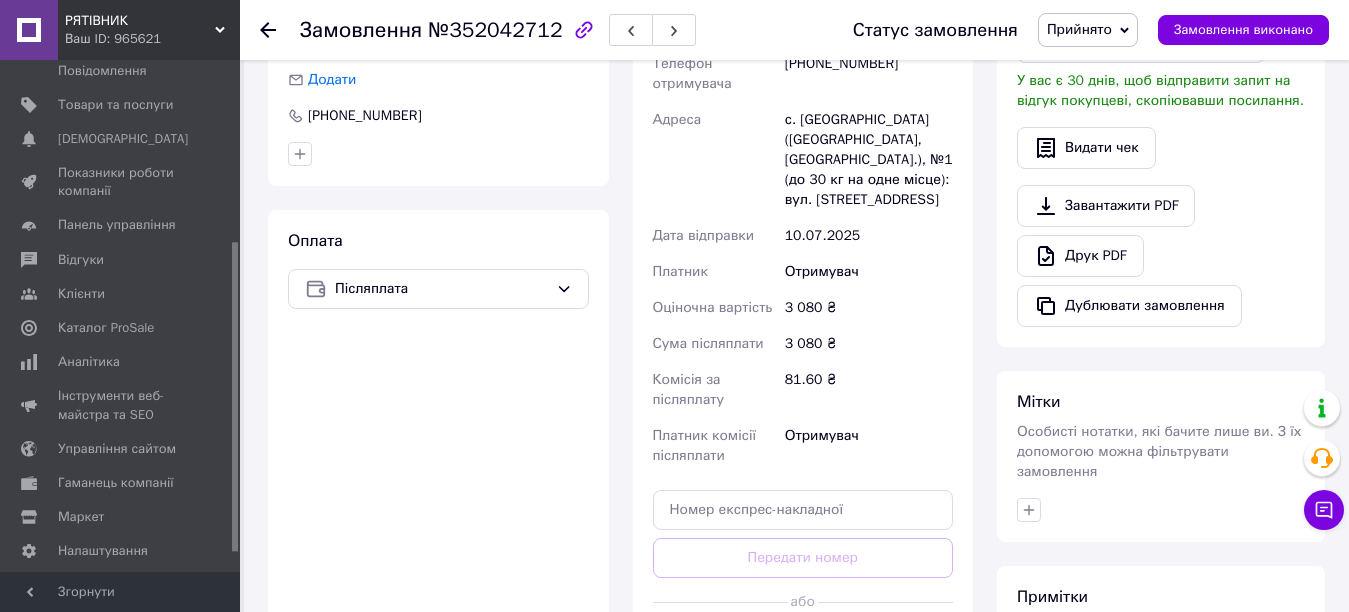 scroll, scrollTop: 700, scrollLeft: 0, axis: vertical 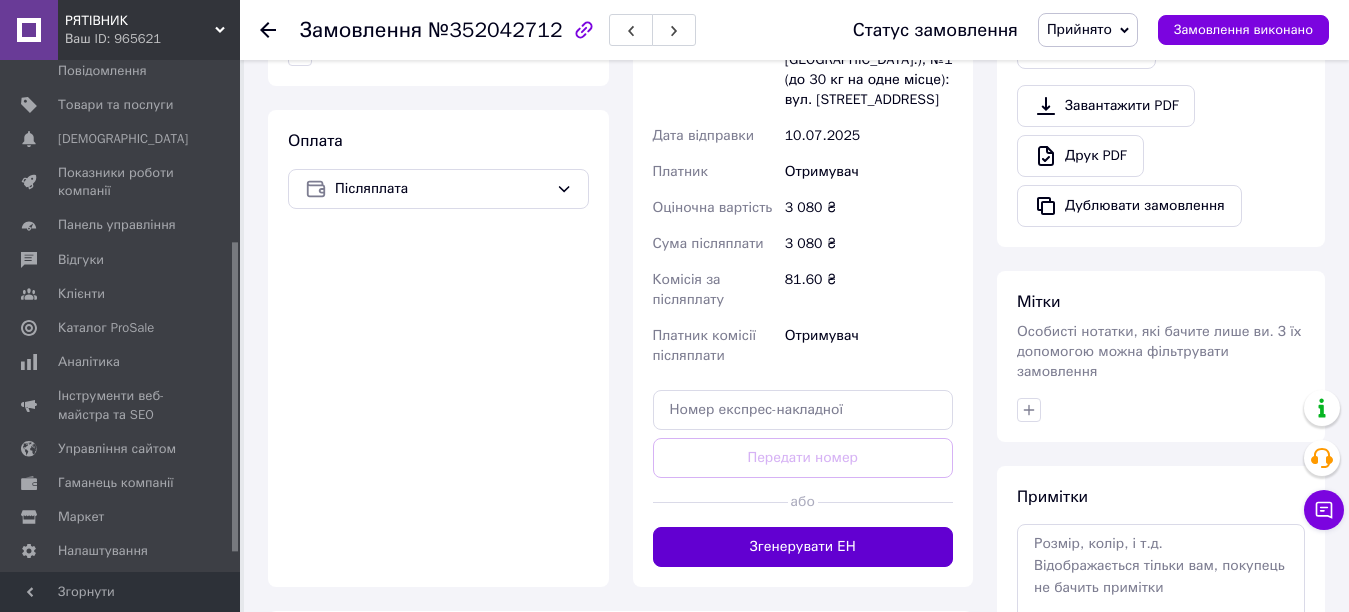 click on "Згенерувати ЕН" at bounding box center [803, 547] 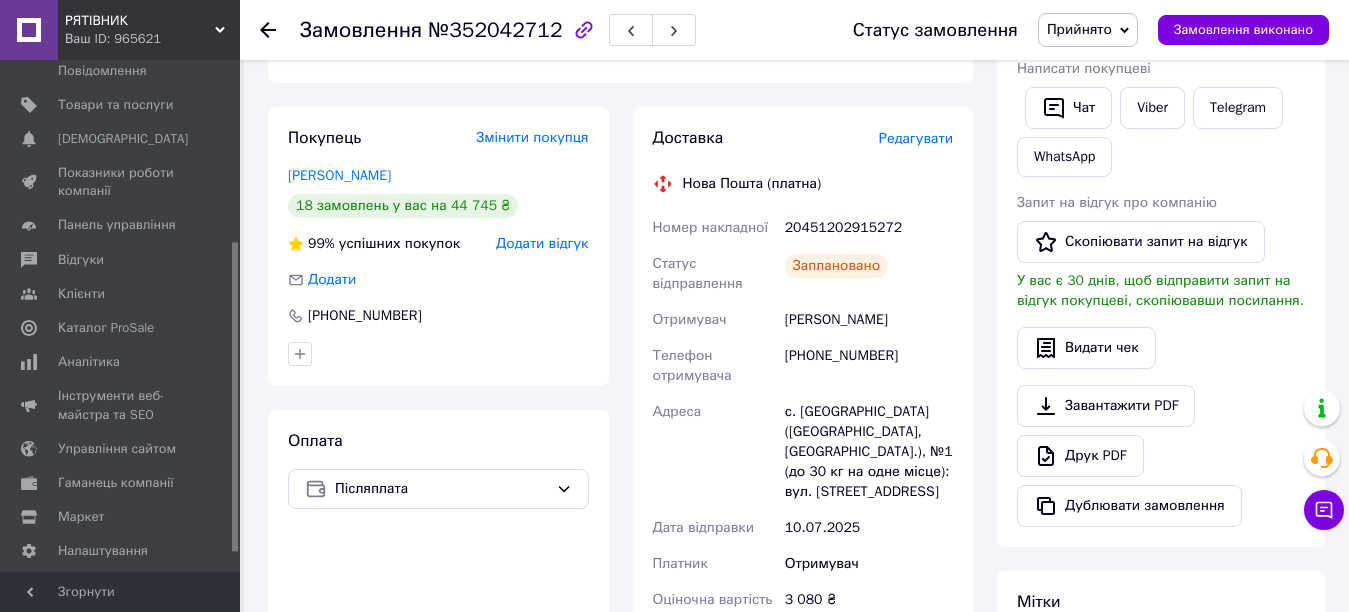 scroll, scrollTop: 800, scrollLeft: 0, axis: vertical 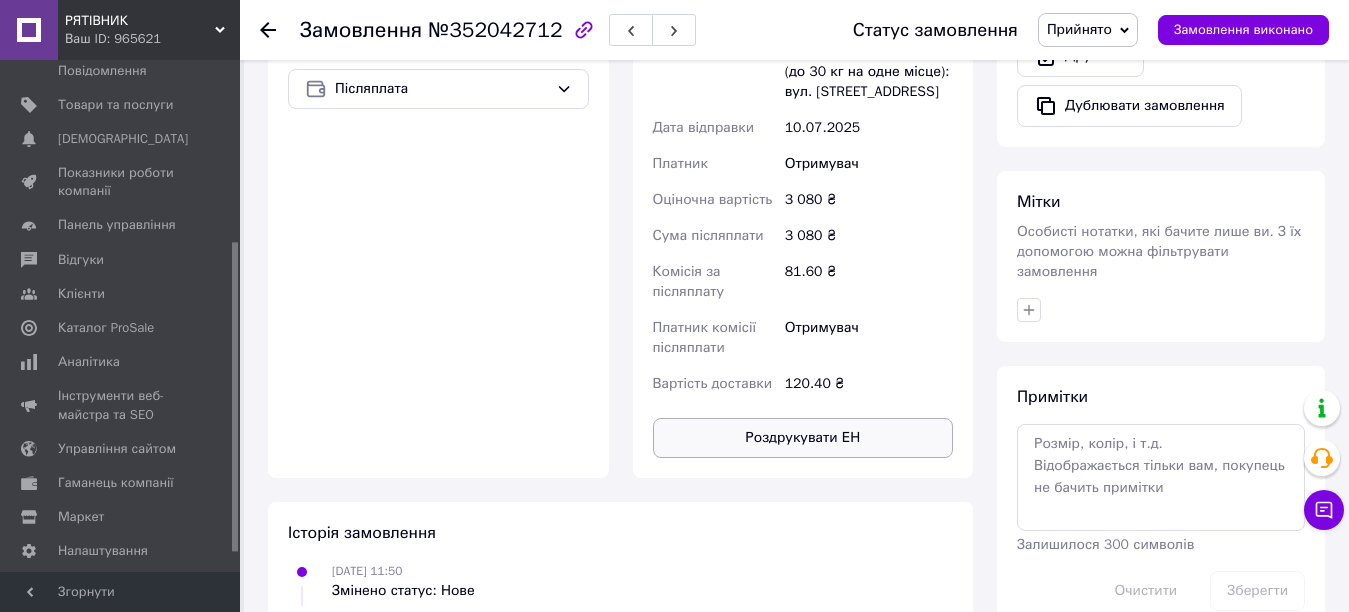 click on "Роздрукувати ЕН" at bounding box center [803, 438] 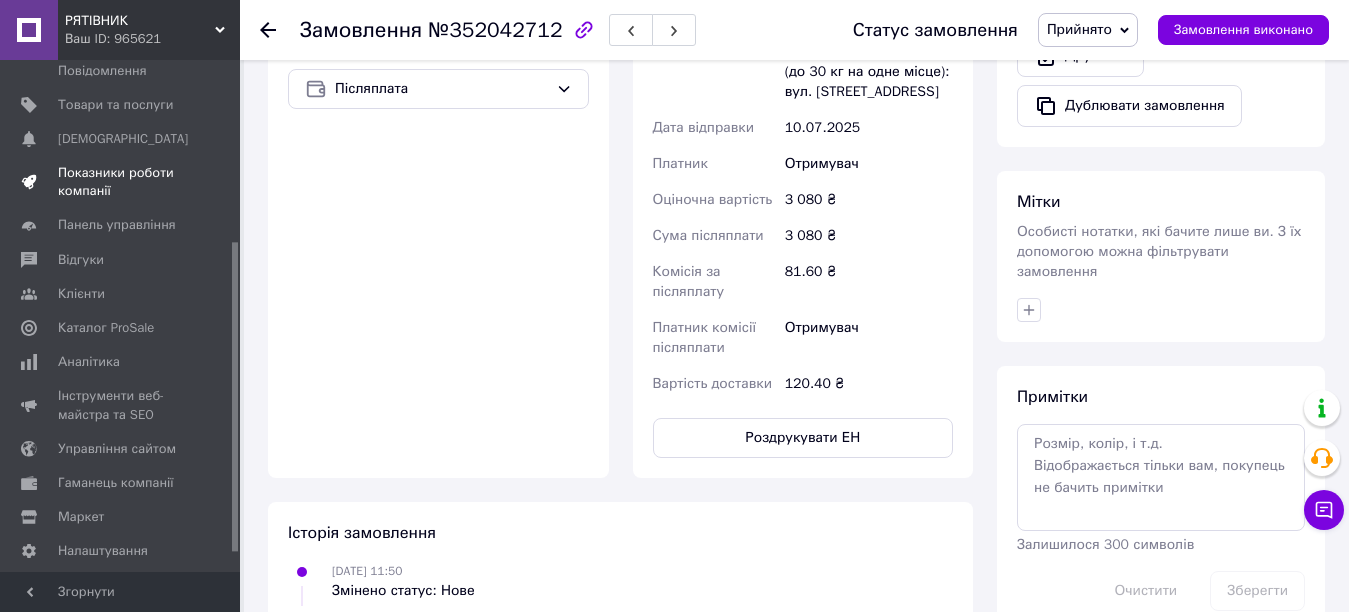 scroll, scrollTop: 0, scrollLeft: 0, axis: both 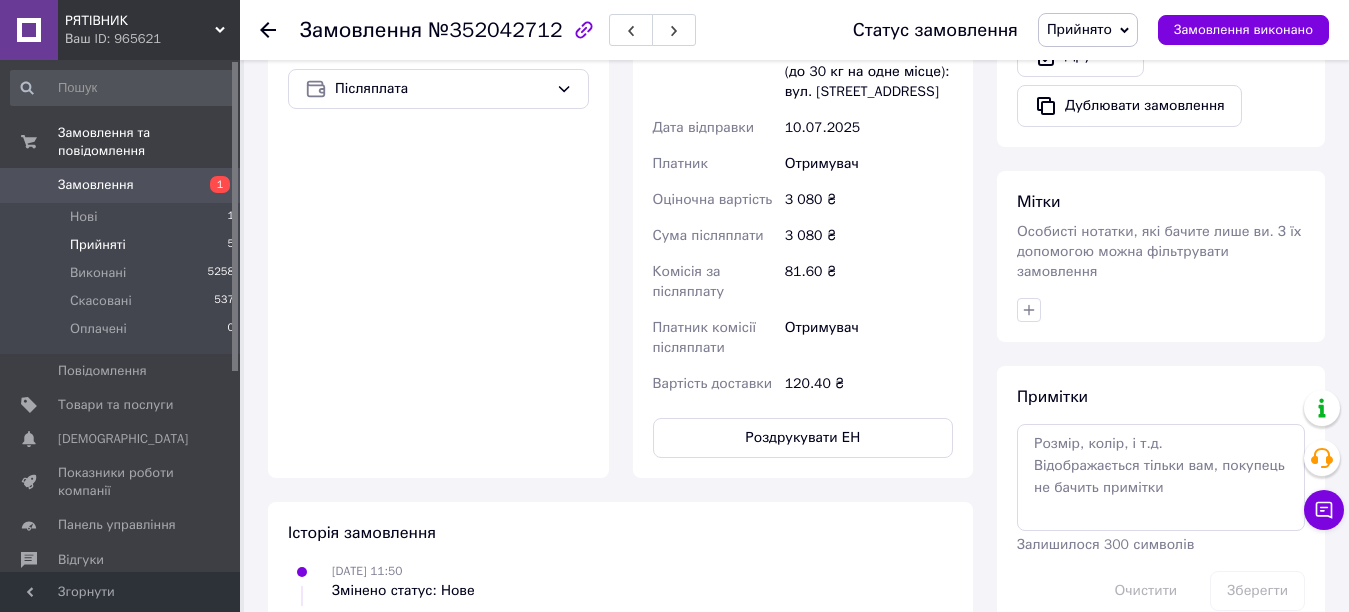 click on "Прийняті" at bounding box center [98, 245] 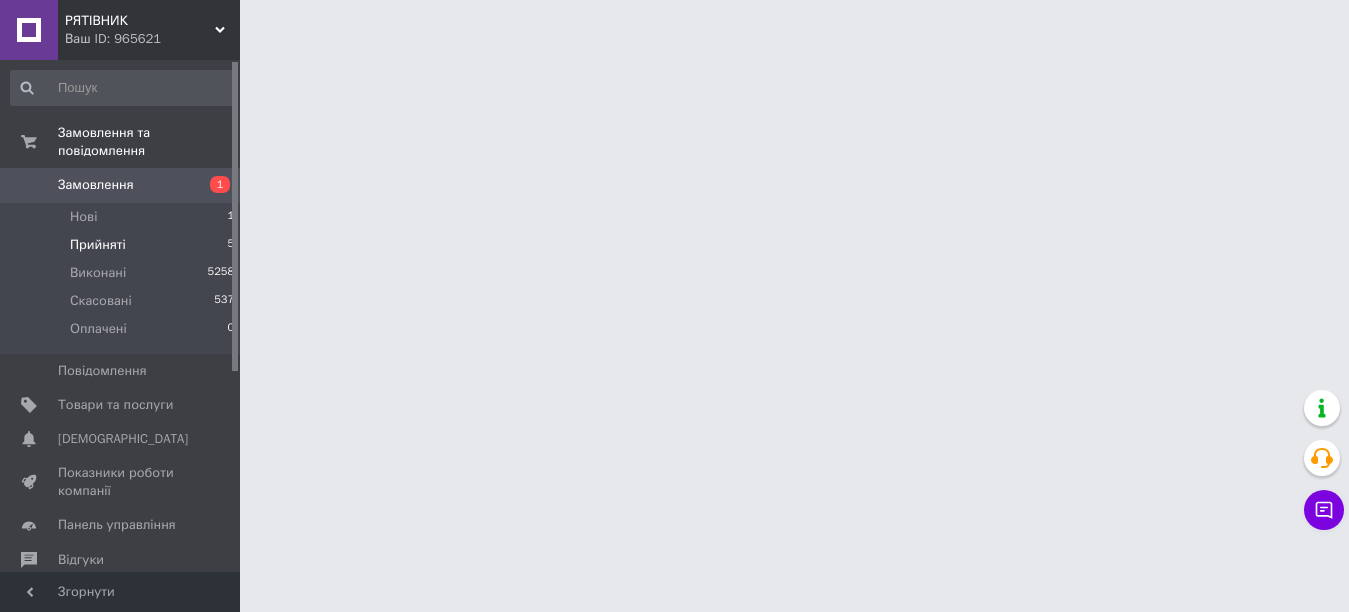 scroll, scrollTop: 0, scrollLeft: 0, axis: both 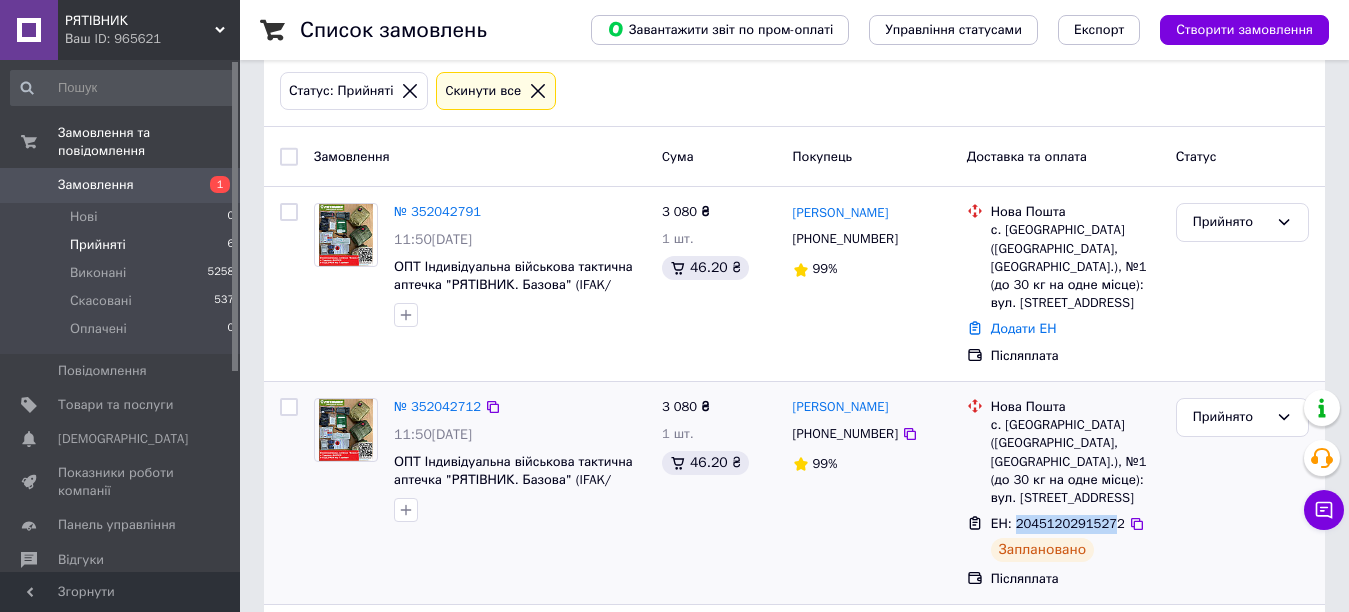 drag, startPoint x: 1016, startPoint y: 486, endPoint x: 1104, endPoint y: 489, distance: 88.051125 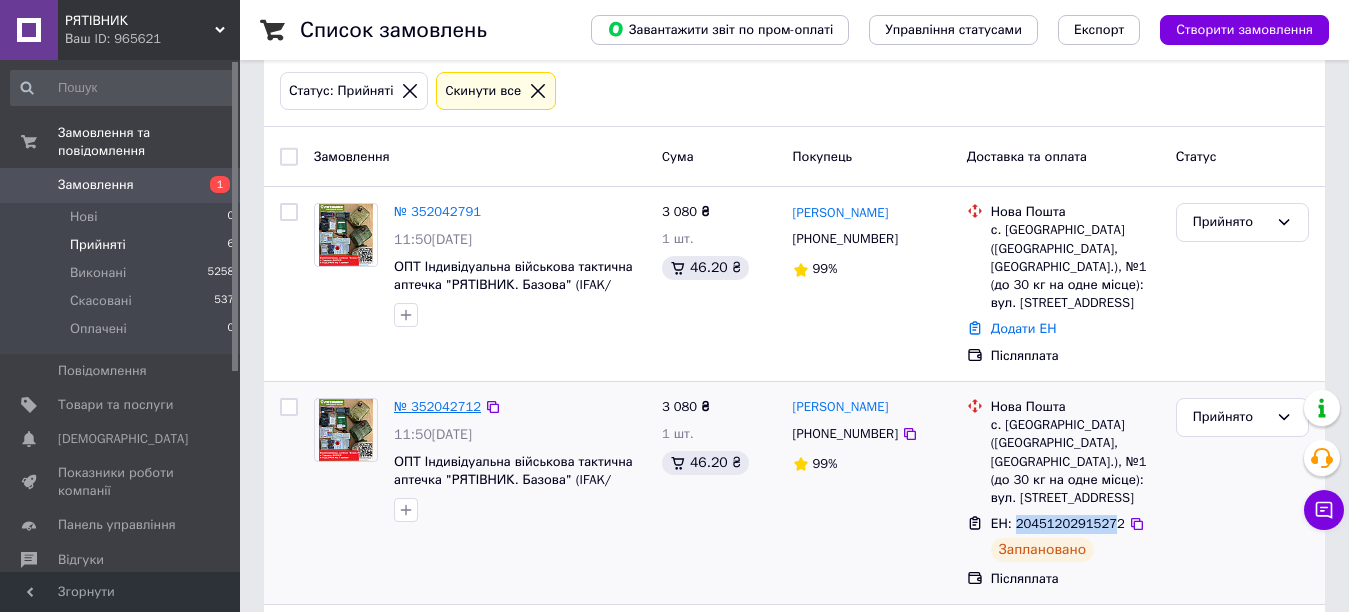 click on "№ 352042712" at bounding box center (437, 406) 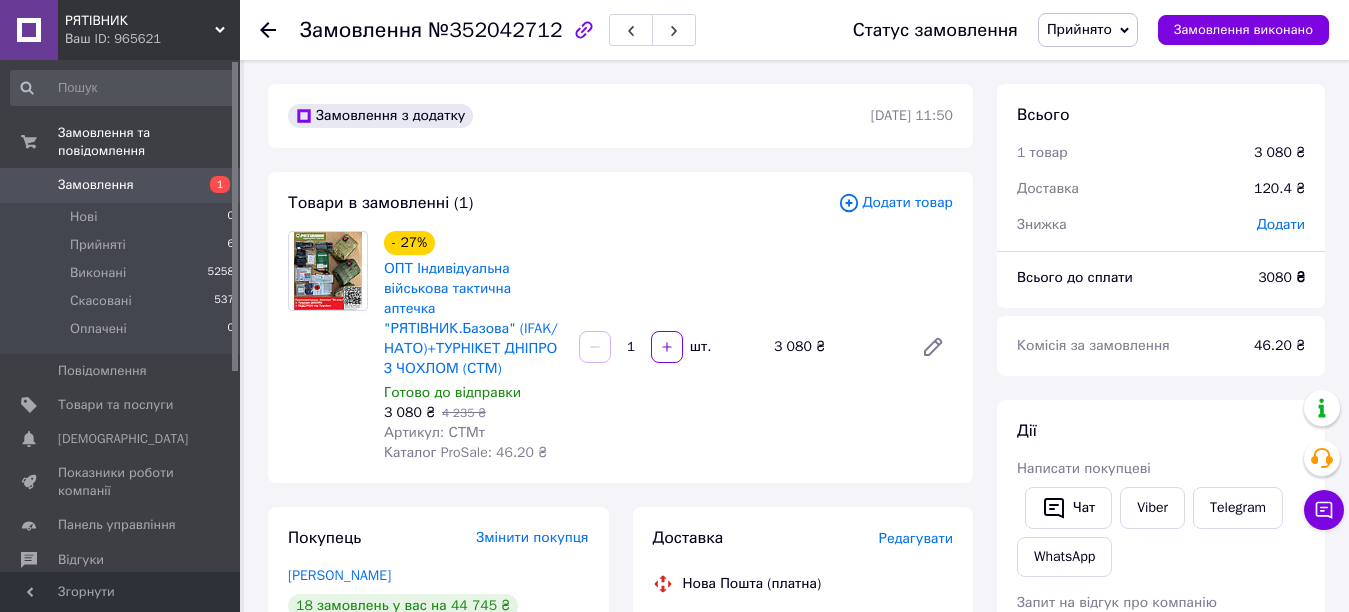 scroll, scrollTop: 400, scrollLeft: 0, axis: vertical 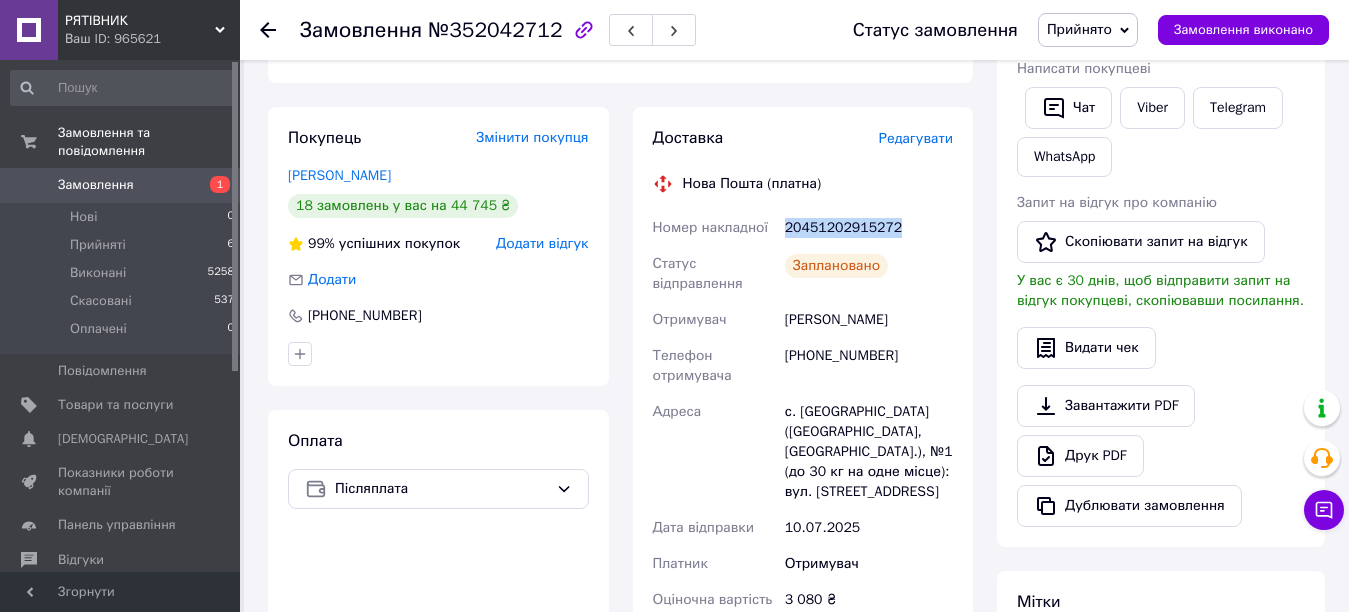 drag, startPoint x: 783, startPoint y: 206, endPoint x: 900, endPoint y: 217, distance: 117.51595 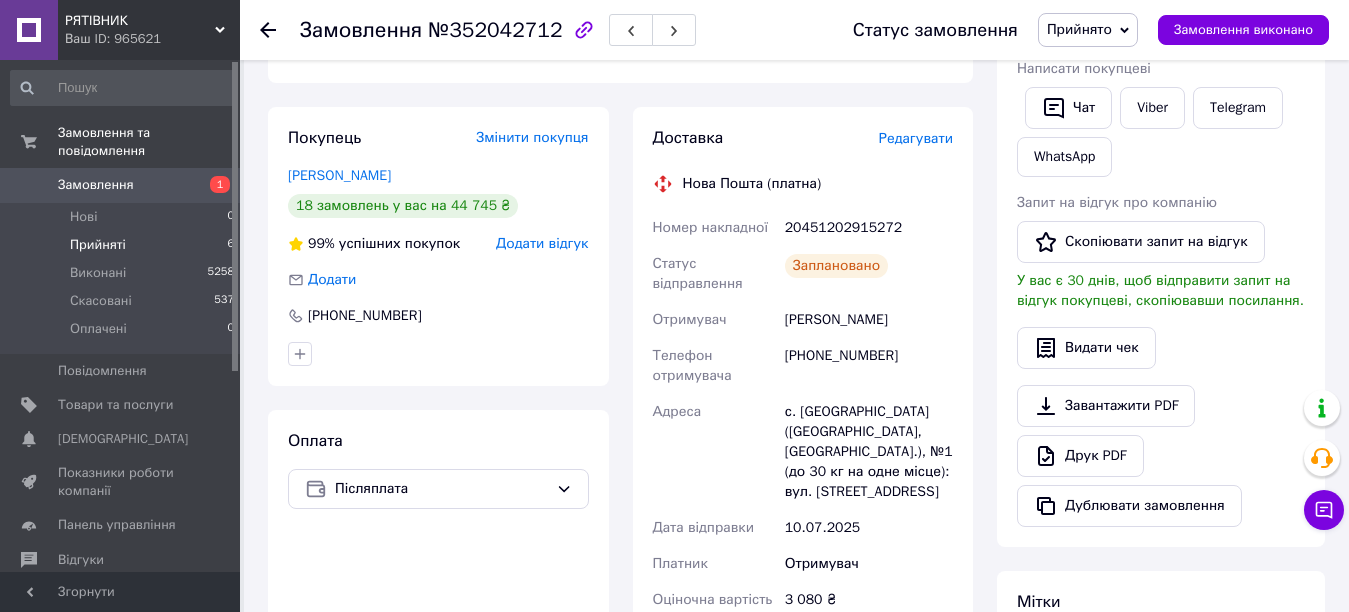 click on "Прийняті" at bounding box center (98, 245) 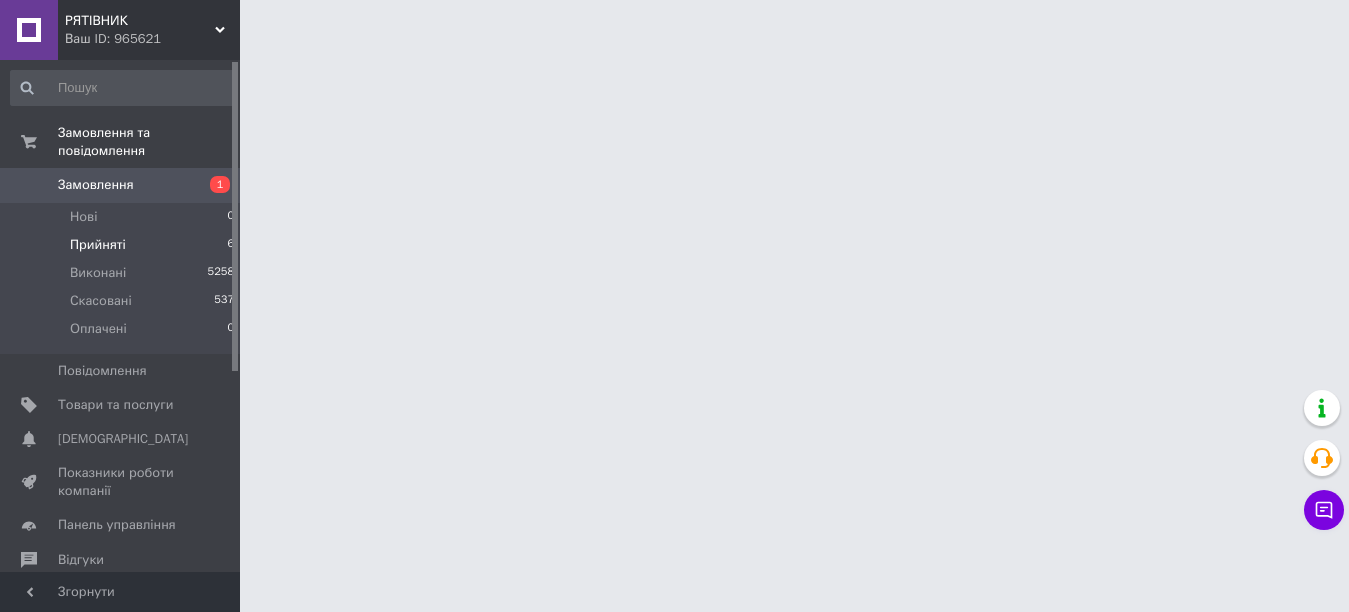 scroll, scrollTop: 0, scrollLeft: 0, axis: both 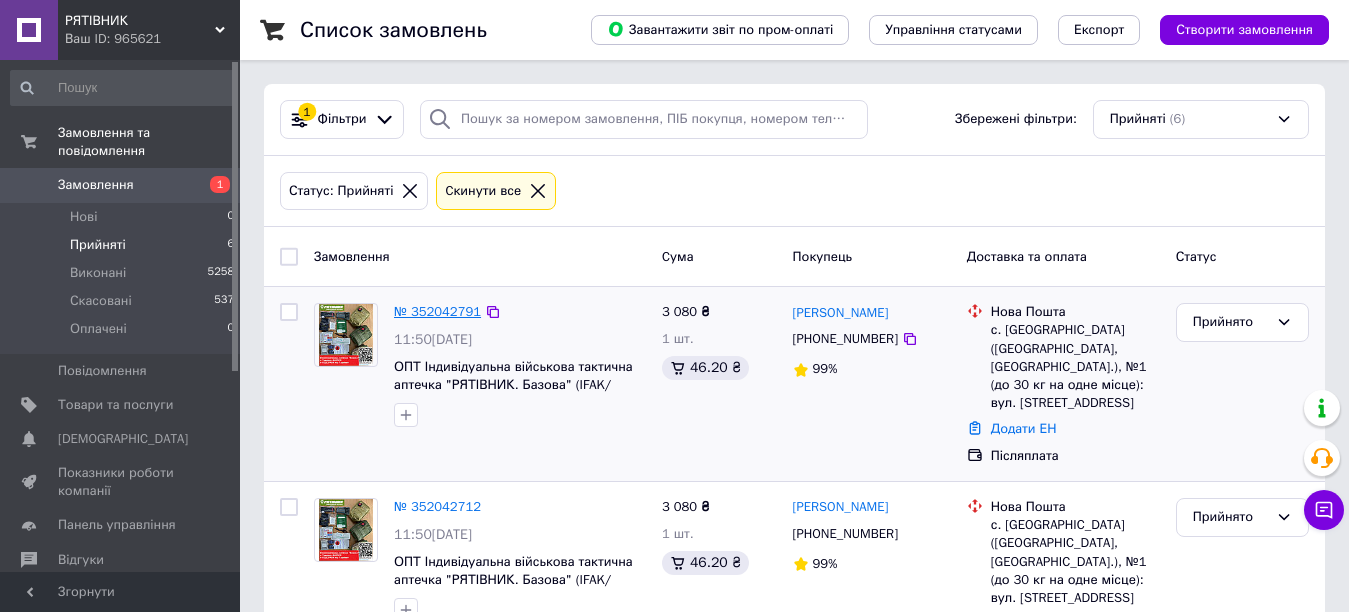 click on "№ 352042791" at bounding box center [437, 311] 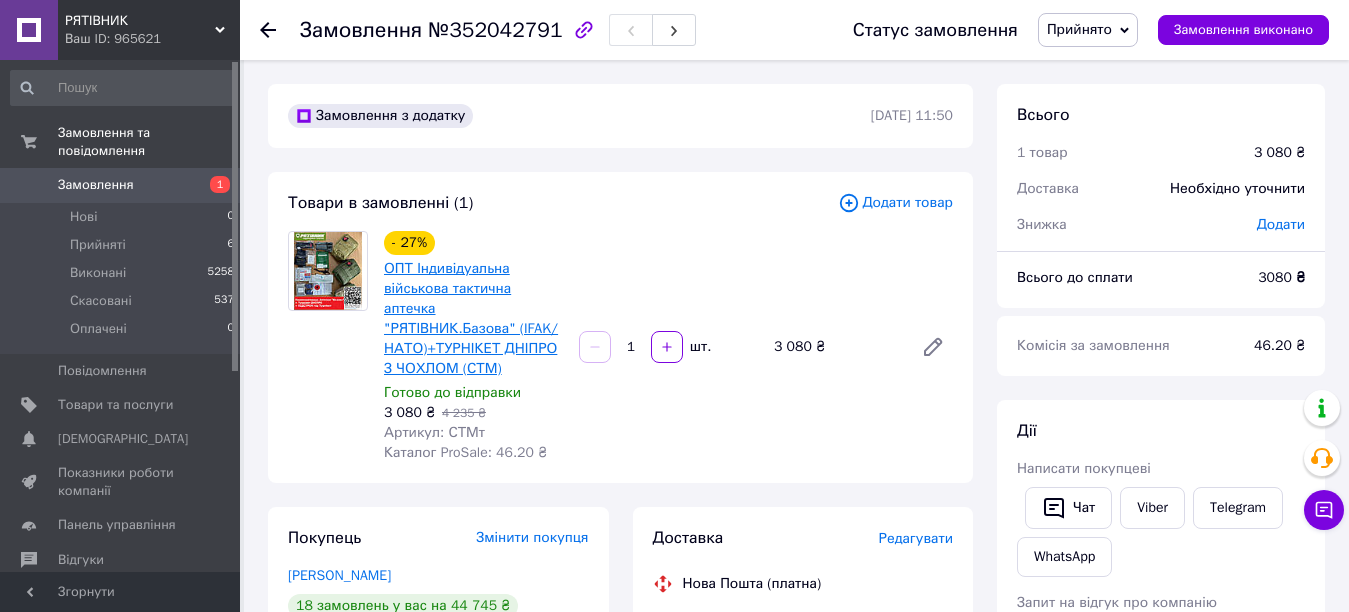 click on "ОПТ Індивідуальна військова тактична  аптечка "РЯТІВНИК.Базова" (IFAK/НАТО)+ТУРНІКЕТ ДНІПРО З ЧОХЛОМ (СТМ)" at bounding box center [471, 318] 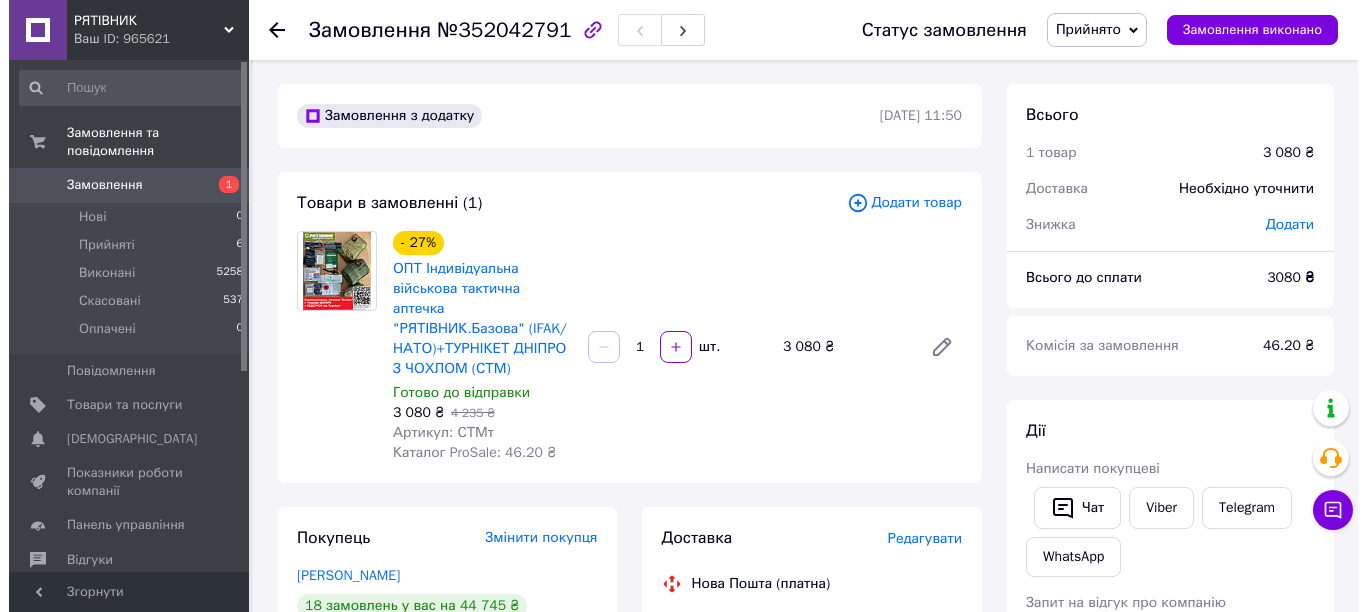 scroll, scrollTop: 300, scrollLeft: 0, axis: vertical 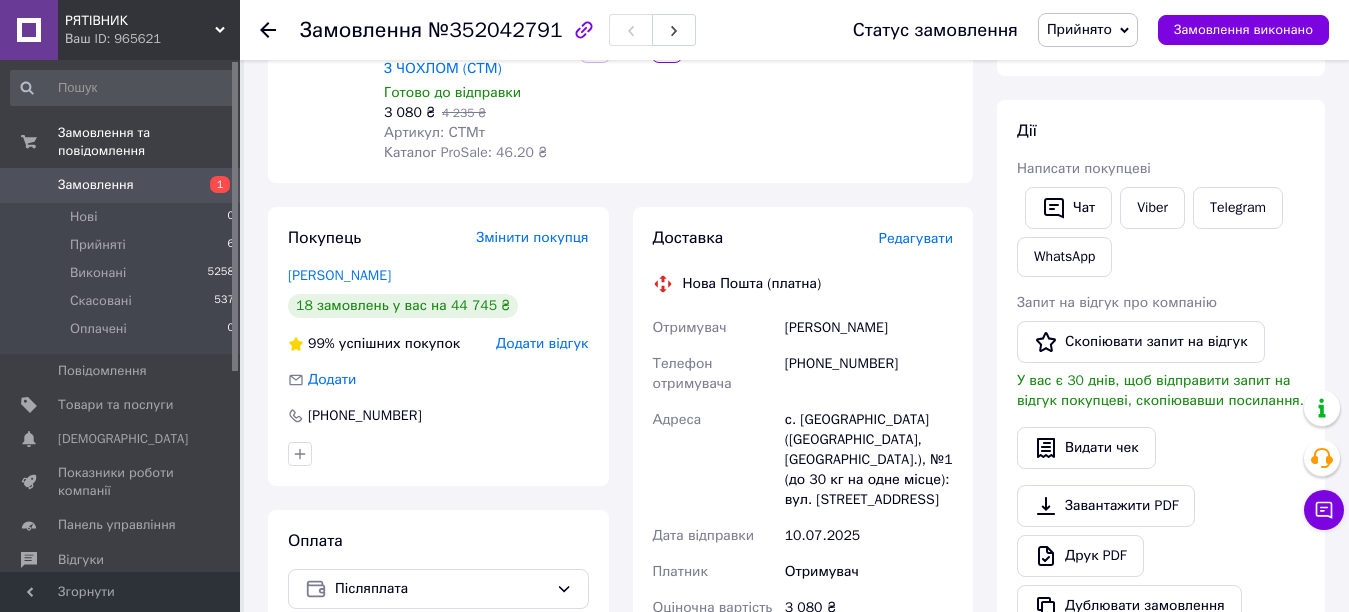 click on "Редагувати" at bounding box center [916, 238] 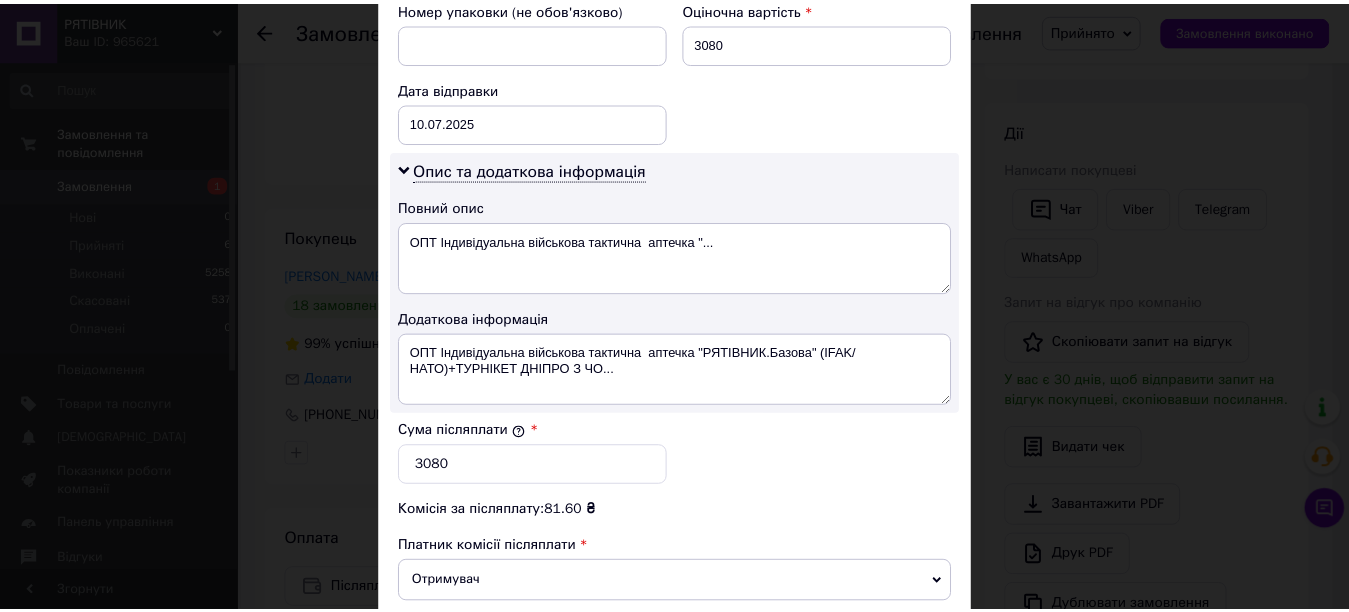 scroll, scrollTop: 1158, scrollLeft: 0, axis: vertical 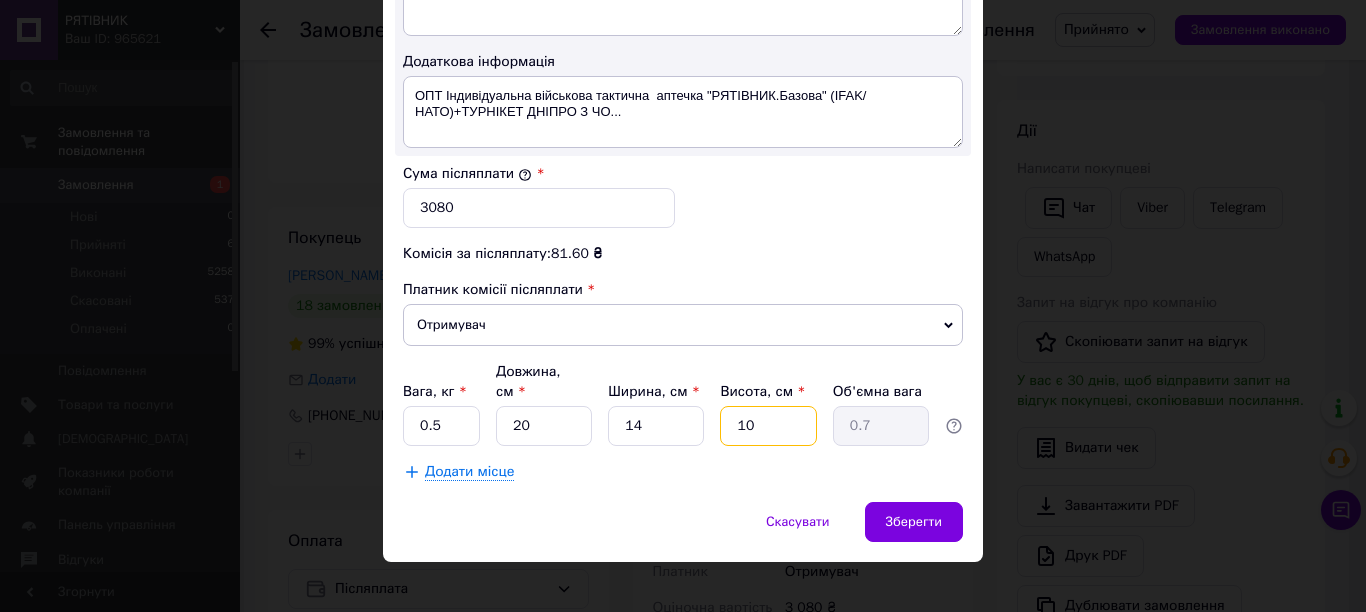 click on "10" at bounding box center (768, 426) 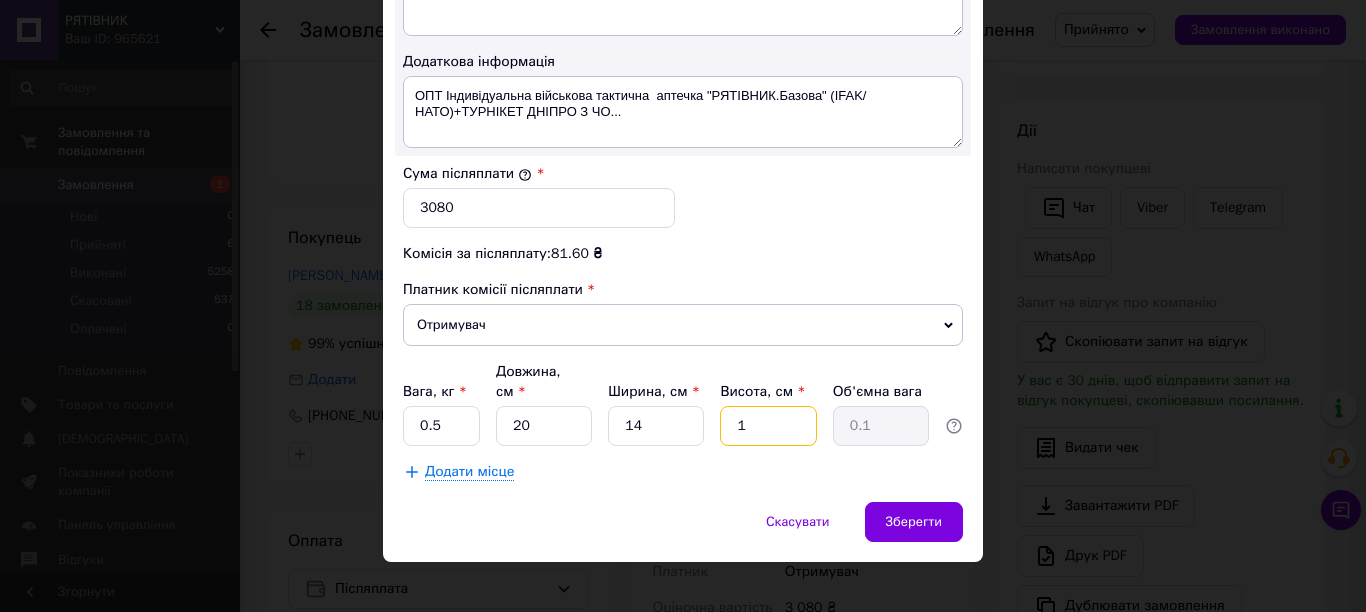 type on "12" 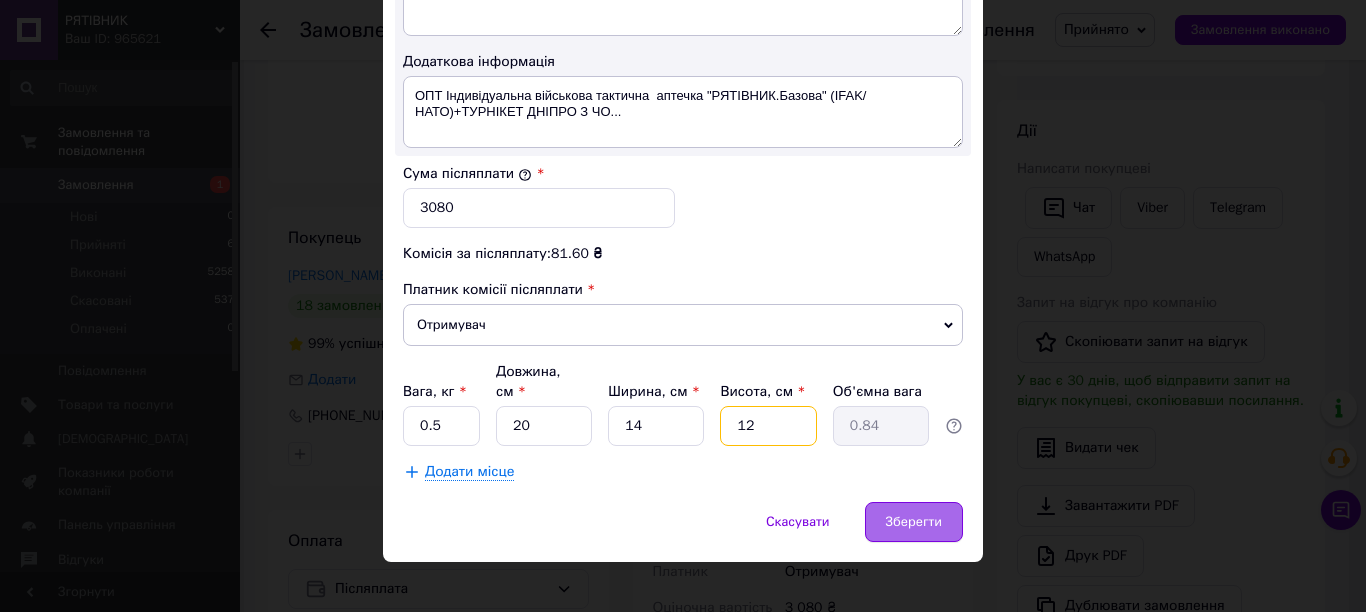 type on "12" 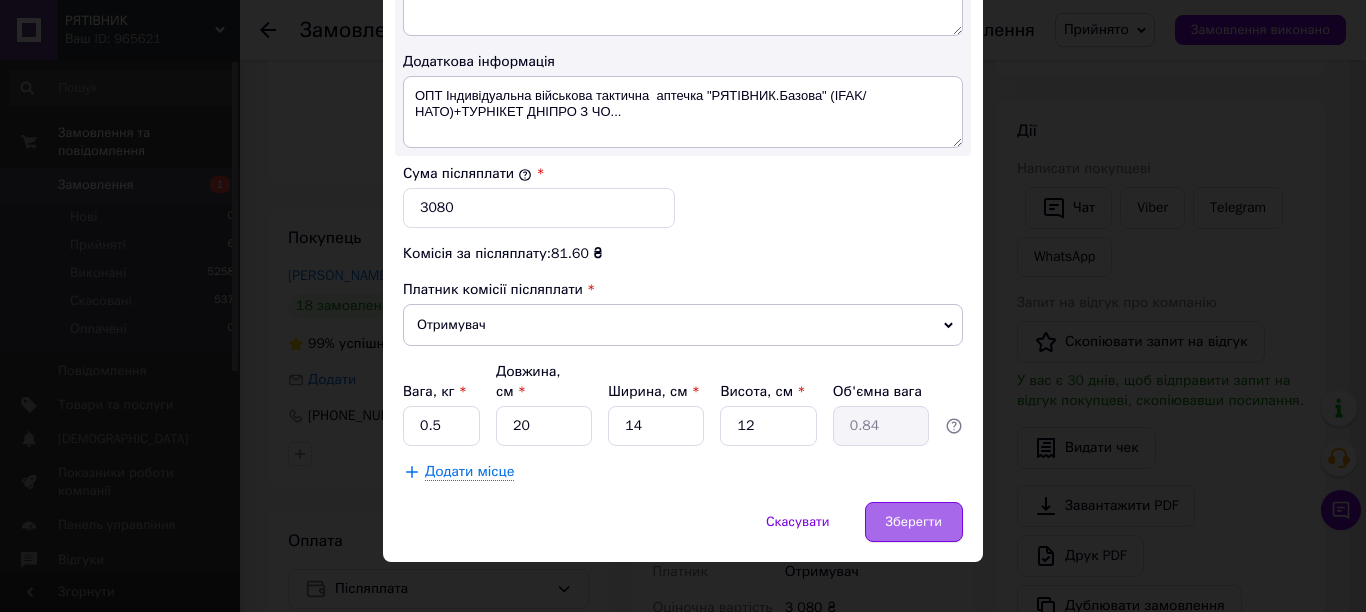 click on "Зберегти" at bounding box center [914, 522] 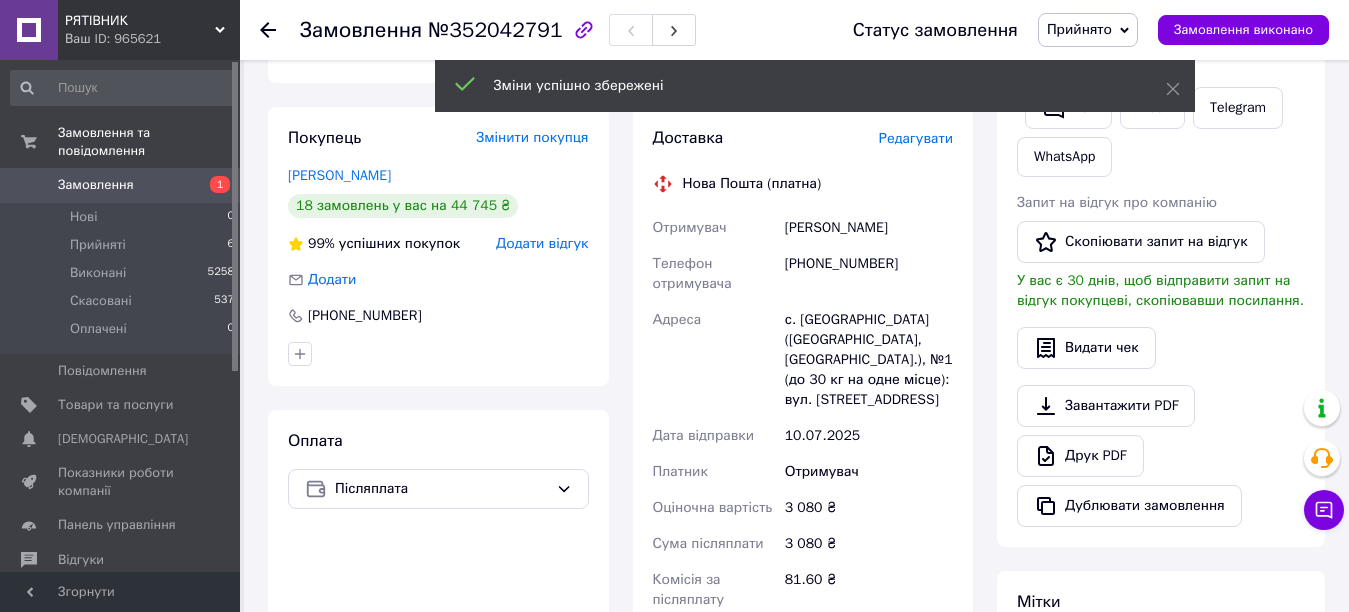 scroll, scrollTop: 700, scrollLeft: 0, axis: vertical 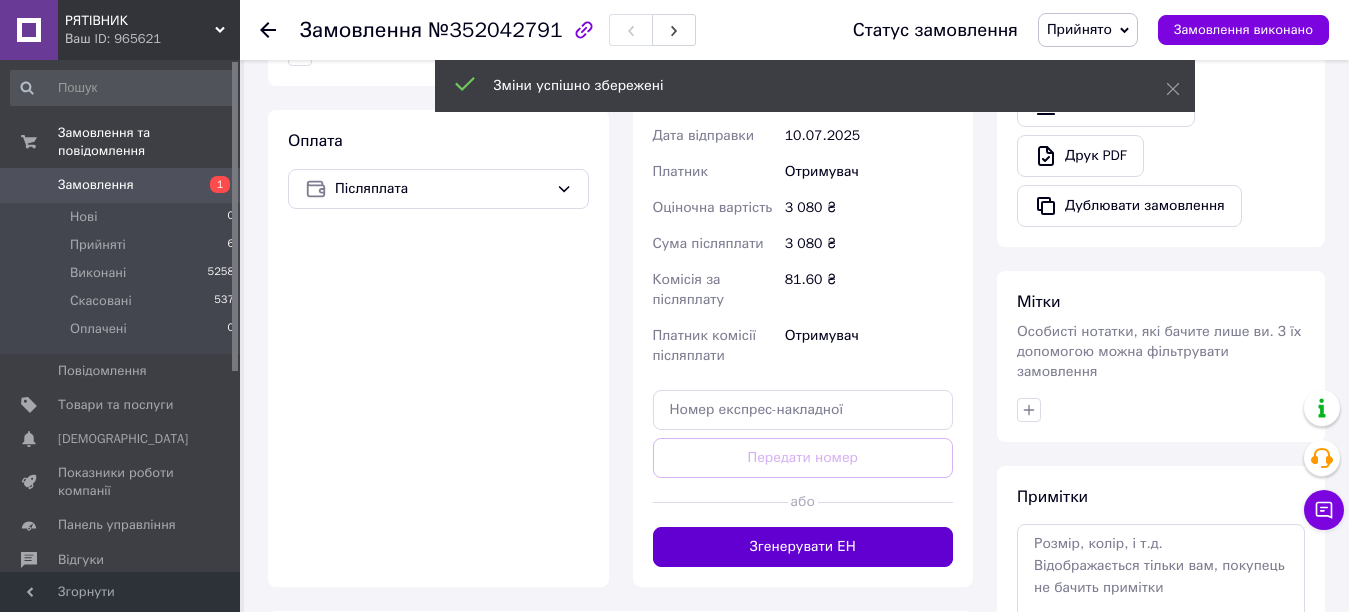 click on "Згенерувати ЕН" at bounding box center [803, 547] 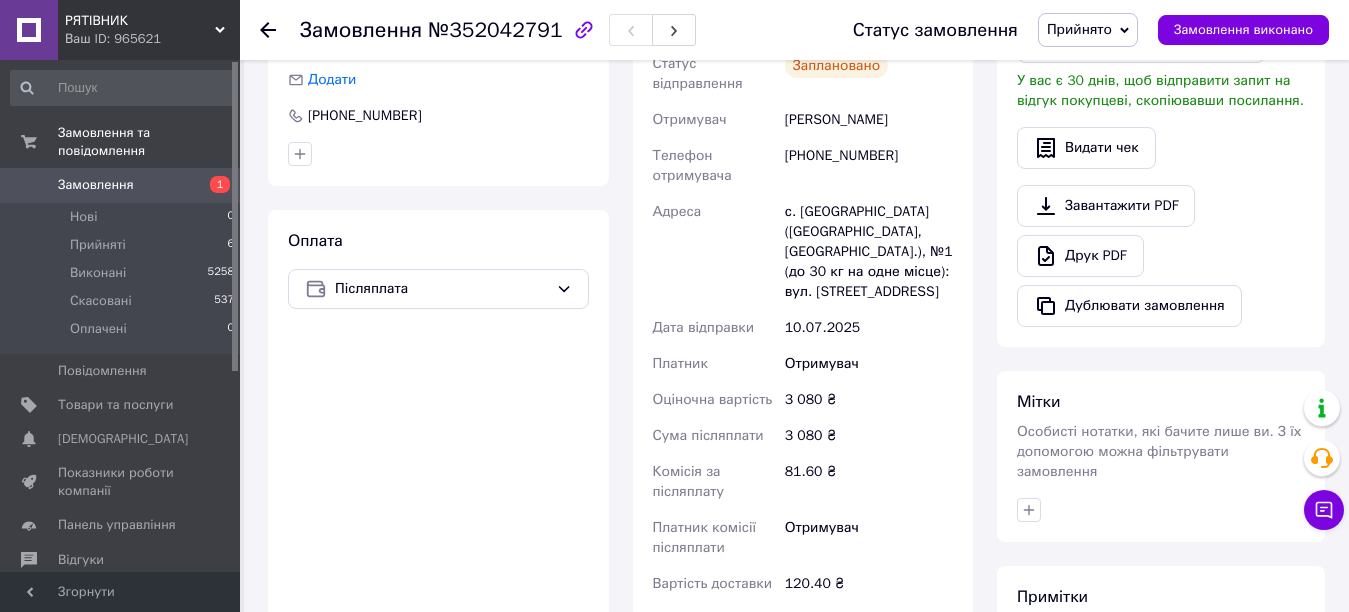 scroll, scrollTop: 500, scrollLeft: 0, axis: vertical 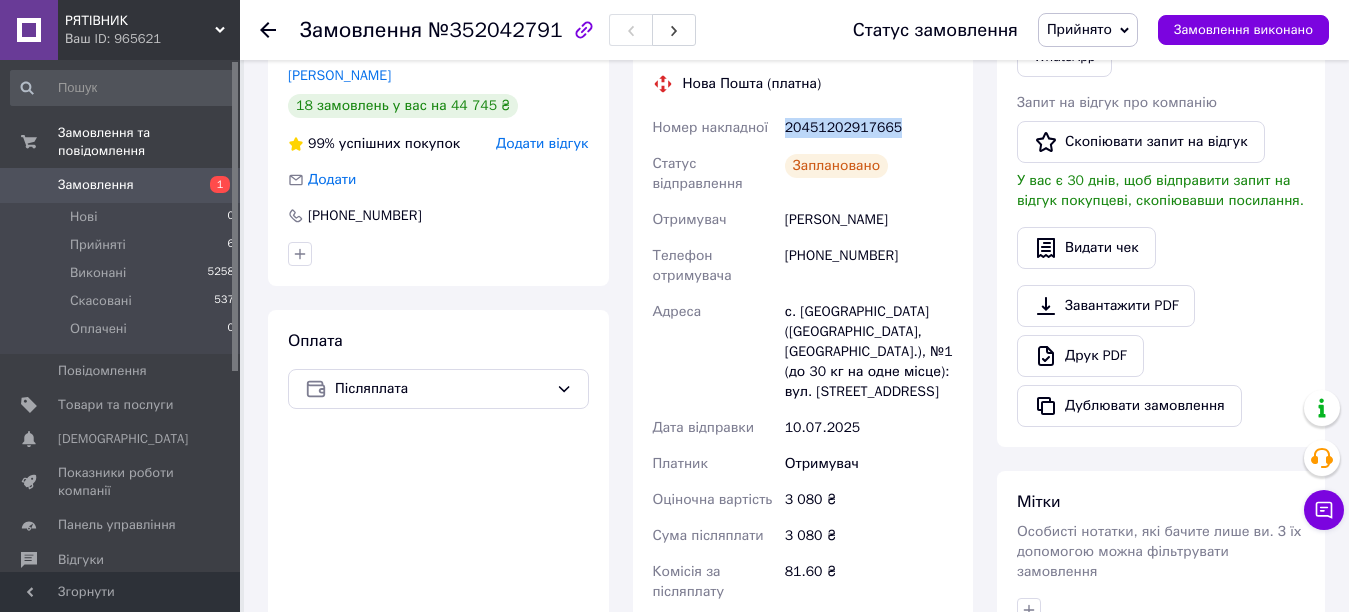 drag, startPoint x: 786, startPoint y: 107, endPoint x: 887, endPoint y: 117, distance: 101.49384 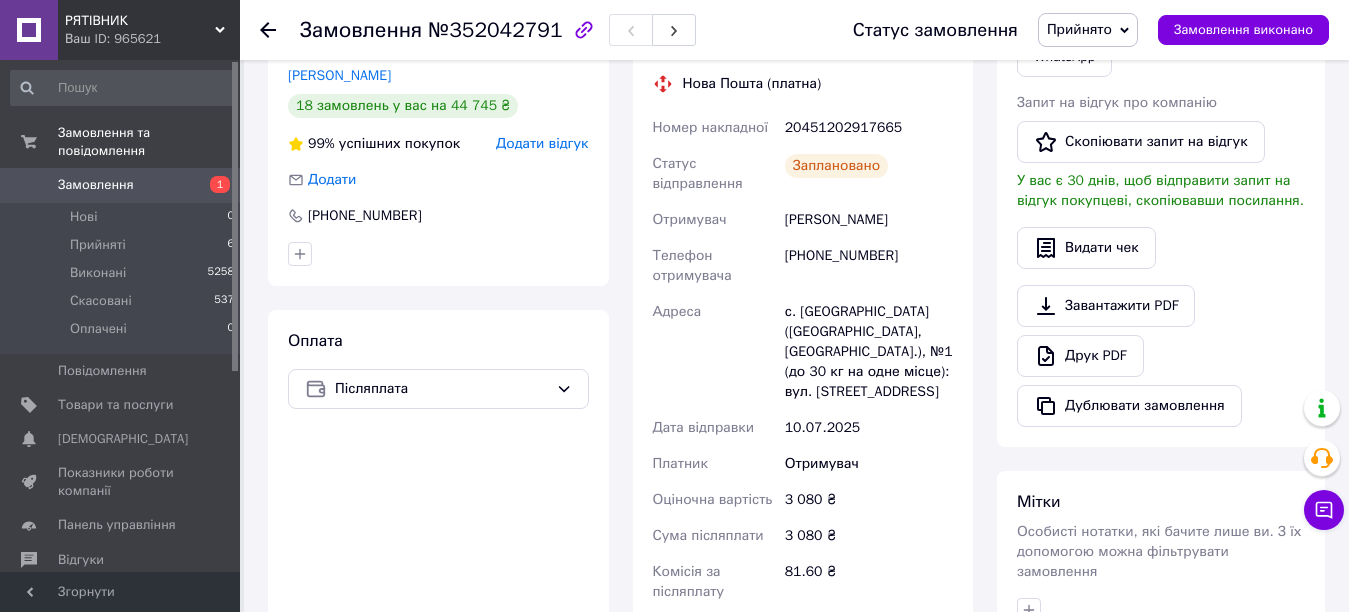 click on "3 080 ₴" at bounding box center (869, 500) 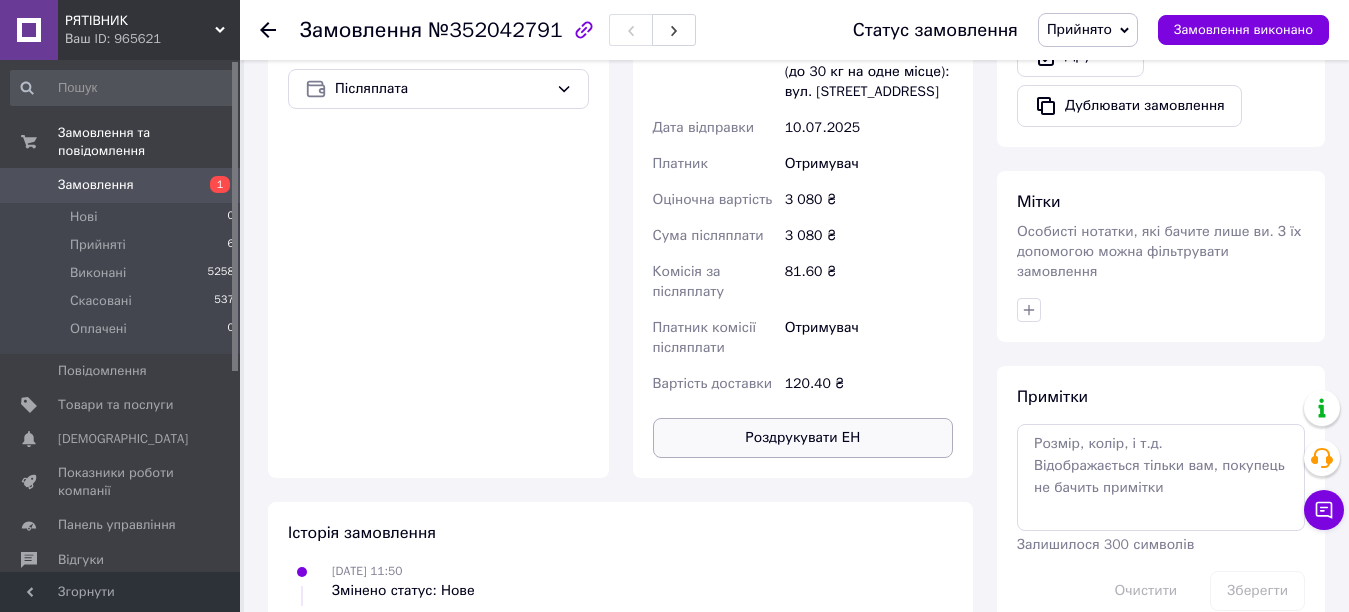 click on "Роздрукувати ЕН" at bounding box center [803, 438] 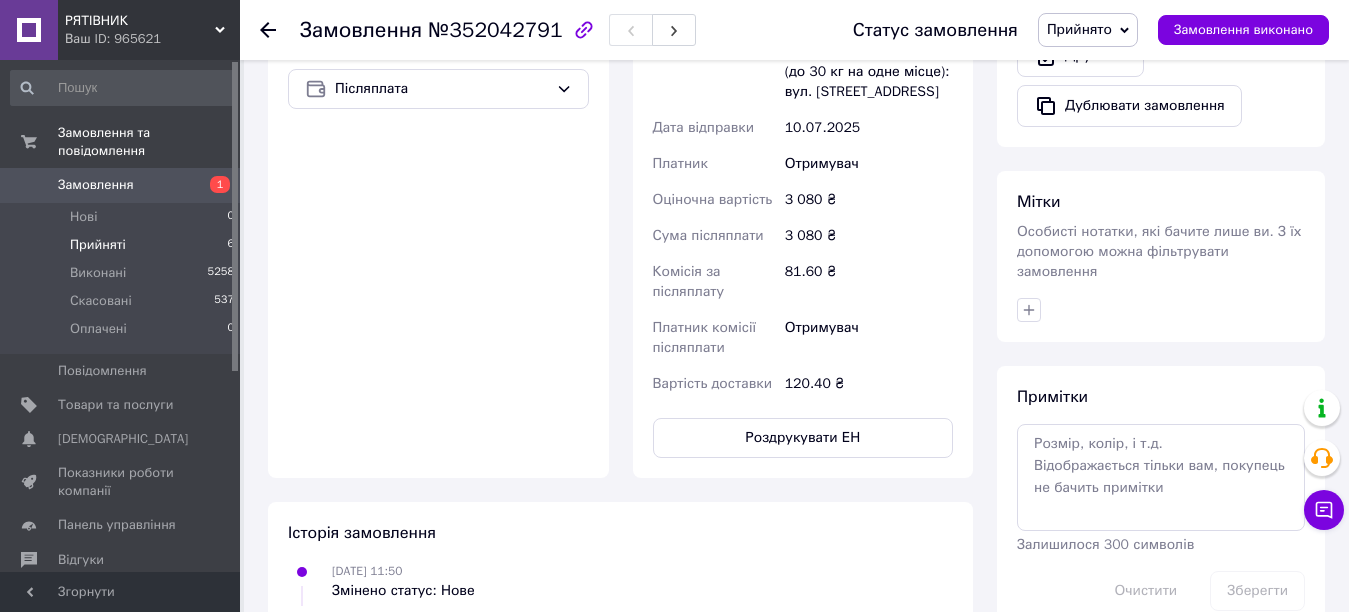 click on "Прийняті" at bounding box center (98, 245) 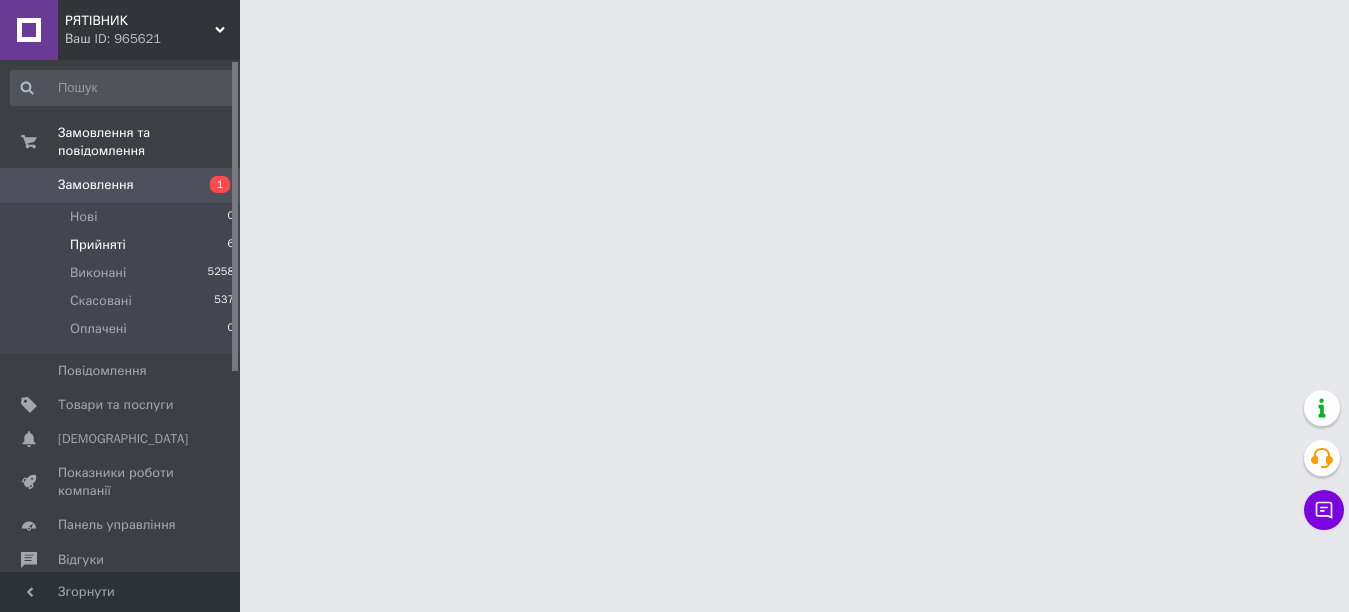 scroll, scrollTop: 0, scrollLeft: 0, axis: both 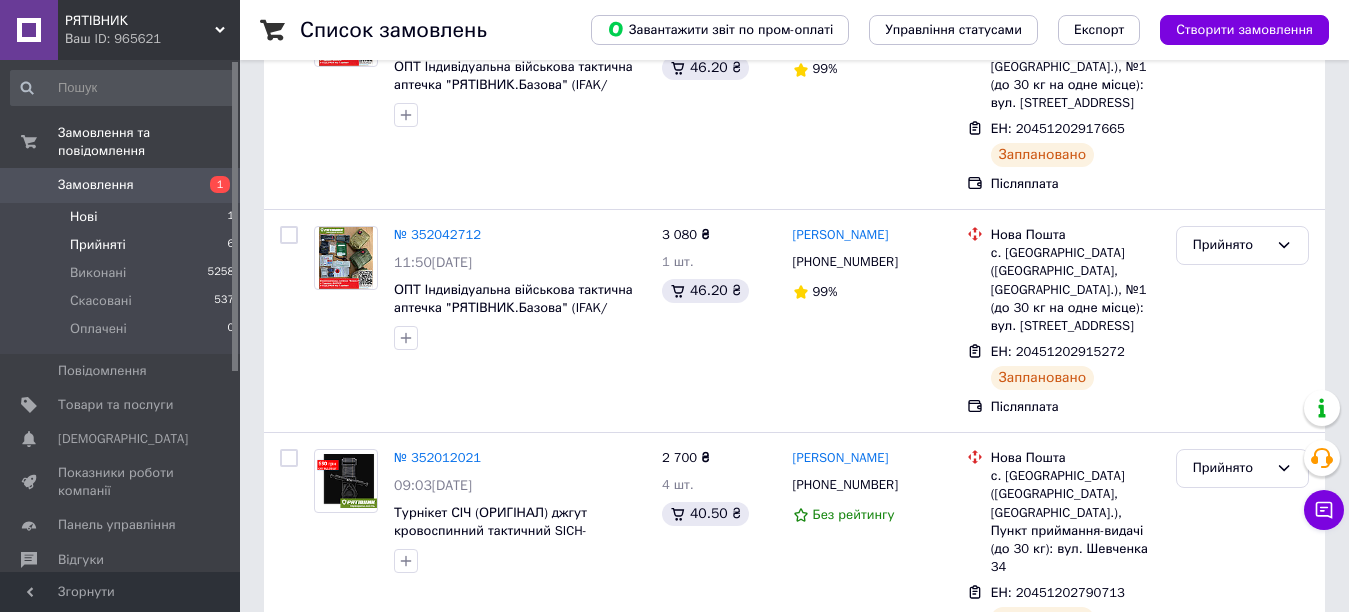 click on "Нові" at bounding box center [83, 217] 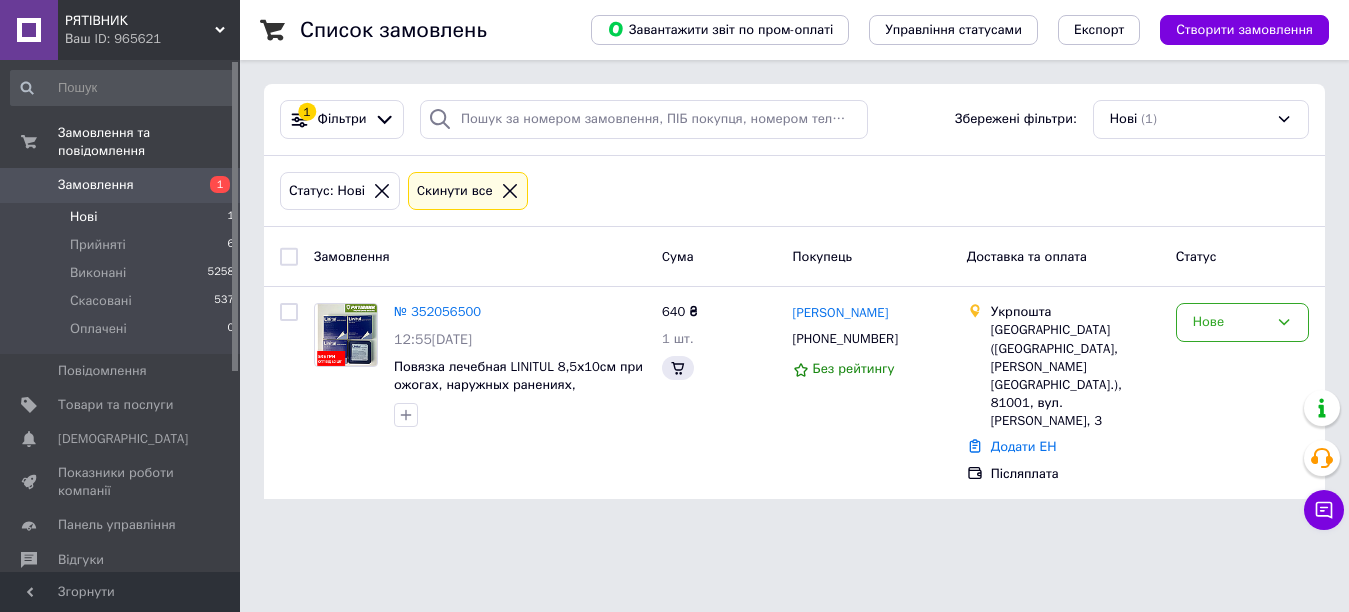 scroll, scrollTop: 0, scrollLeft: 0, axis: both 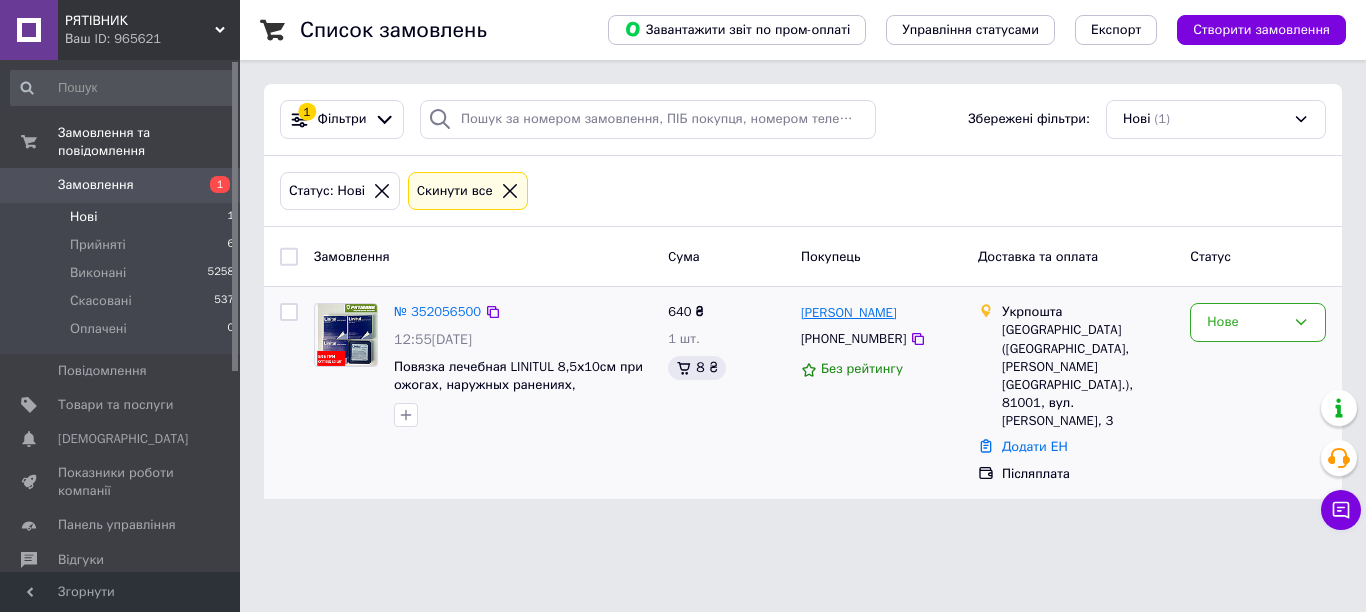 click on "Ірина Базюк" at bounding box center [849, 313] 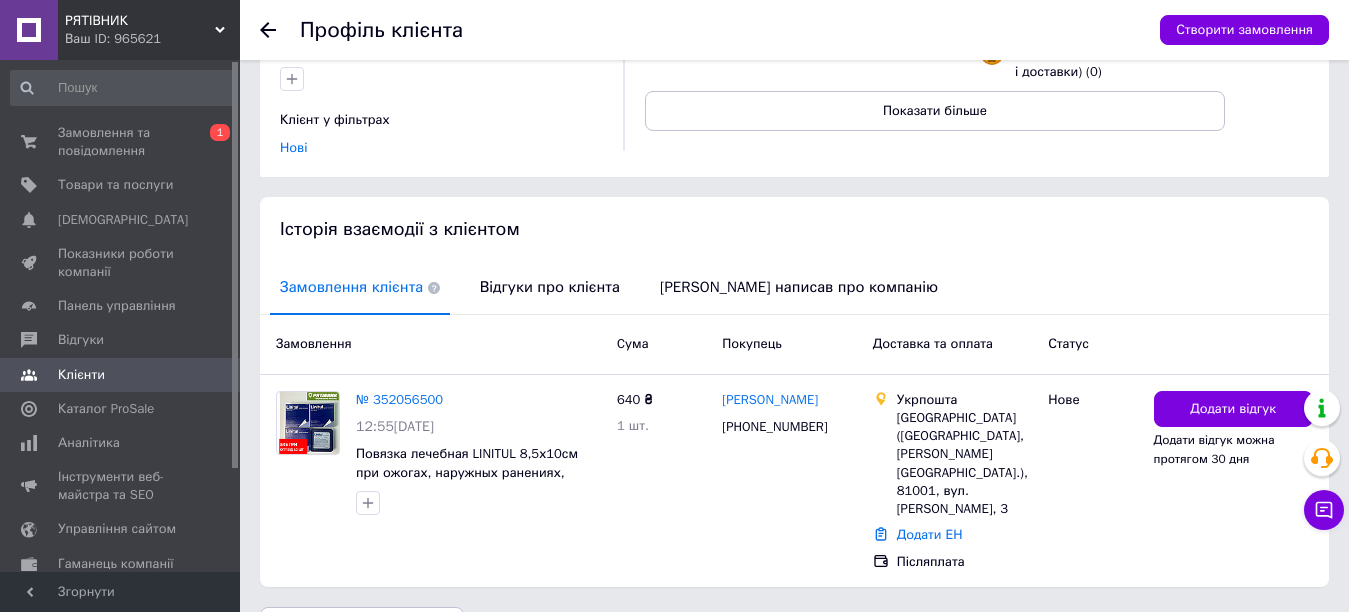 scroll, scrollTop: 0, scrollLeft: 0, axis: both 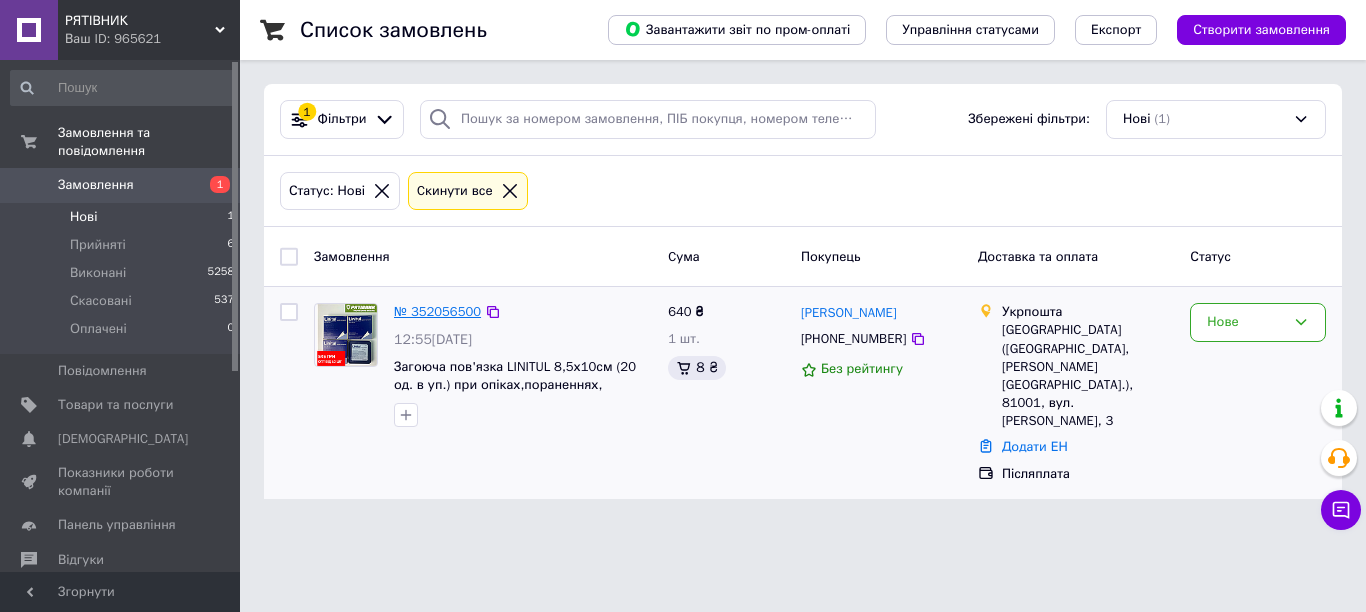 click on "№ 352056500" at bounding box center [437, 311] 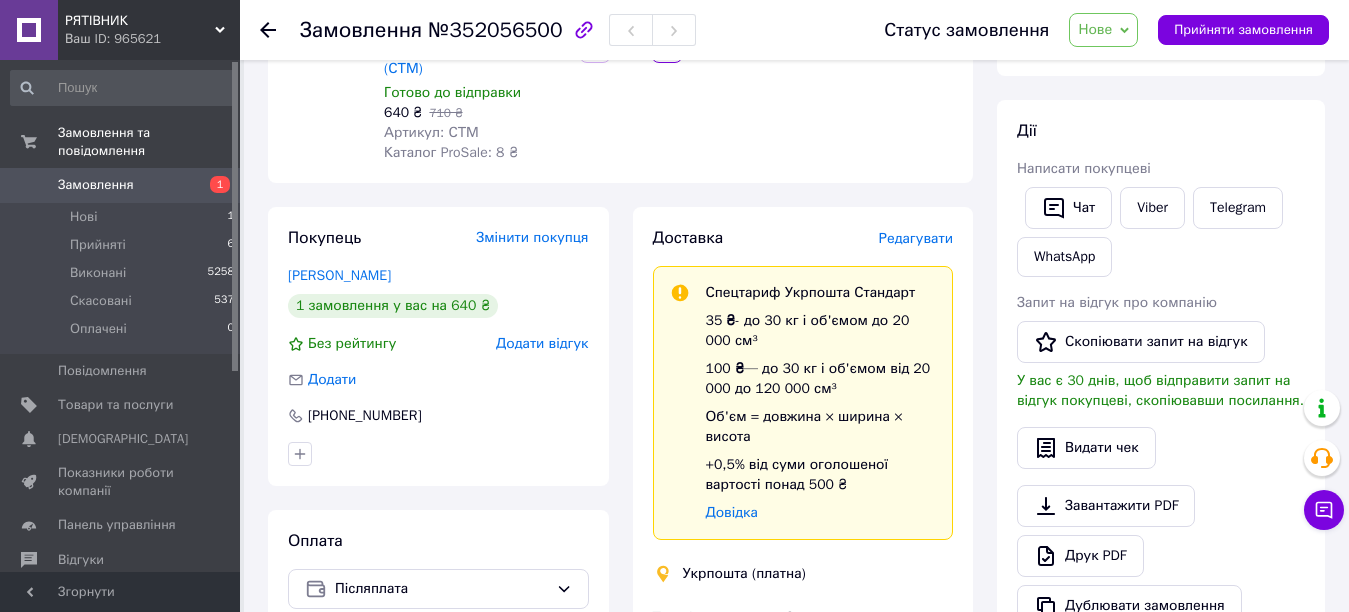 scroll, scrollTop: 600, scrollLeft: 0, axis: vertical 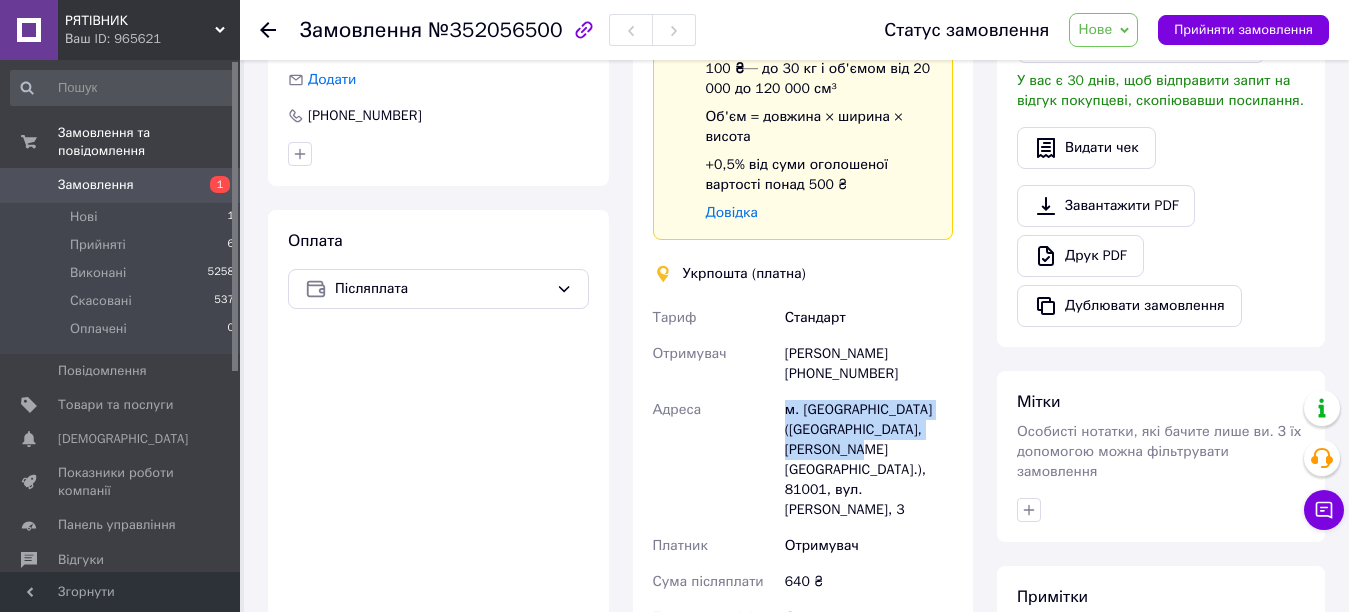 drag, startPoint x: 783, startPoint y: 396, endPoint x: 934, endPoint y: 404, distance: 151.21178 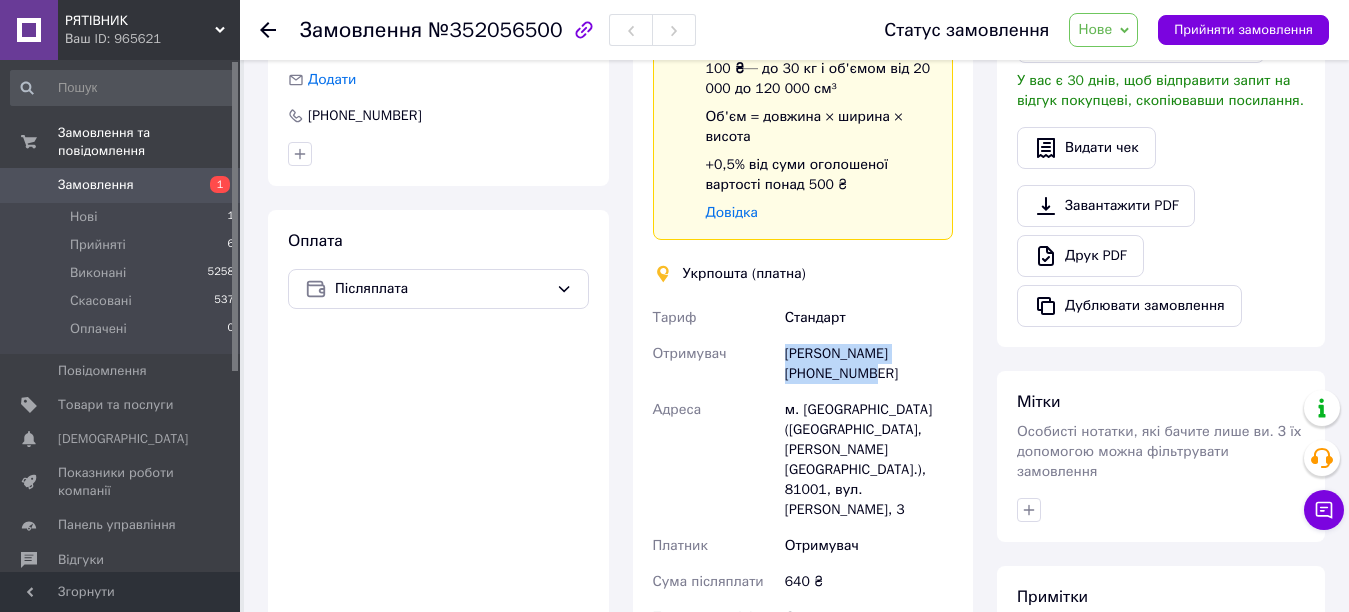 drag, startPoint x: 783, startPoint y: 335, endPoint x: 898, endPoint y: 349, distance: 115.84904 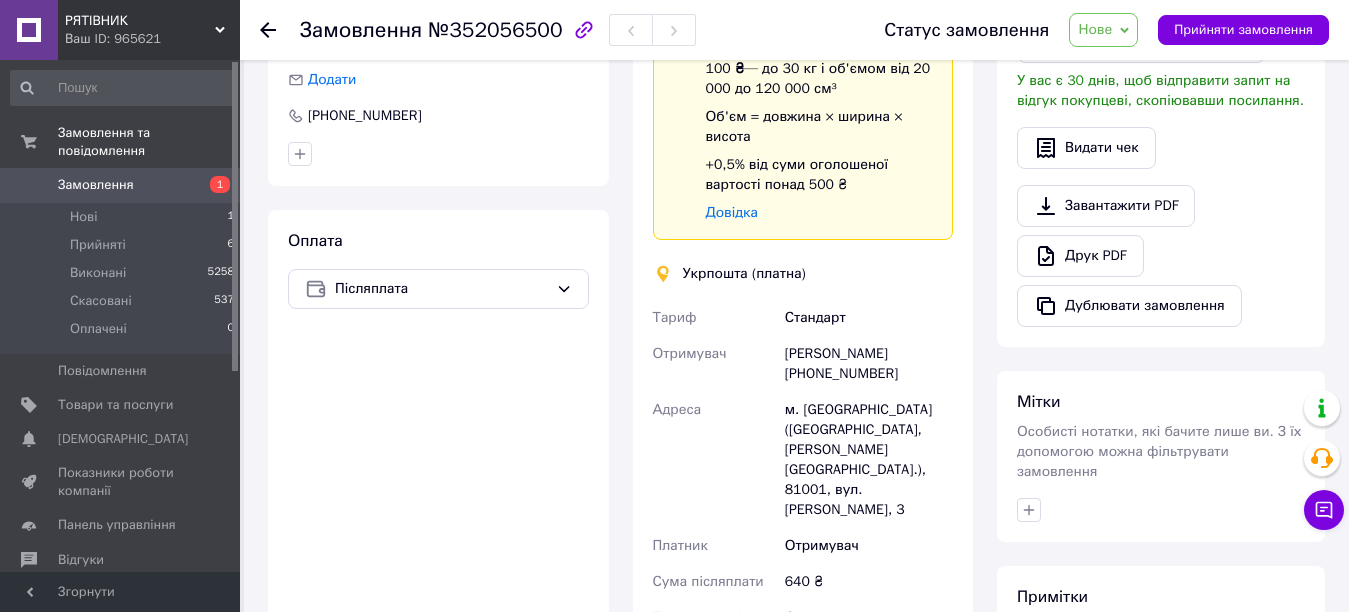 click on "Оплата Післяплата" at bounding box center [438, 557] 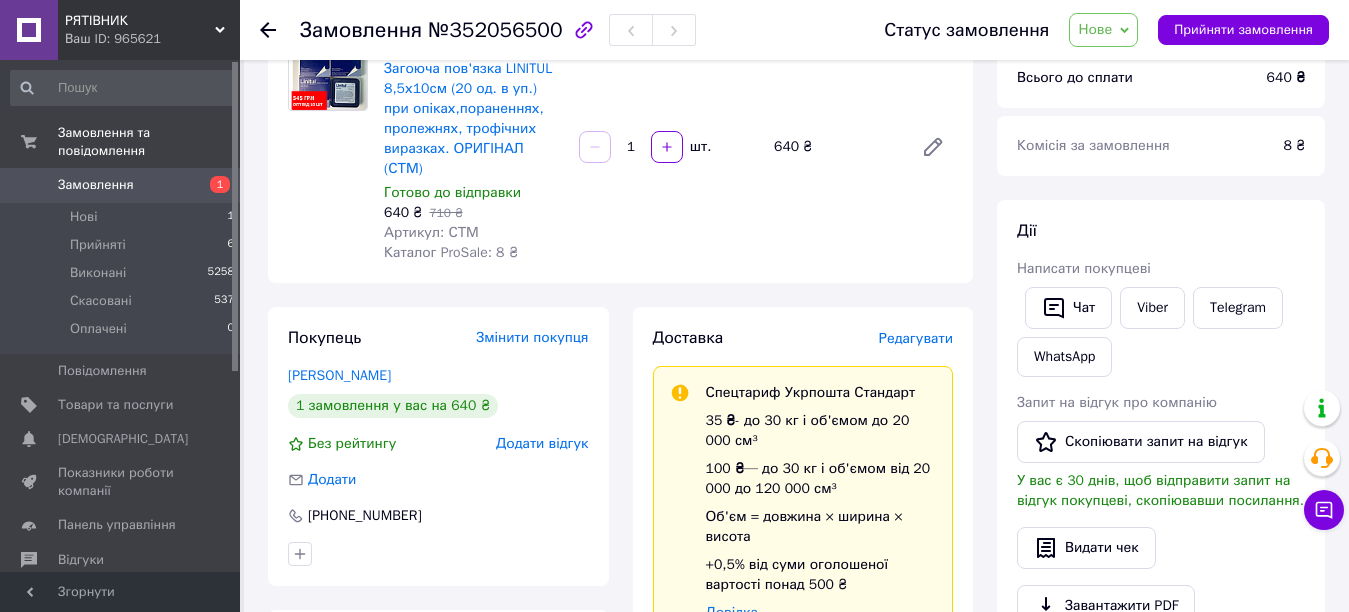 scroll, scrollTop: 100, scrollLeft: 0, axis: vertical 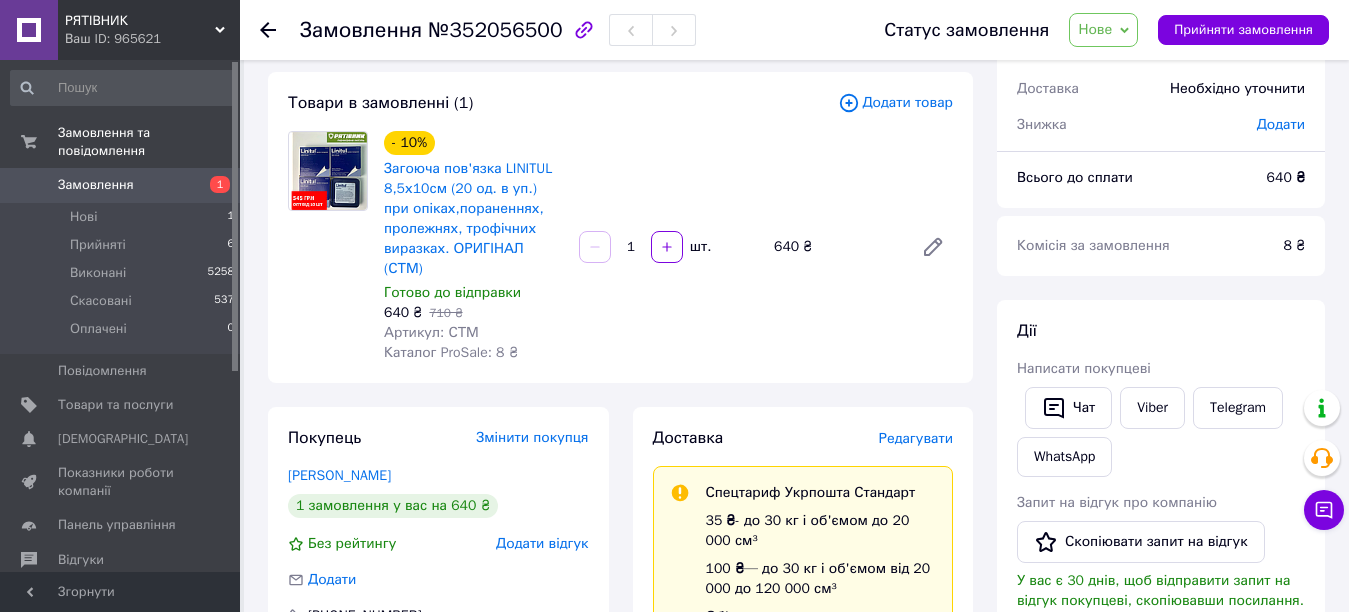 click on "Нове" at bounding box center (1103, 30) 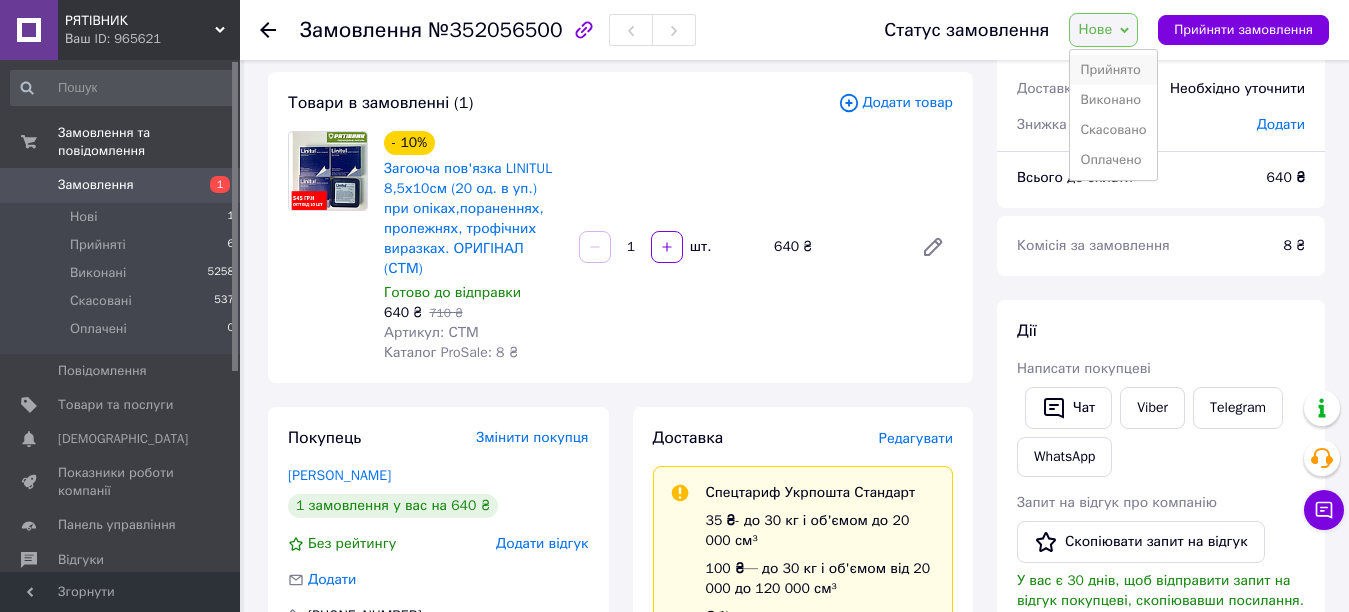 click on "Прийнято" at bounding box center (1113, 70) 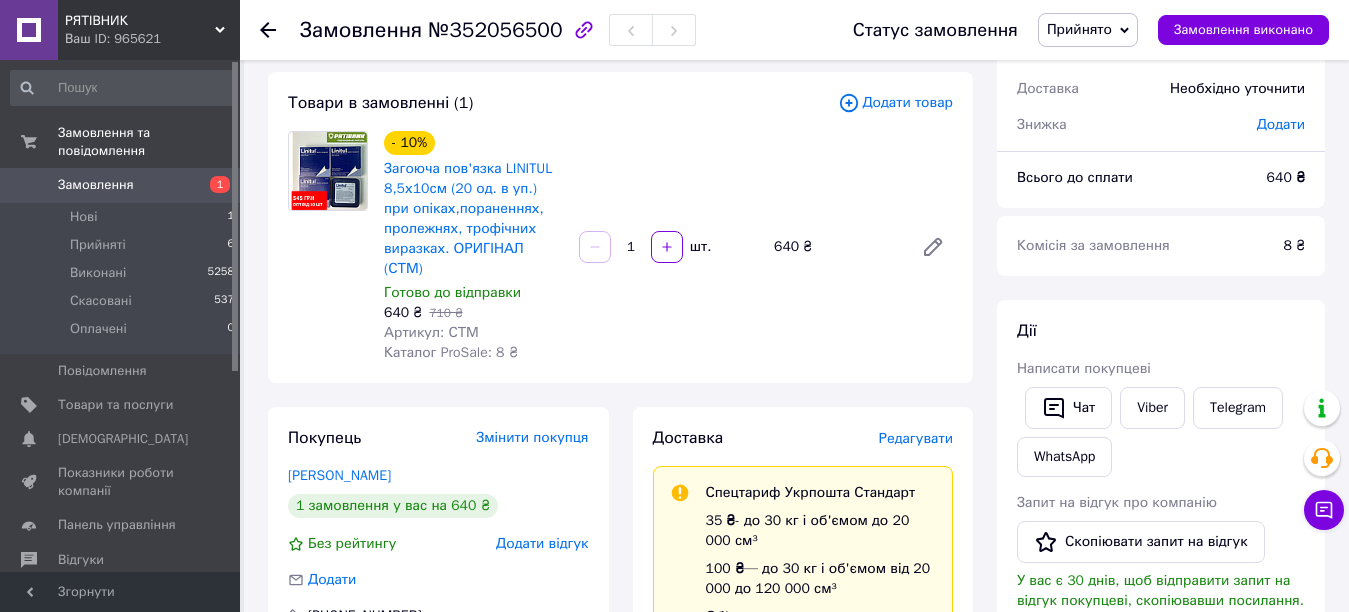 click on "Товари в замовленні (1) Додати товар - 10% Загоюча пов'язка LINITUL  8,5х10см (20 од. в уп.) при опіках,пораненнях, пролежнях, трофічних виразках. ОРИГІНАЛ (СТМ) Готово до відправки 640 ₴   710 ₴ Артикул: СТМ Каталог ProSale: 8 ₴  1   шт. 640 ₴" at bounding box center [620, 227] 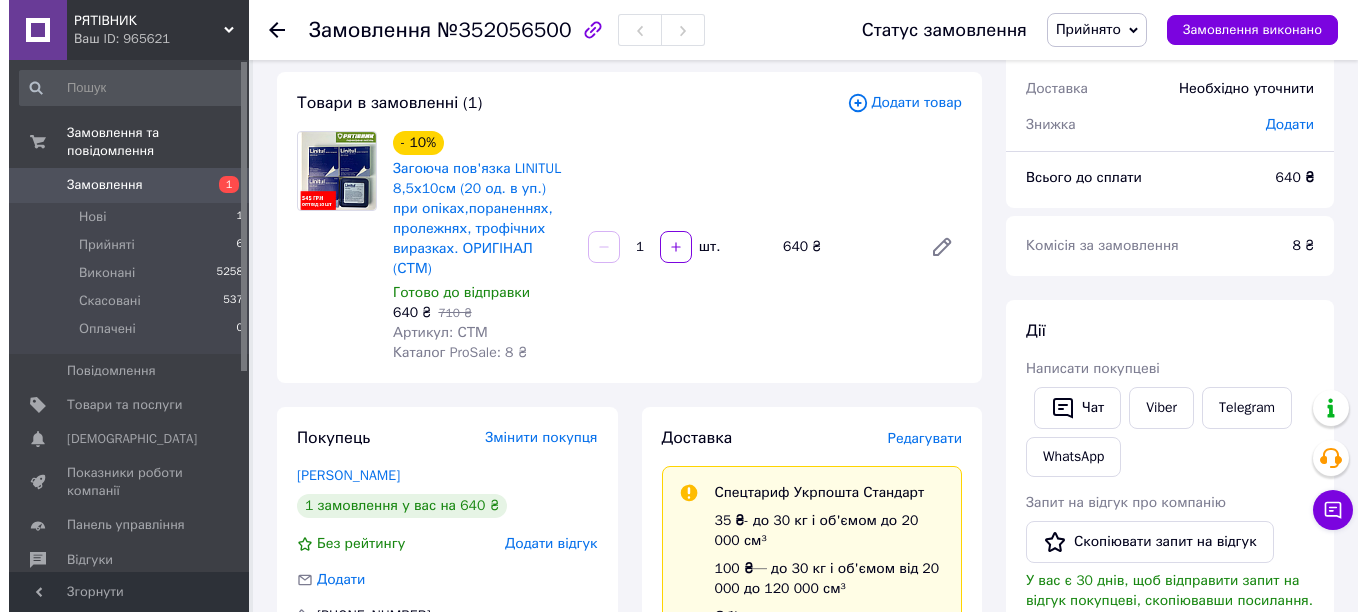scroll, scrollTop: 200, scrollLeft: 0, axis: vertical 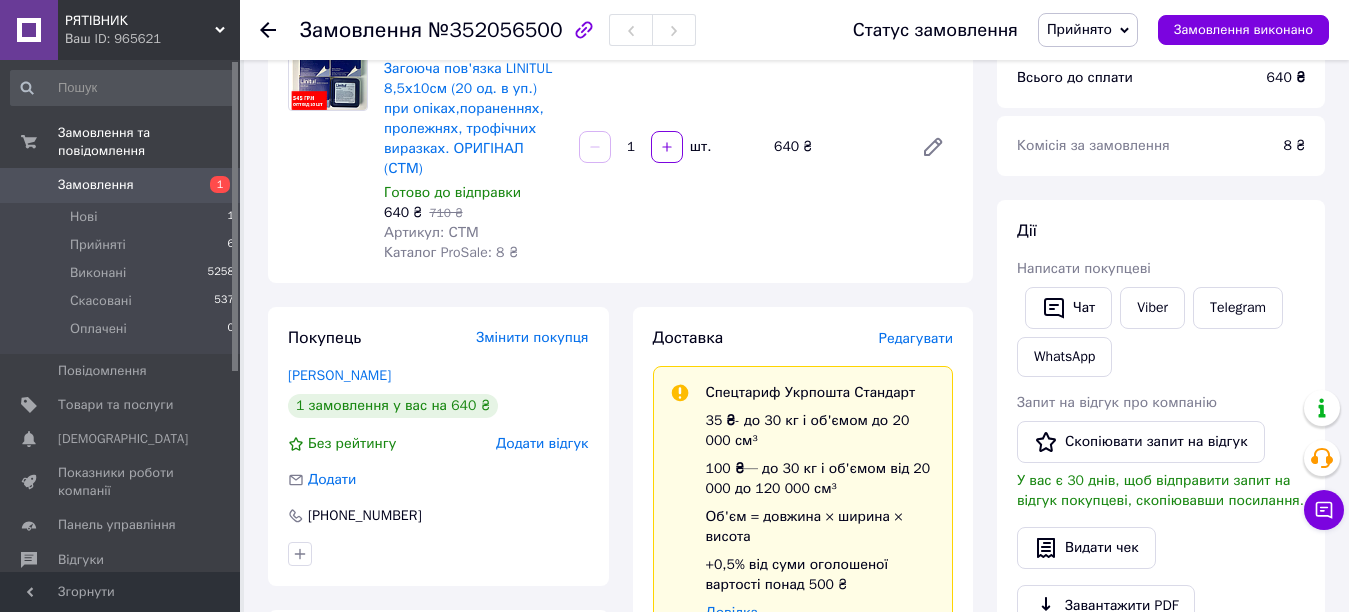 click on "Редагувати" at bounding box center [916, 338] 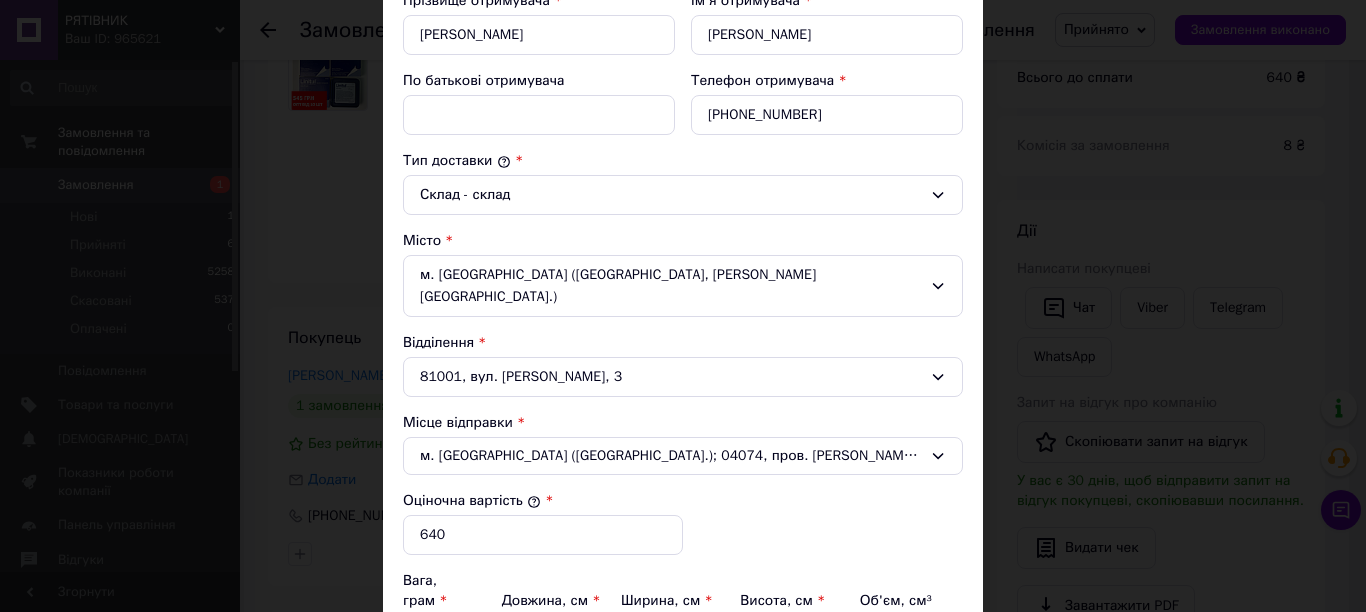 scroll, scrollTop: 800, scrollLeft: 0, axis: vertical 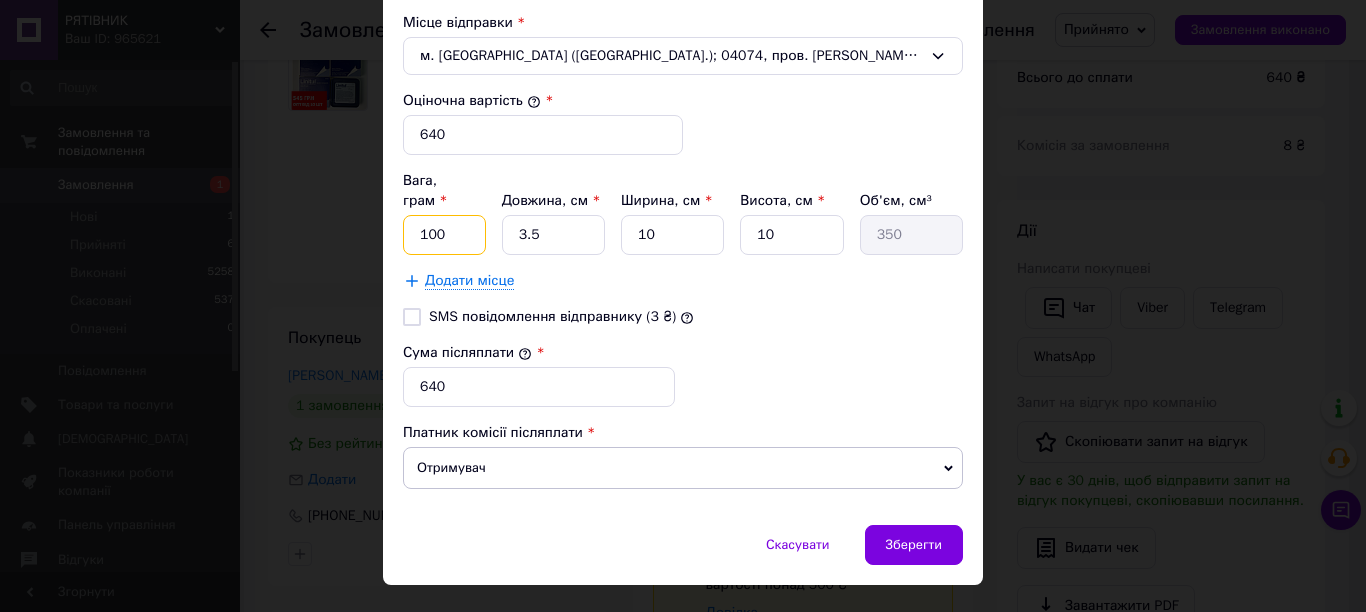 click on "100" at bounding box center (444, 235) 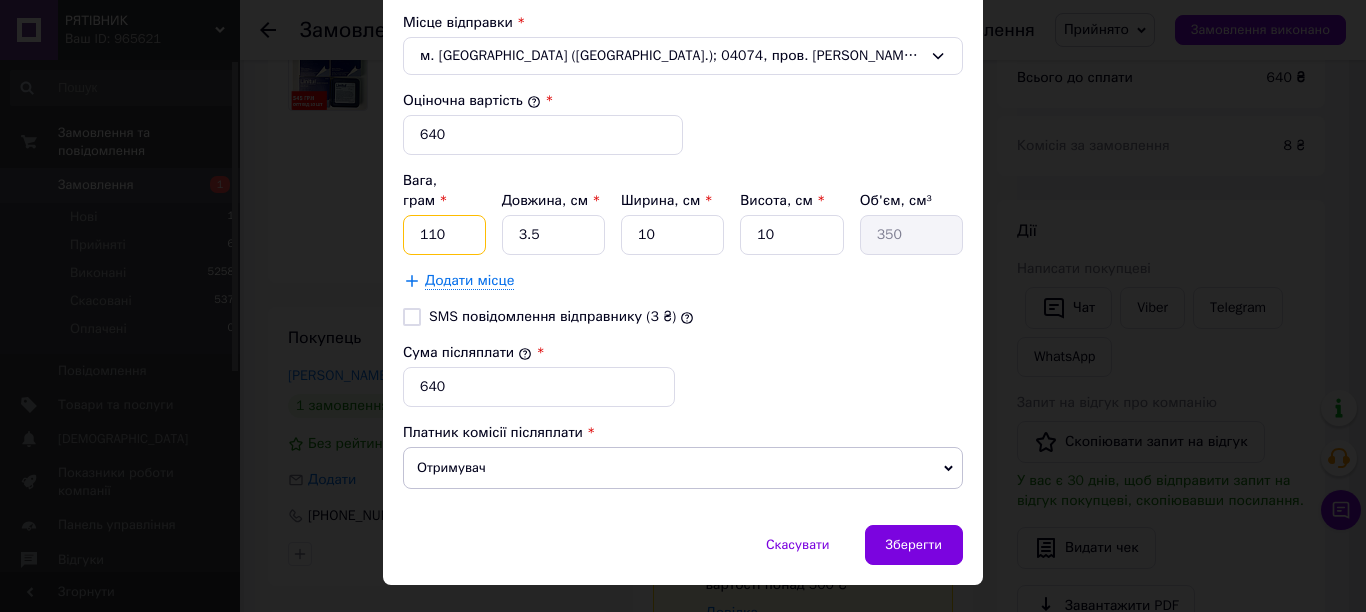 type on "110" 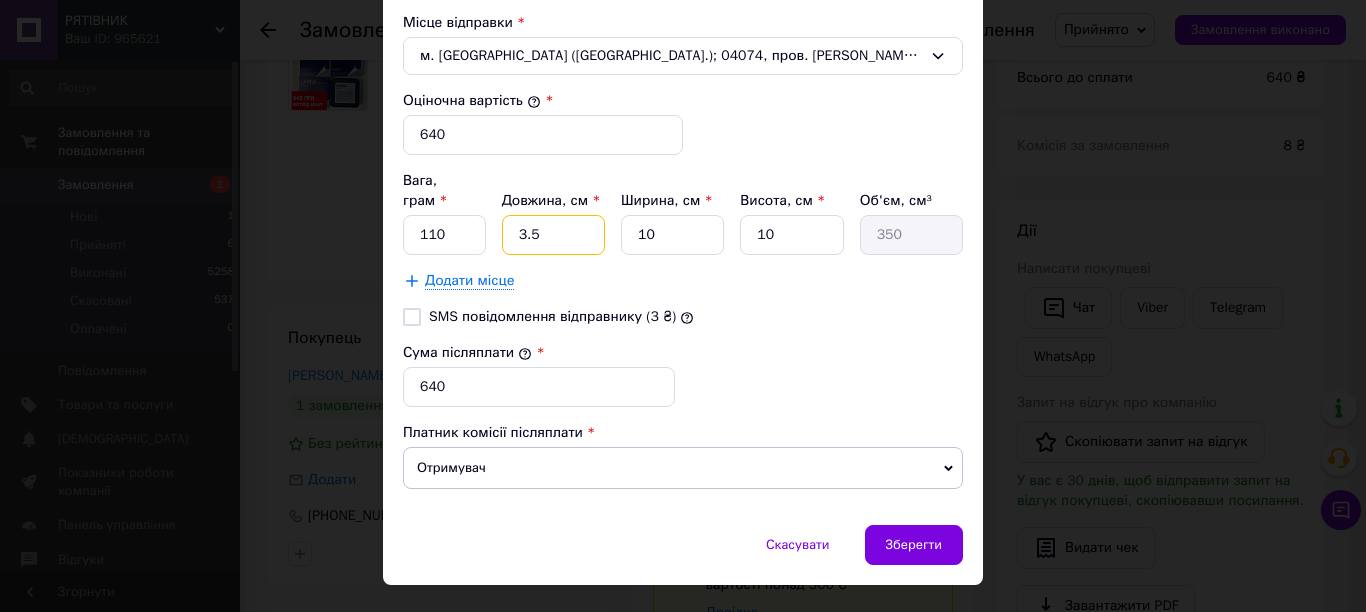 click on "3.5" at bounding box center (553, 235) 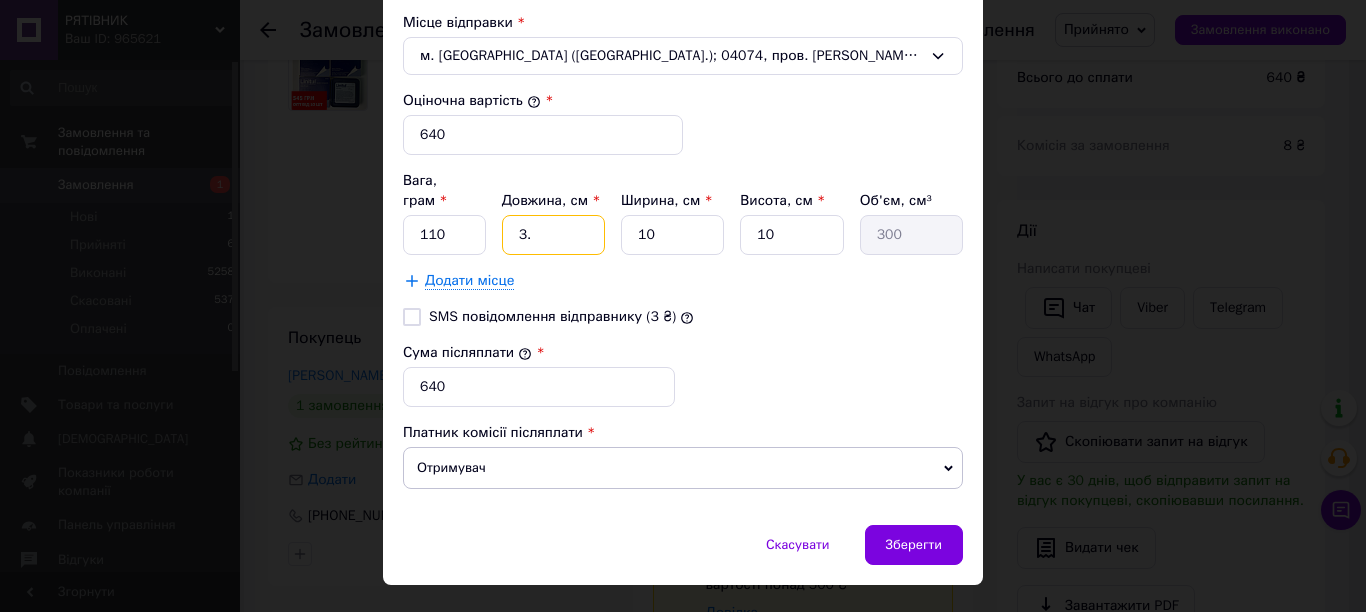 type on "3" 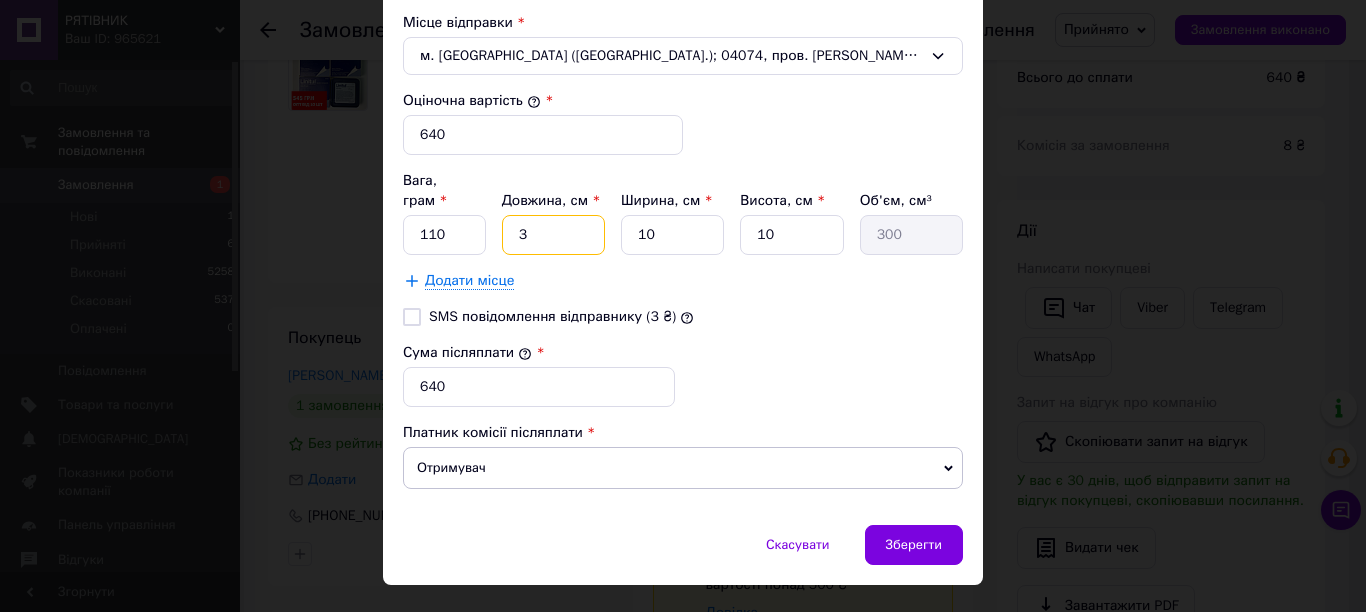 type 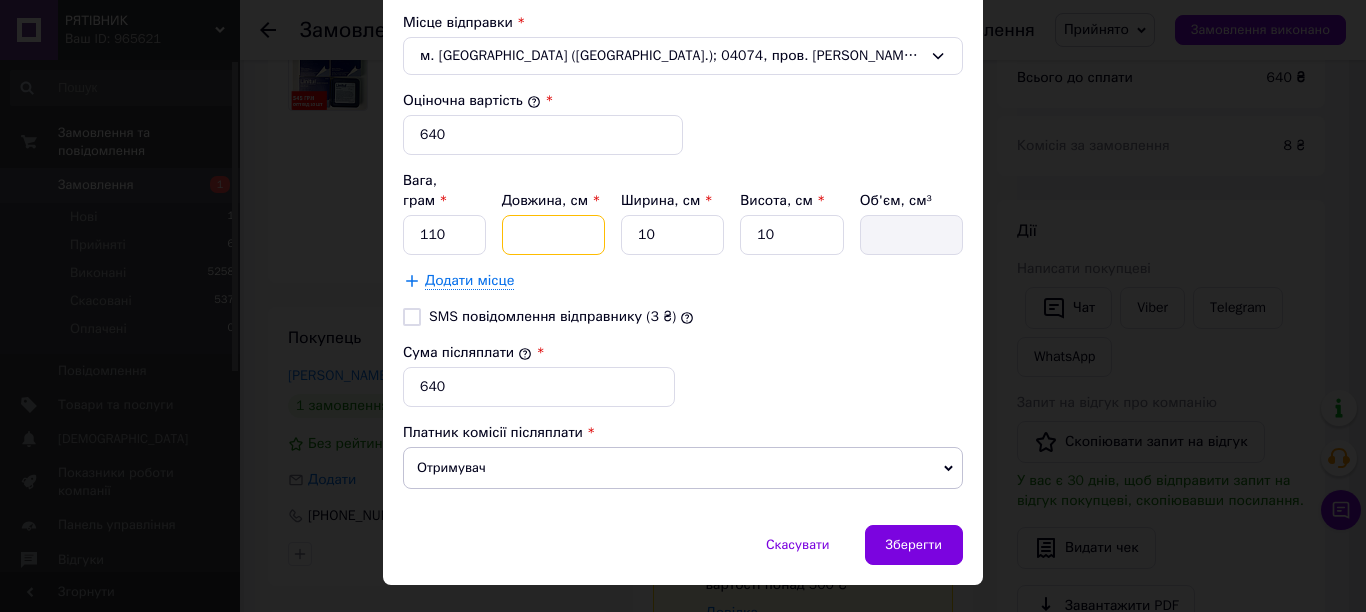type on "2" 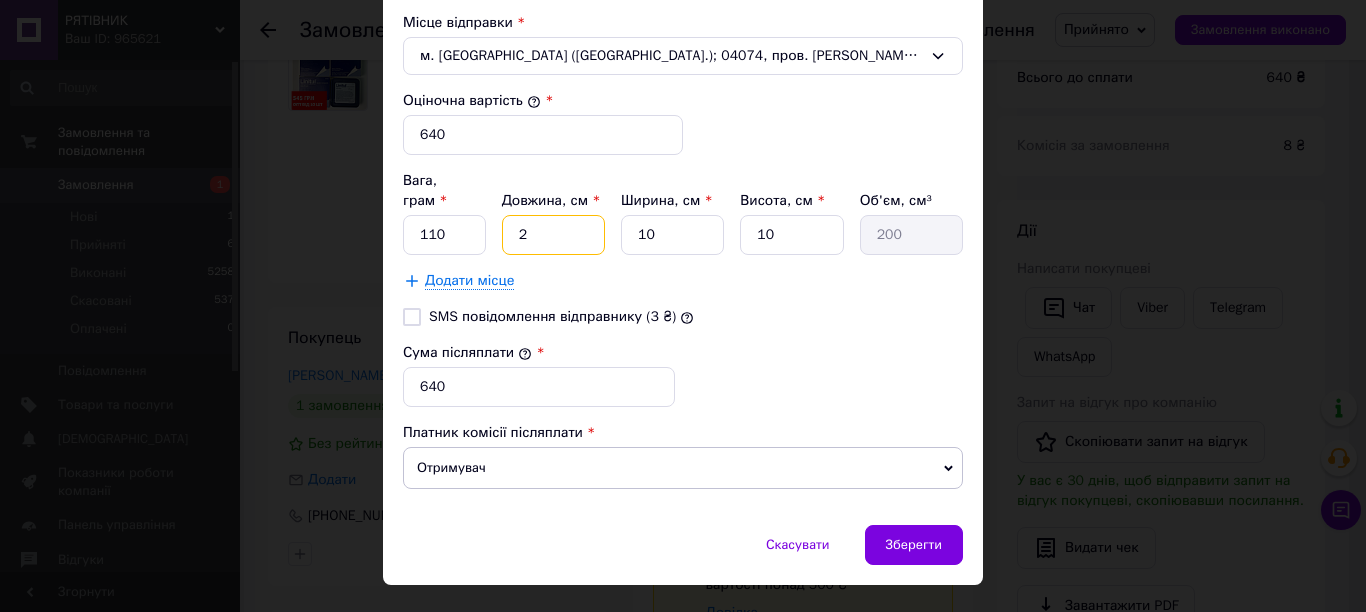 type on "24" 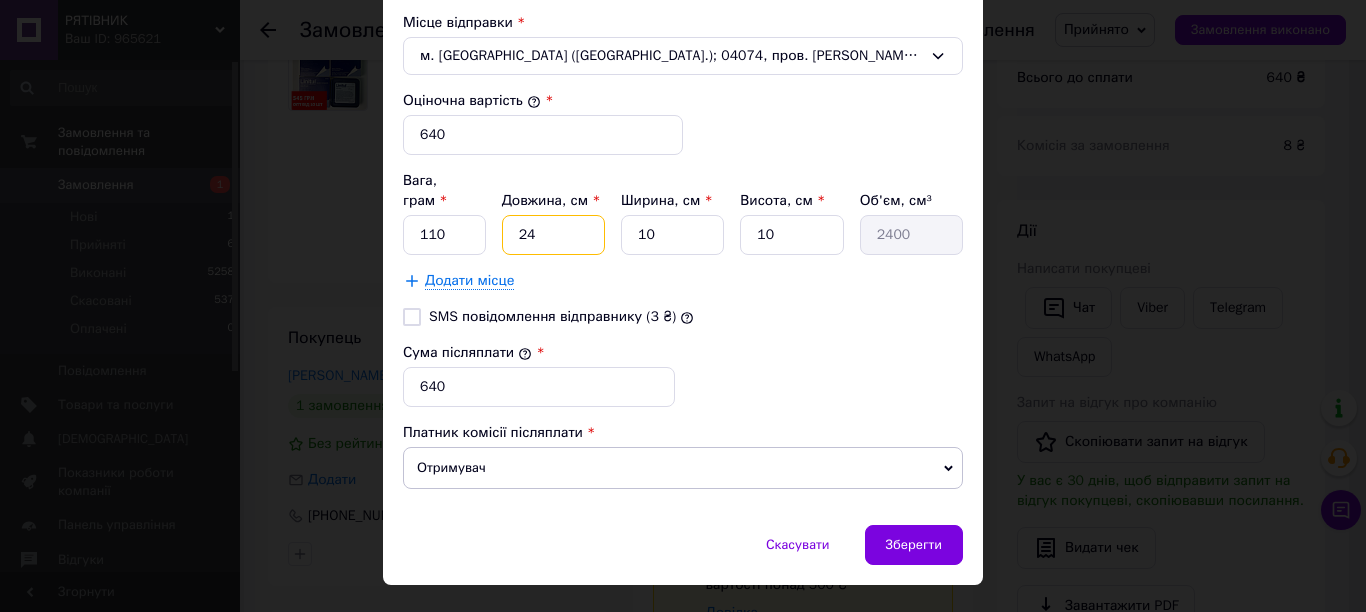 type on "24" 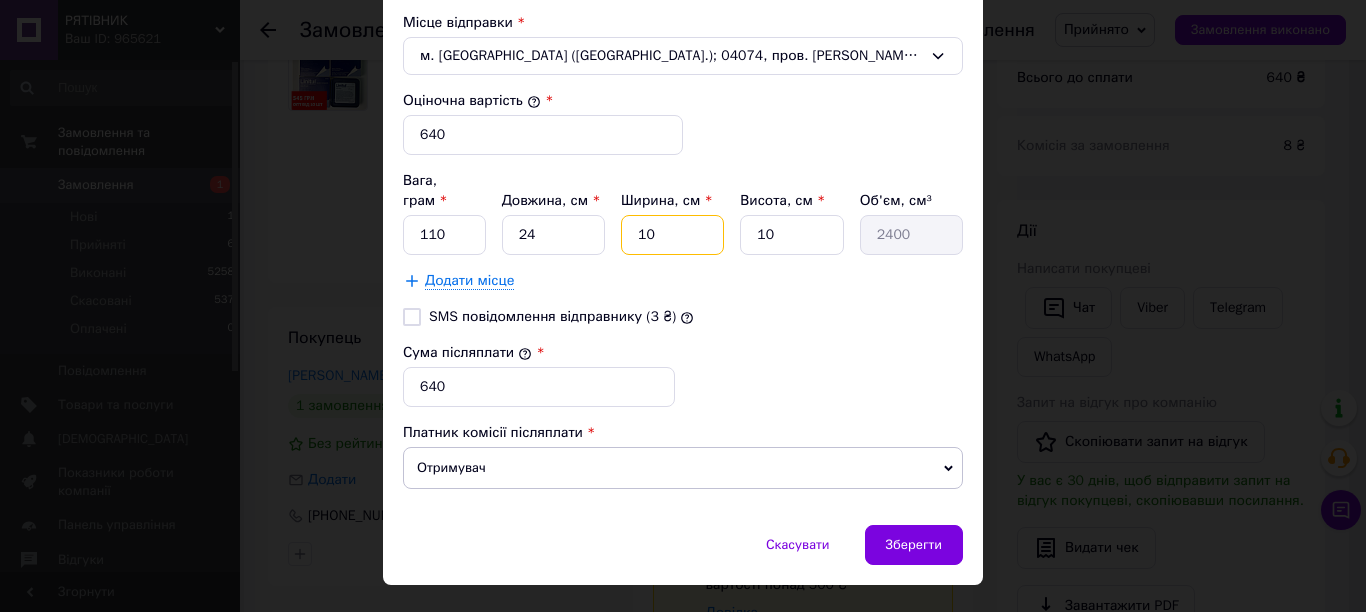 click on "10" at bounding box center (672, 235) 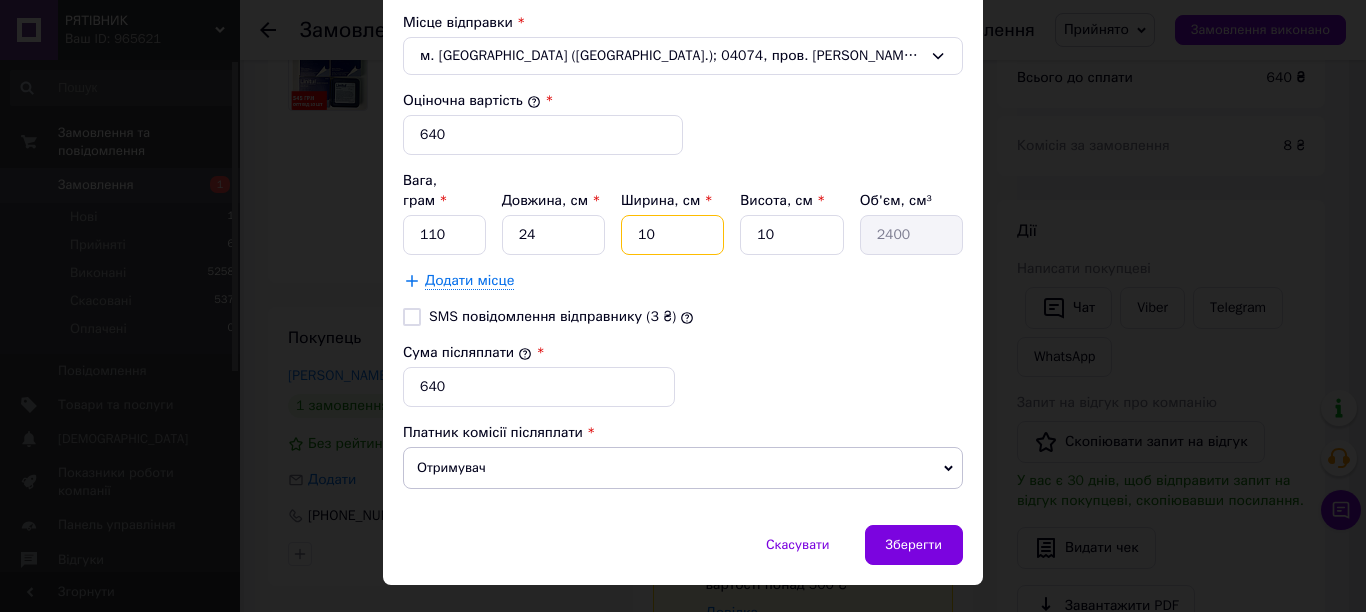 type on "1" 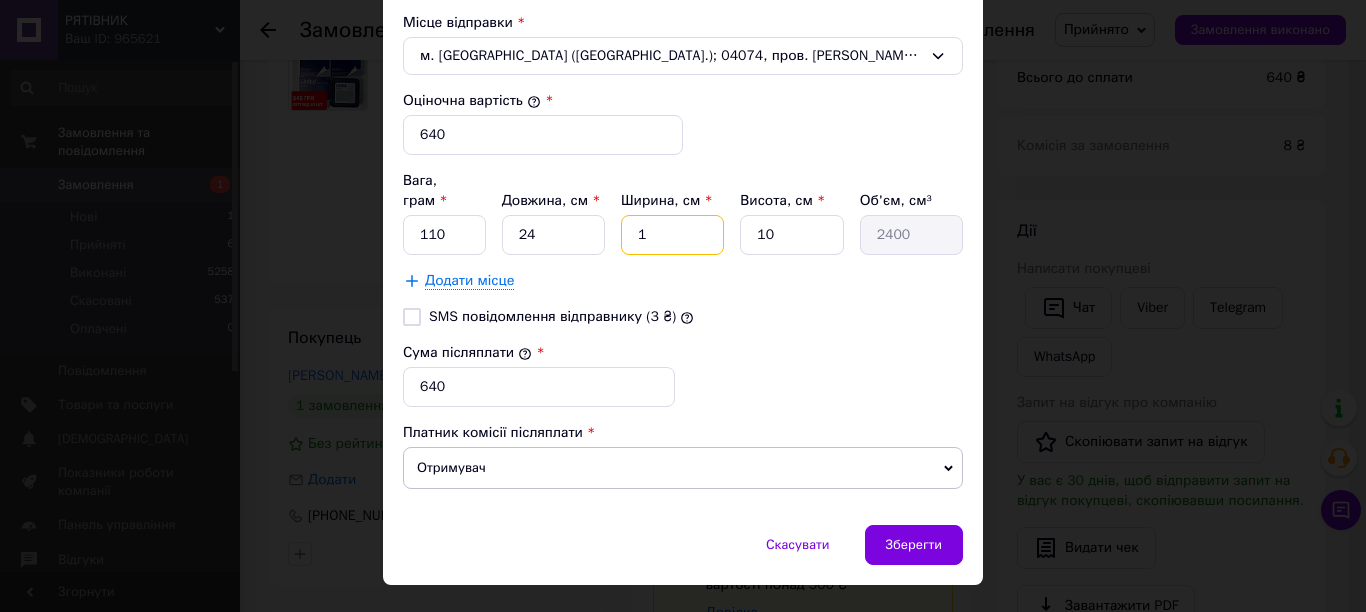 type on "240" 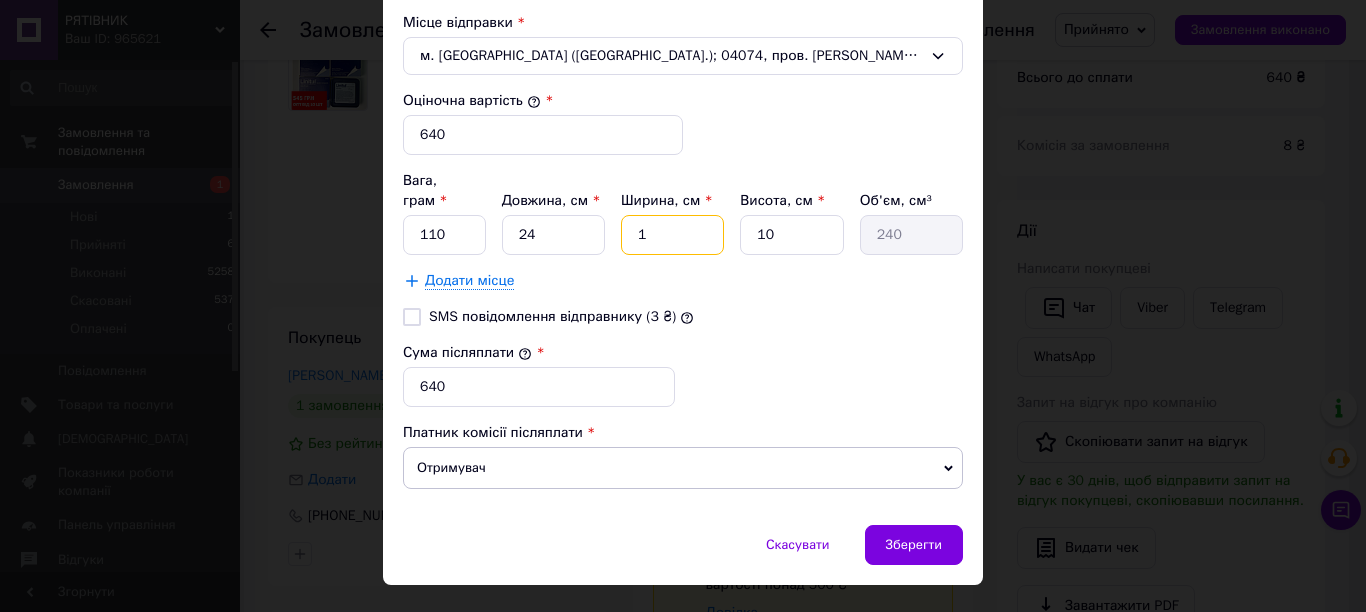 type on "15" 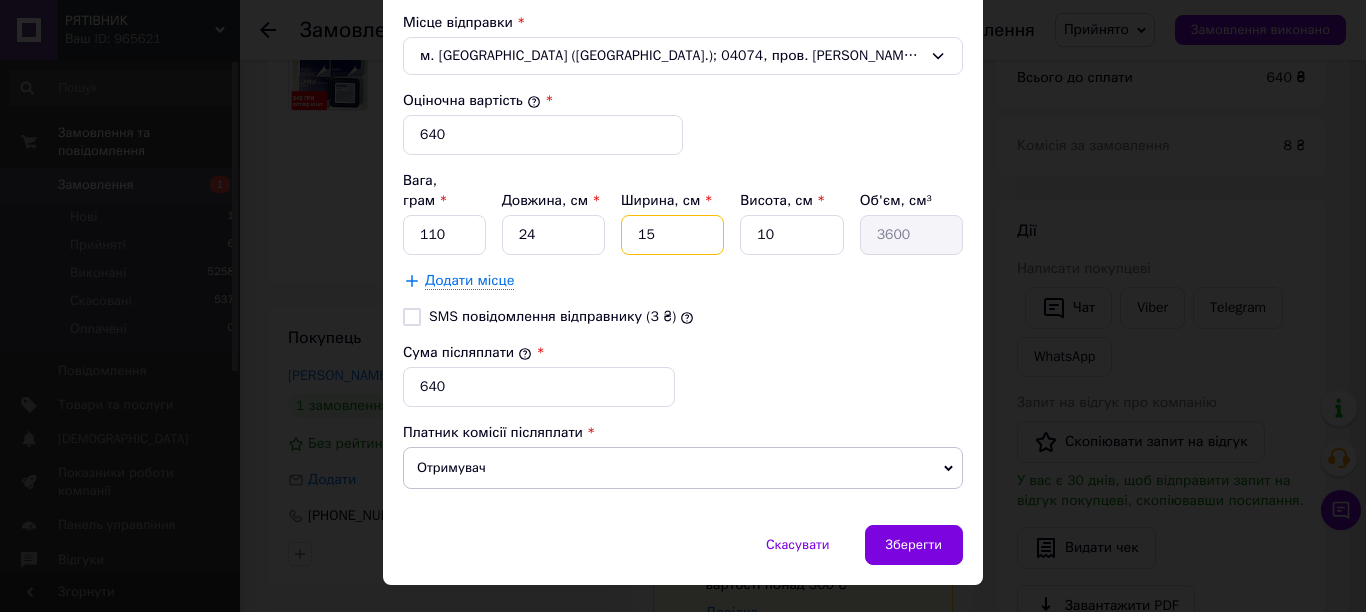 type on "15" 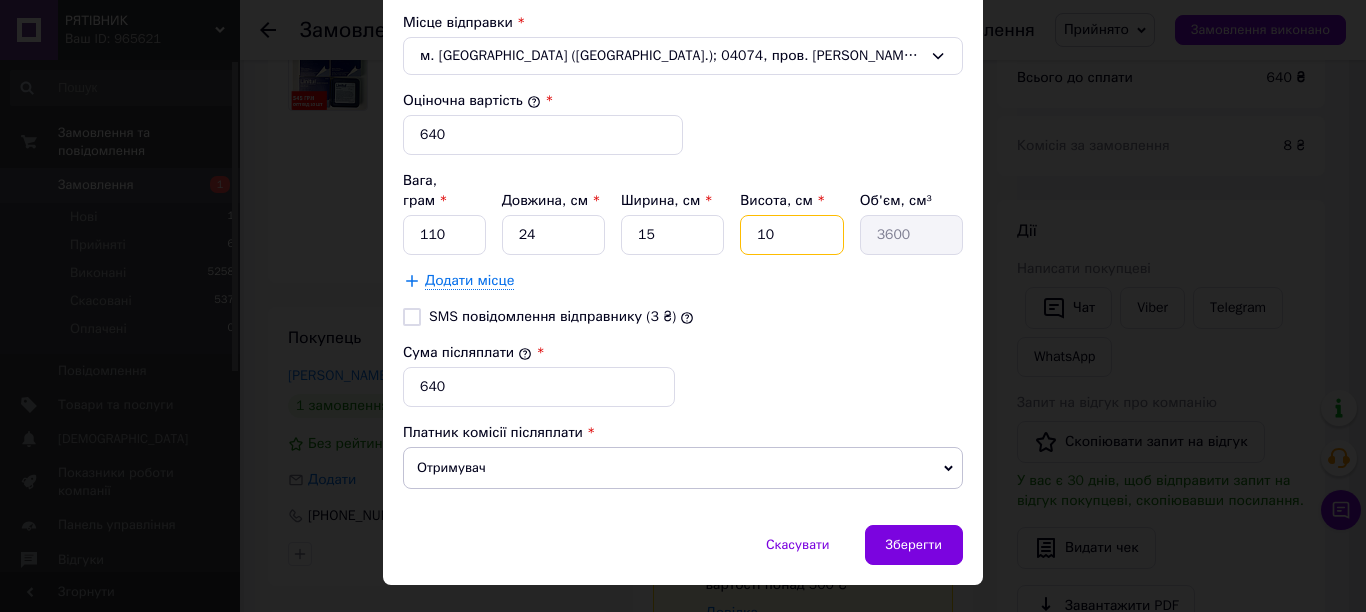 click on "10" at bounding box center [791, 235] 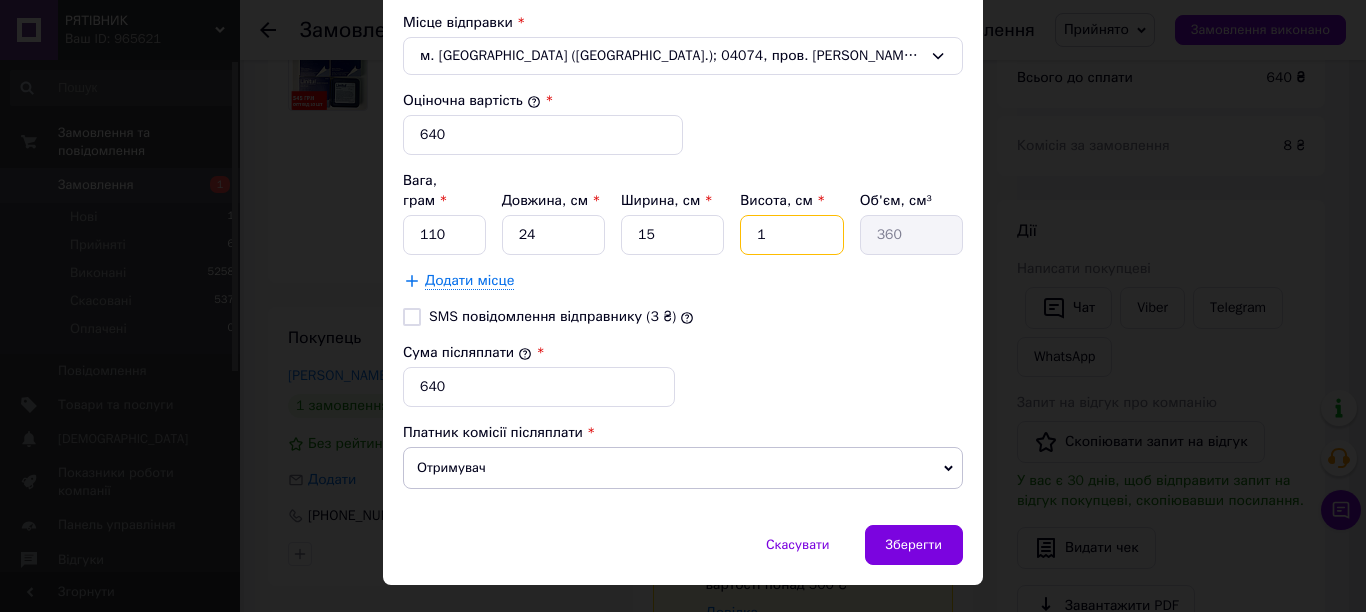 type 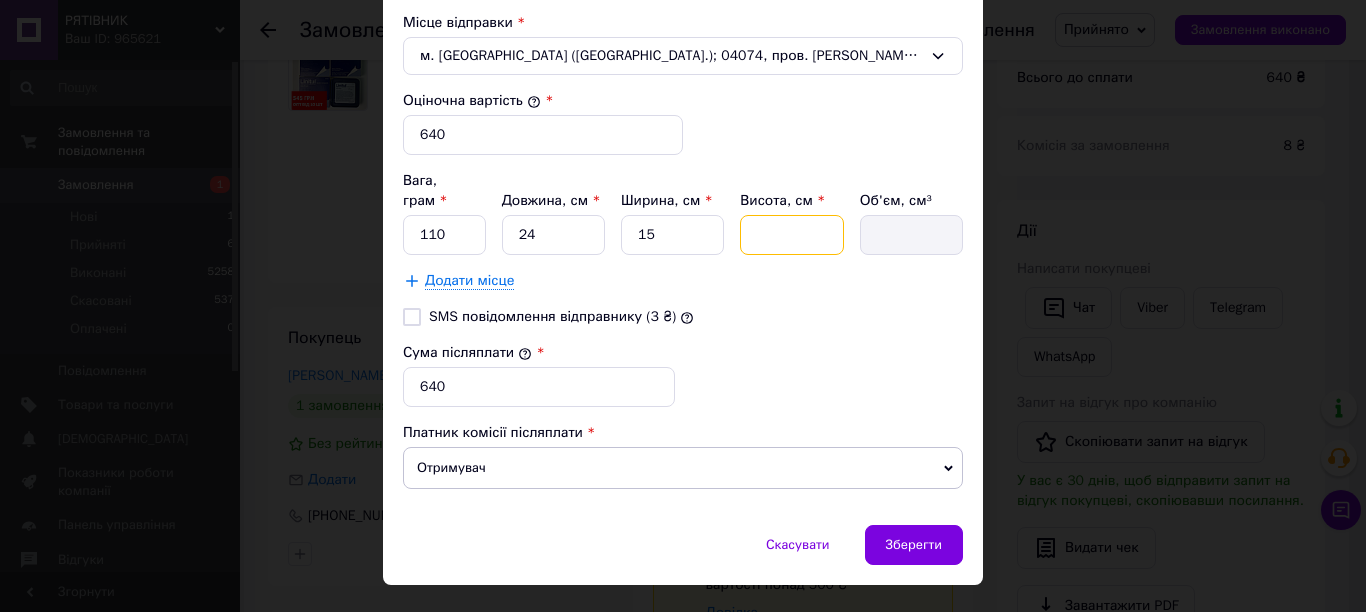 type on "3" 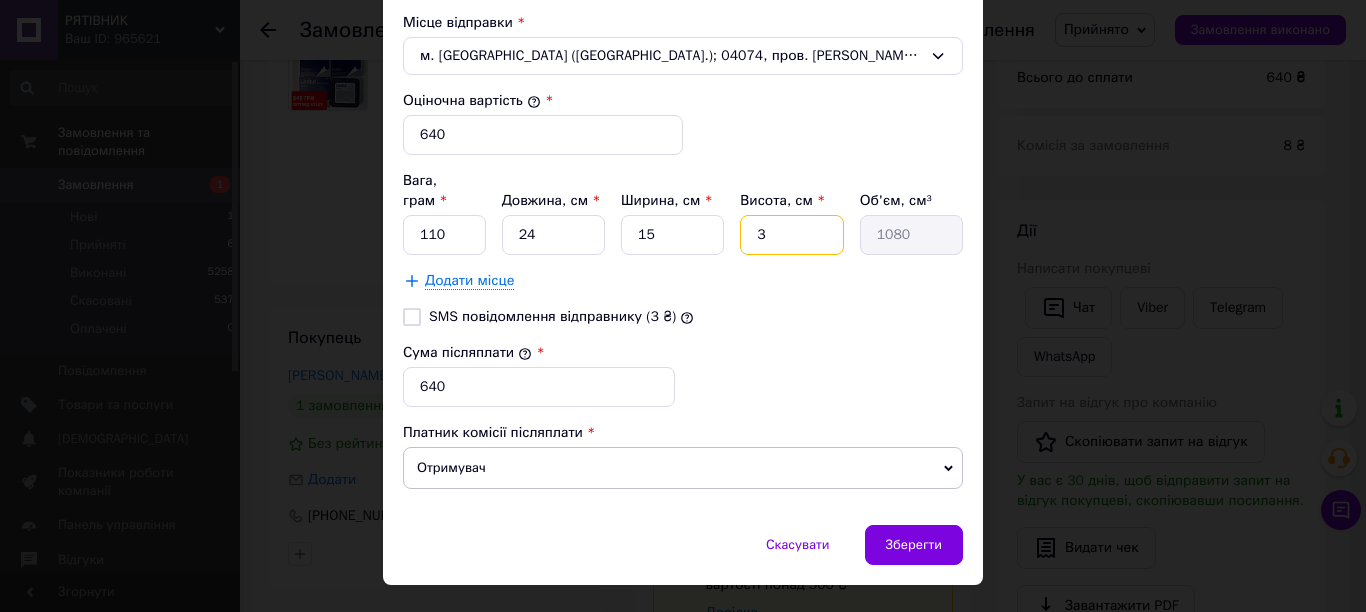 type on "3" 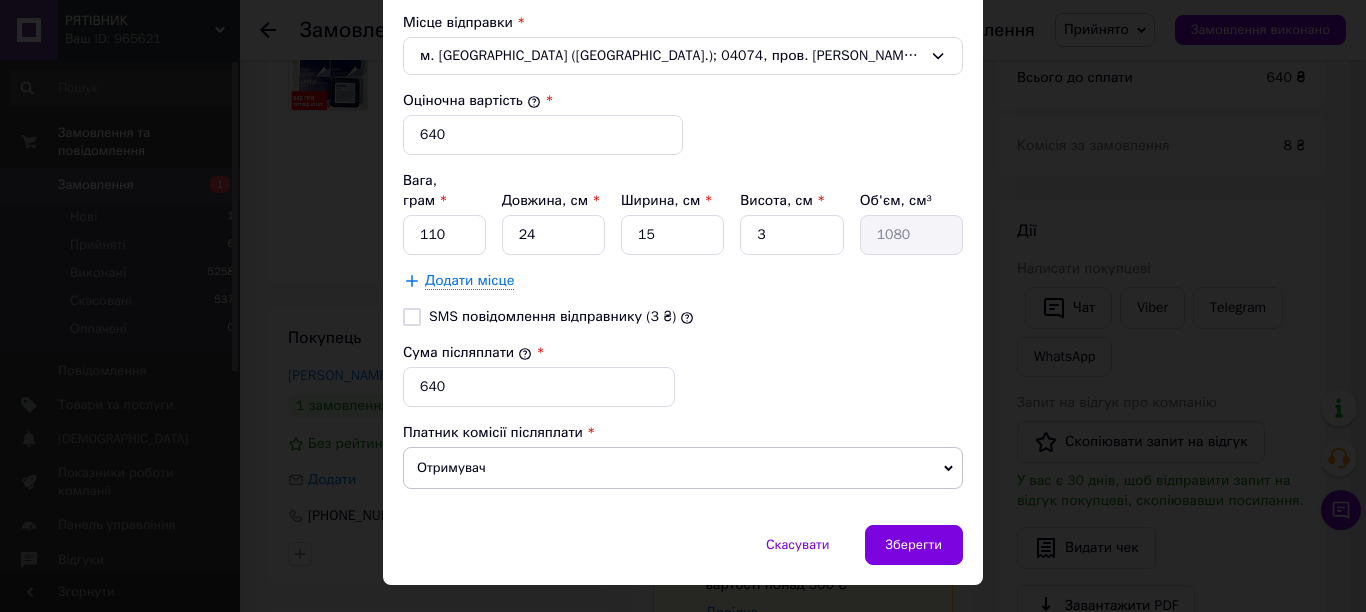 click on "SMS повідомлення відправнику (3 ₴)" at bounding box center (683, 317) 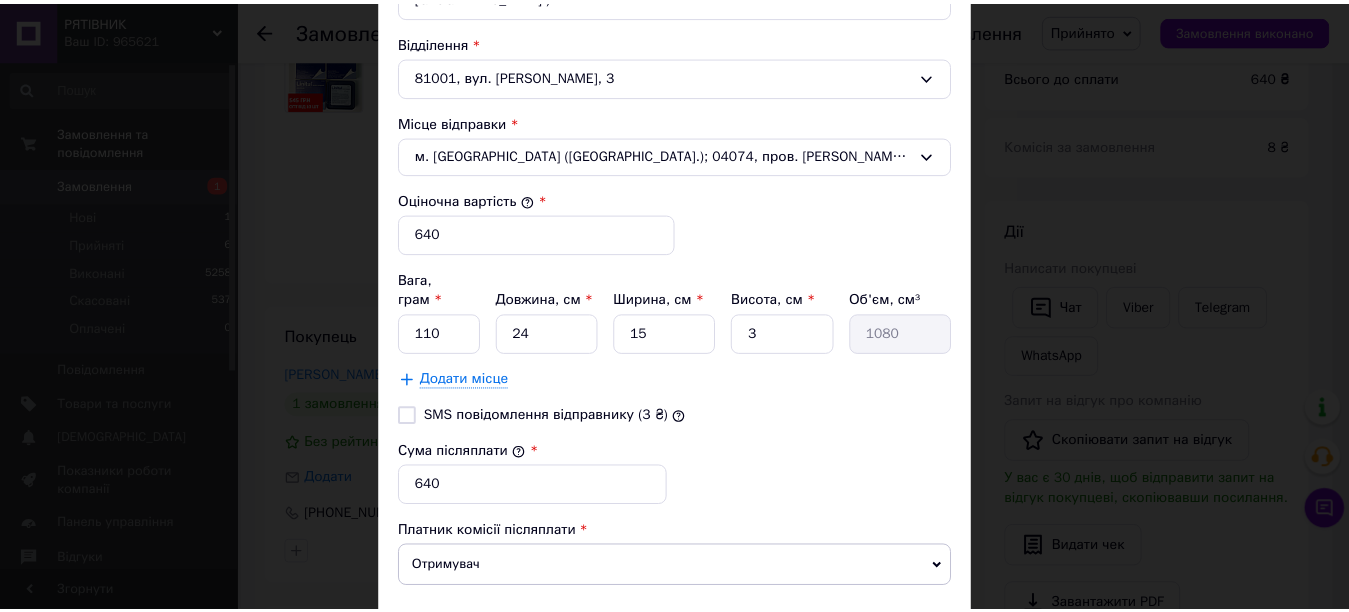 scroll, scrollTop: 801, scrollLeft: 0, axis: vertical 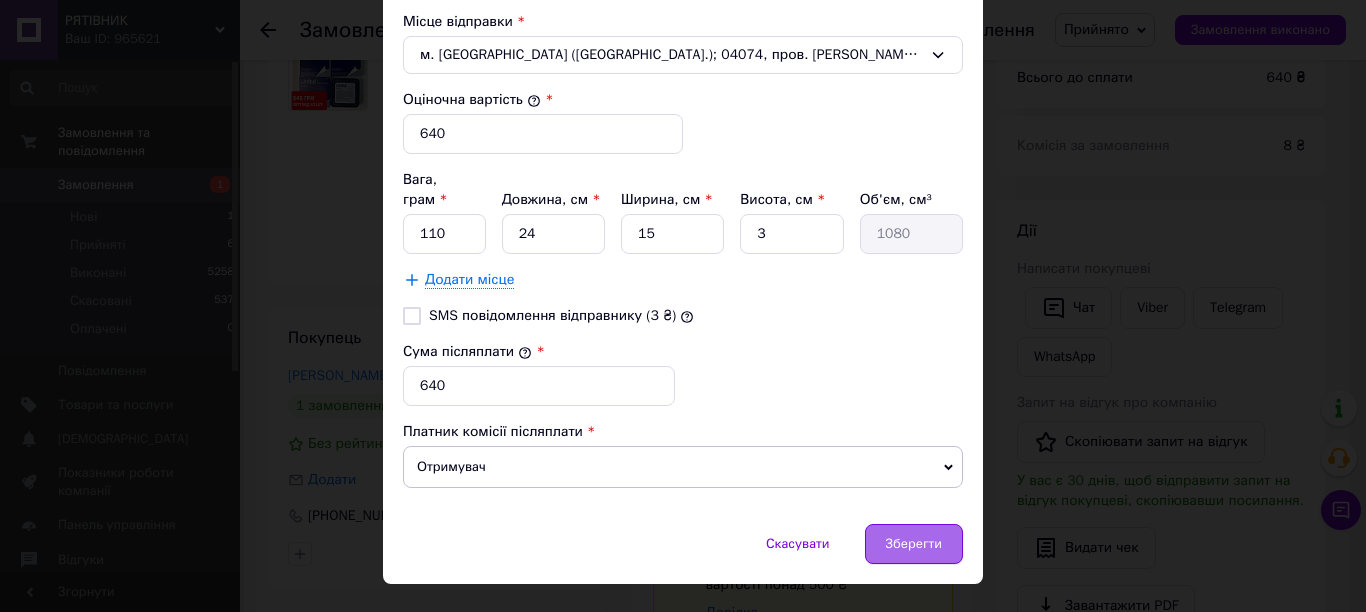 click on "Зберегти" at bounding box center [914, 544] 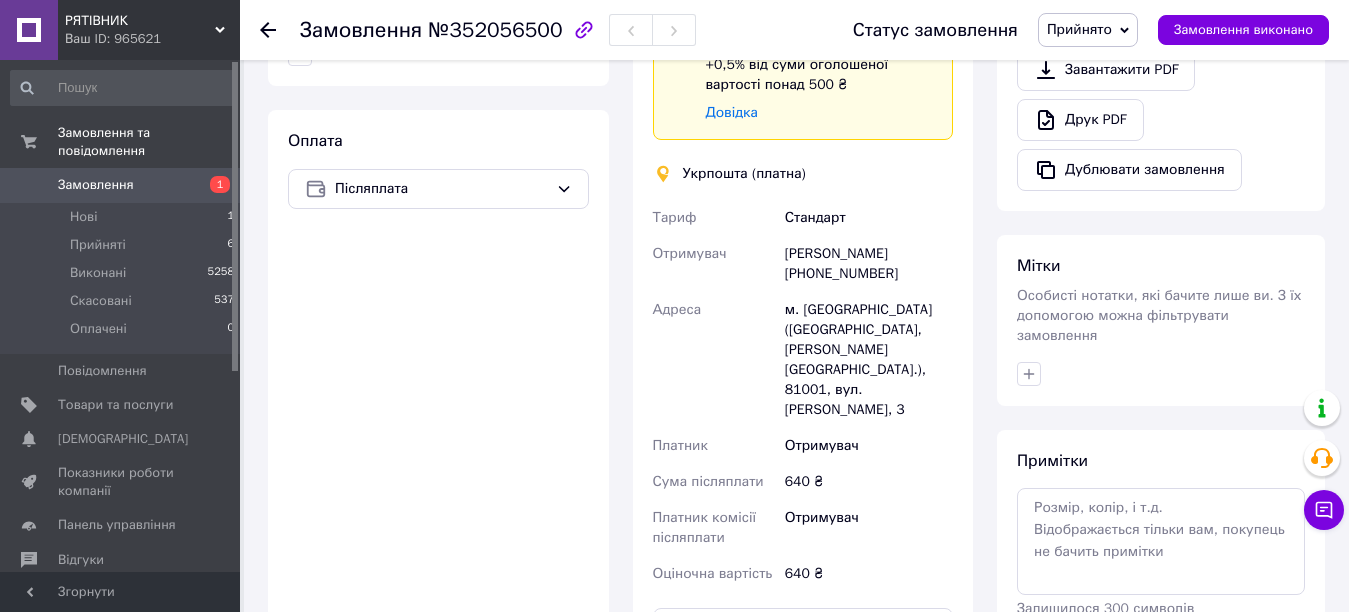scroll, scrollTop: 800, scrollLeft: 0, axis: vertical 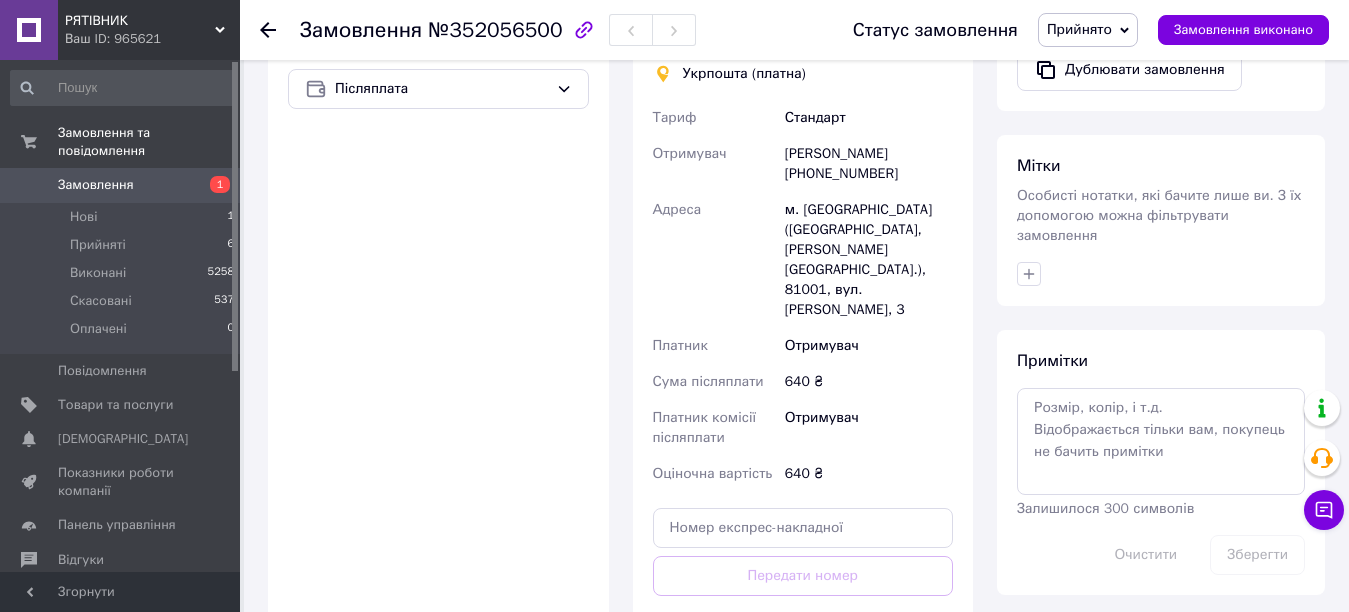 click on "Створити ярлик" at bounding box center (803, 665) 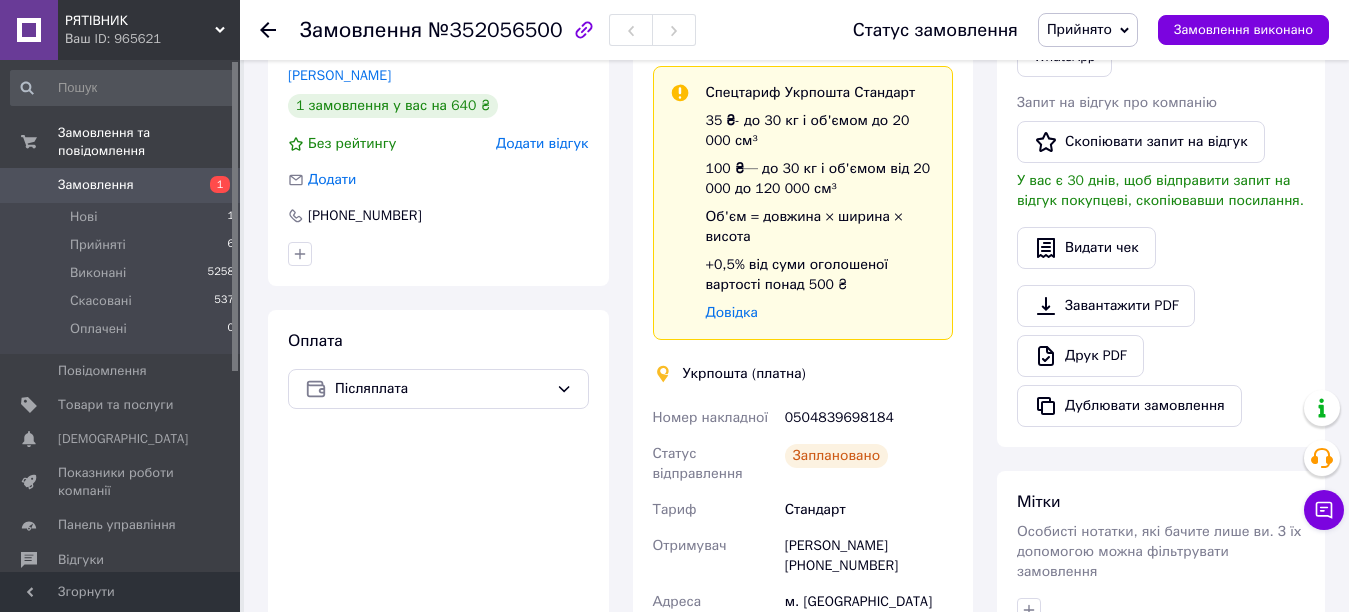 scroll, scrollTop: 400, scrollLeft: 0, axis: vertical 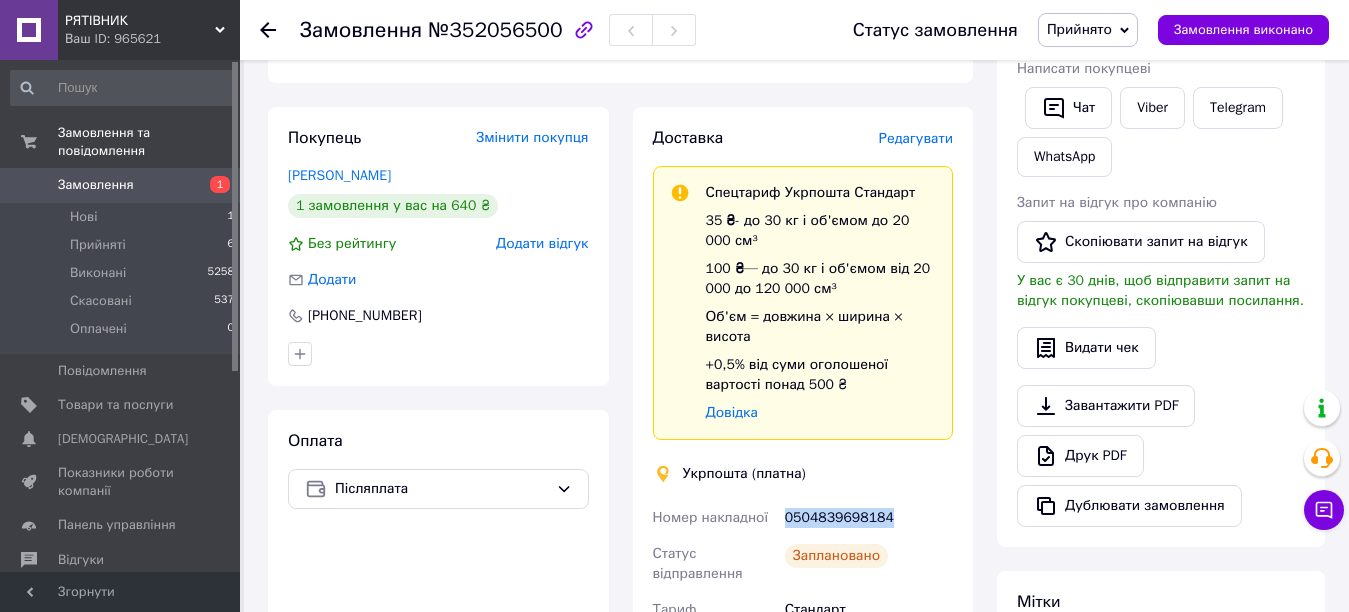 drag, startPoint x: 787, startPoint y: 496, endPoint x: 897, endPoint y: 500, distance: 110.0727 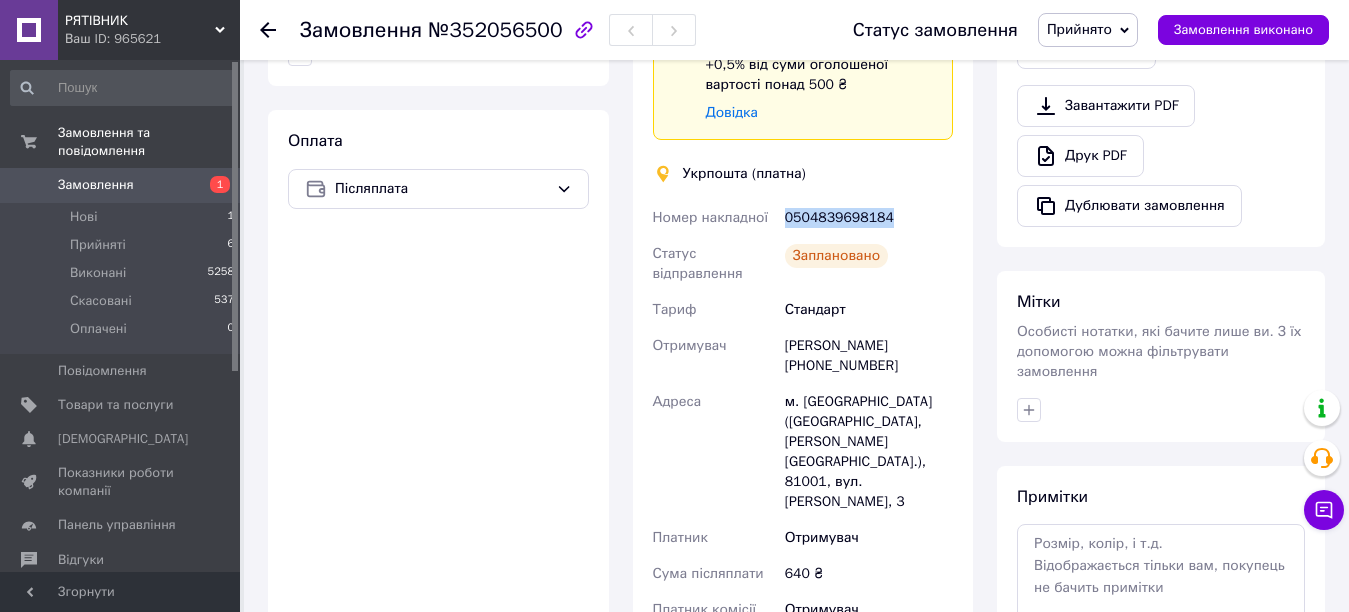 scroll, scrollTop: 1000, scrollLeft: 0, axis: vertical 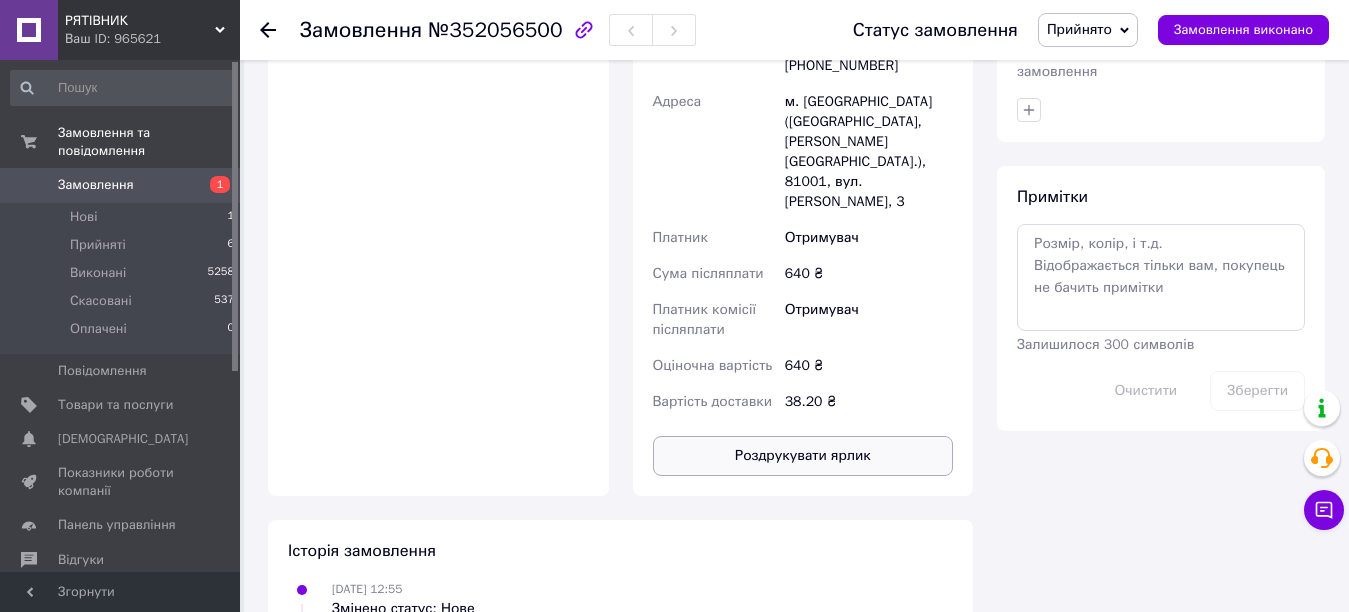 click on "Роздрукувати ярлик" at bounding box center (803, 456) 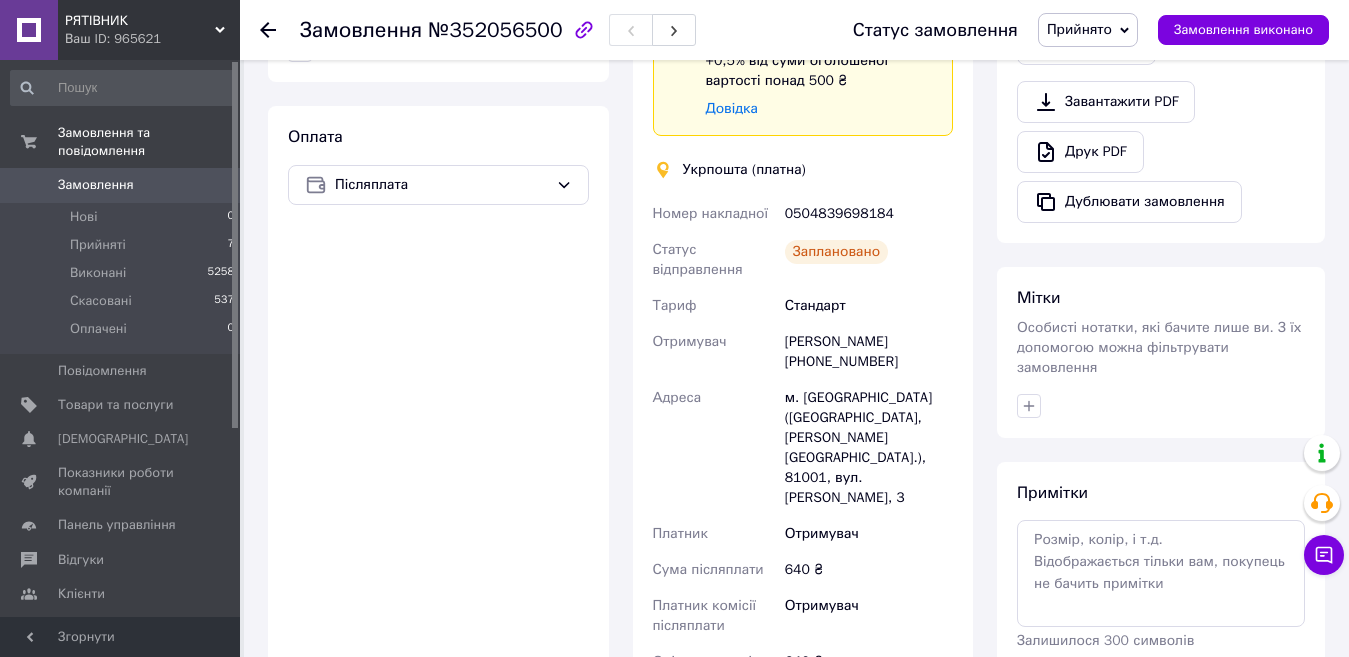scroll, scrollTop: 804, scrollLeft: 0, axis: vertical 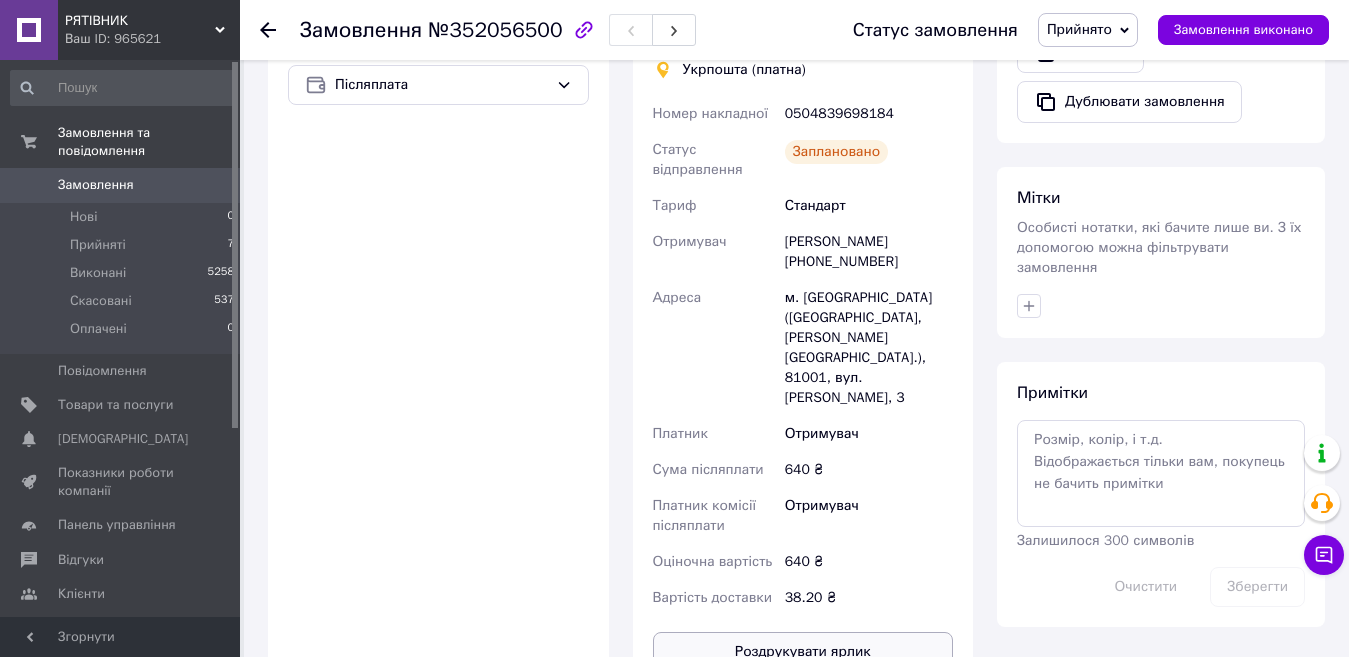 click on "Роздрукувати ярлик" at bounding box center [803, 652] 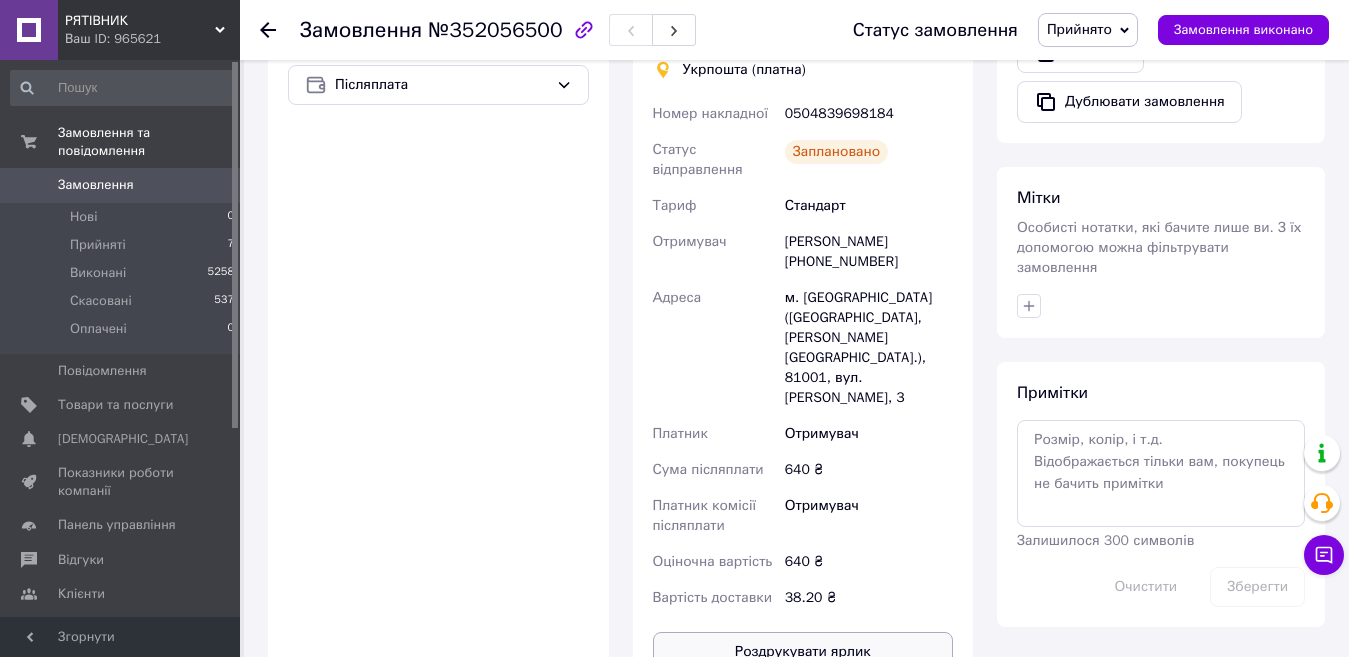 click on "Роздрукувати ярлик" at bounding box center (803, 652) 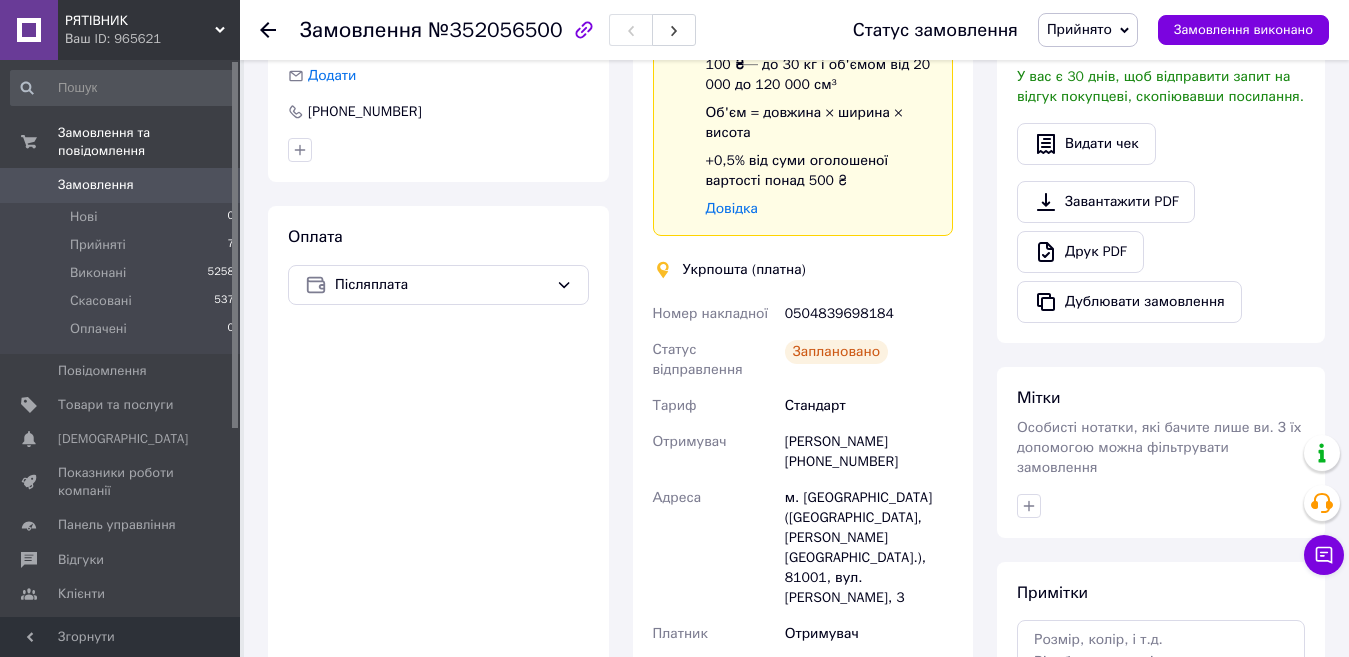 scroll, scrollTop: 704, scrollLeft: 0, axis: vertical 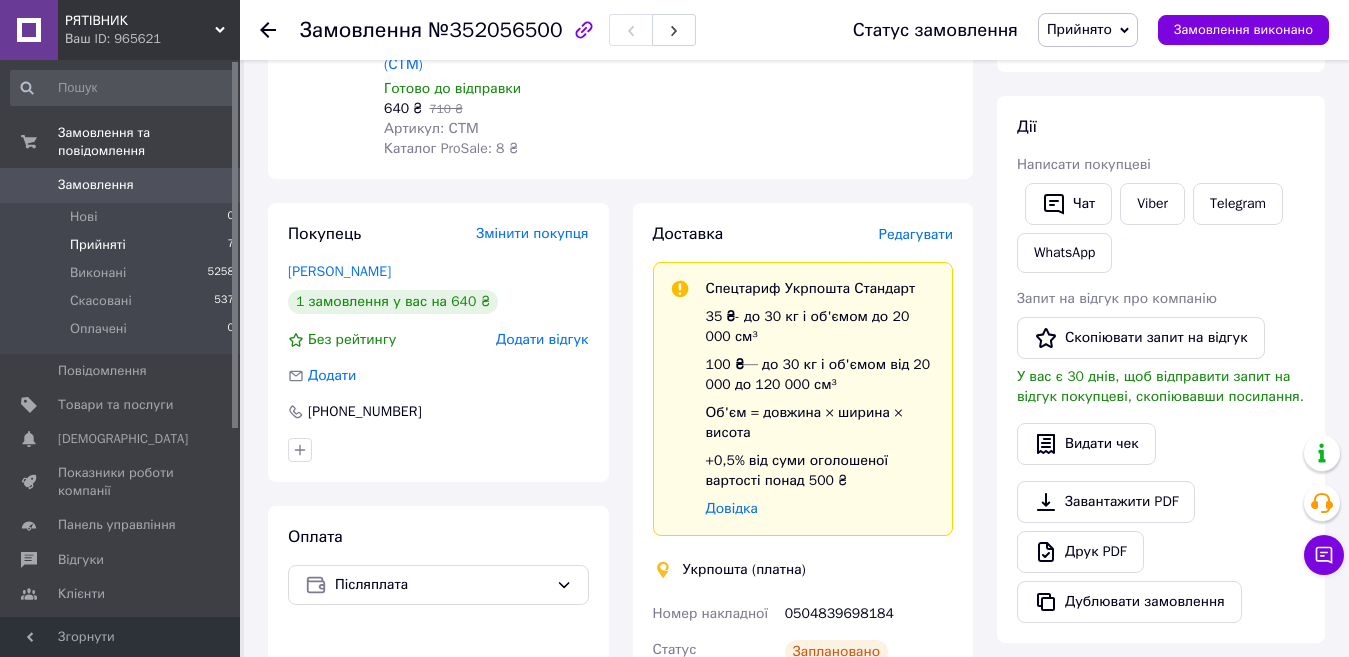 click on "Прийняті" at bounding box center [98, 245] 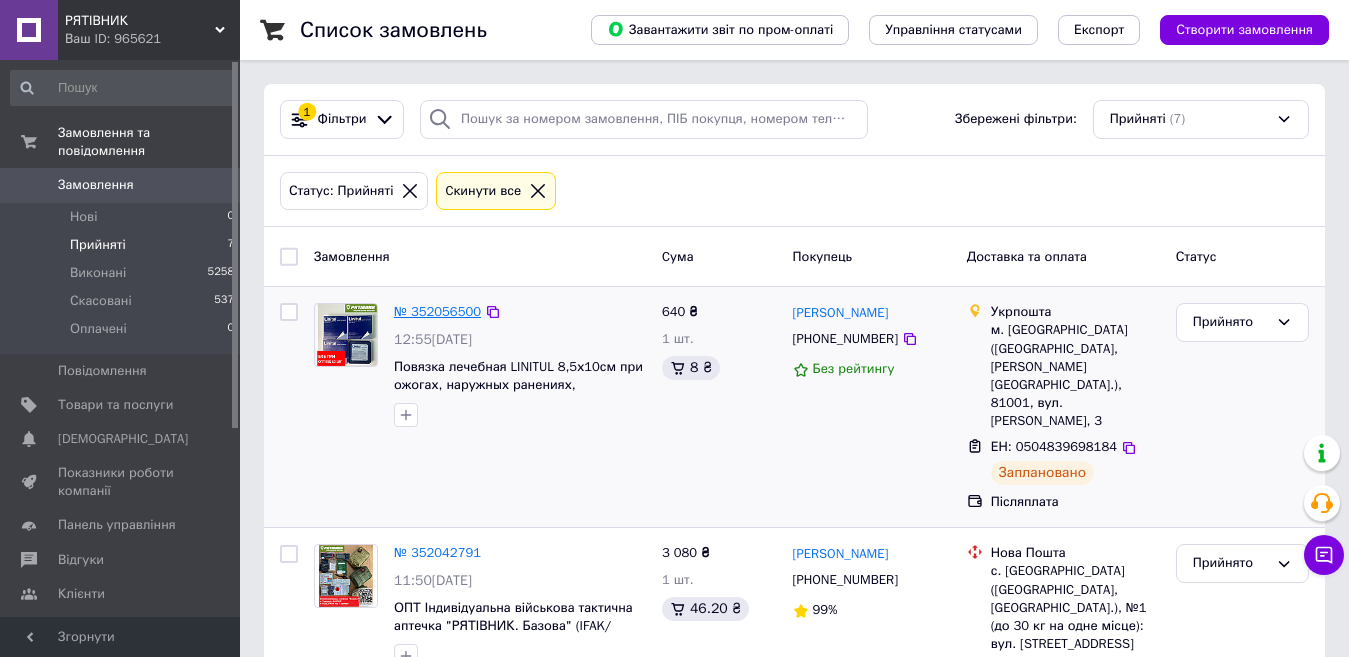 click on "№ 352056500" at bounding box center (437, 311) 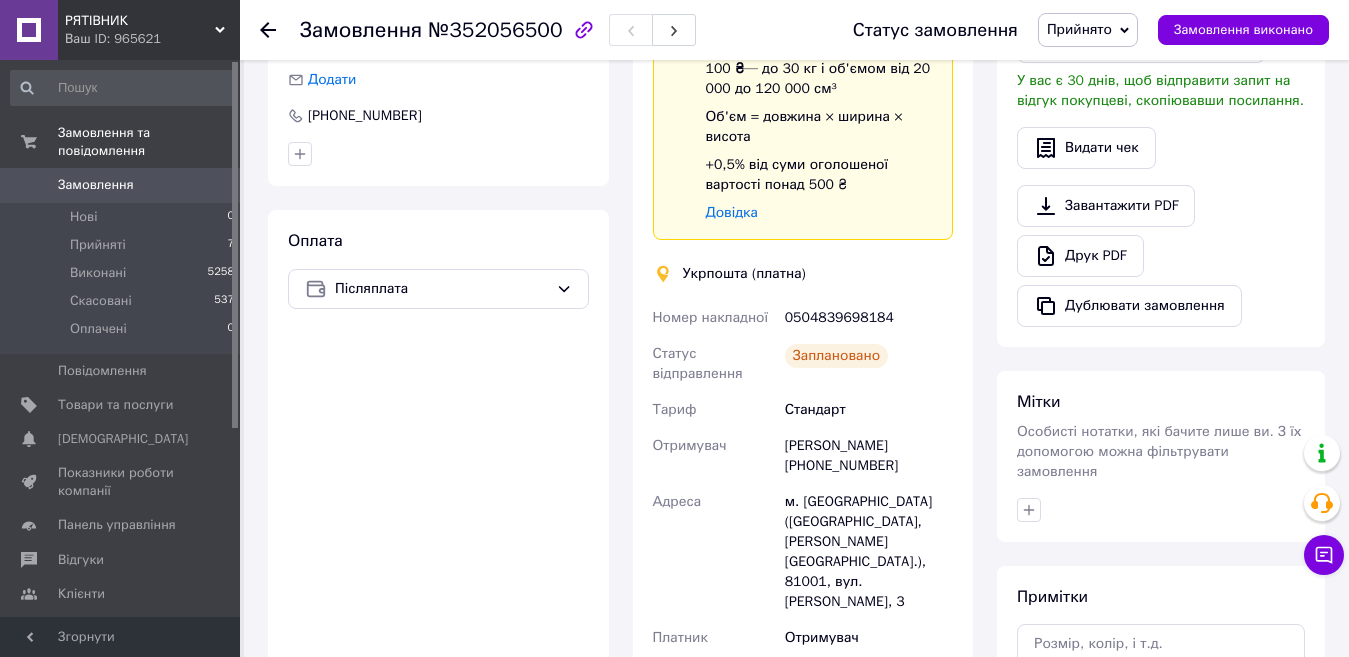 scroll, scrollTop: 800, scrollLeft: 0, axis: vertical 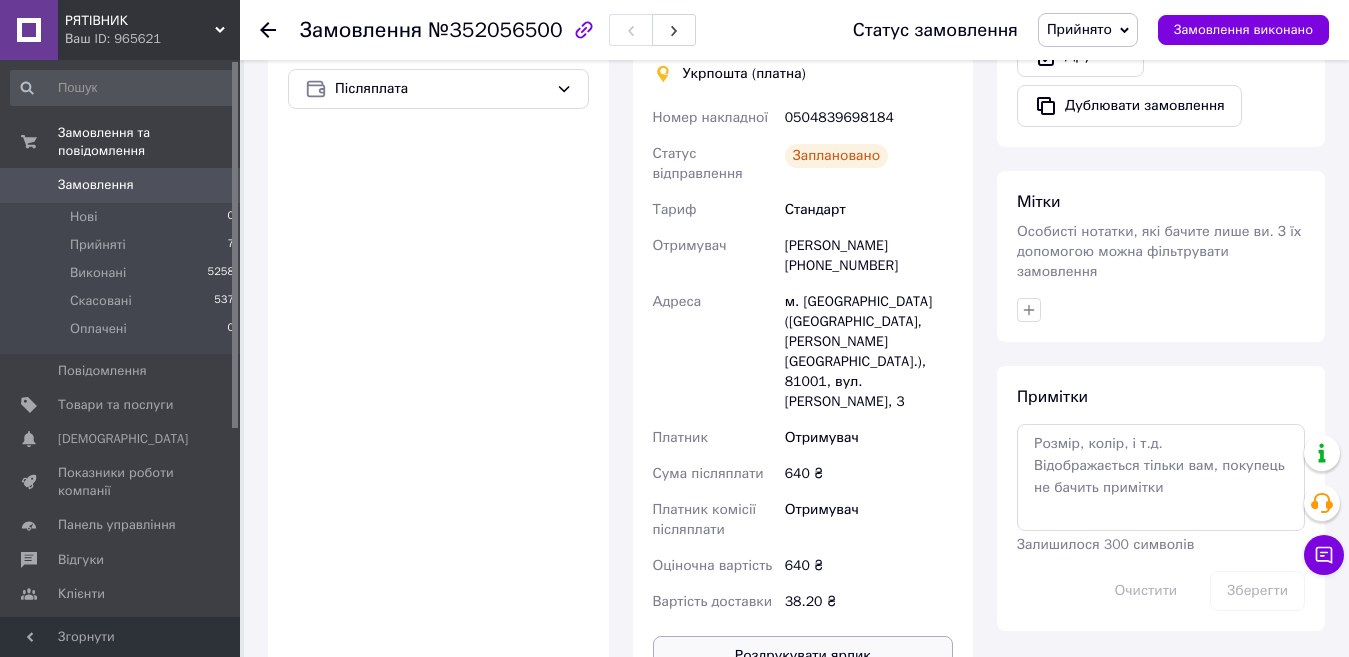 click on "Роздрукувати ярлик" at bounding box center (803, 656) 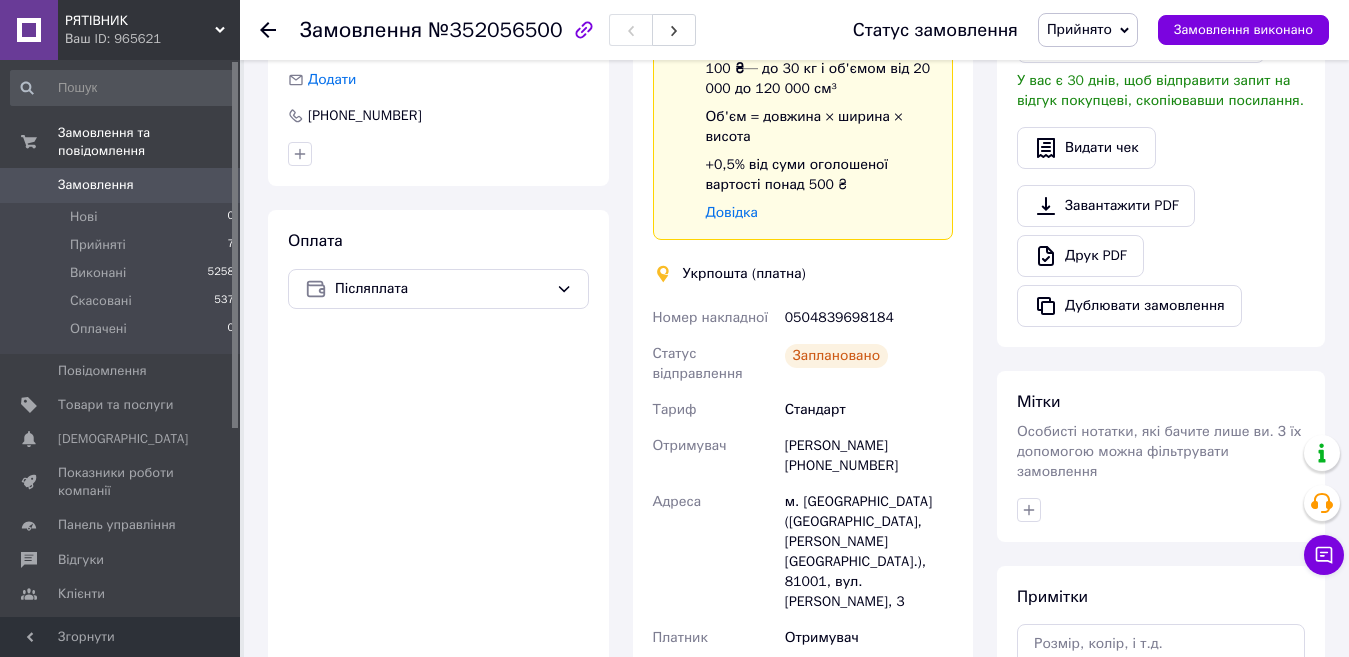 scroll, scrollTop: 200, scrollLeft: 0, axis: vertical 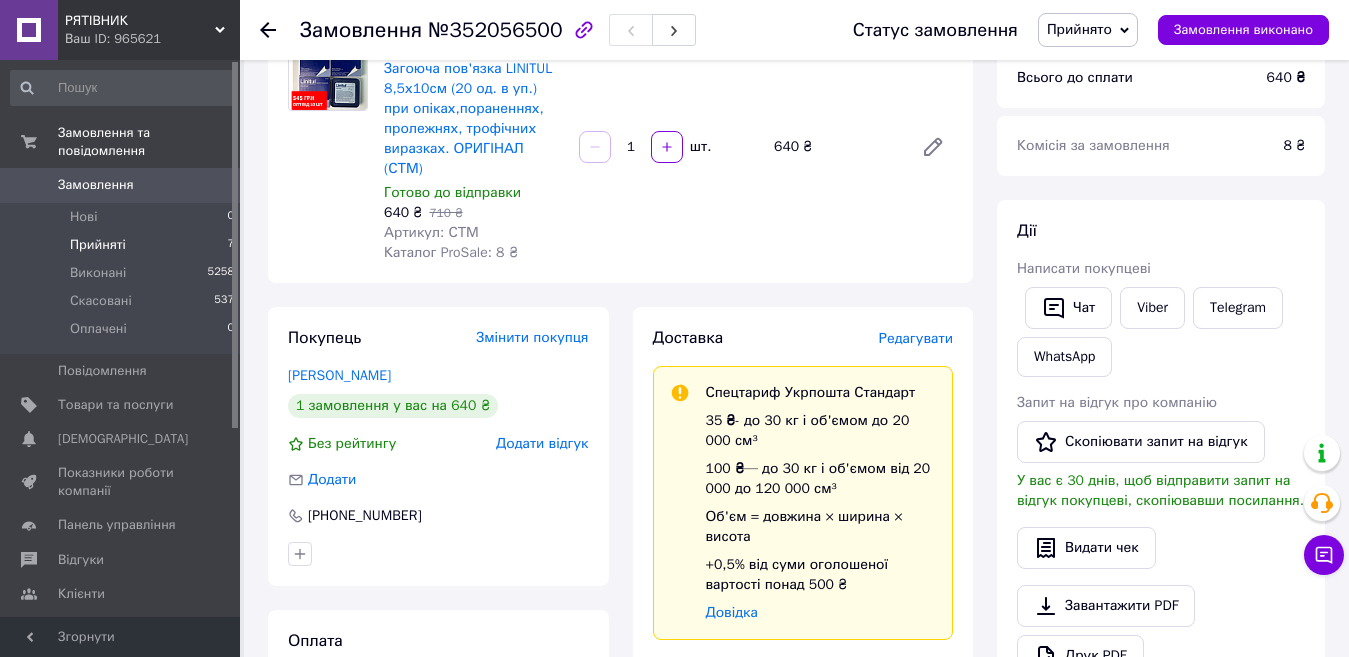 click on "Прийняті" at bounding box center (98, 245) 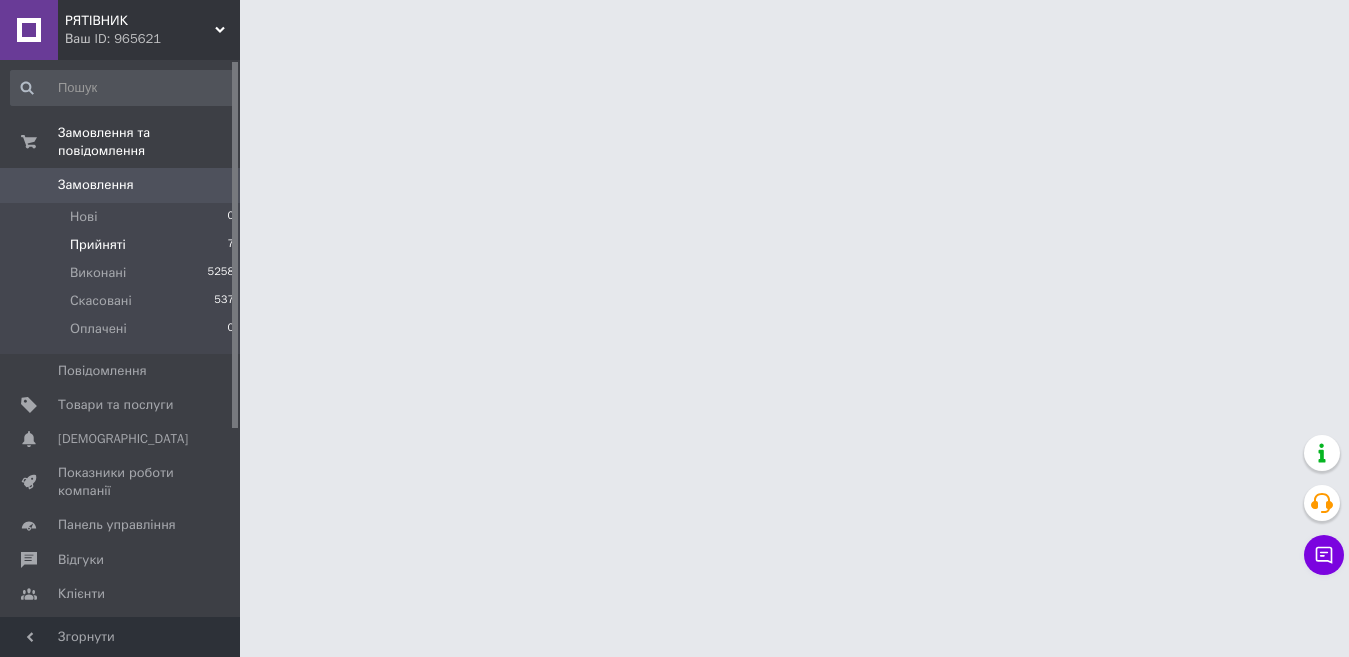 scroll, scrollTop: 0, scrollLeft: 0, axis: both 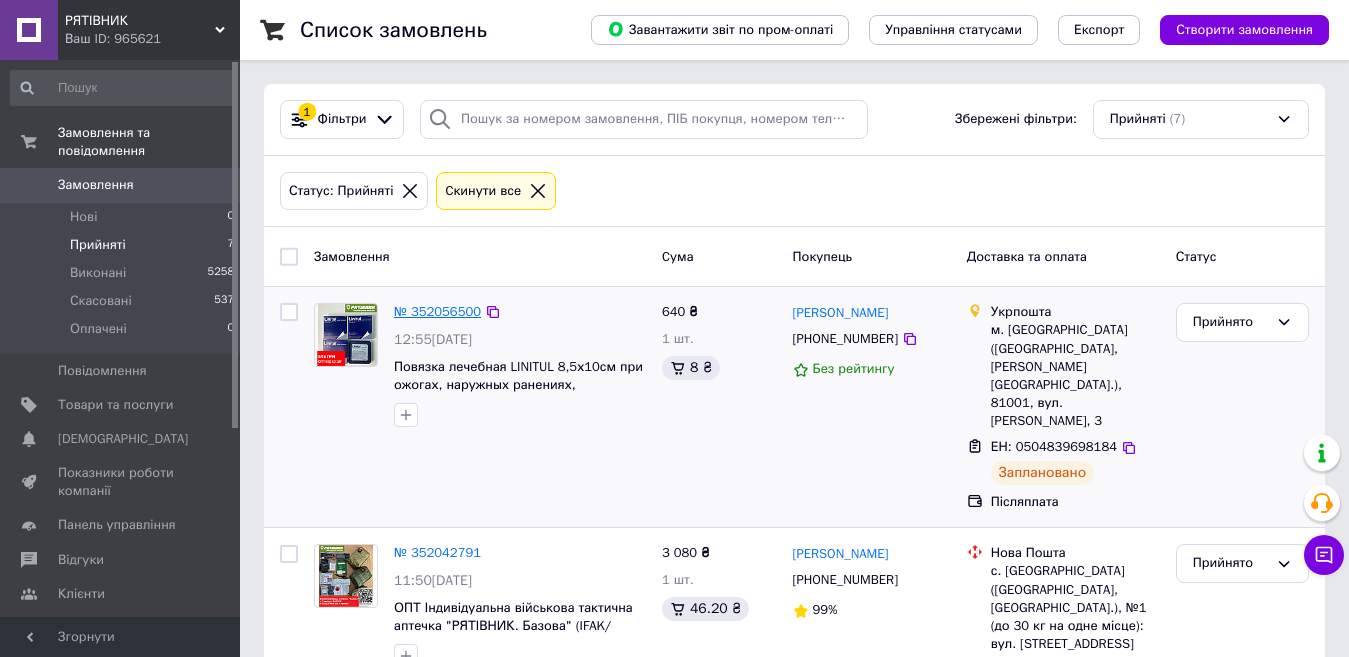 click on "№ 352056500" at bounding box center [437, 311] 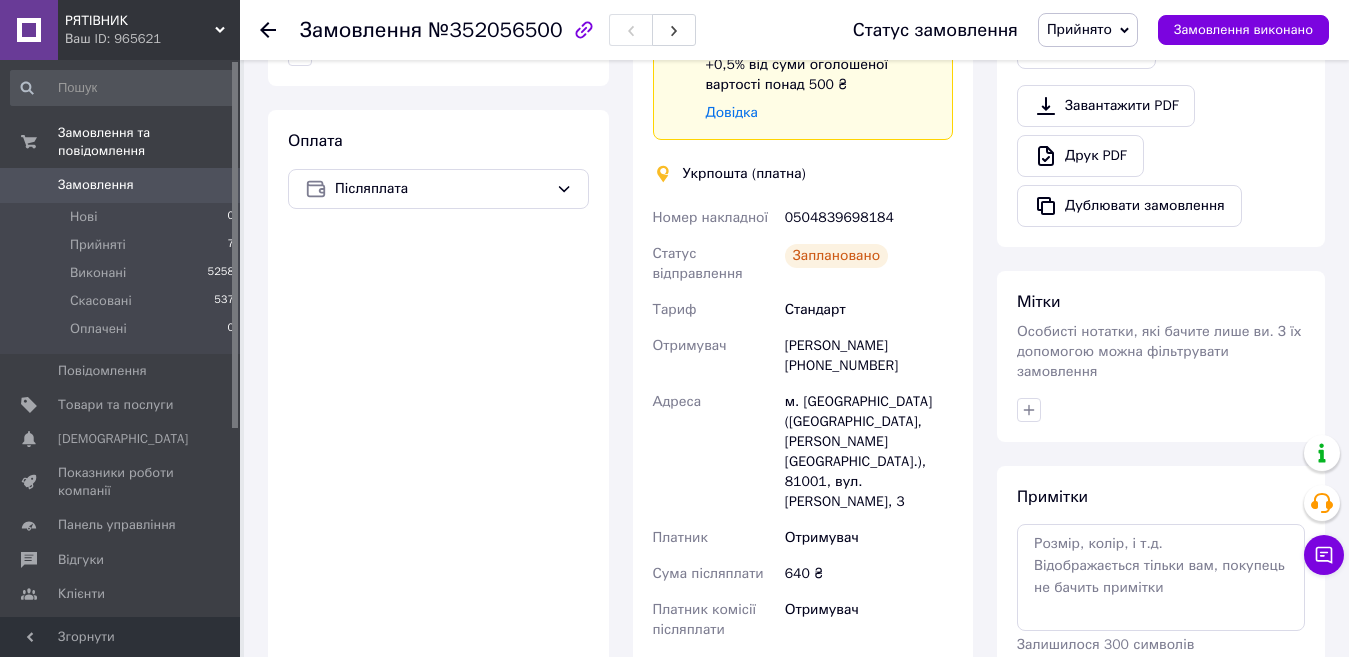 scroll, scrollTop: 1000, scrollLeft: 0, axis: vertical 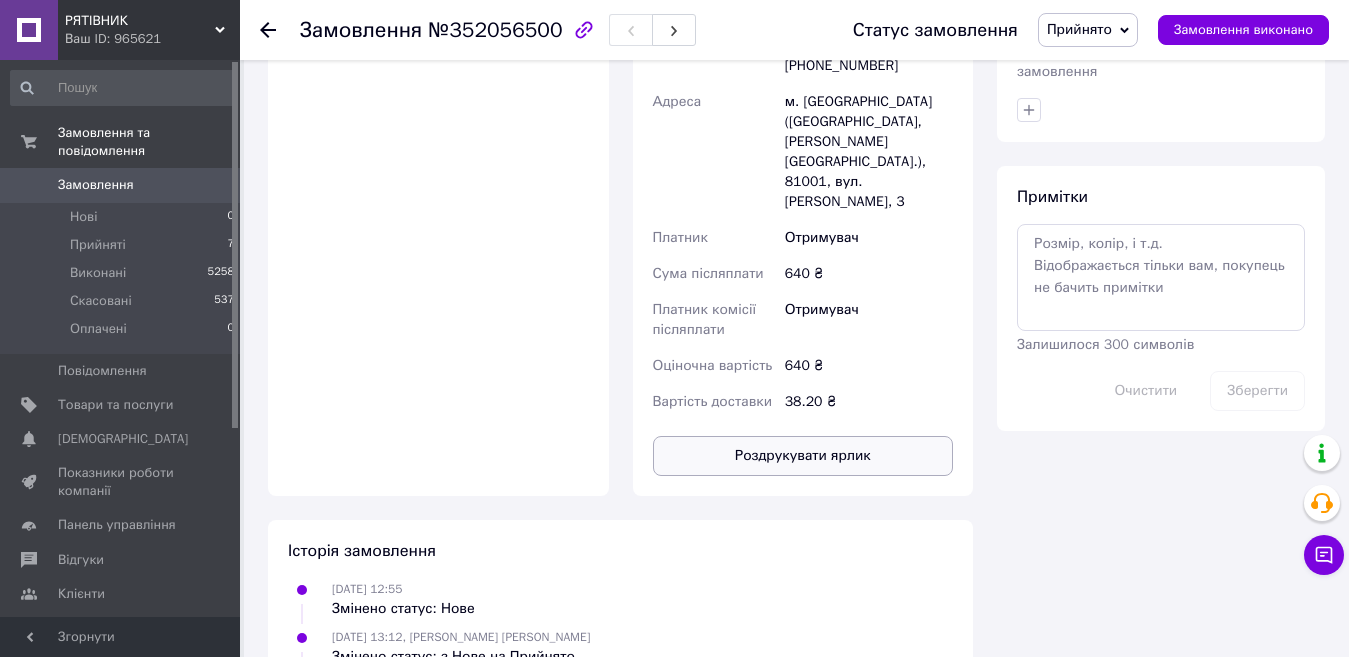 click on "Роздрукувати ярлик" at bounding box center [803, 456] 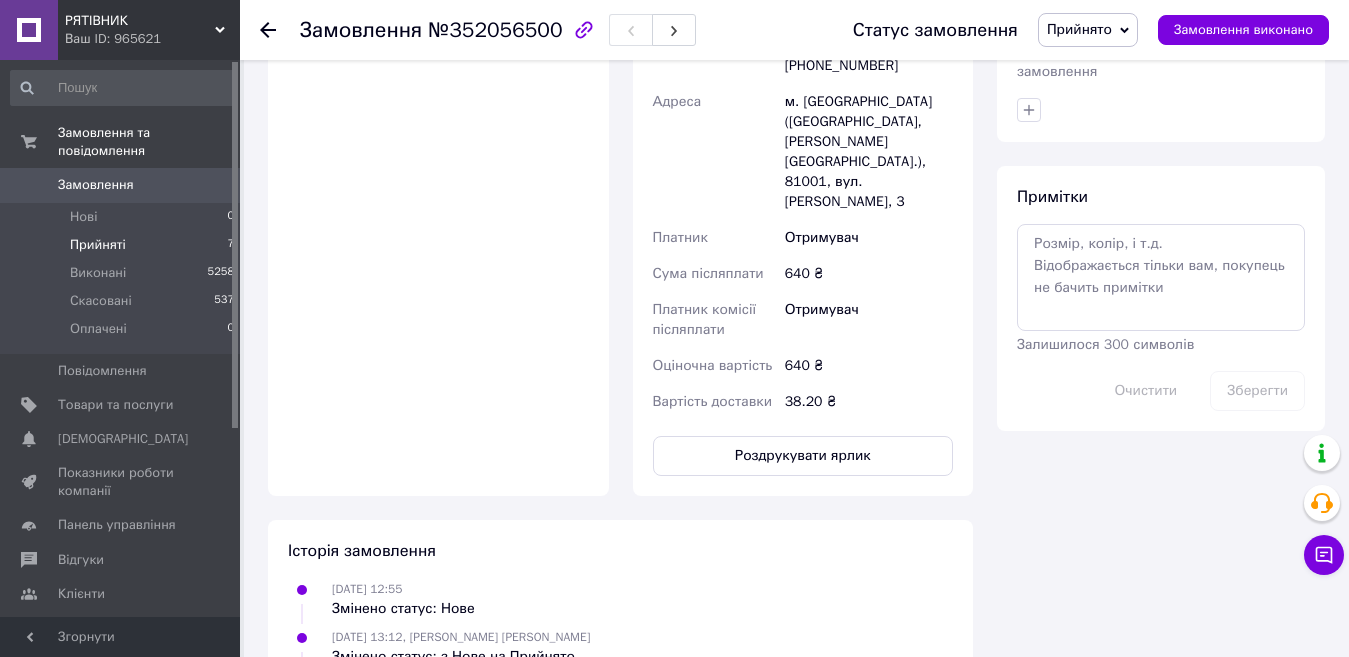 click on "Прийняті" at bounding box center (98, 245) 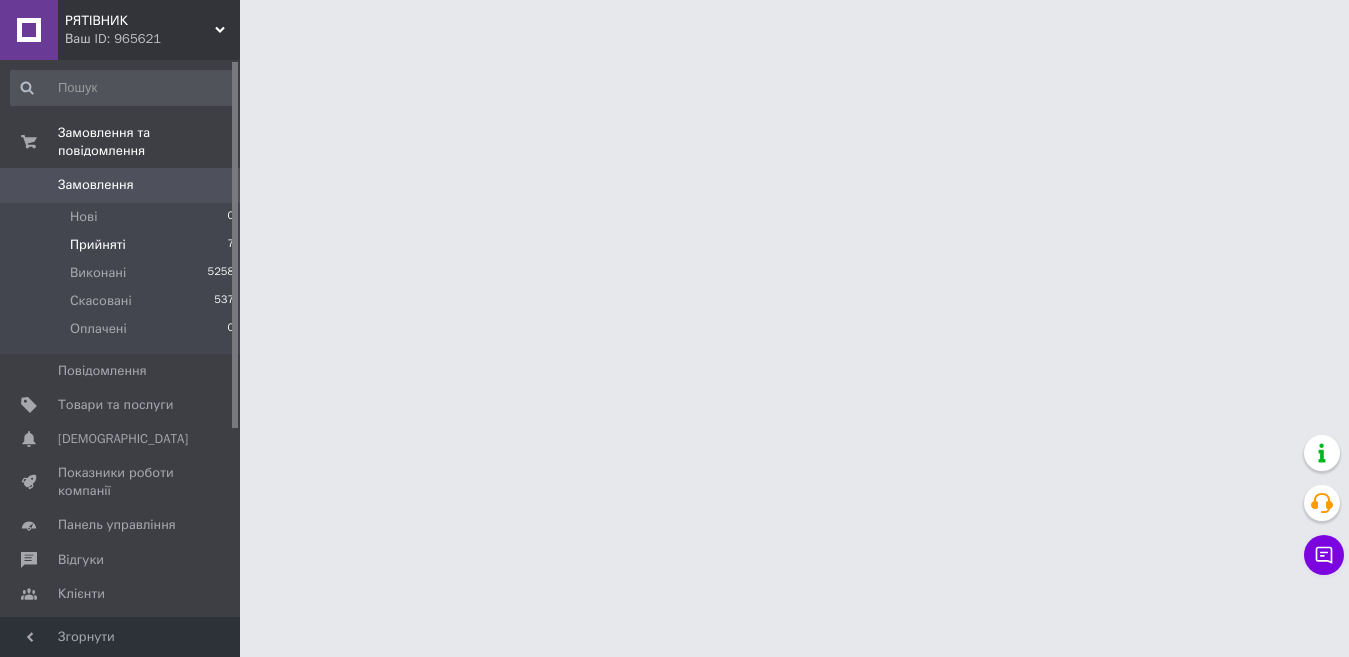 scroll, scrollTop: 0, scrollLeft: 0, axis: both 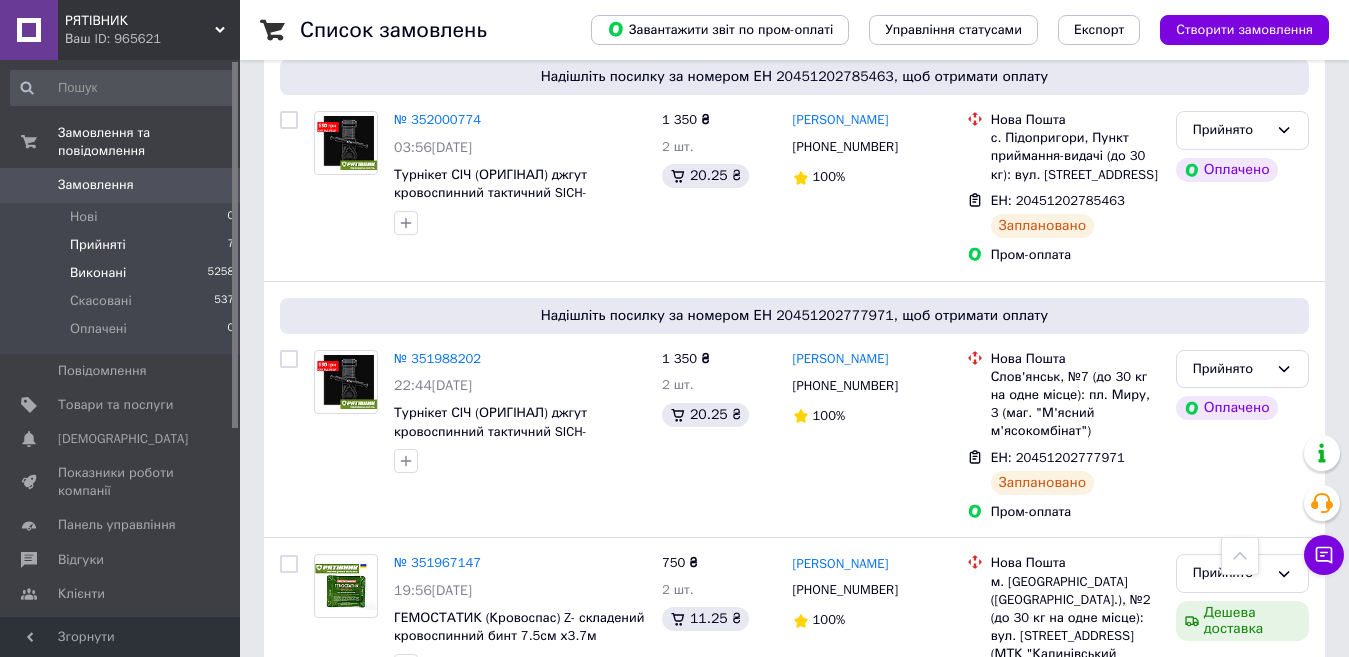 click on "Виконані" at bounding box center [98, 273] 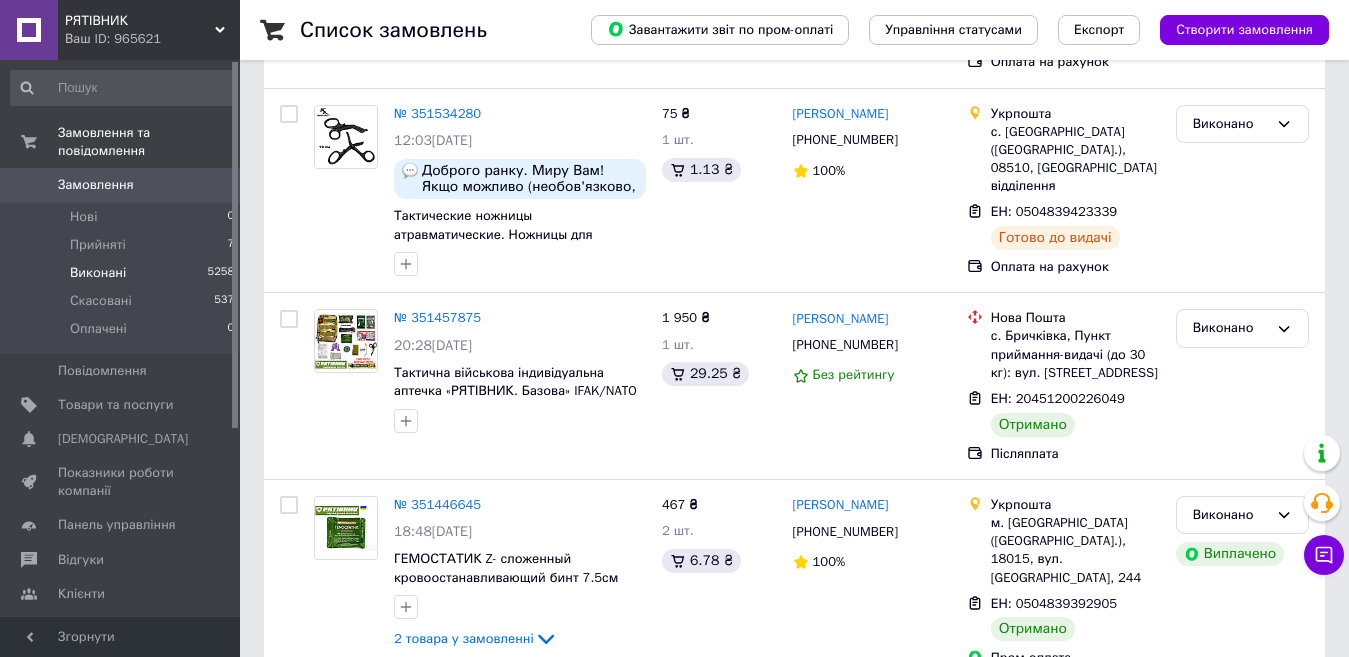 scroll, scrollTop: 0, scrollLeft: 0, axis: both 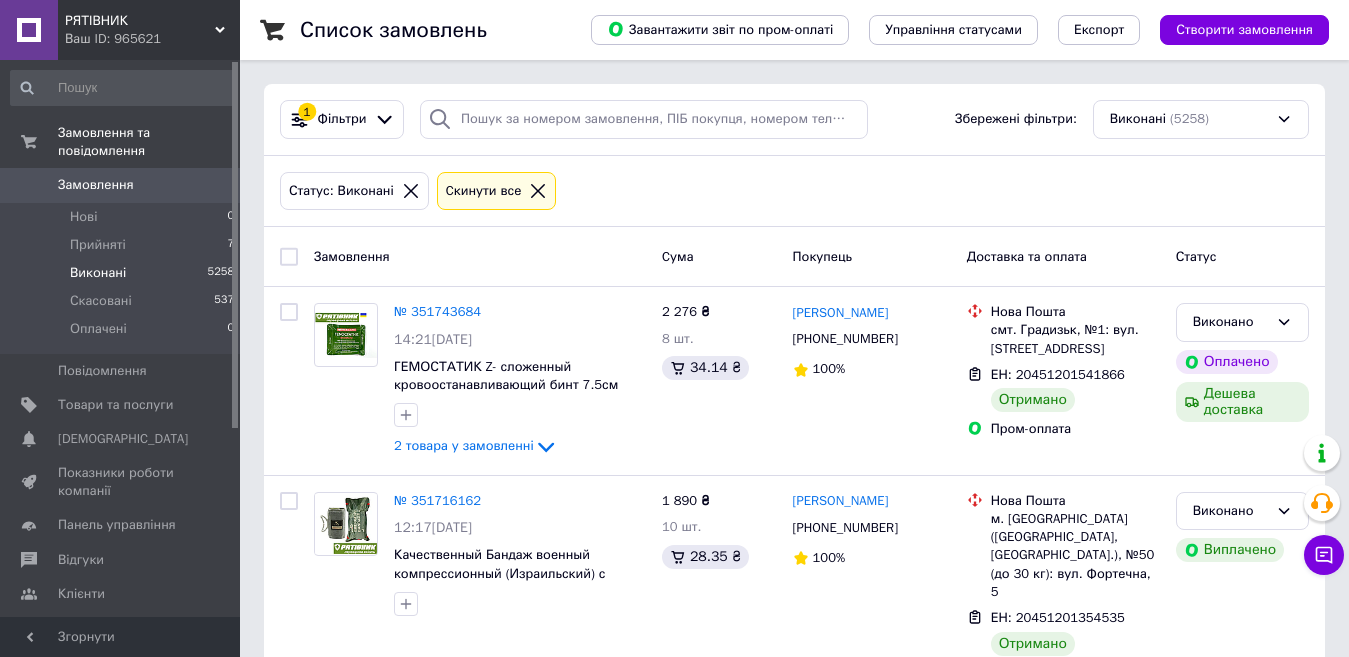 click on "Виконані" at bounding box center (98, 273) 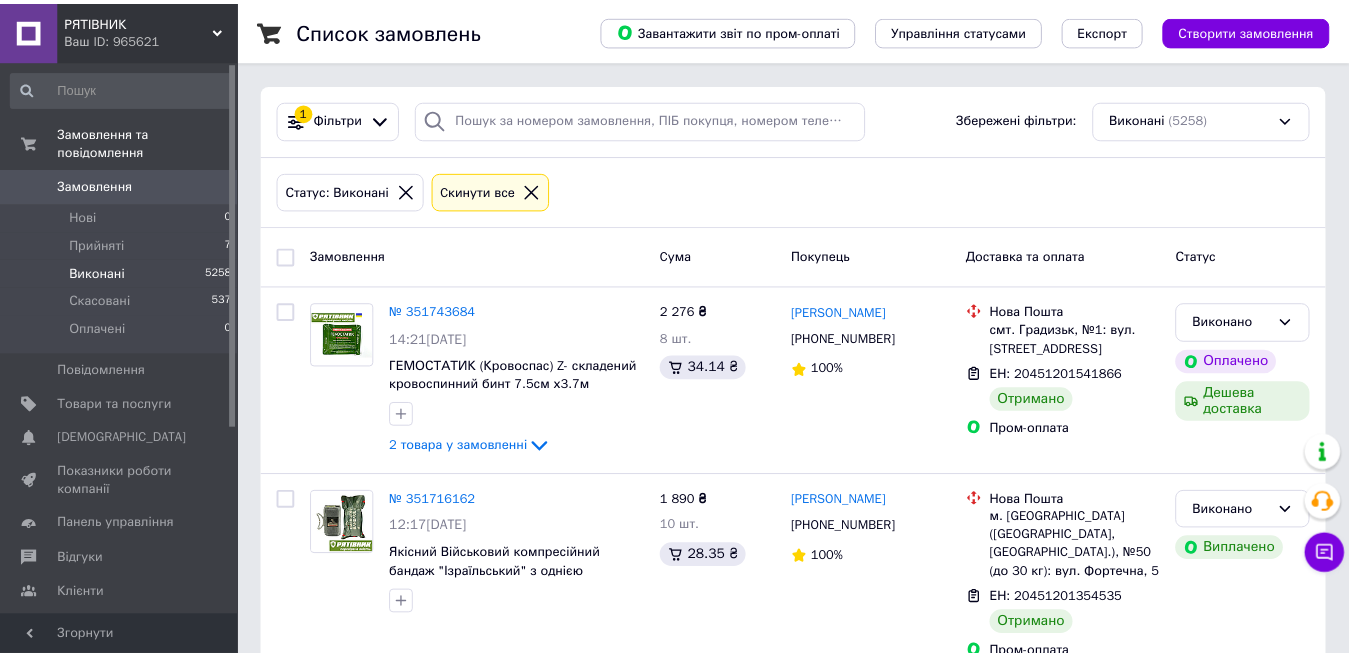 scroll, scrollTop: 0, scrollLeft: 0, axis: both 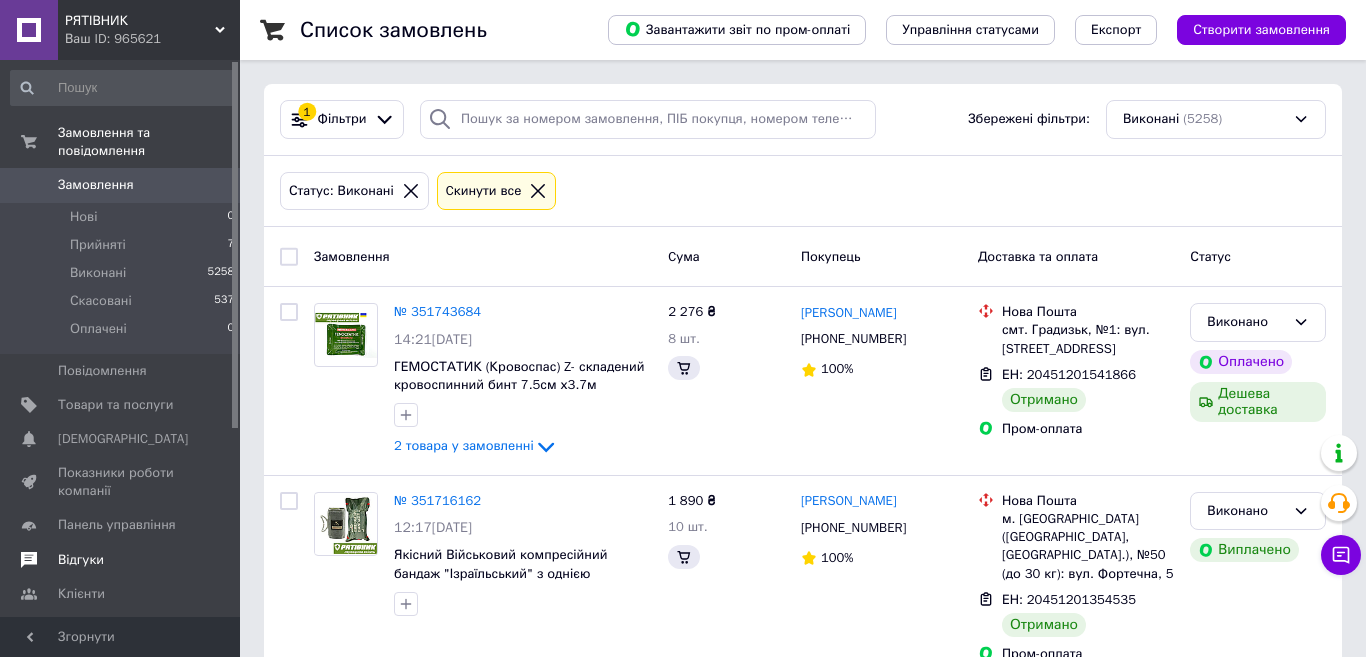 click on "Відгуки" at bounding box center (81, 560) 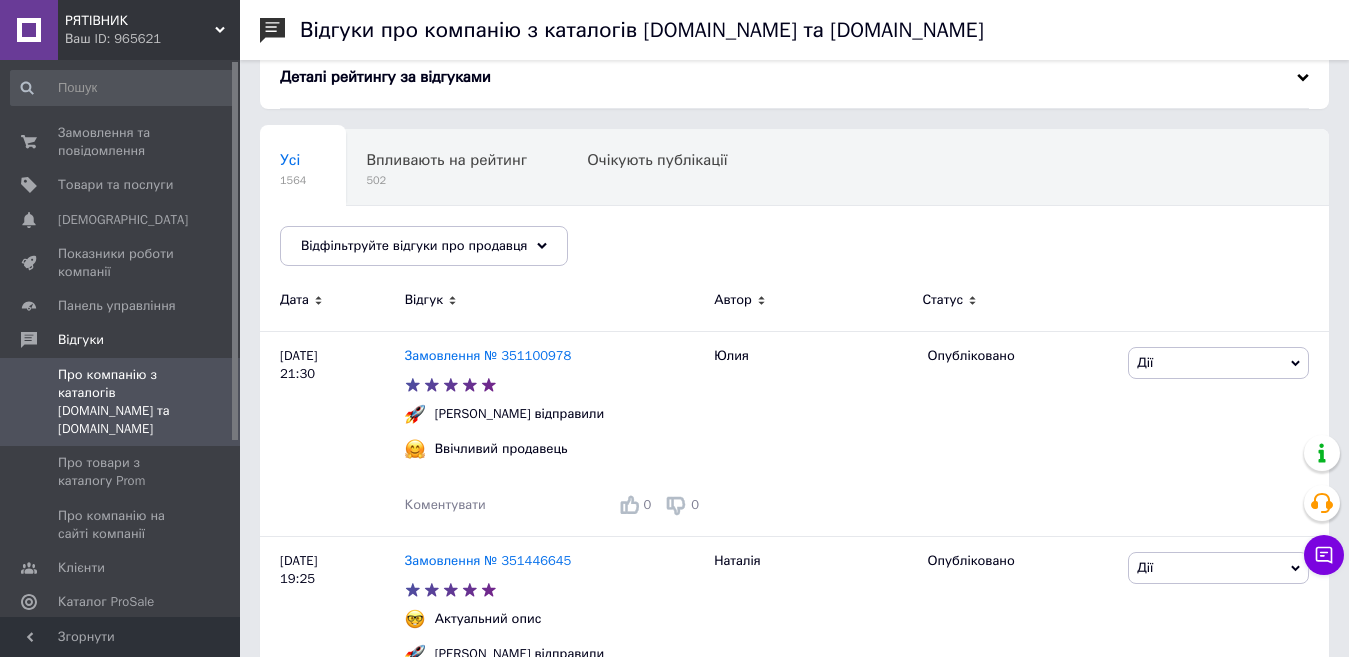 scroll, scrollTop: 0, scrollLeft: 0, axis: both 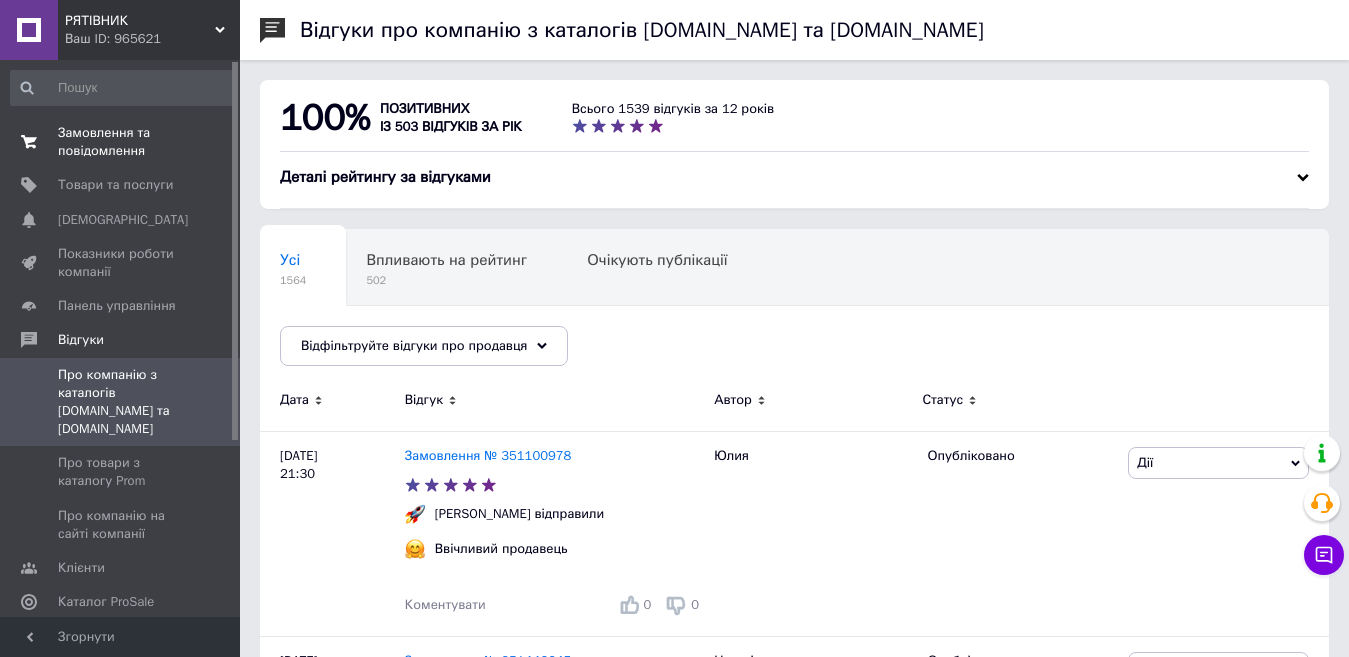 click on "Замовлення та повідомлення" at bounding box center [121, 142] 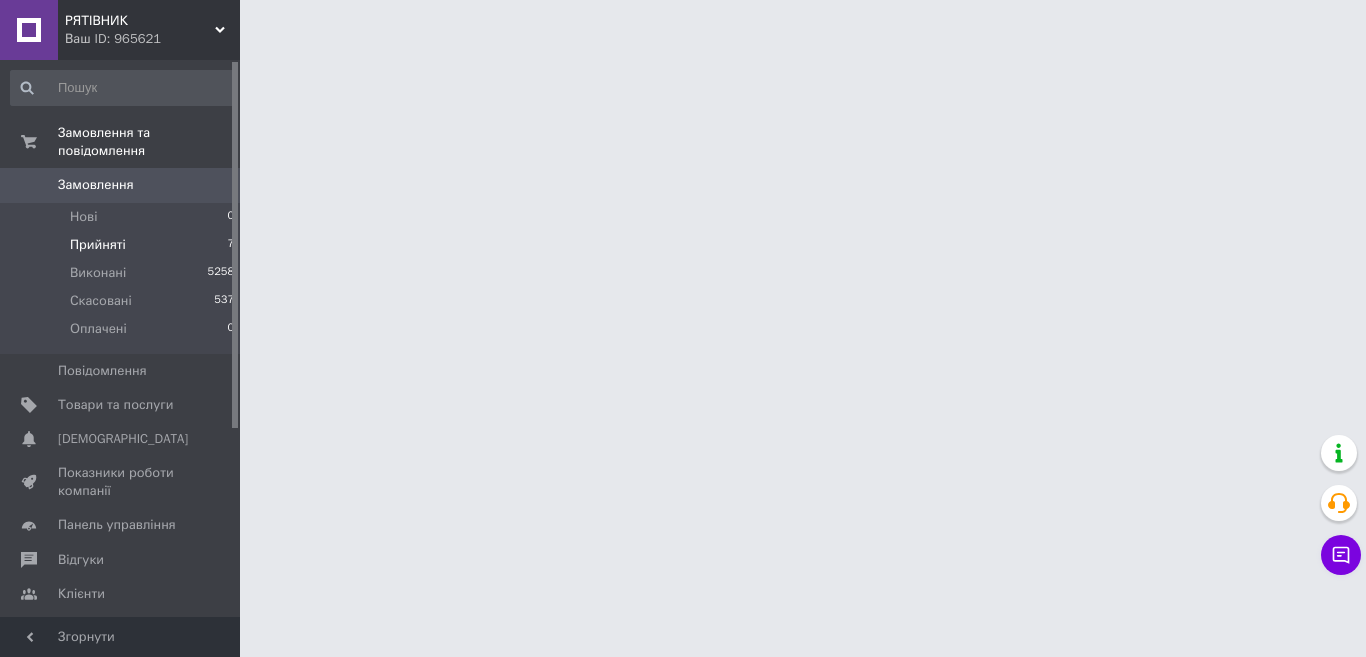 click on "Прийняті" at bounding box center (98, 245) 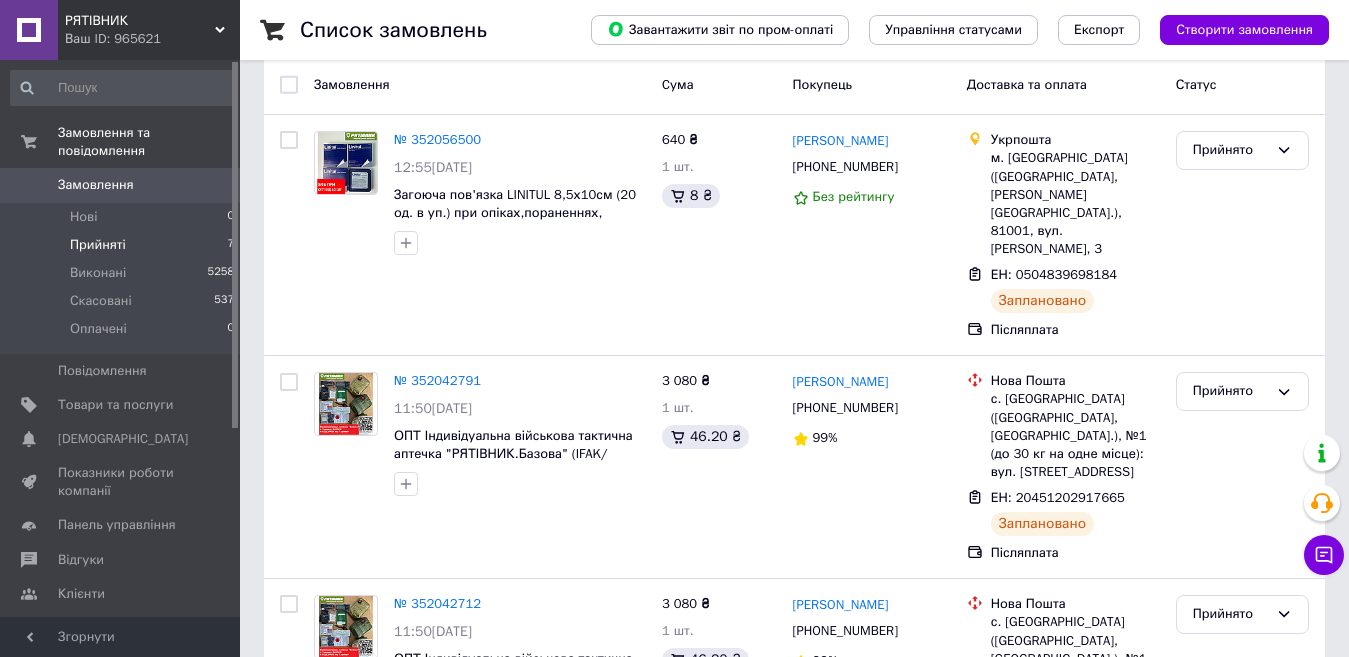 scroll, scrollTop: 72, scrollLeft: 0, axis: vertical 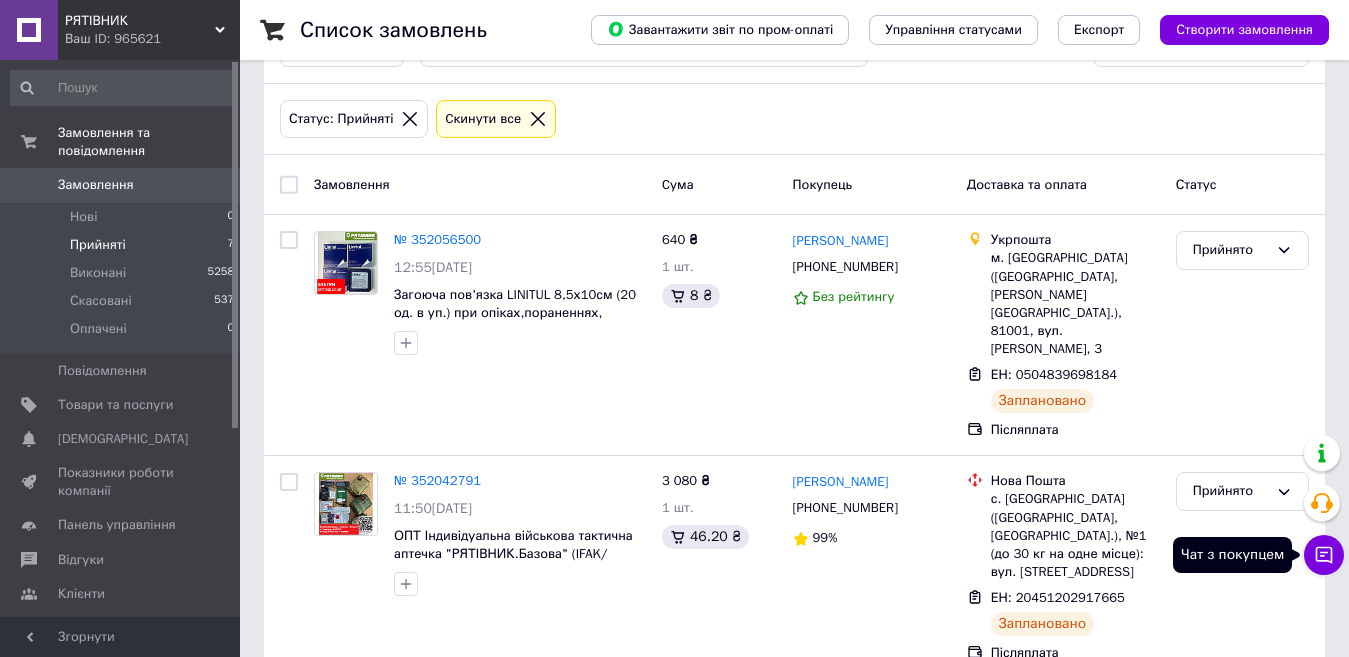 click 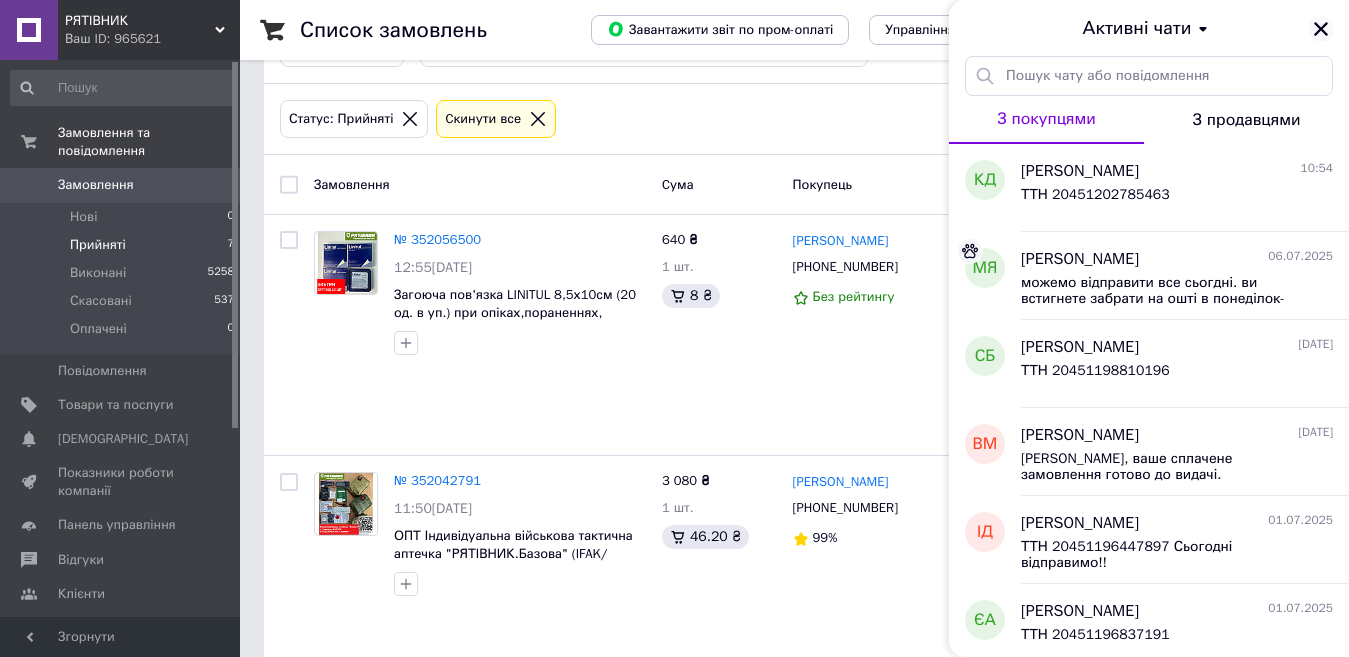 click 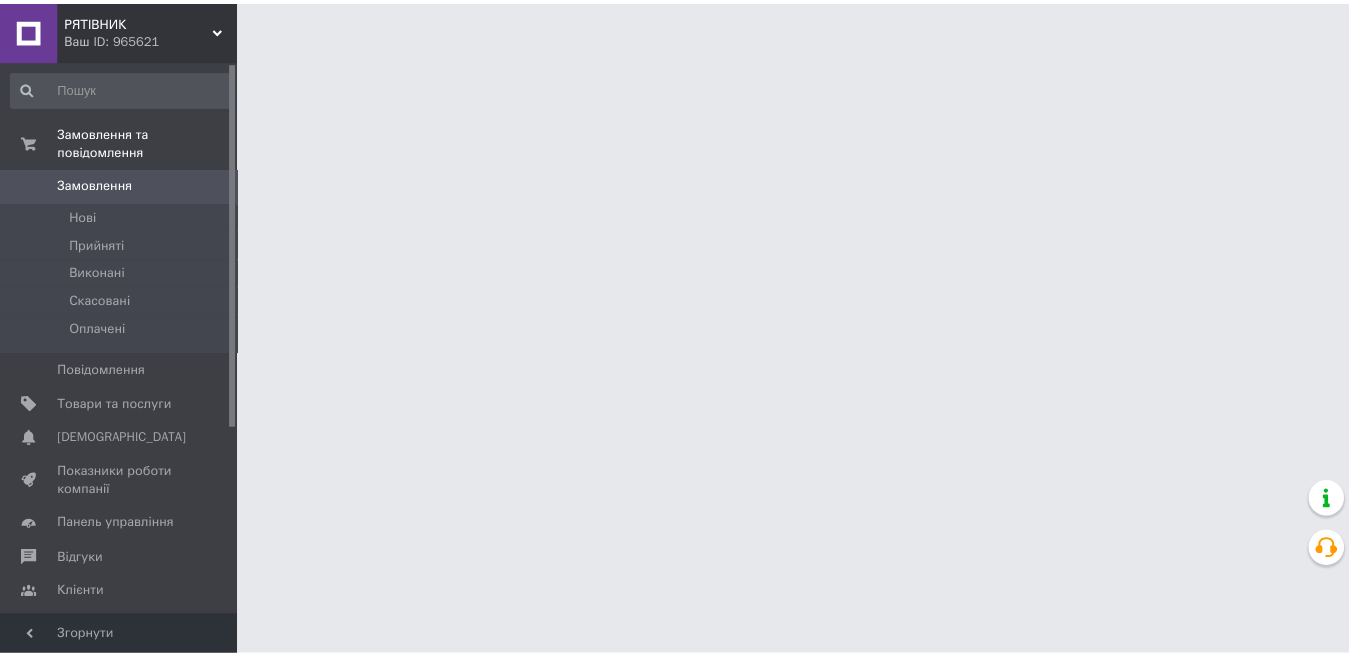 scroll, scrollTop: 0, scrollLeft: 0, axis: both 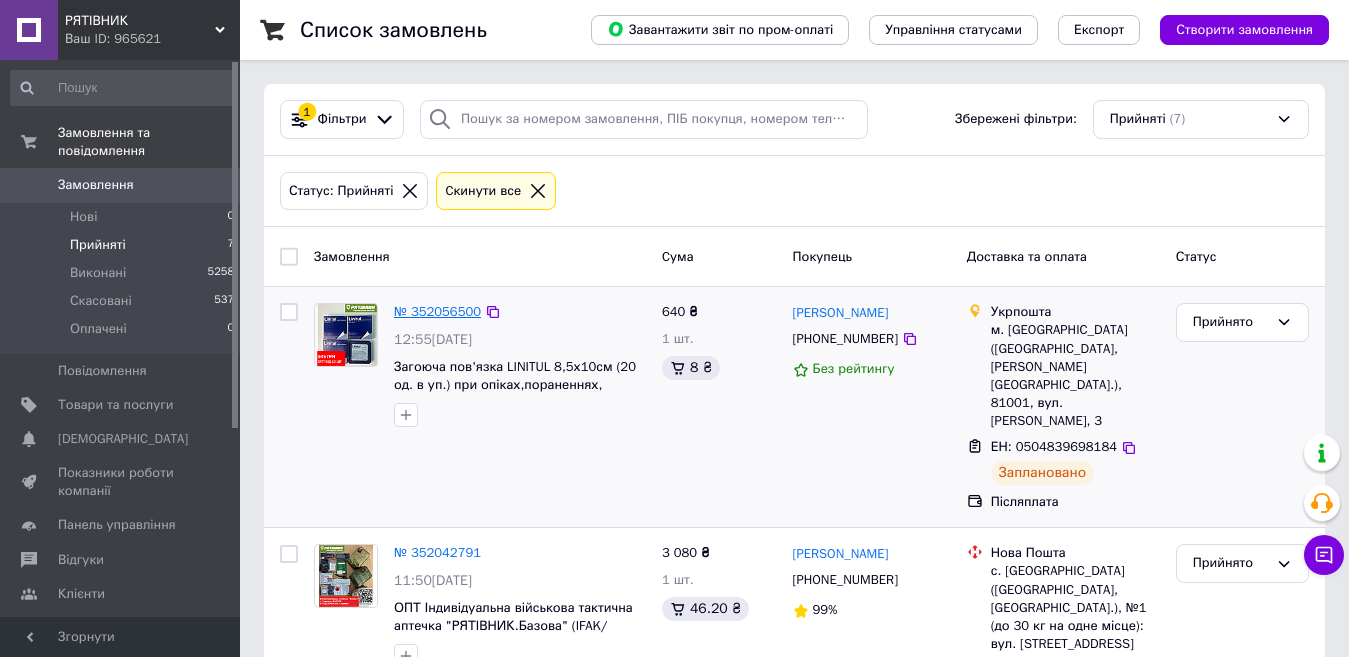 click on "№ 352056500" at bounding box center [437, 311] 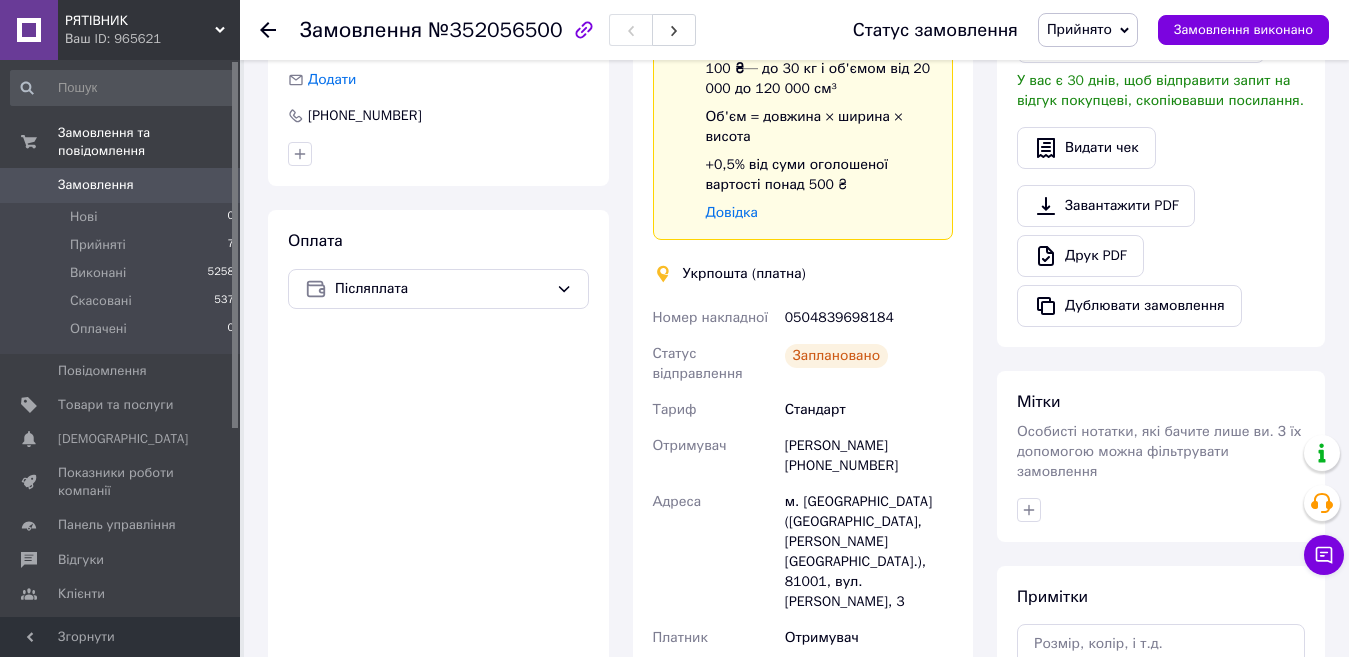 scroll, scrollTop: 900, scrollLeft: 0, axis: vertical 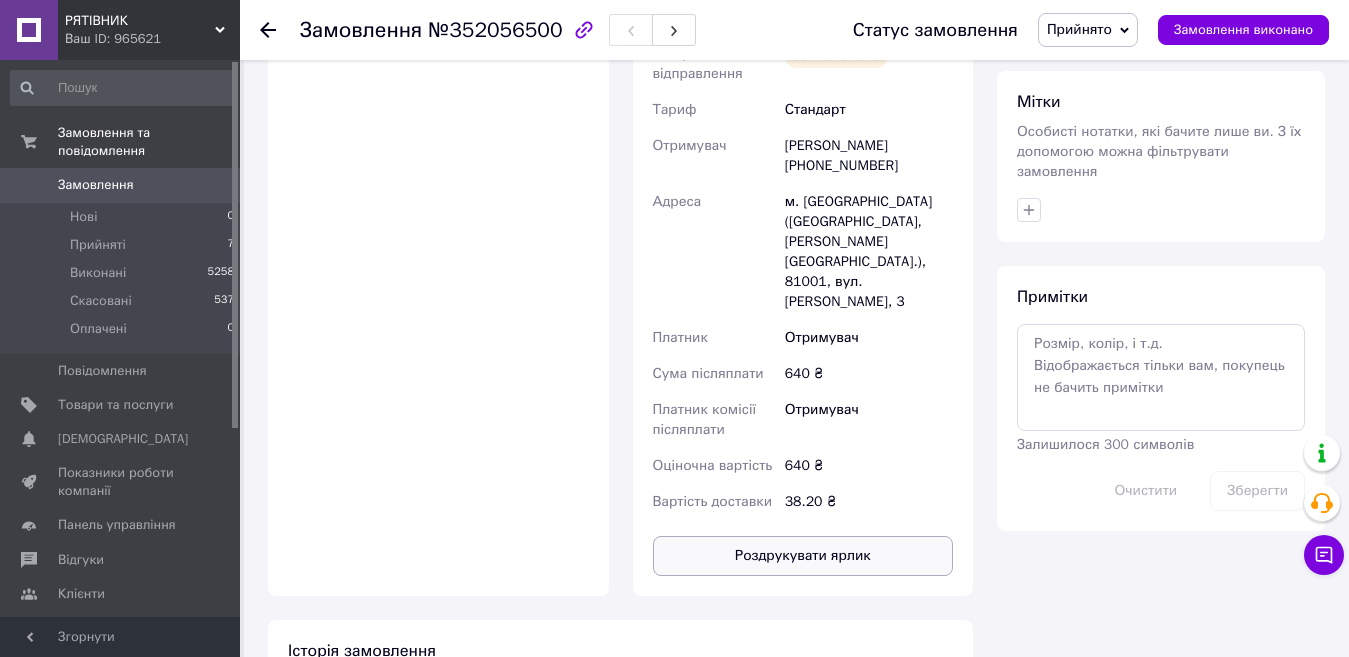click on "Роздрукувати ярлик" at bounding box center [803, 556] 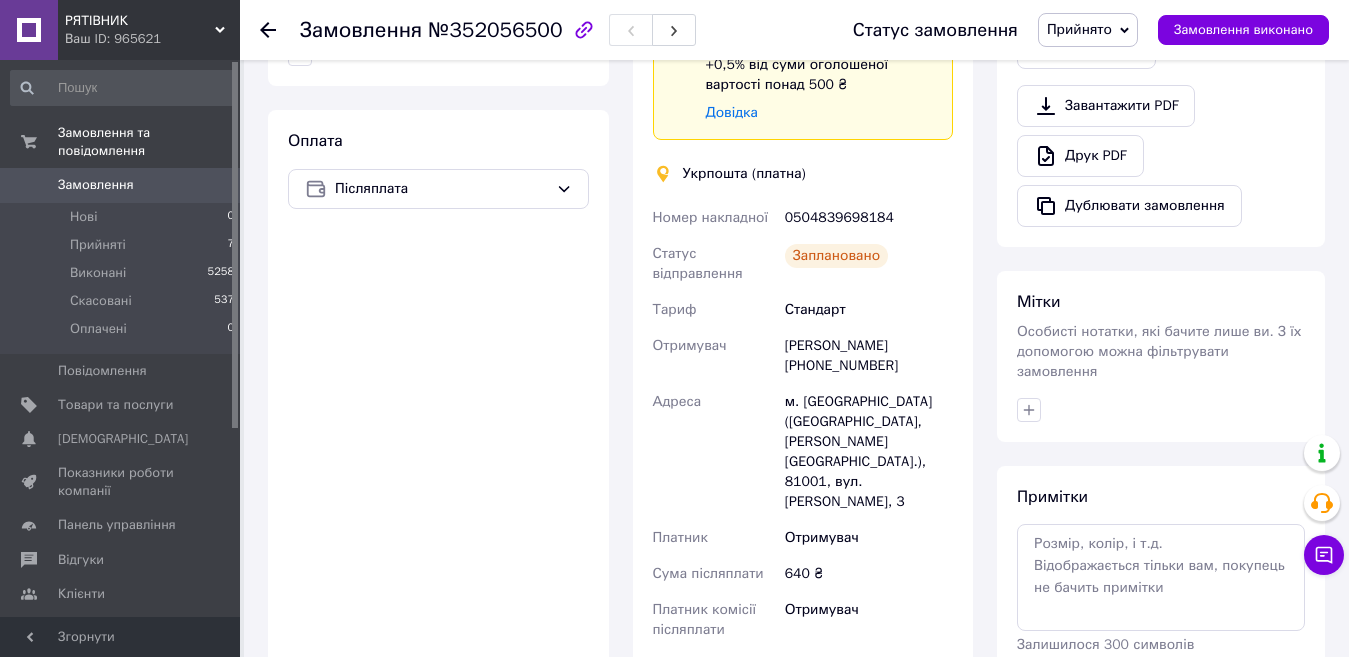 scroll, scrollTop: 500, scrollLeft: 0, axis: vertical 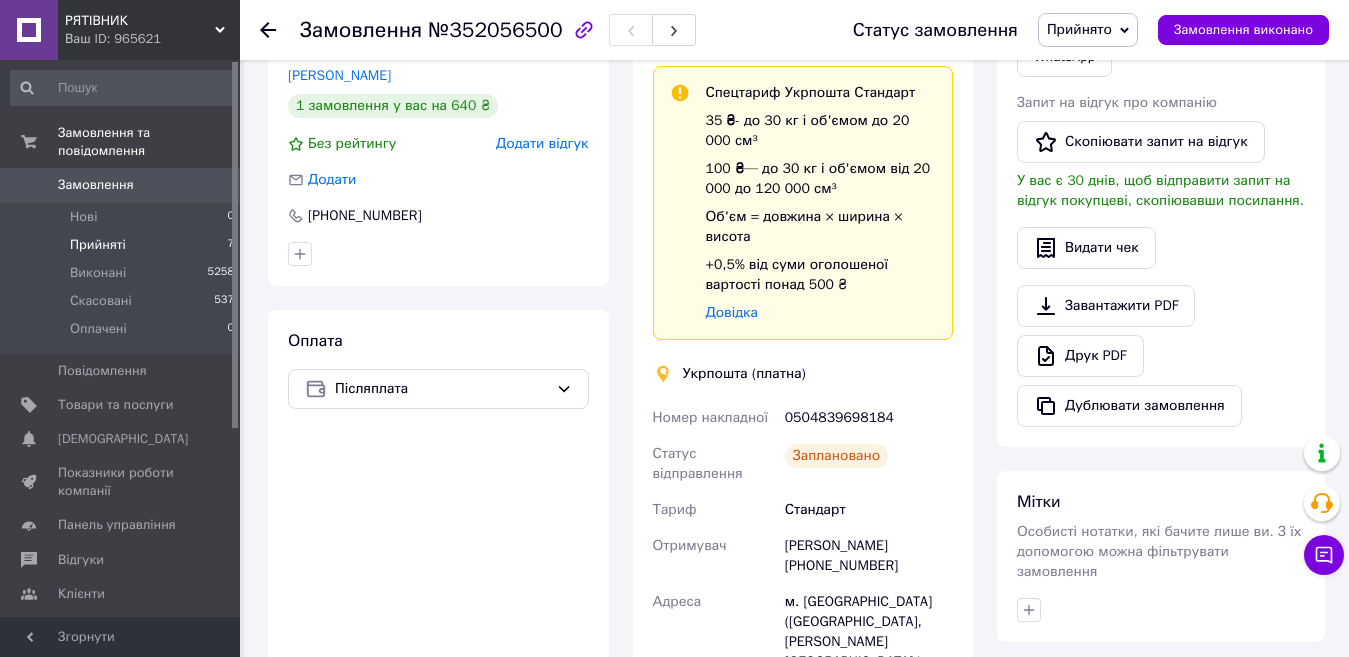 click on "Прийняті" at bounding box center [98, 245] 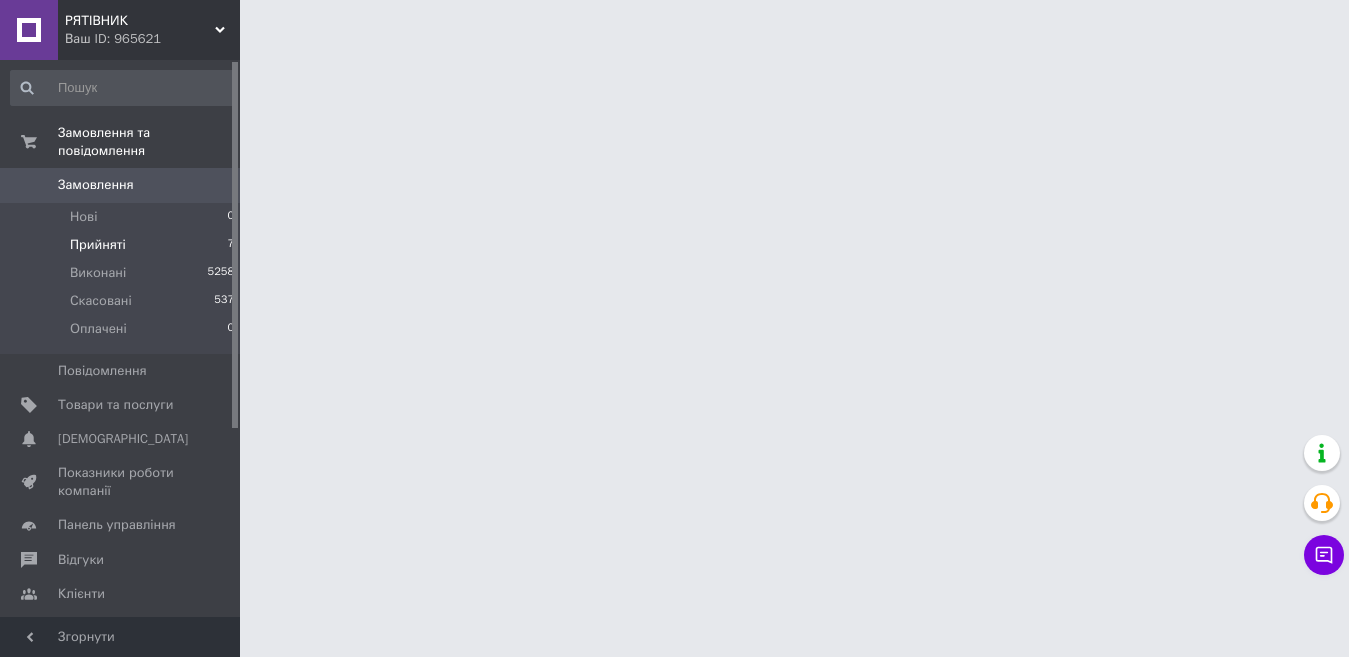 scroll, scrollTop: 0, scrollLeft: 0, axis: both 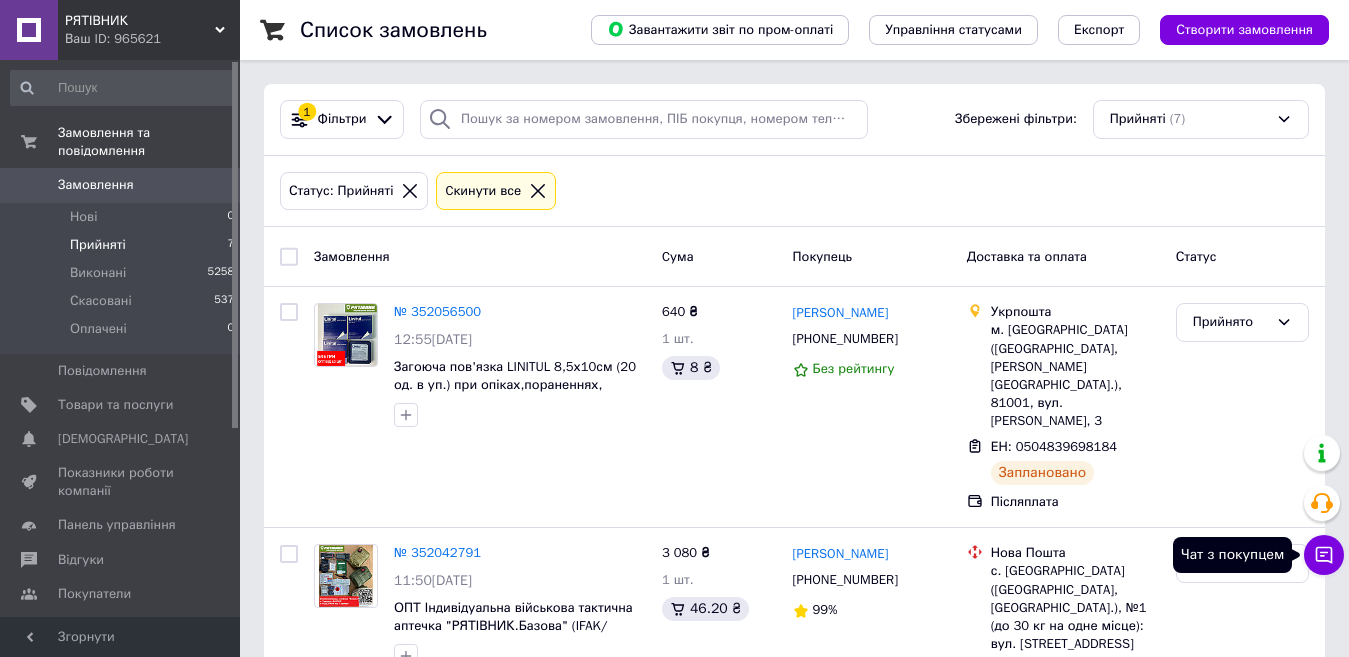 click on "Чат з покупцем" at bounding box center (1324, 555) 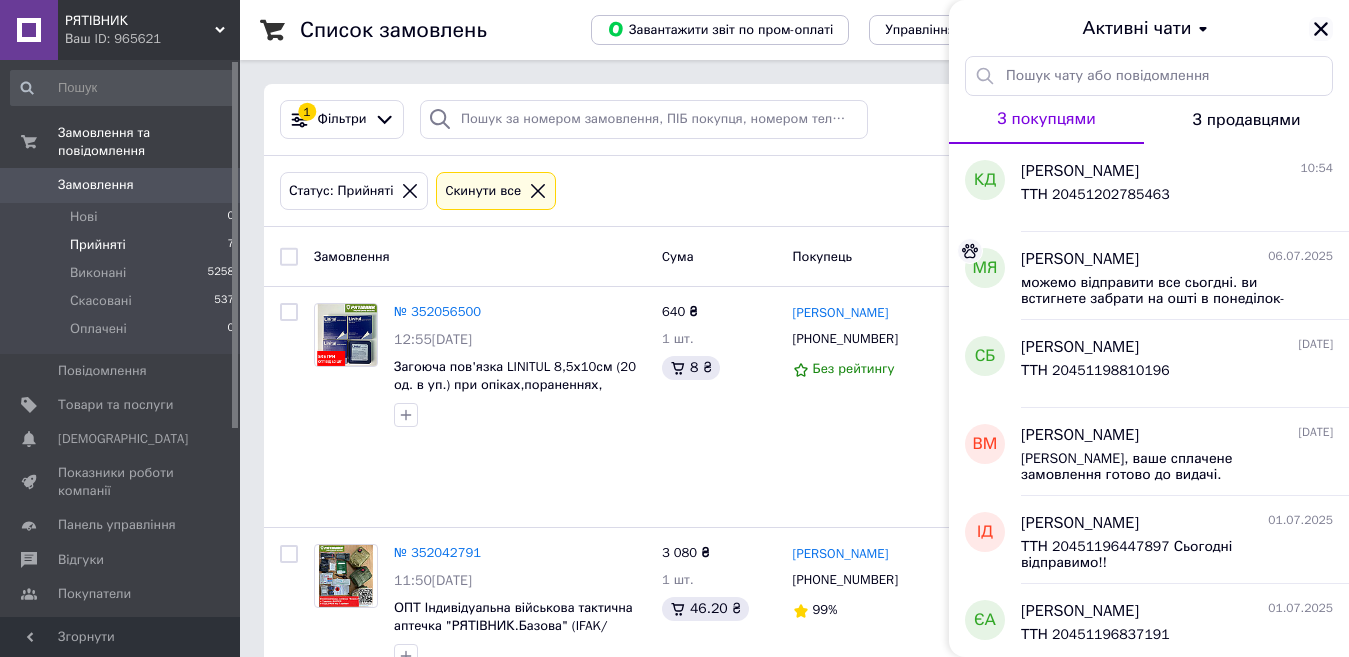 click 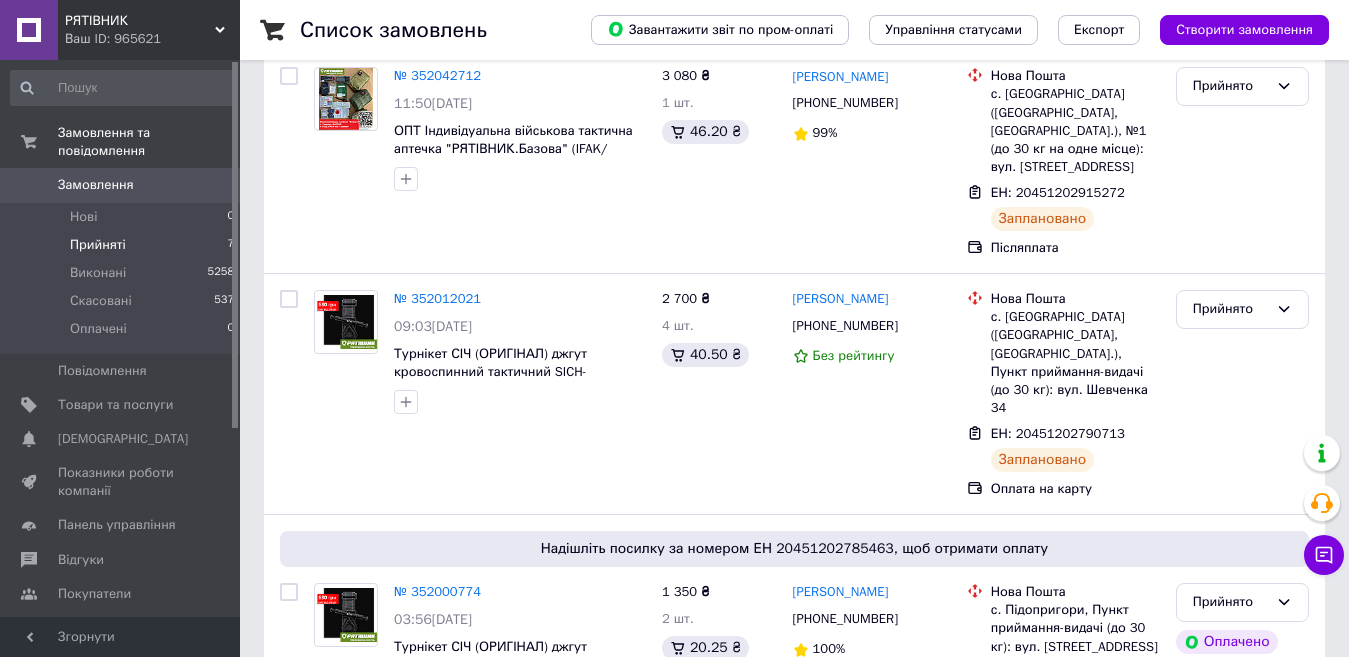 scroll, scrollTop: 1172, scrollLeft: 0, axis: vertical 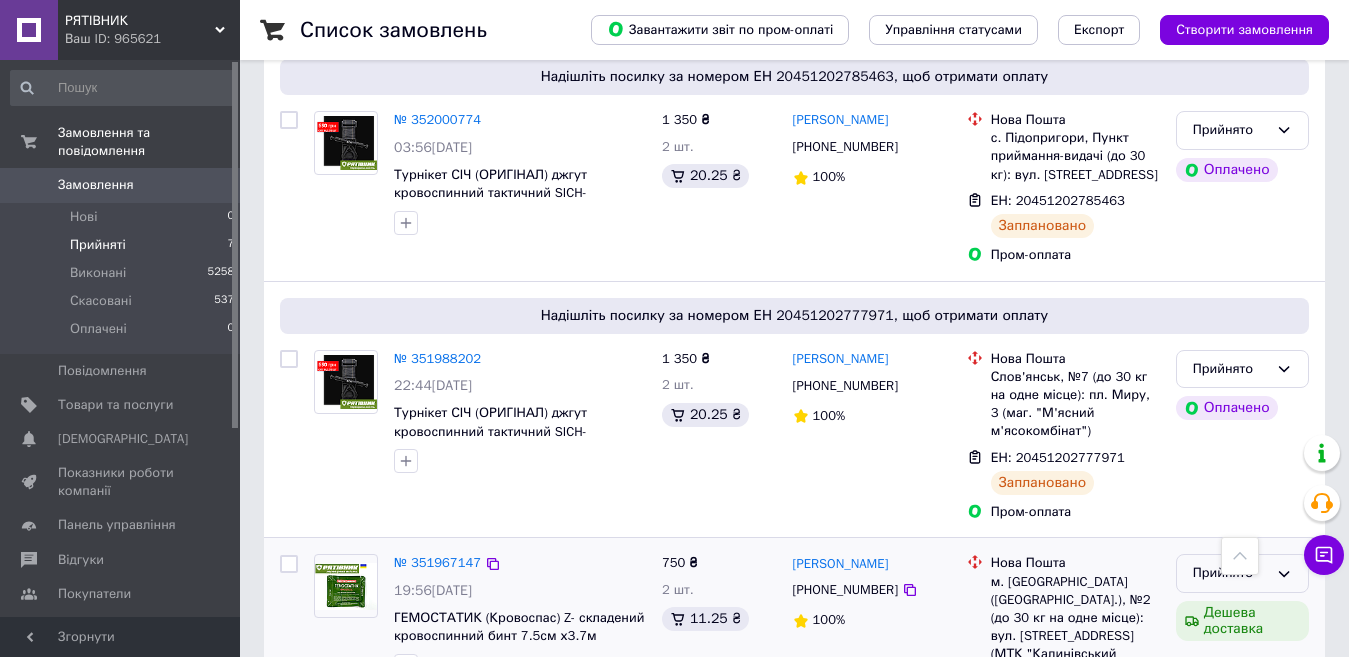 click 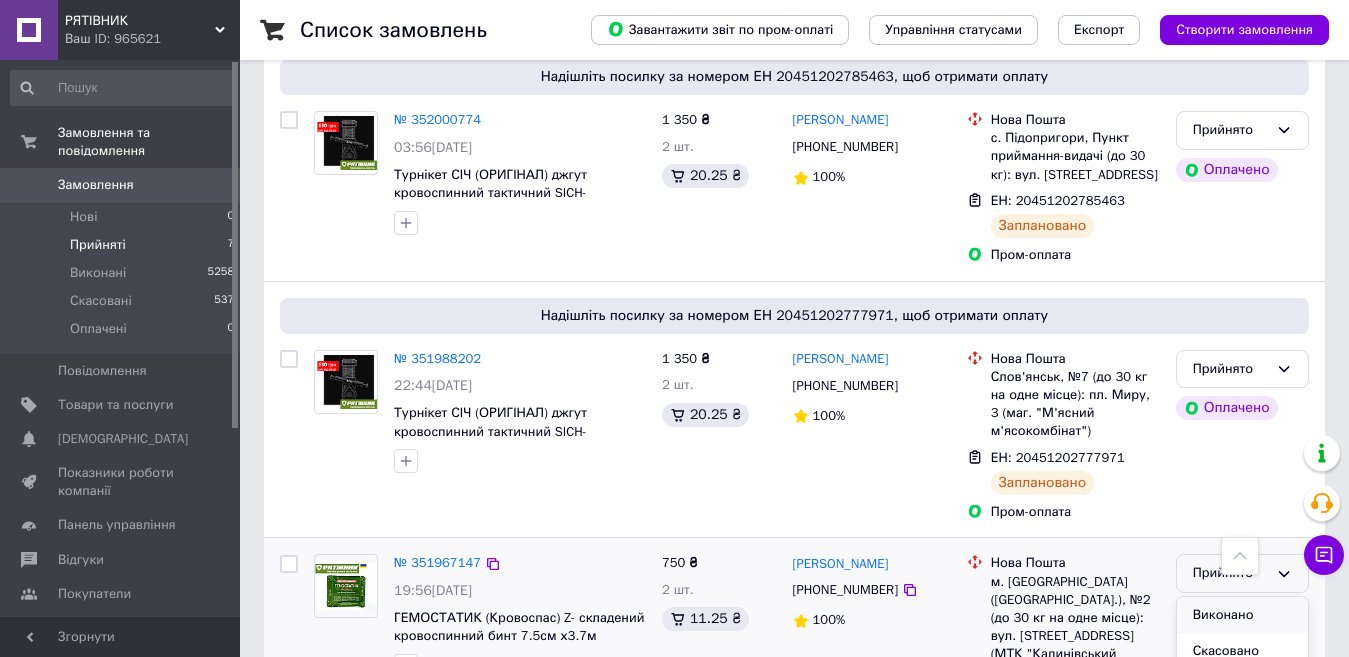 click on "Виконано" at bounding box center [1242, 615] 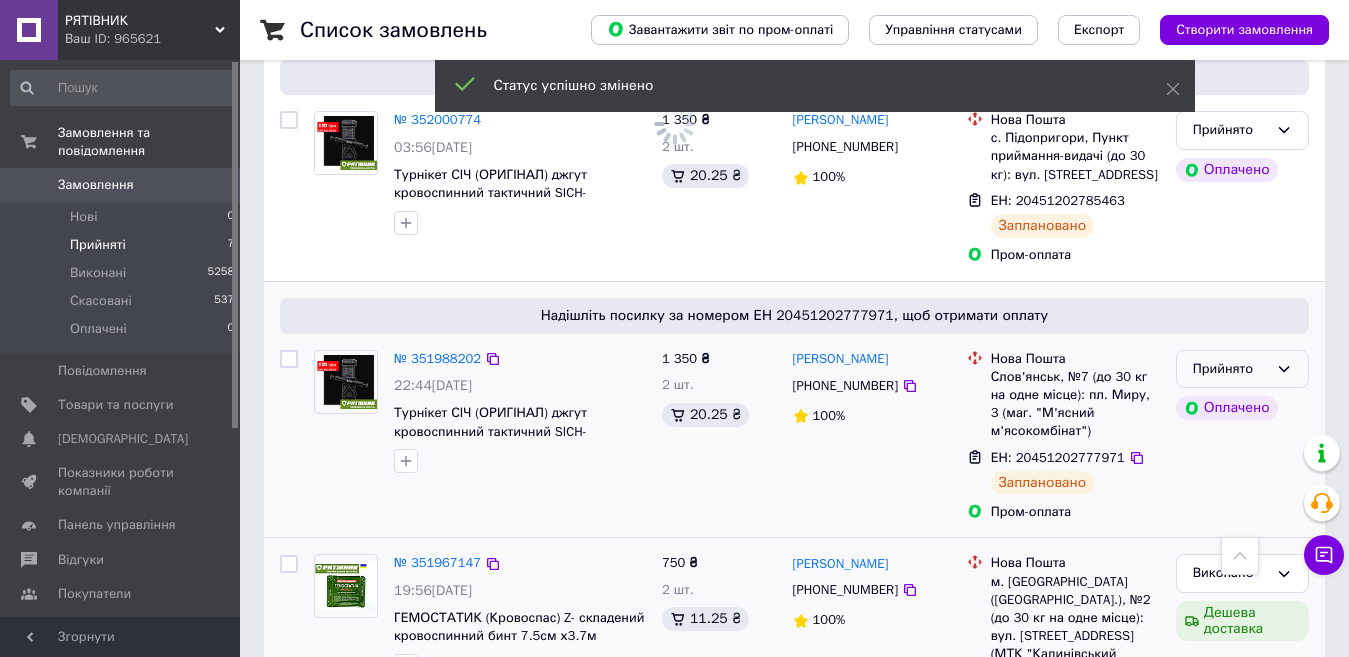 click on "Прийнято" at bounding box center (1242, 369) 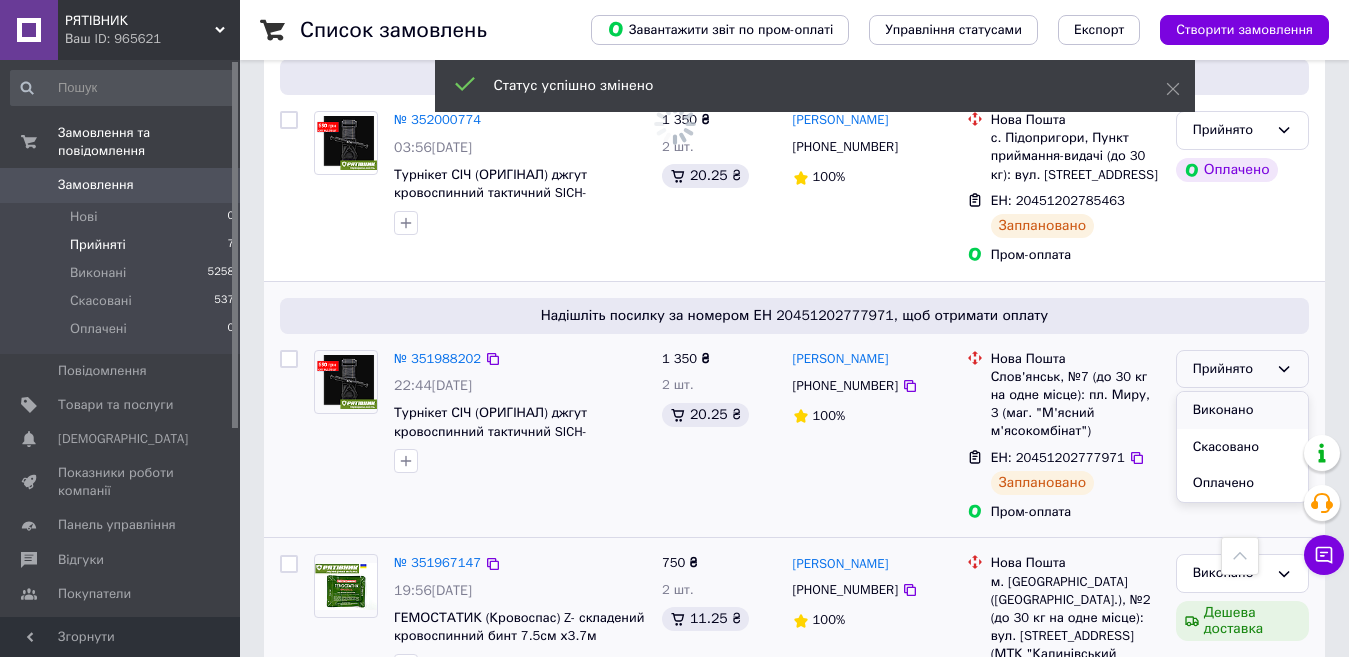 click on "Виконано" at bounding box center (1242, 410) 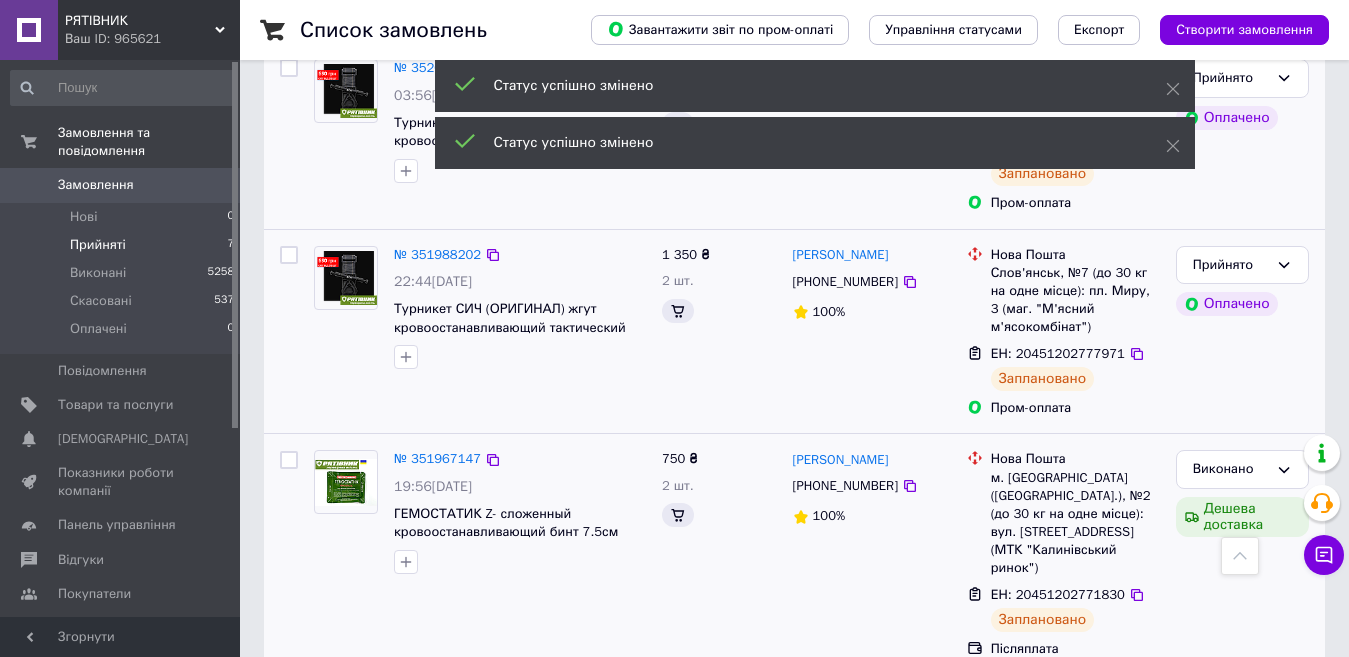 scroll, scrollTop: 968, scrollLeft: 0, axis: vertical 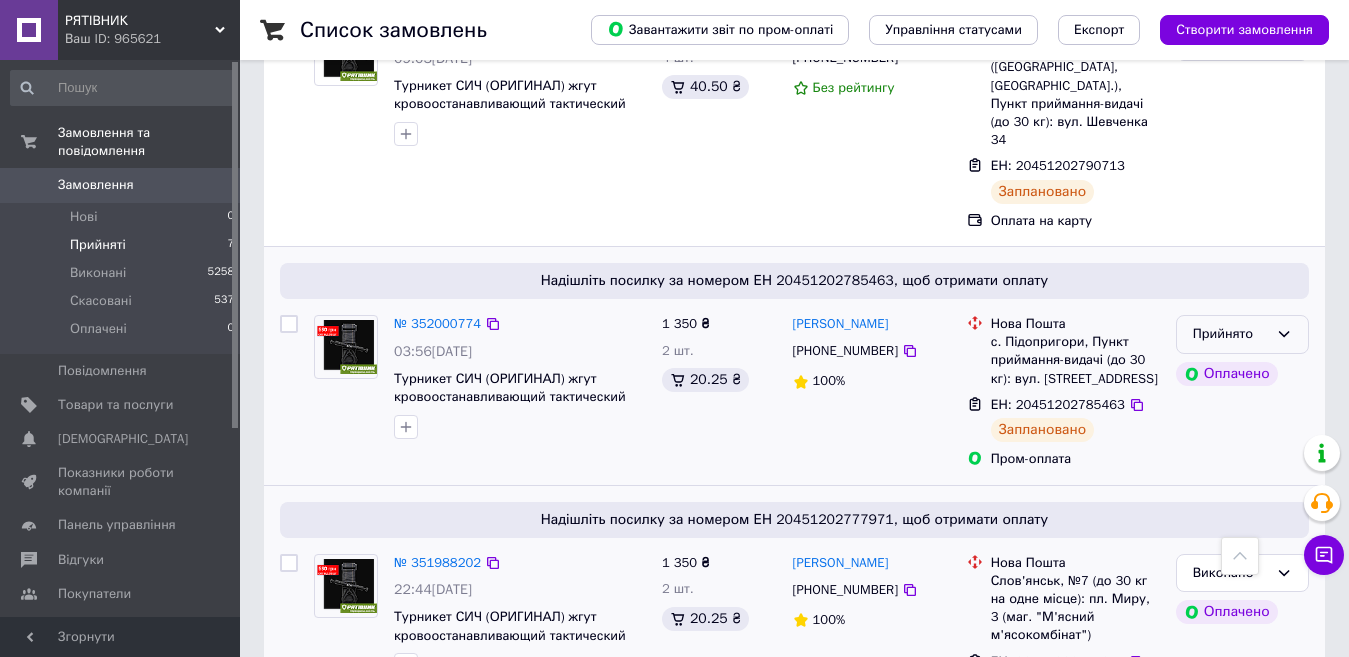 click on "Прийнято" at bounding box center (1242, 334) 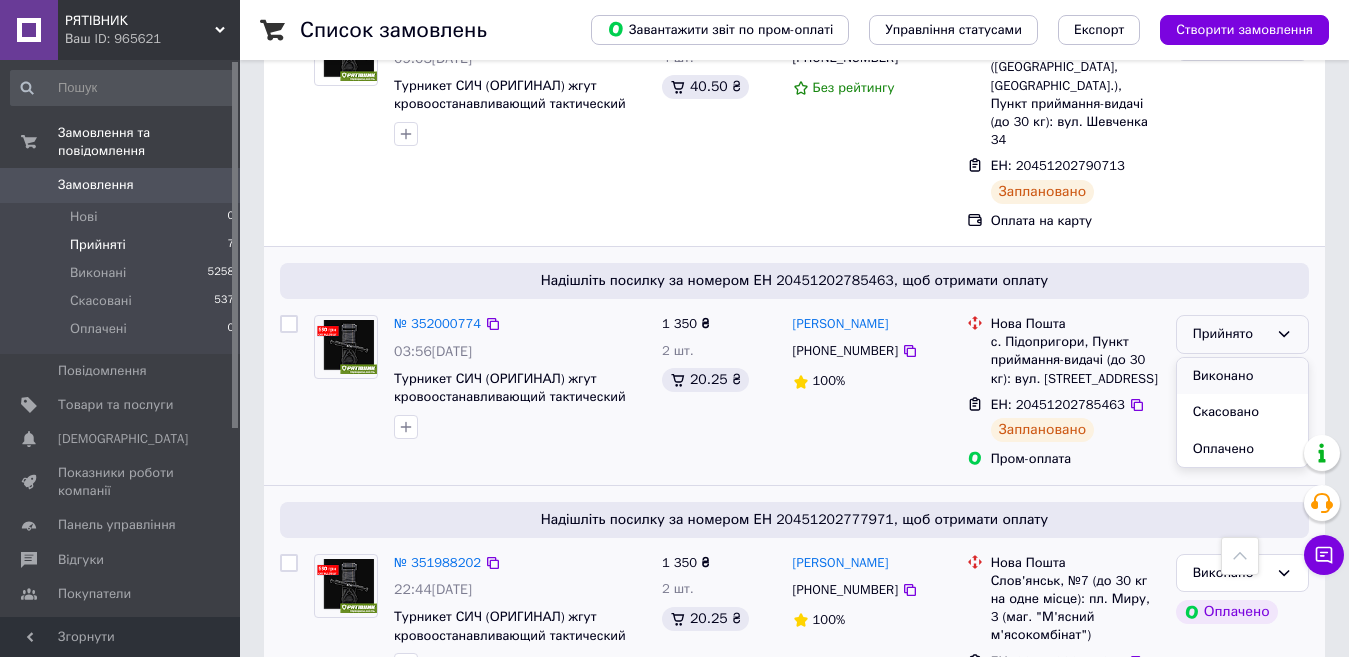 click on "Виконано" at bounding box center [1242, 376] 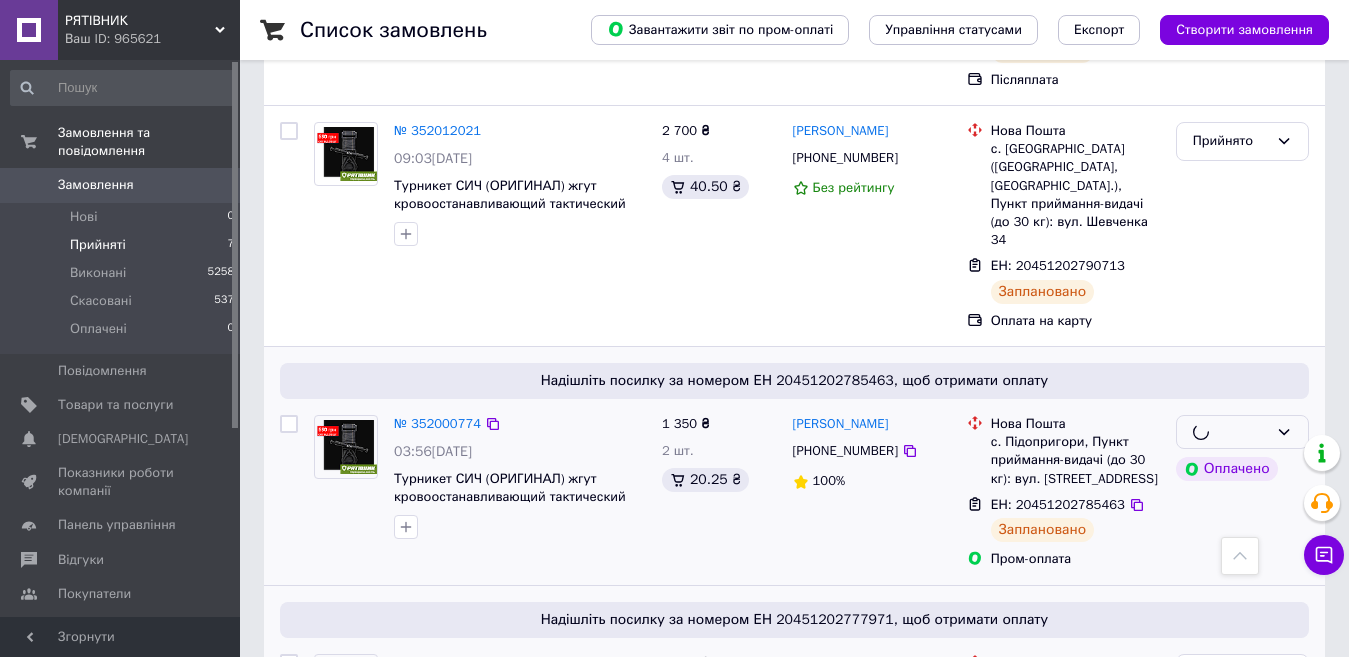 scroll, scrollTop: 768, scrollLeft: 0, axis: vertical 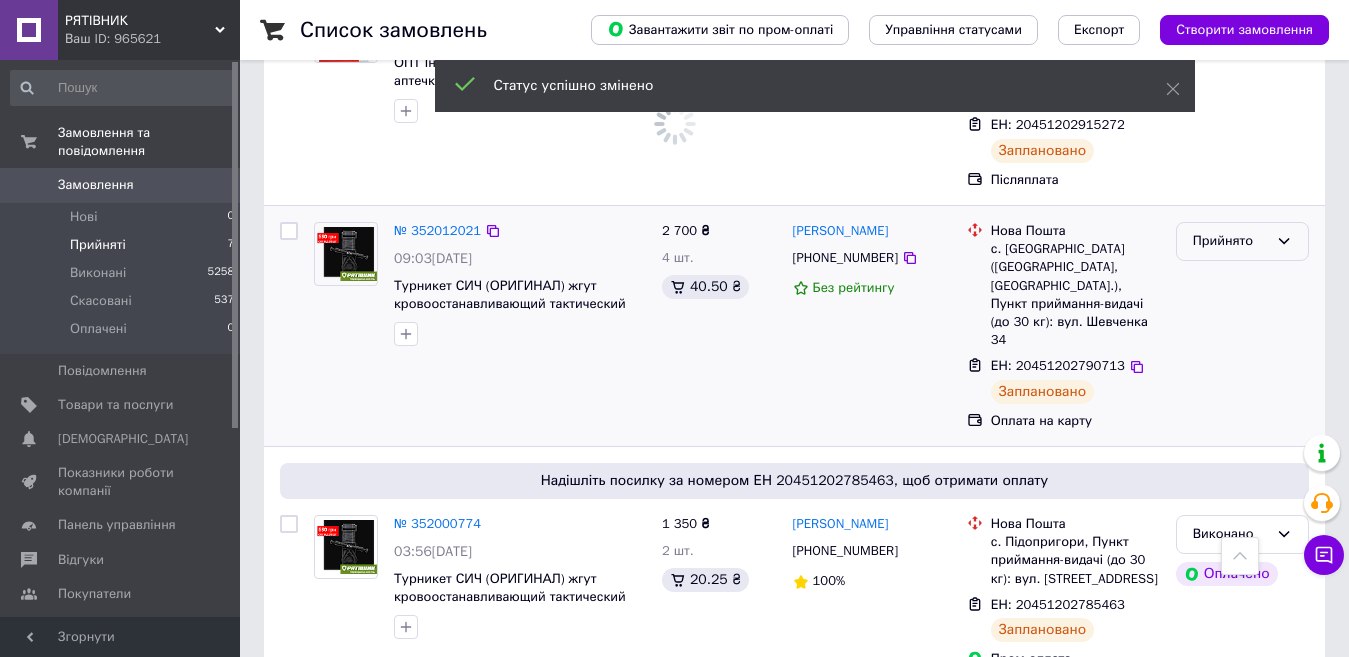 click on "Прийнято" at bounding box center [1242, 241] 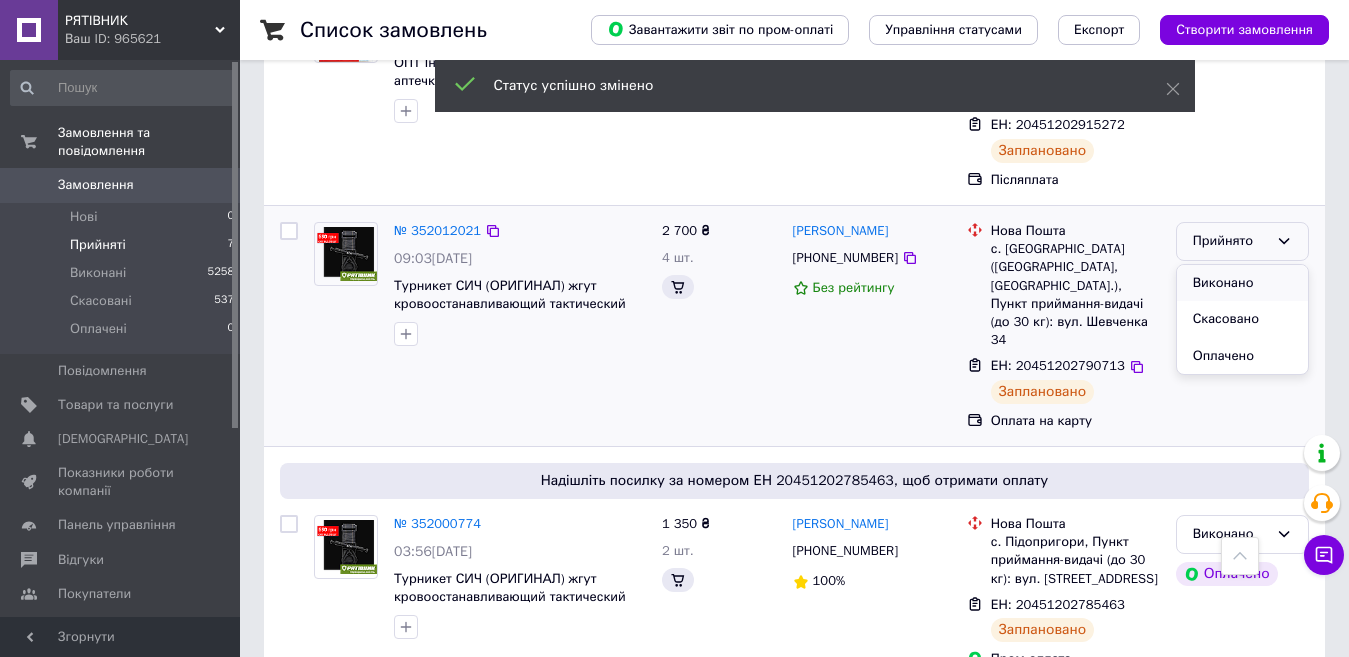 click on "Виконано" at bounding box center (1242, 283) 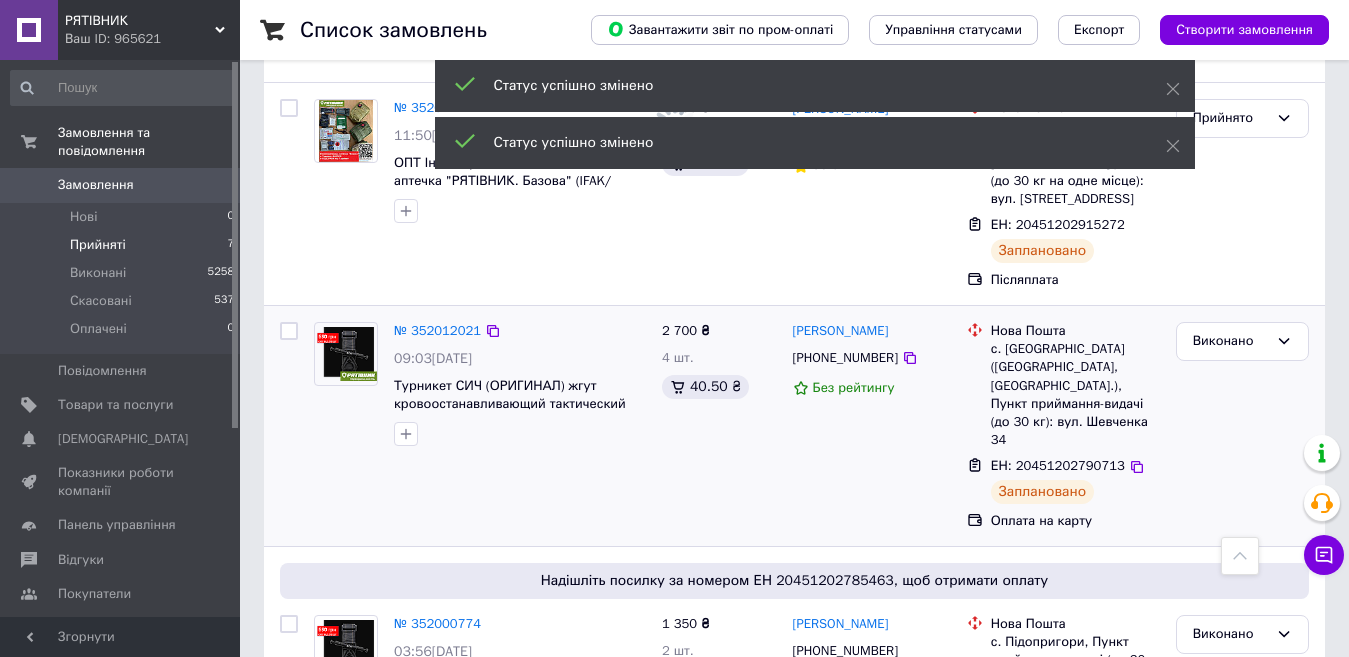 scroll, scrollTop: 568, scrollLeft: 0, axis: vertical 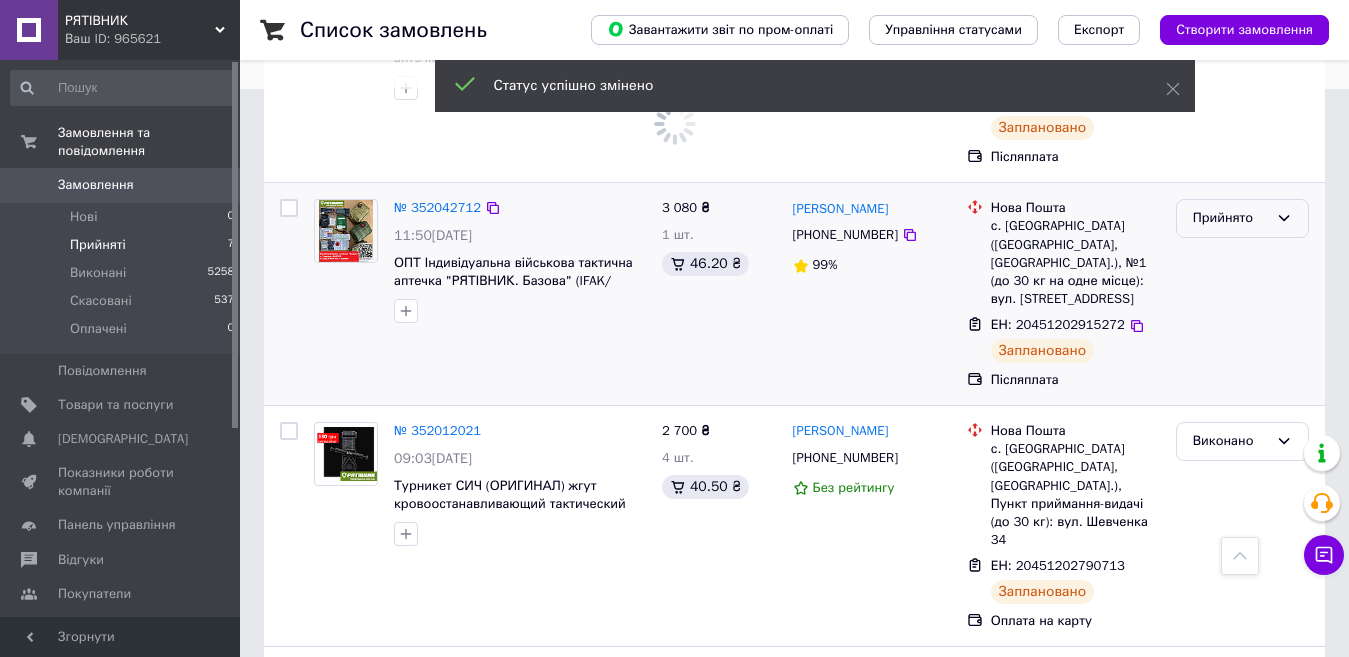 click on "Прийнято" at bounding box center [1242, 218] 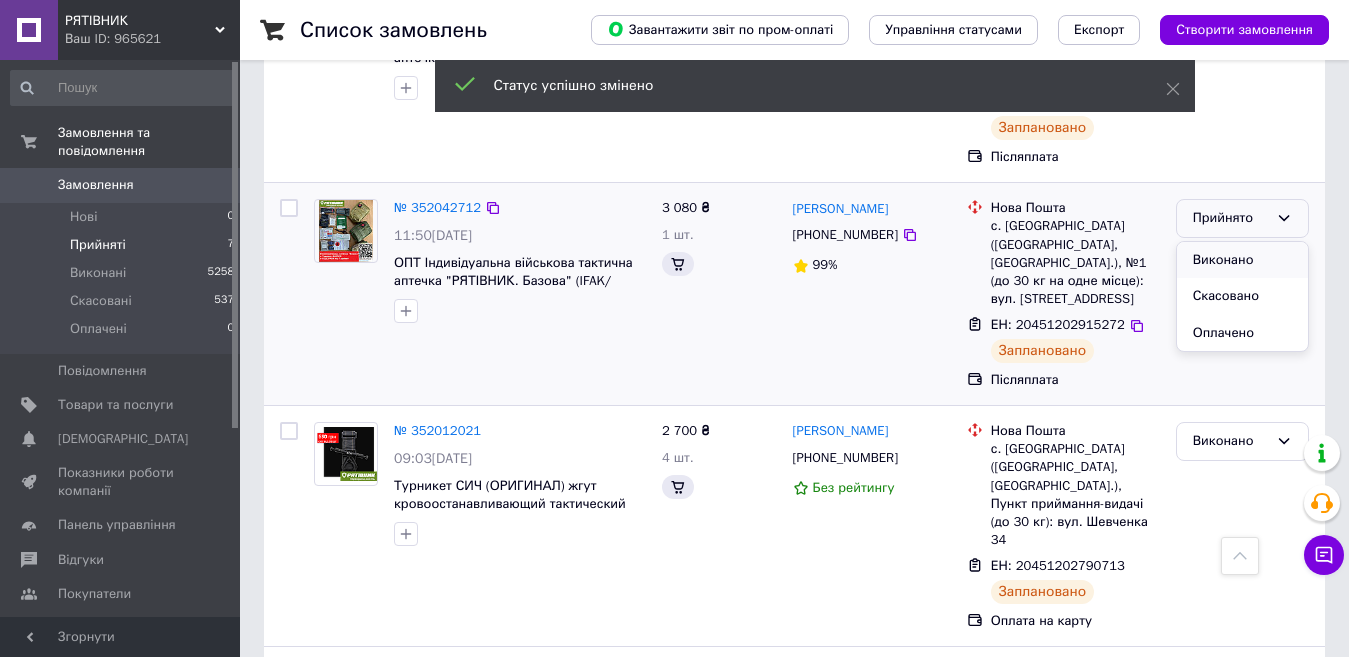 click on "Виконано" at bounding box center [1242, 260] 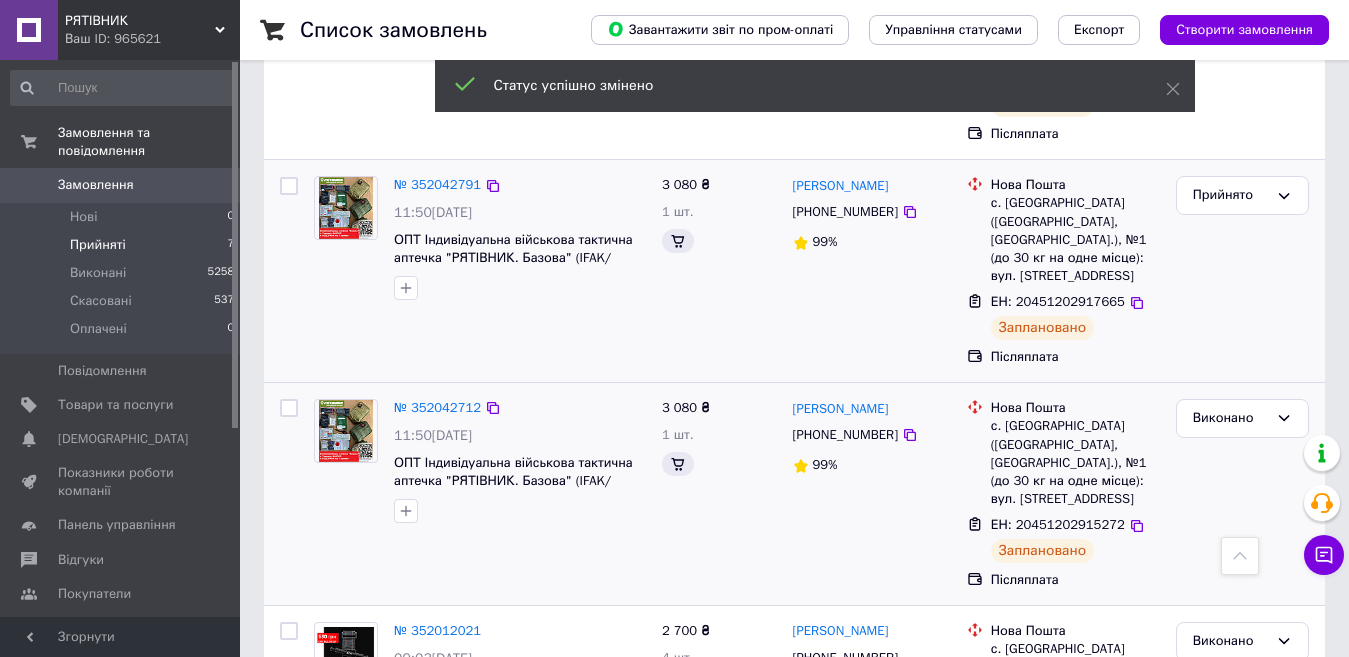 scroll, scrollTop: 268, scrollLeft: 0, axis: vertical 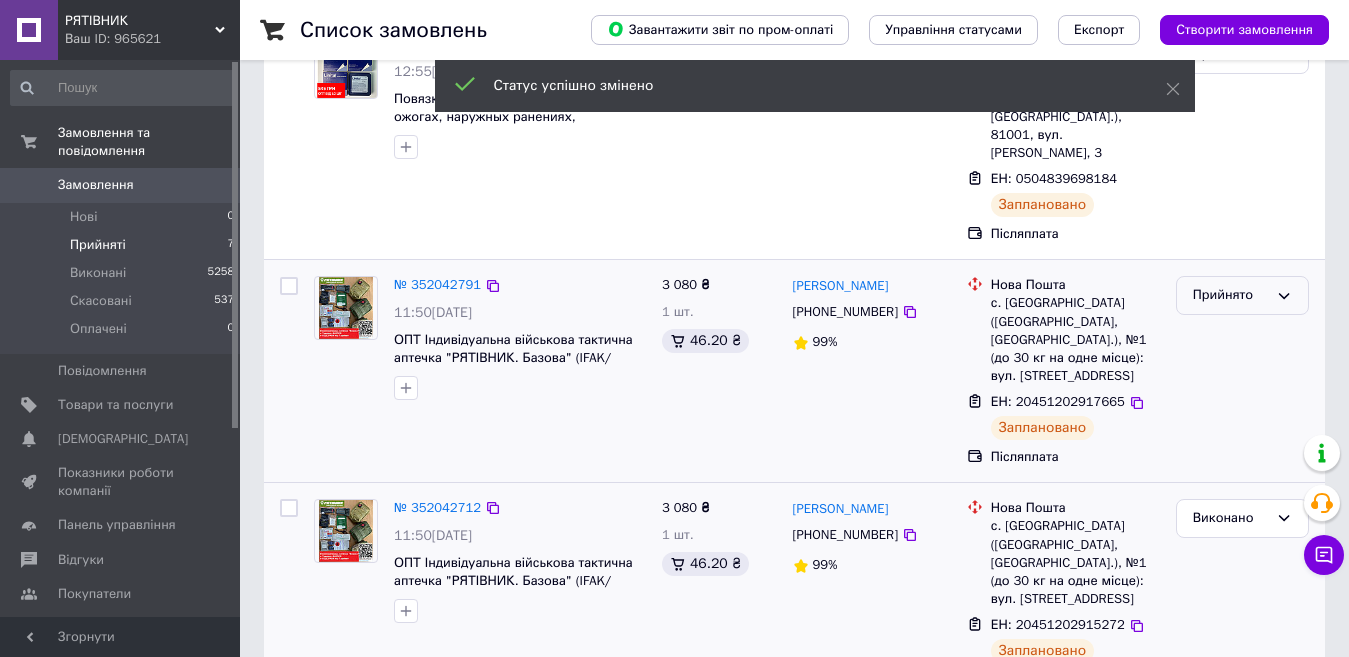 click 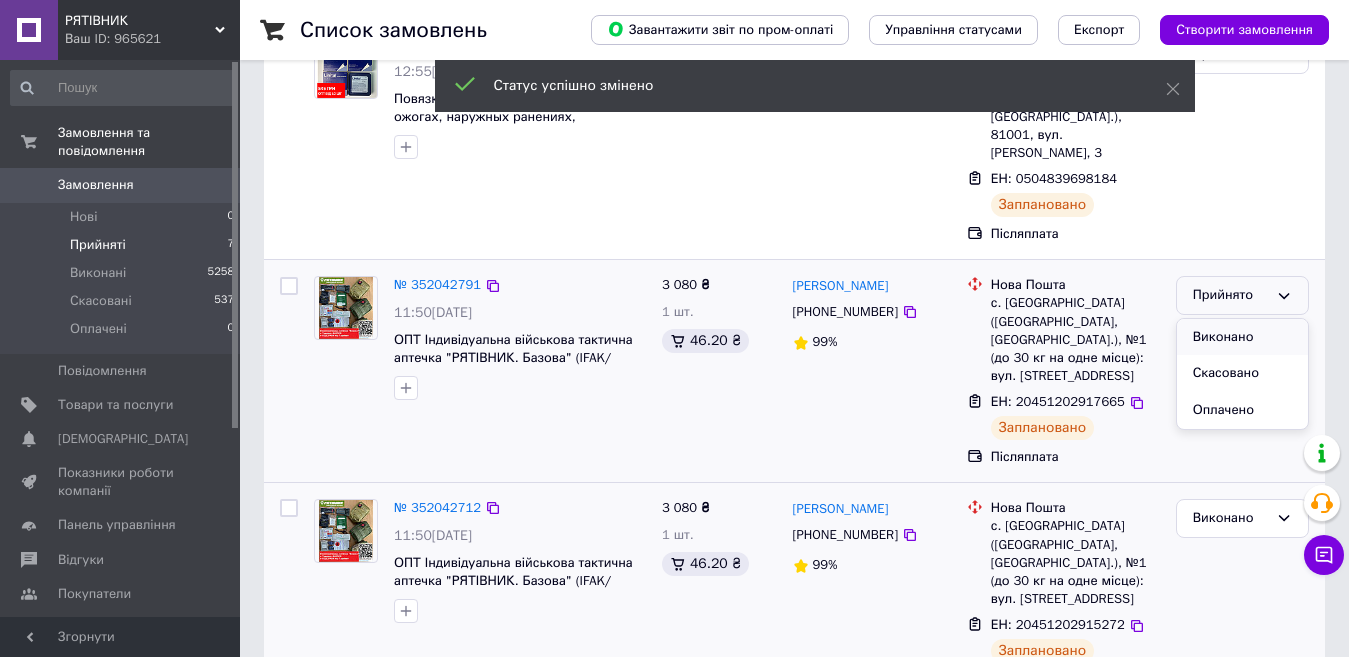 click on "Виконано" at bounding box center [1242, 337] 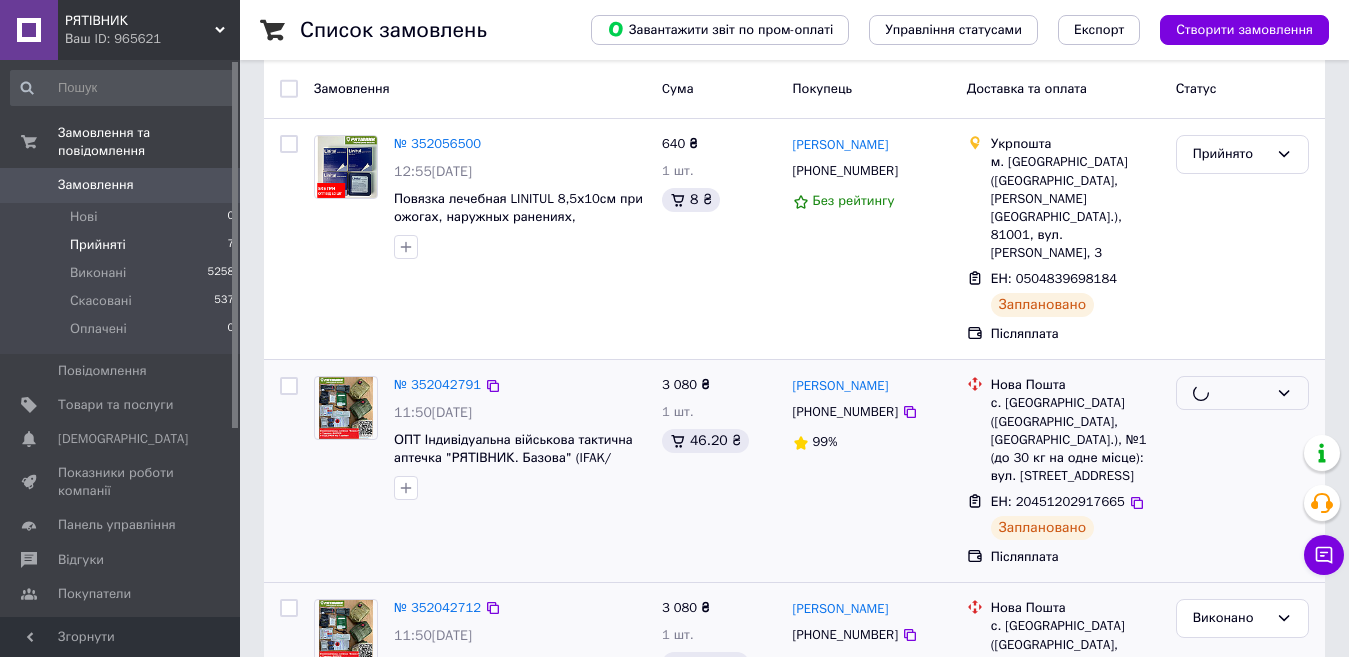 scroll, scrollTop: 68, scrollLeft: 0, axis: vertical 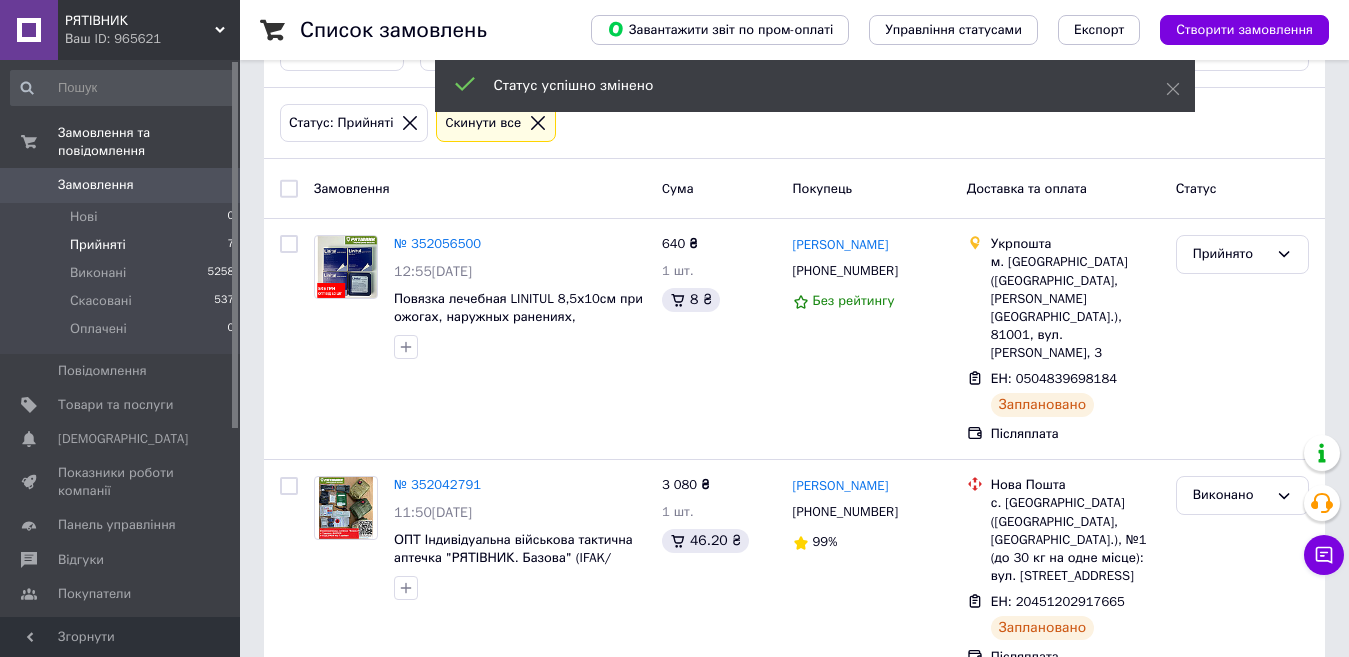 click 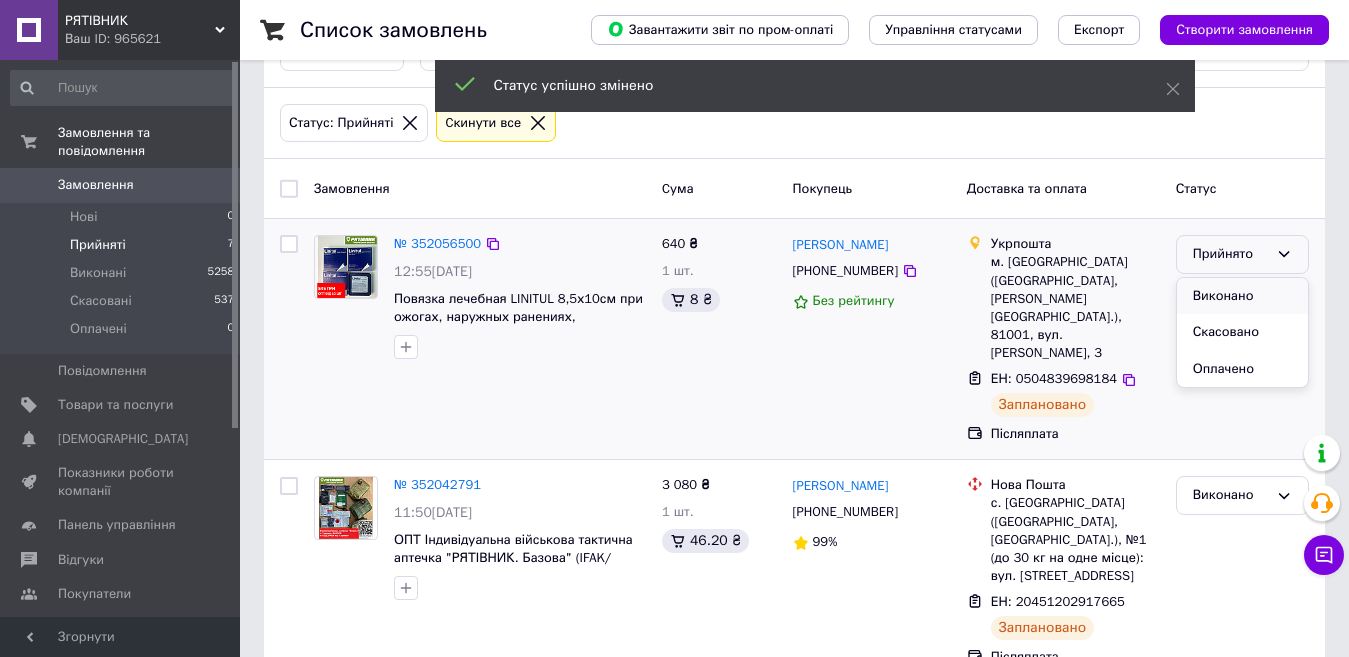 click on "Виконано" at bounding box center [1242, 296] 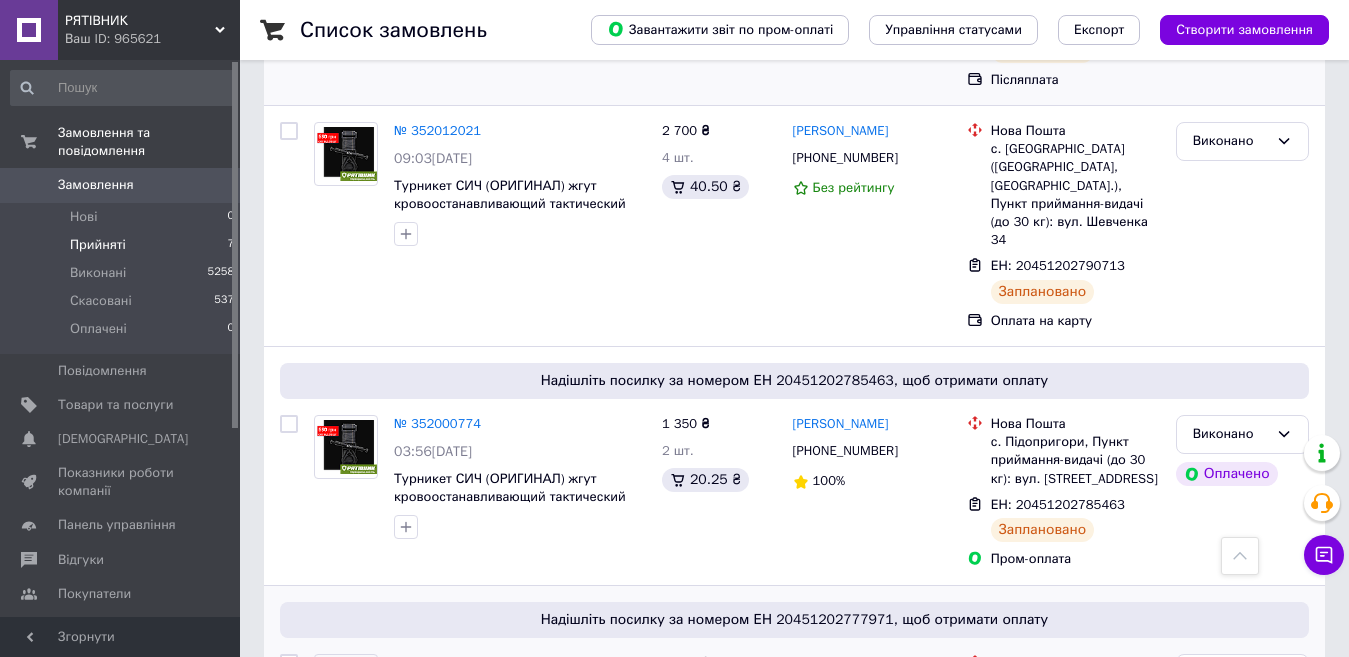 scroll, scrollTop: 1172, scrollLeft: 0, axis: vertical 